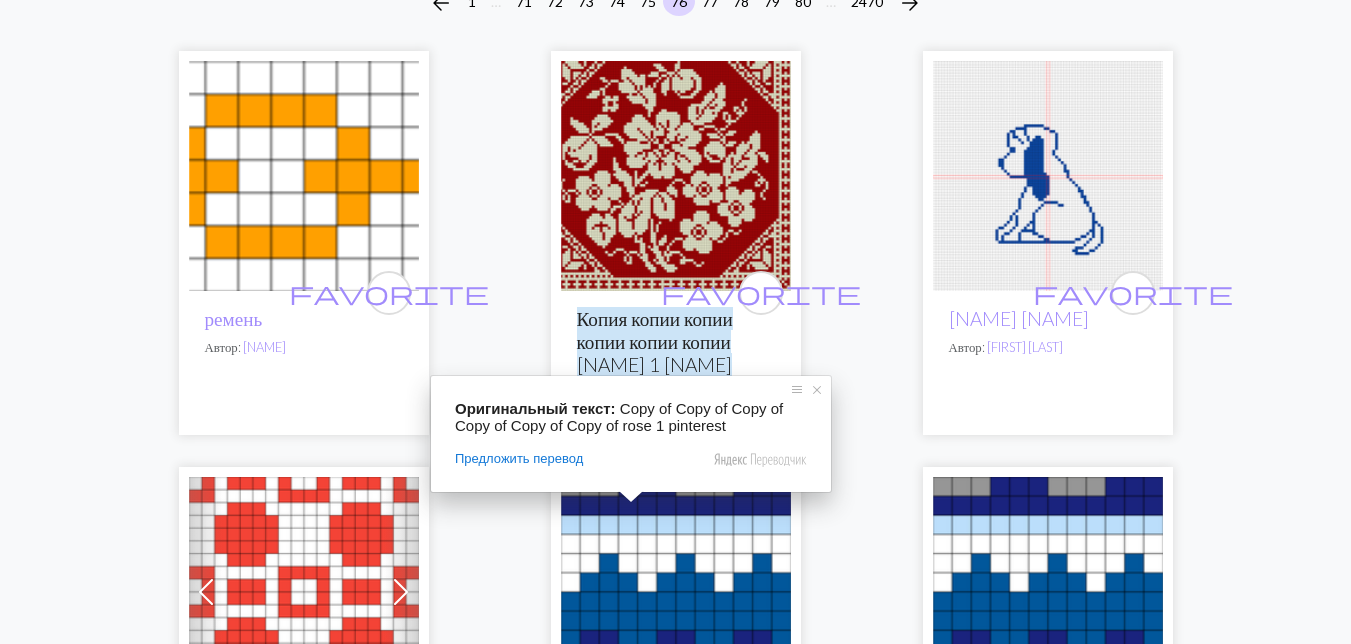scroll, scrollTop: 200, scrollLeft: 0, axis: vertical 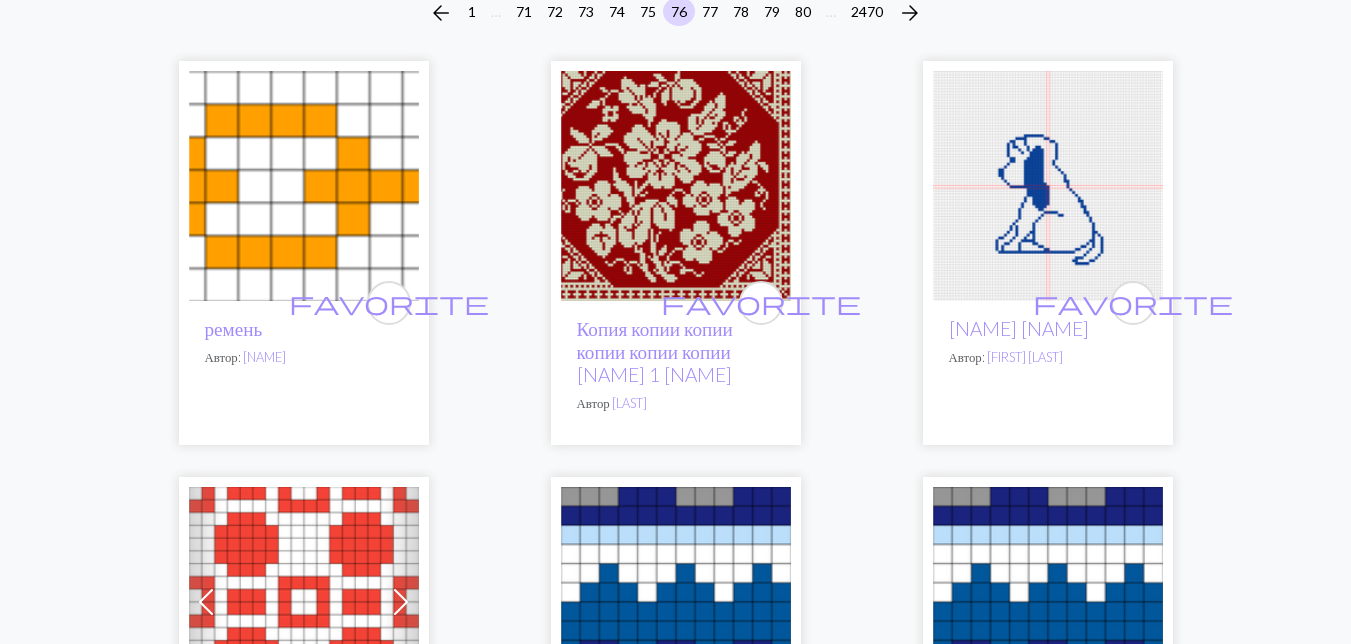 click at bounding box center [1048, 186] 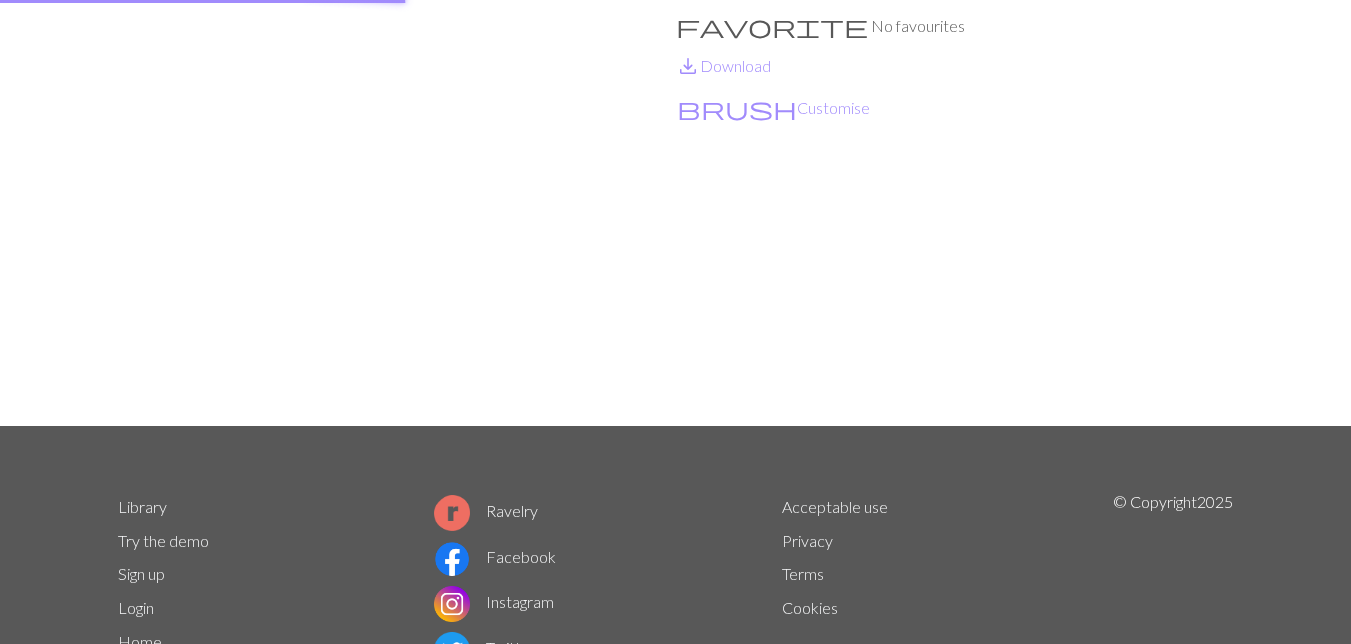 scroll, scrollTop: 0, scrollLeft: 0, axis: both 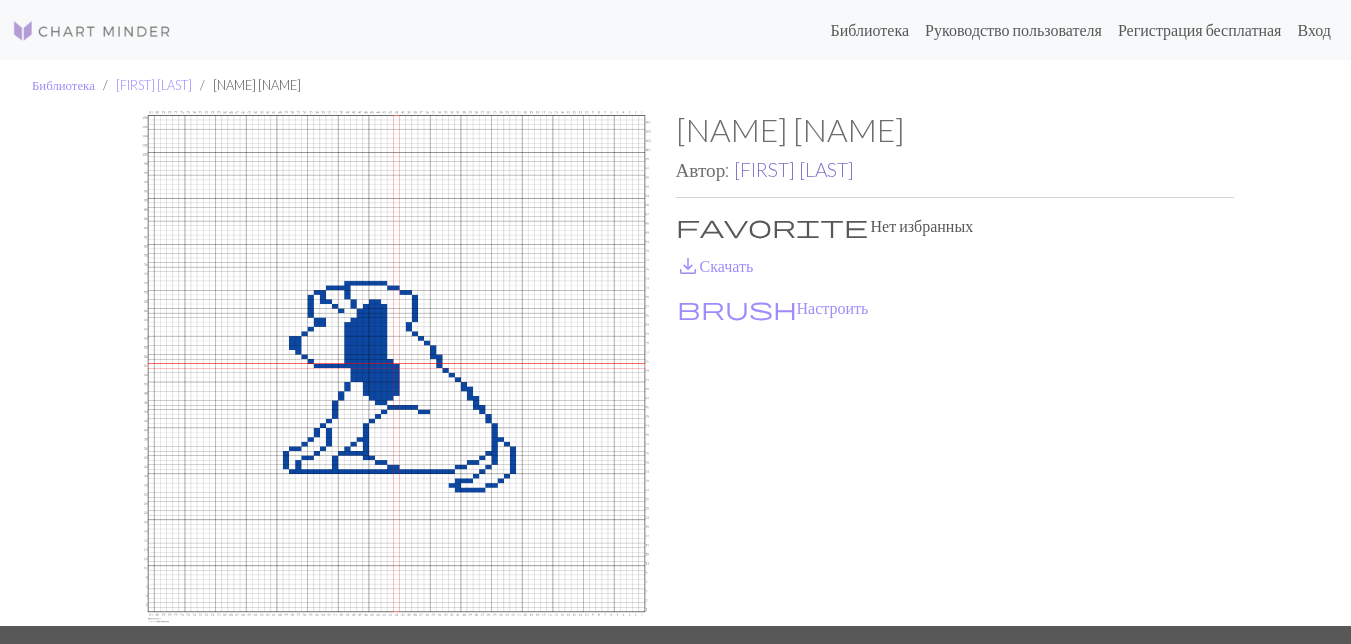 click on "[FIRST] [LAST]" at bounding box center [794, 169] 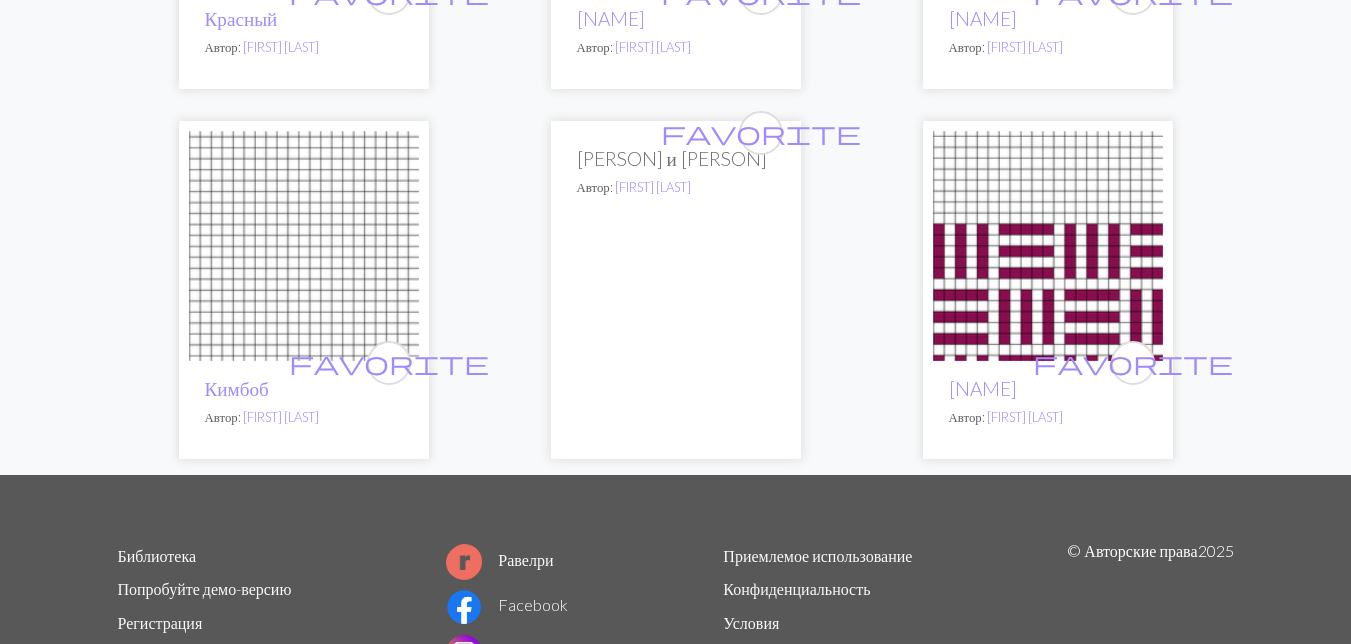 scroll, scrollTop: 1175, scrollLeft: 0, axis: vertical 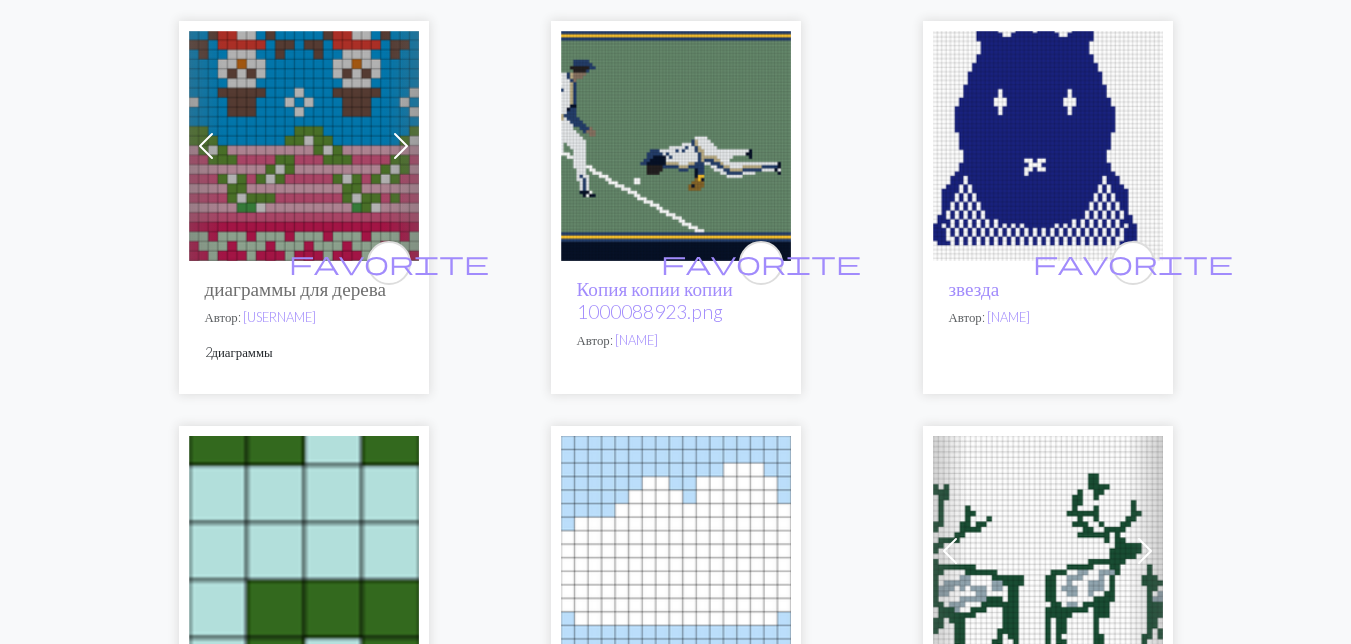 click at bounding box center (1048, 146) 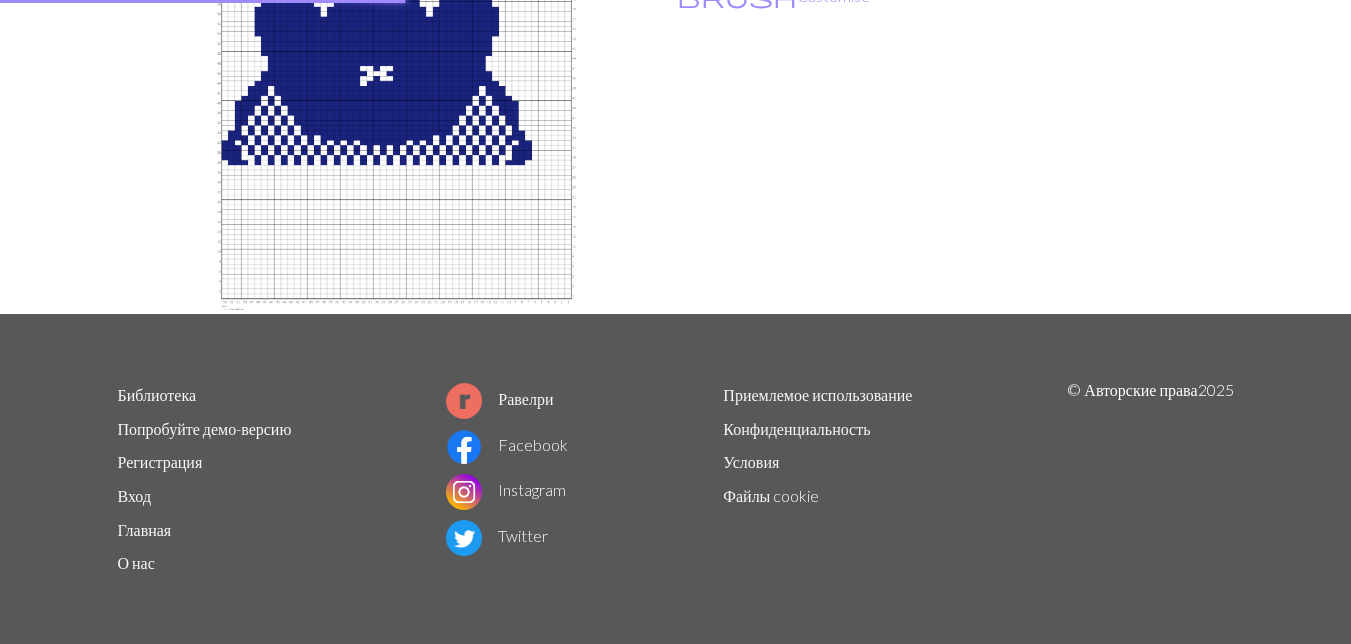 scroll, scrollTop: 0, scrollLeft: 0, axis: both 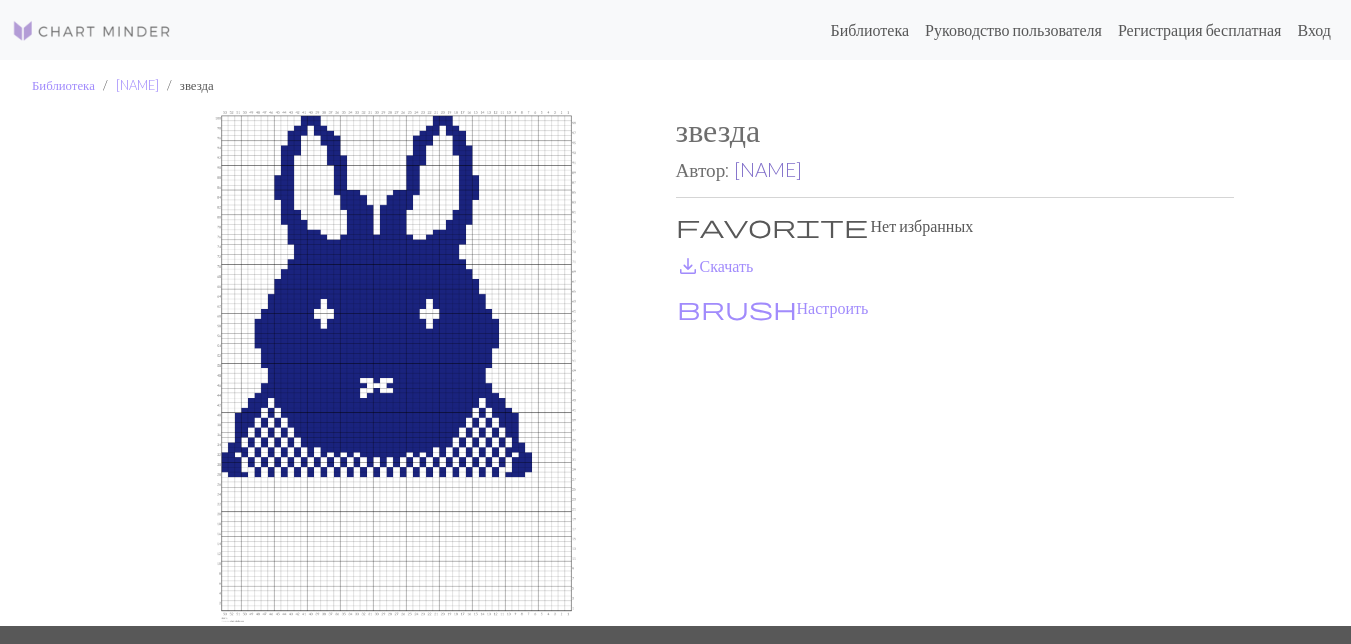 click on "[NAME]" at bounding box center (768, 169) 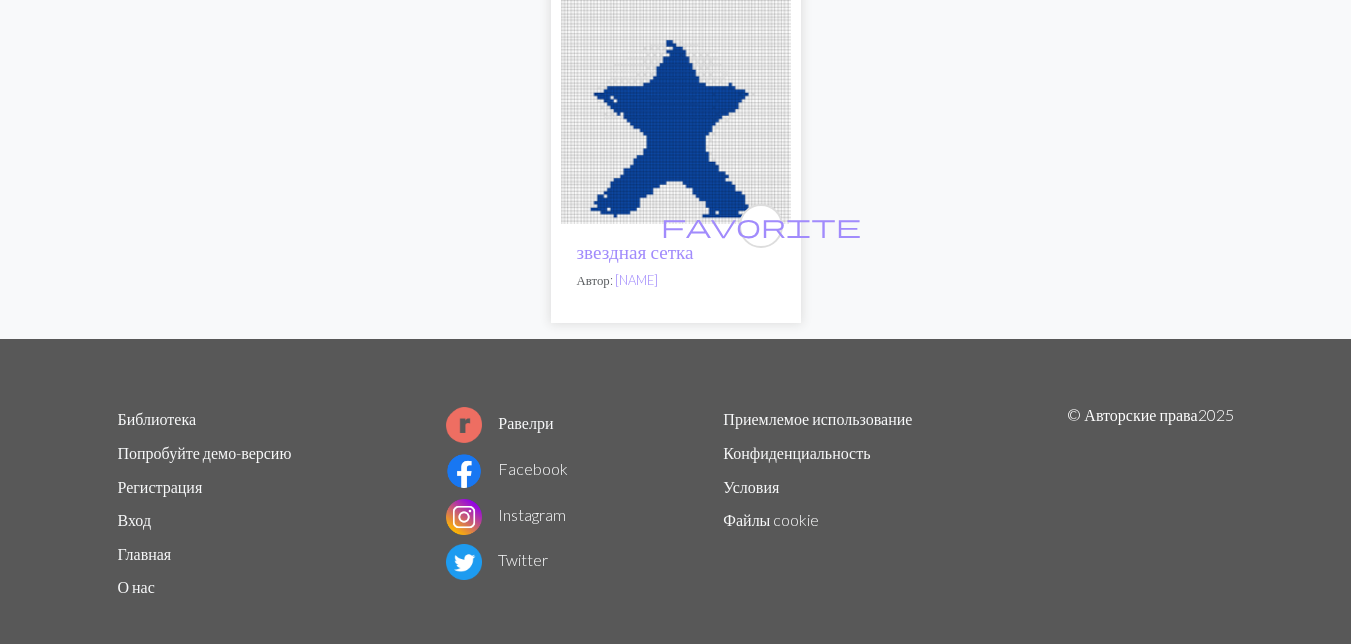 scroll, scrollTop: 769, scrollLeft: 0, axis: vertical 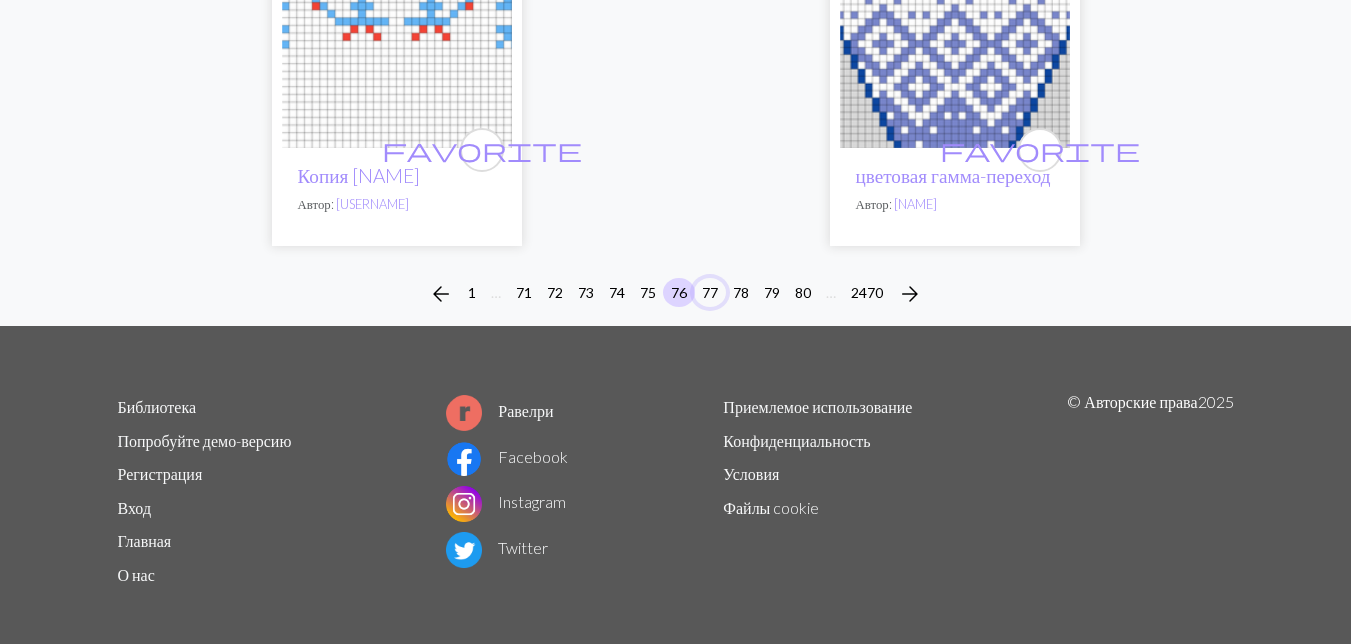 click on "77" at bounding box center (710, 292) 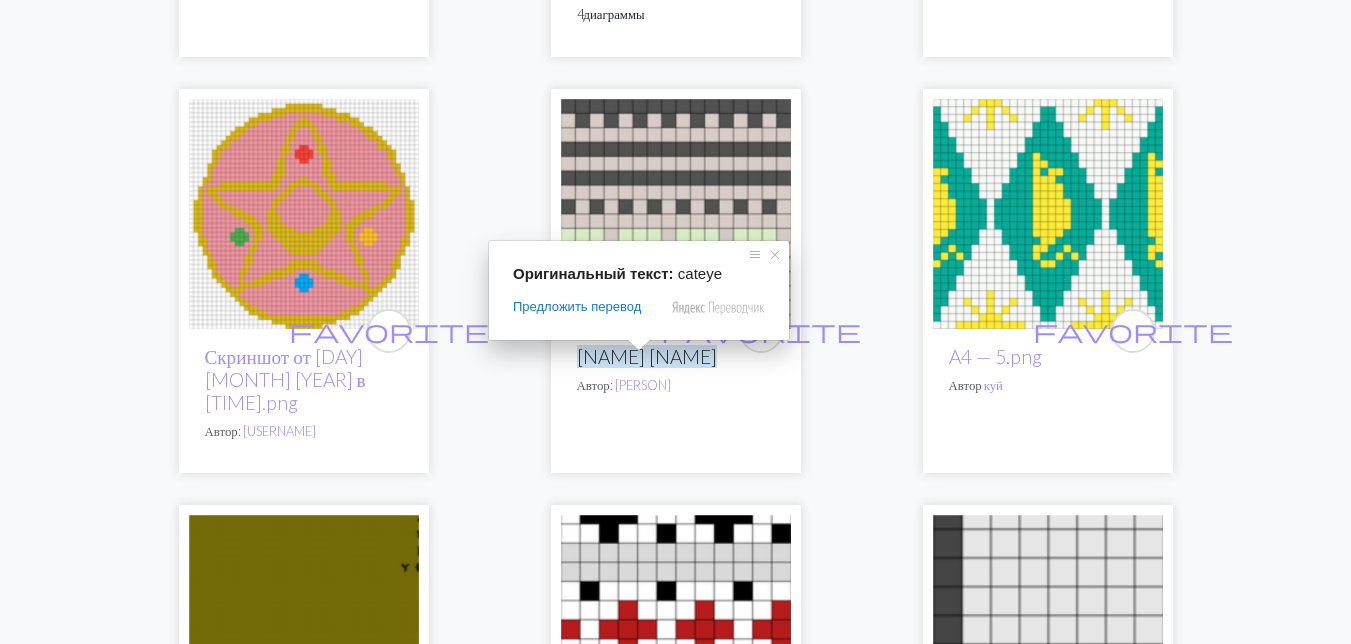 scroll, scrollTop: 600, scrollLeft: 0, axis: vertical 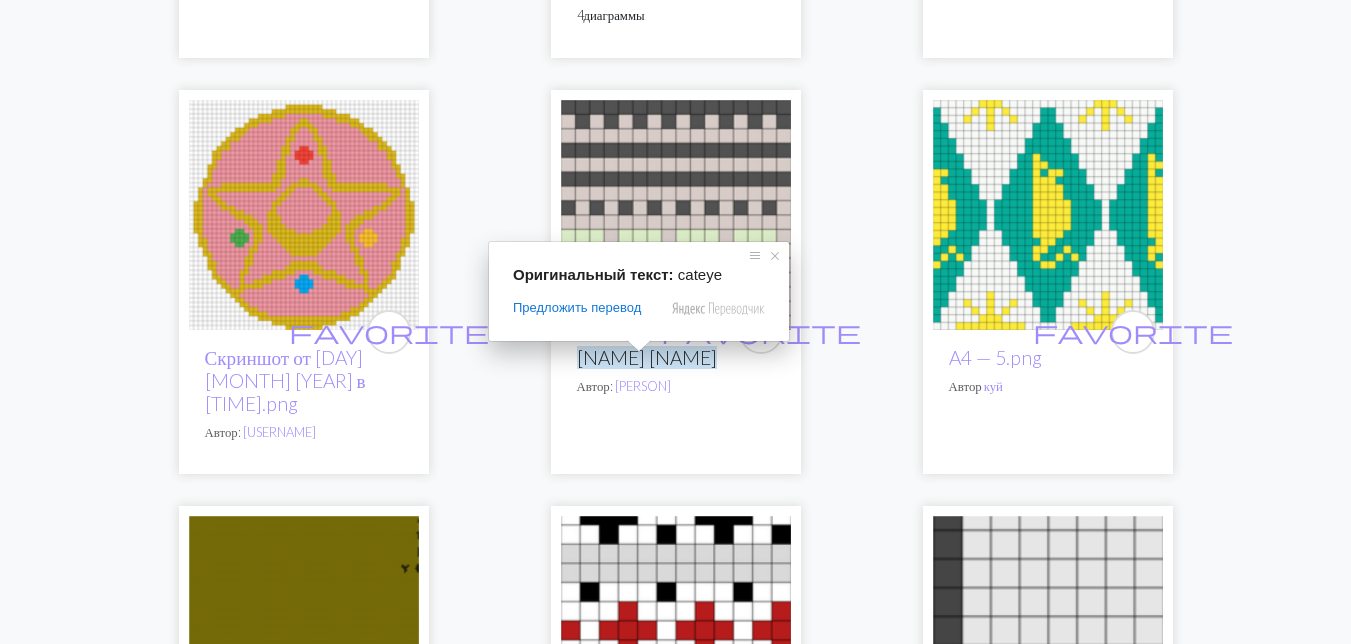 click at bounding box center (1048, 215) 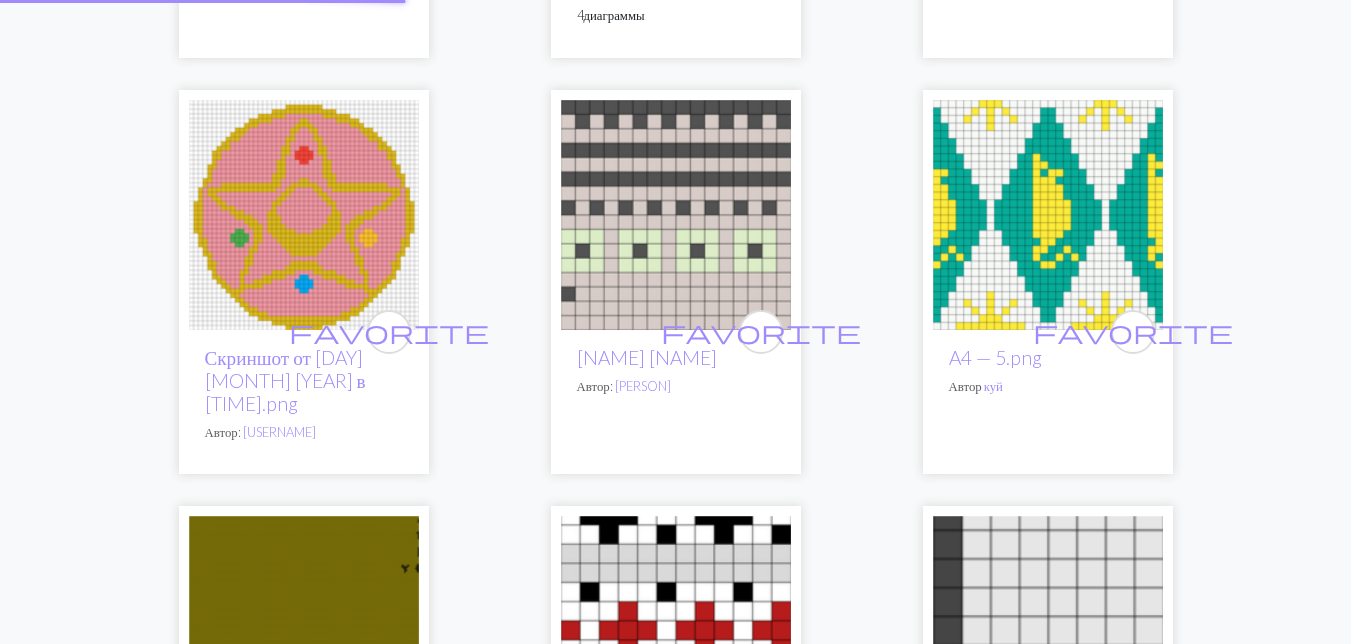 scroll, scrollTop: 0, scrollLeft: 0, axis: both 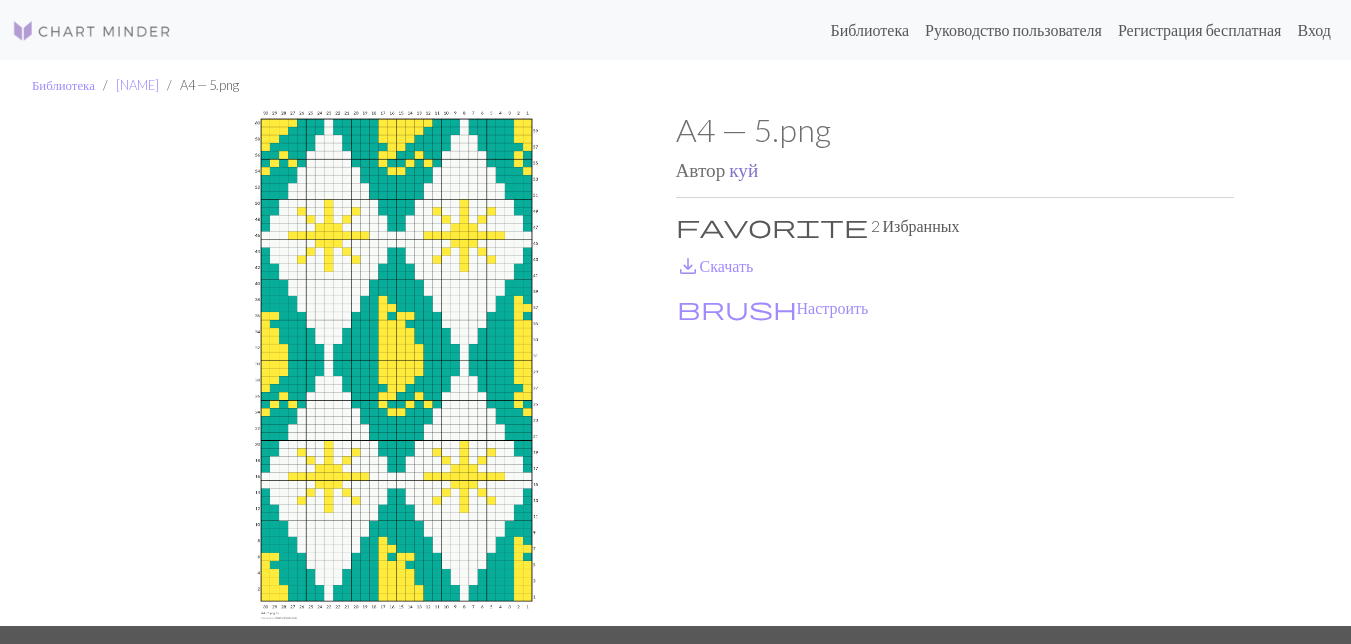 click on "куй" at bounding box center [743, 169] 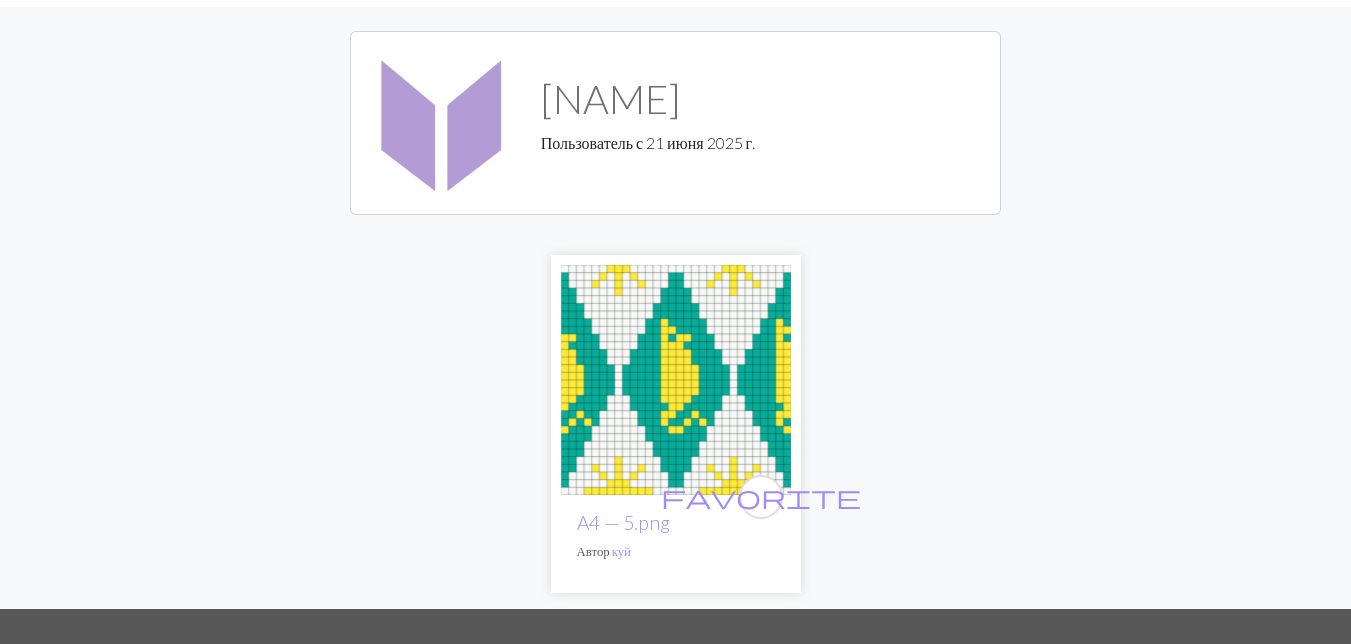 scroll, scrollTop: 300, scrollLeft: 0, axis: vertical 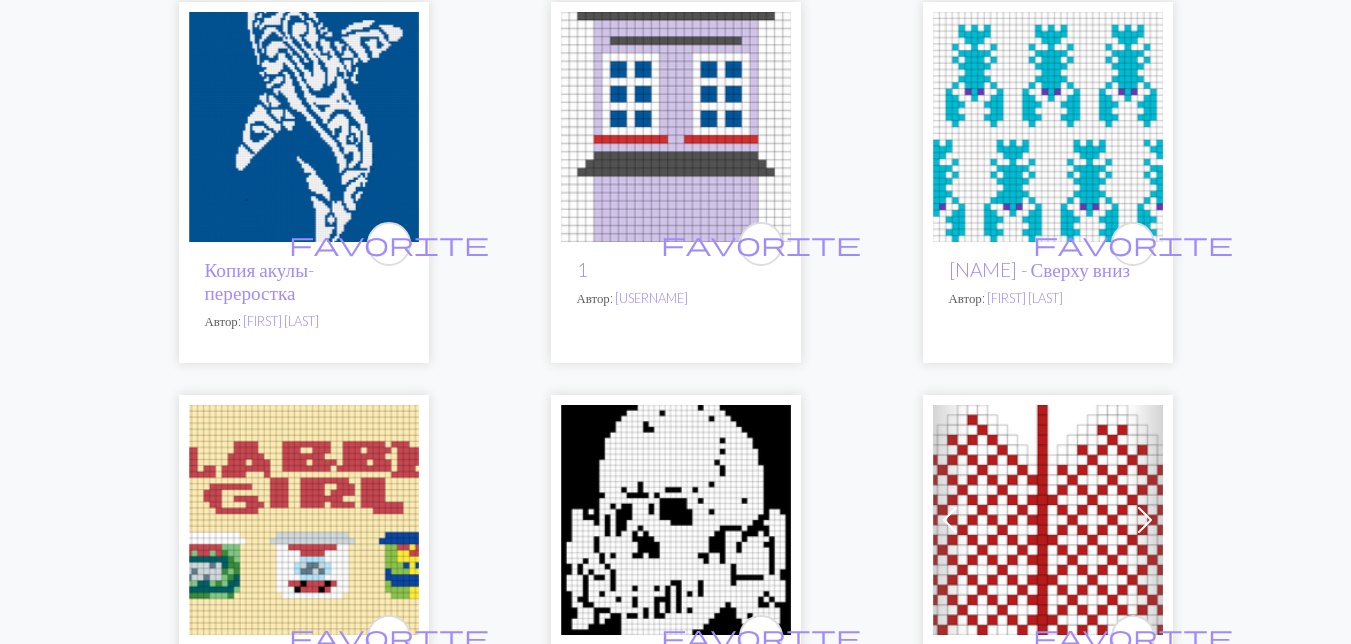 click at bounding box center (1048, 127) 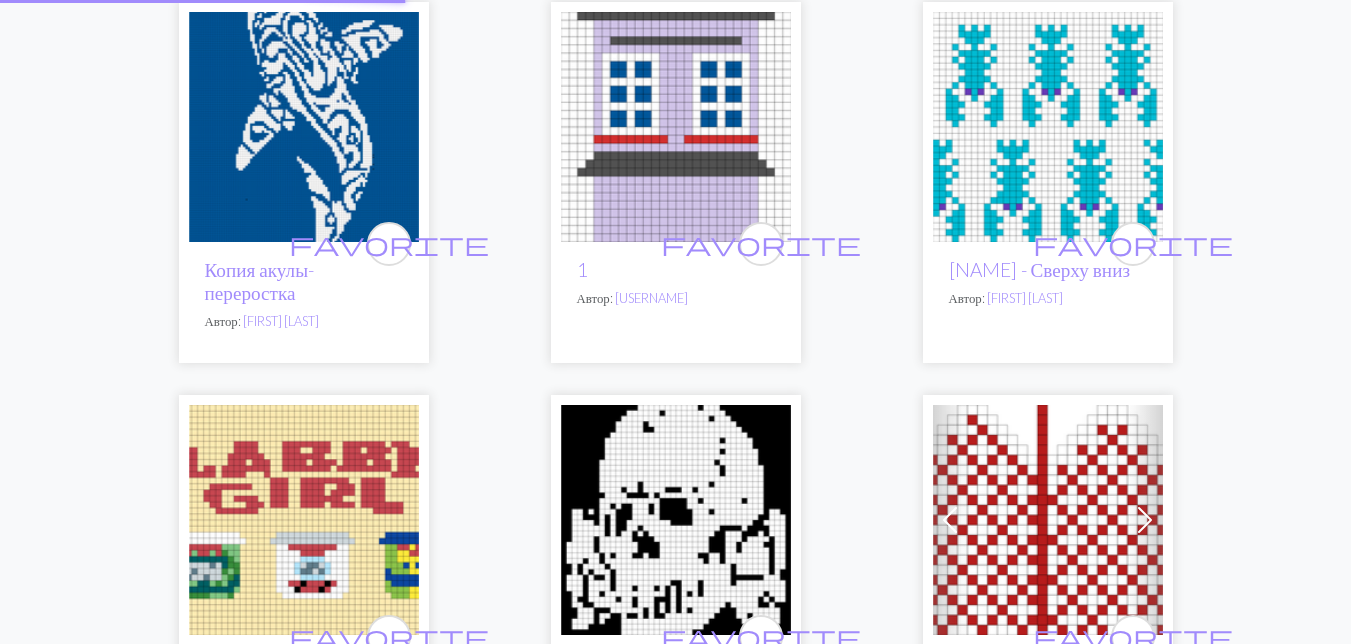 scroll, scrollTop: 0, scrollLeft: 0, axis: both 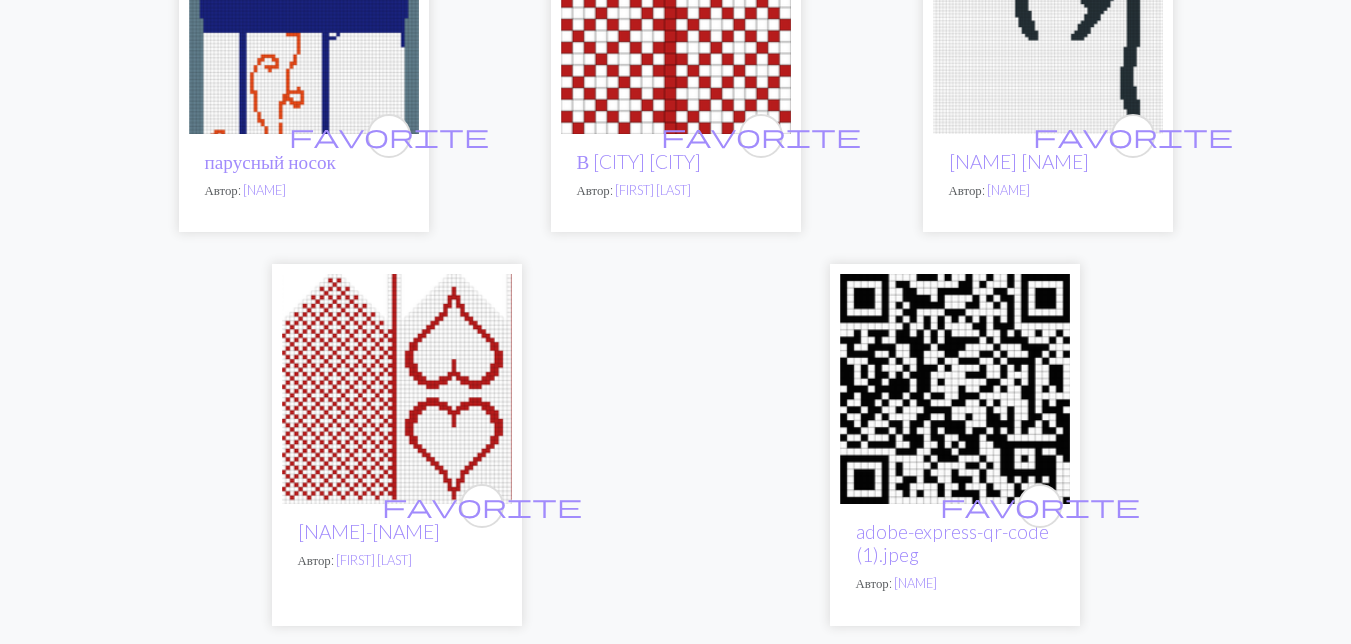 click at bounding box center (1048, 19) 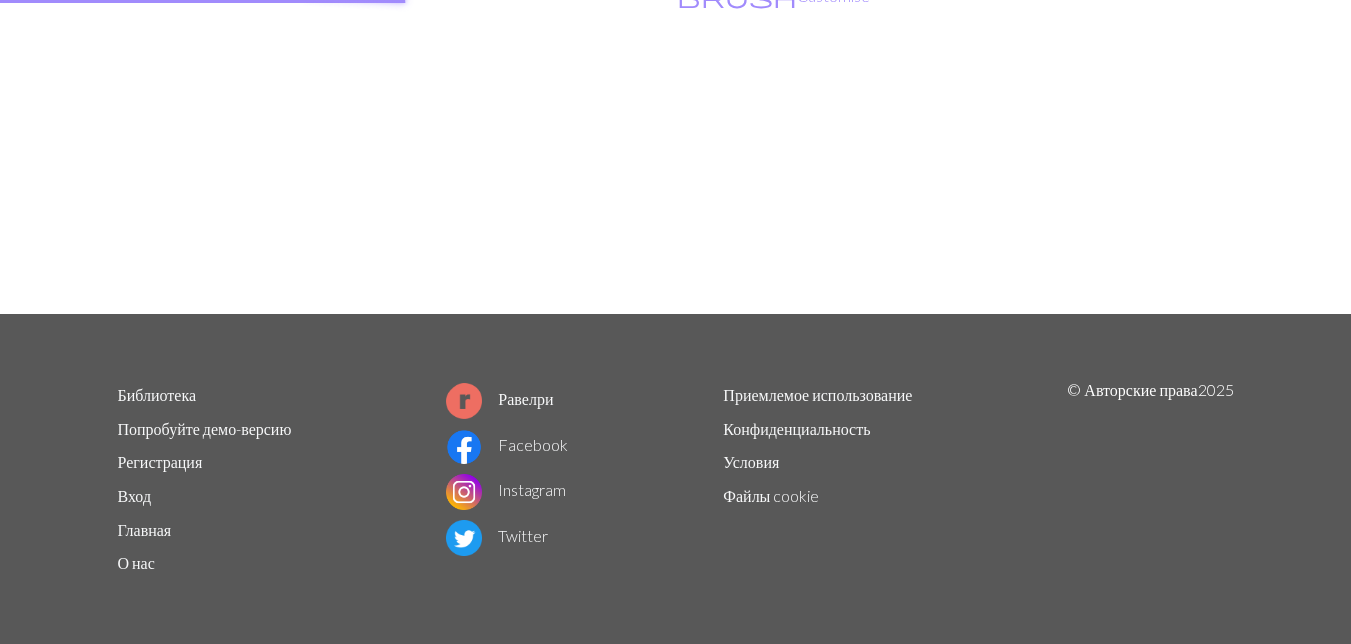 scroll, scrollTop: 0, scrollLeft: 0, axis: both 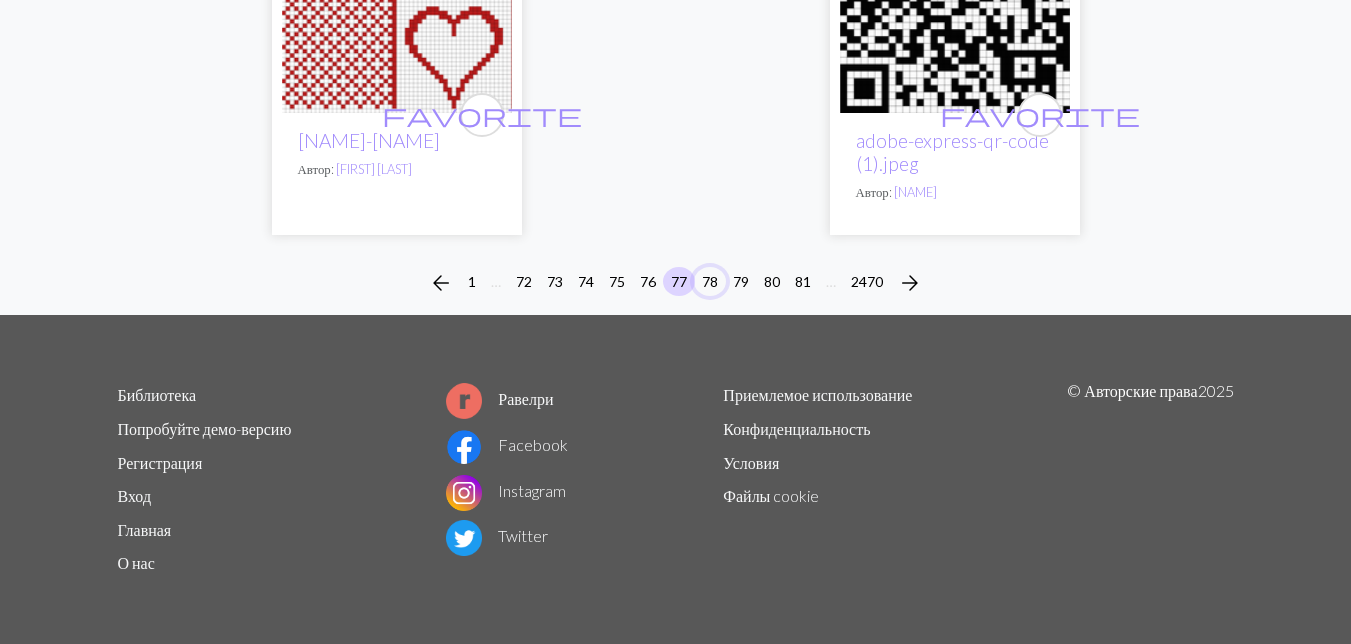click on "78" at bounding box center [710, 281] 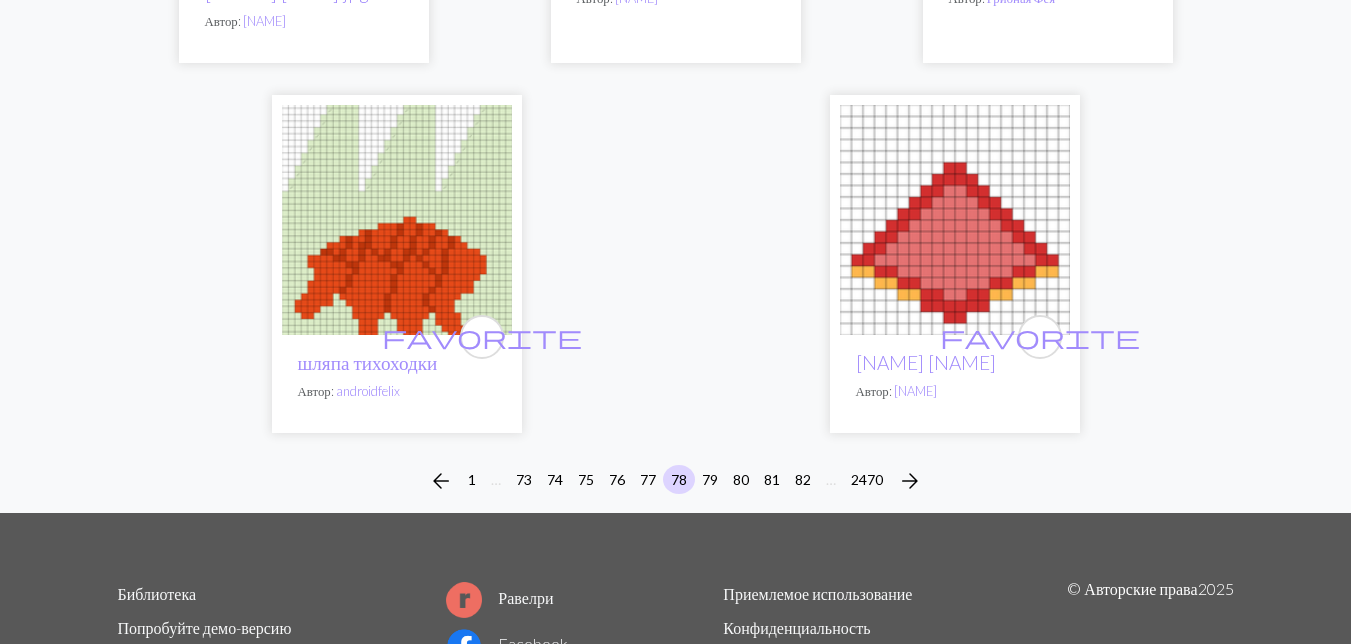 scroll, scrollTop: 6600, scrollLeft: 0, axis: vertical 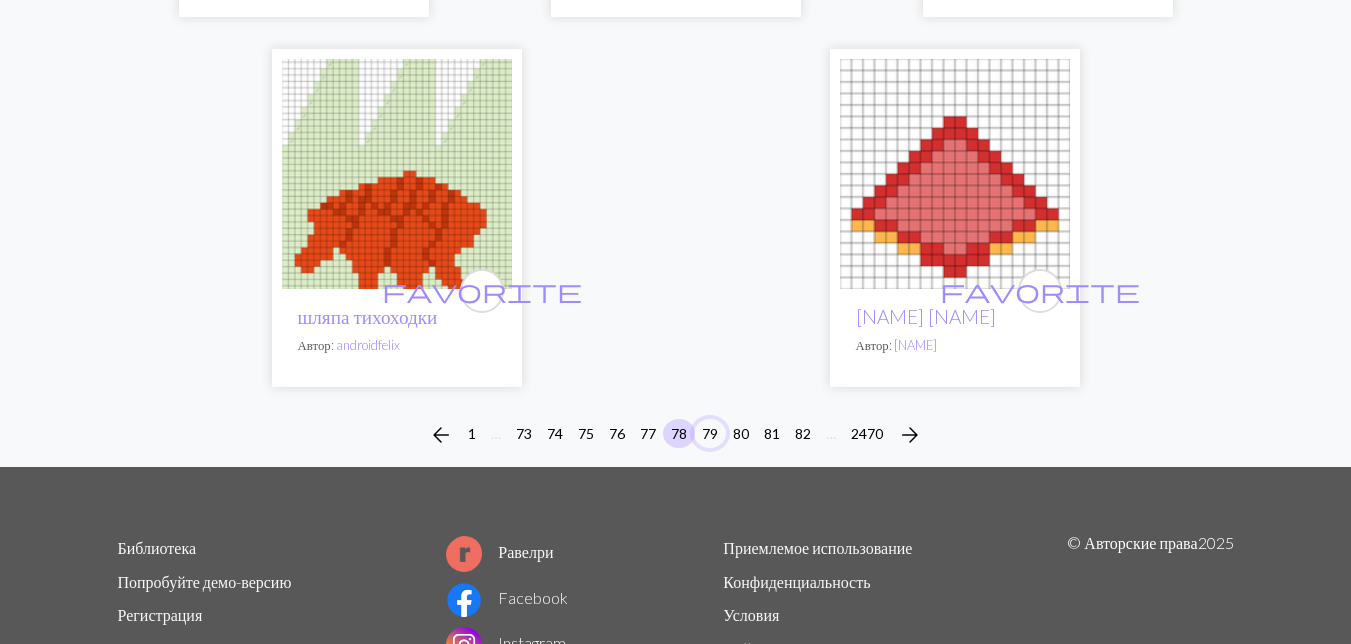click on "79" at bounding box center [710, 433] 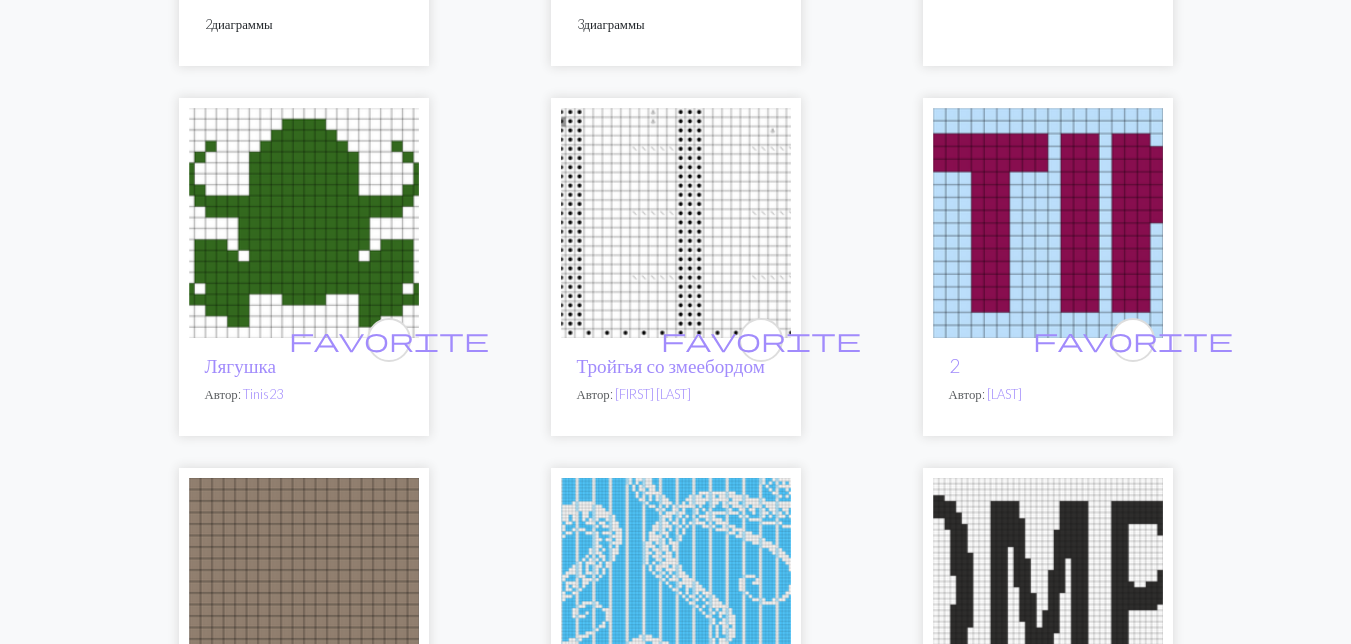 scroll, scrollTop: 2100, scrollLeft: 0, axis: vertical 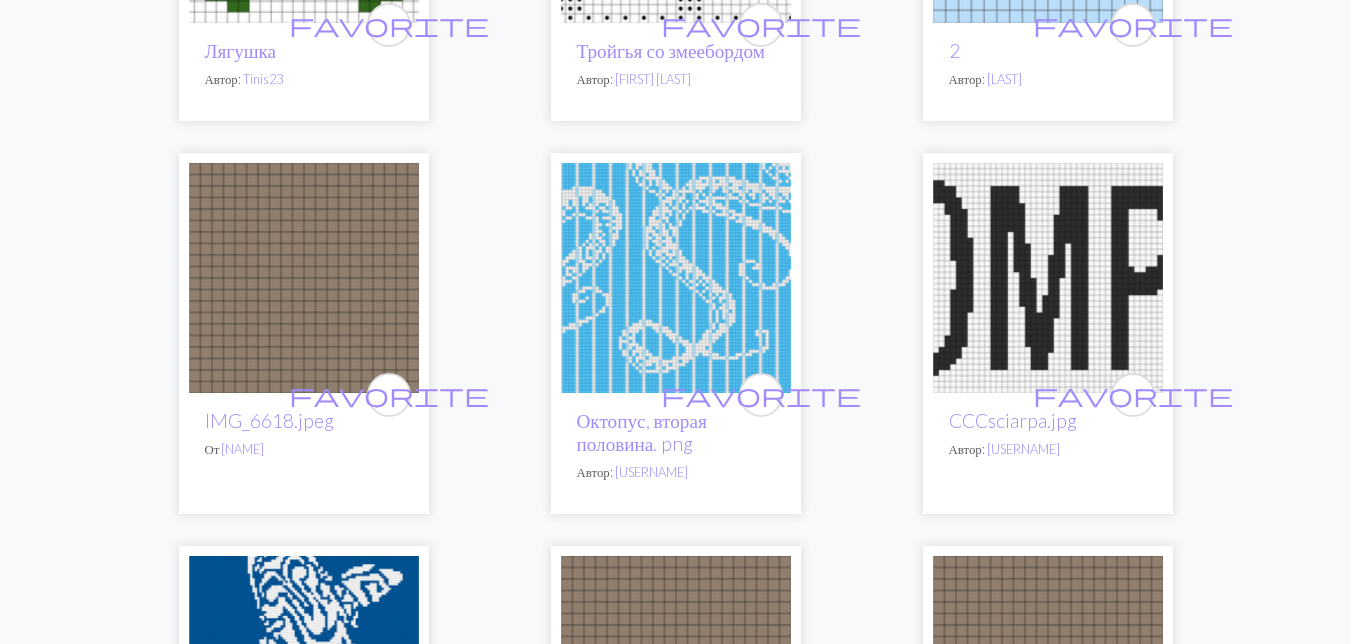 click at bounding box center [676, 278] 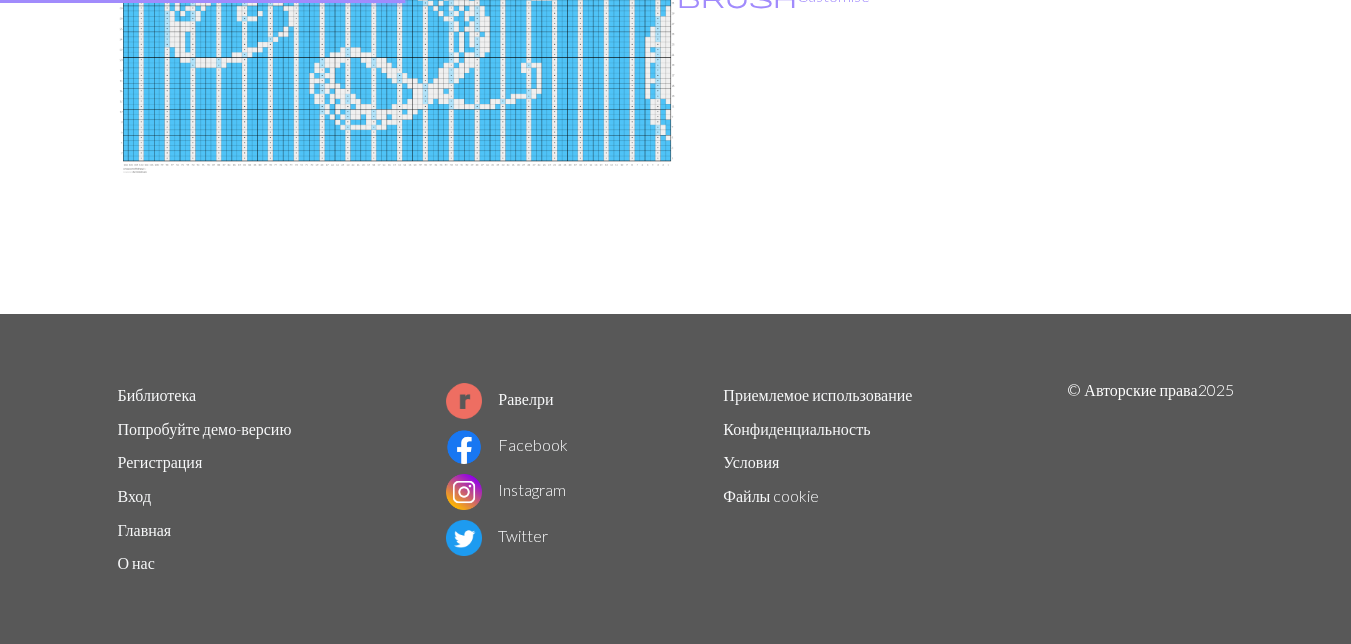 scroll, scrollTop: 0, scrollLeft: 0, axis: both 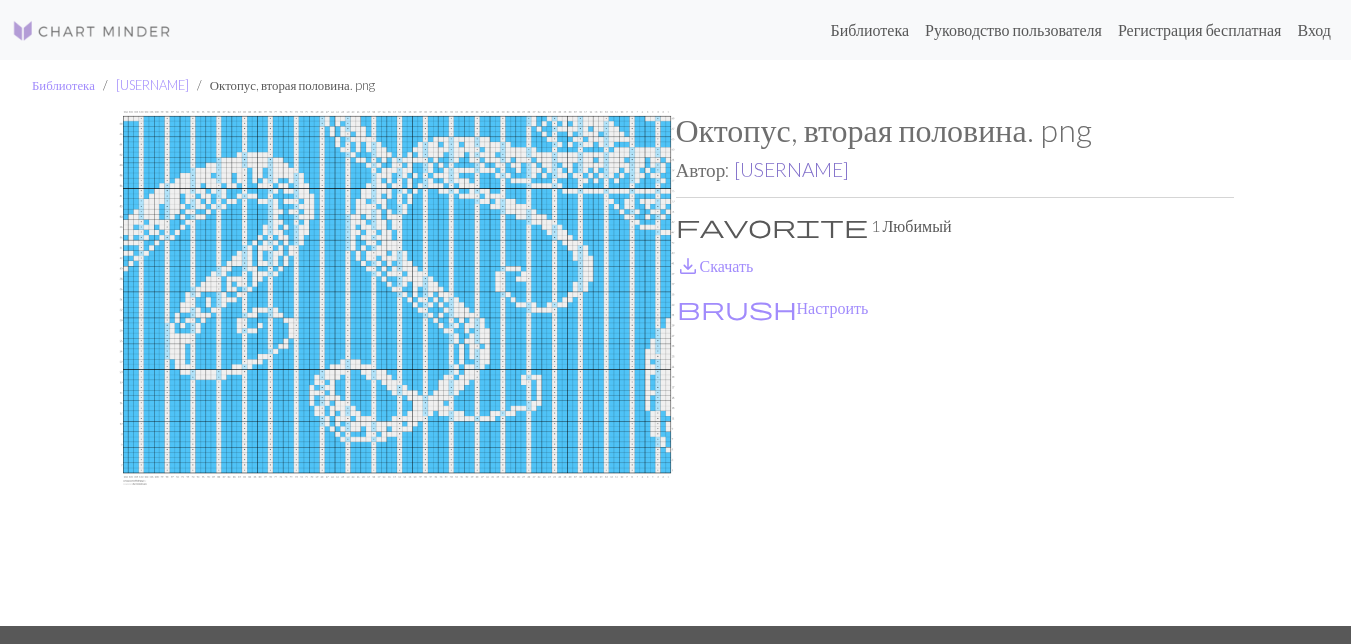 click on "[USERNAME]" at bounding box center [791, 169] 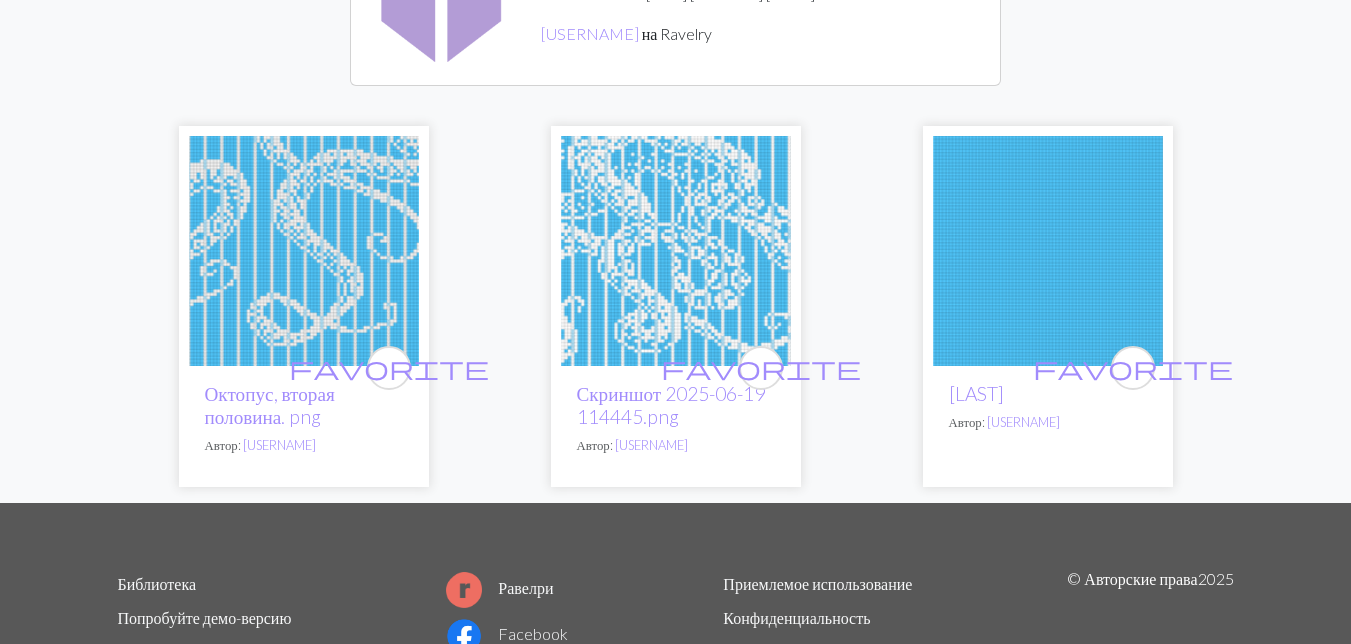 scroll, scrollTop: 300, scrollLeft: 0, axis: vertical 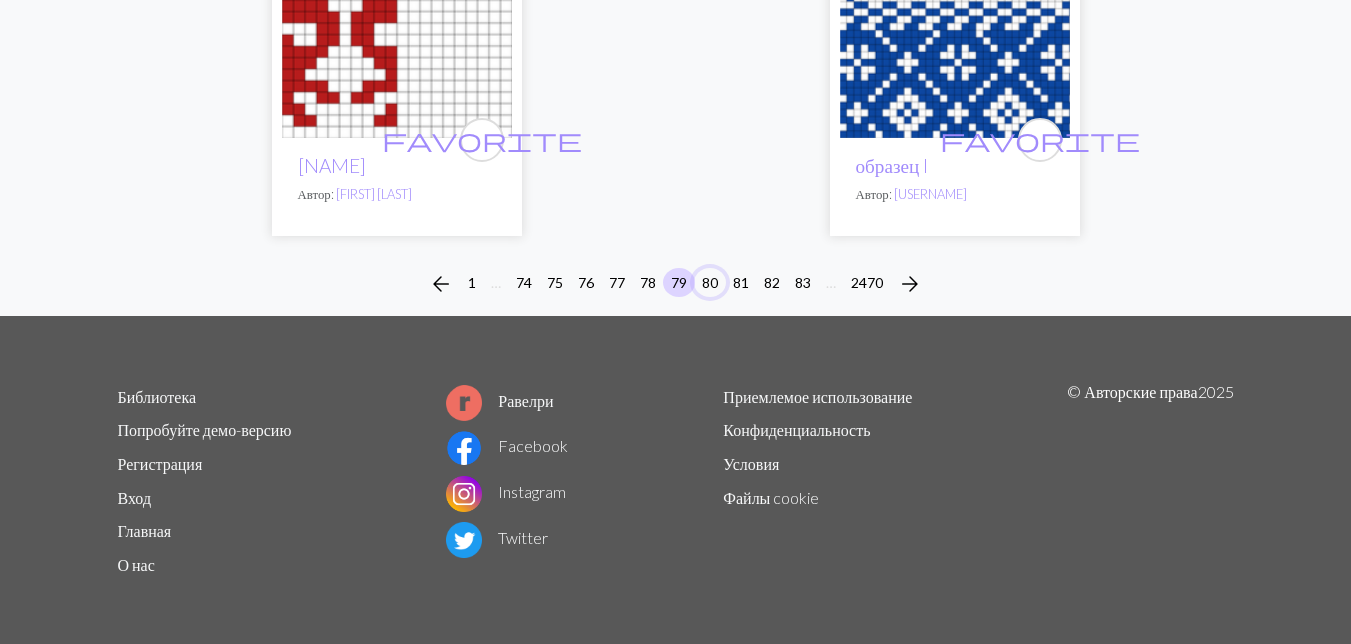 click on "80" at bounding box center [710, 282] 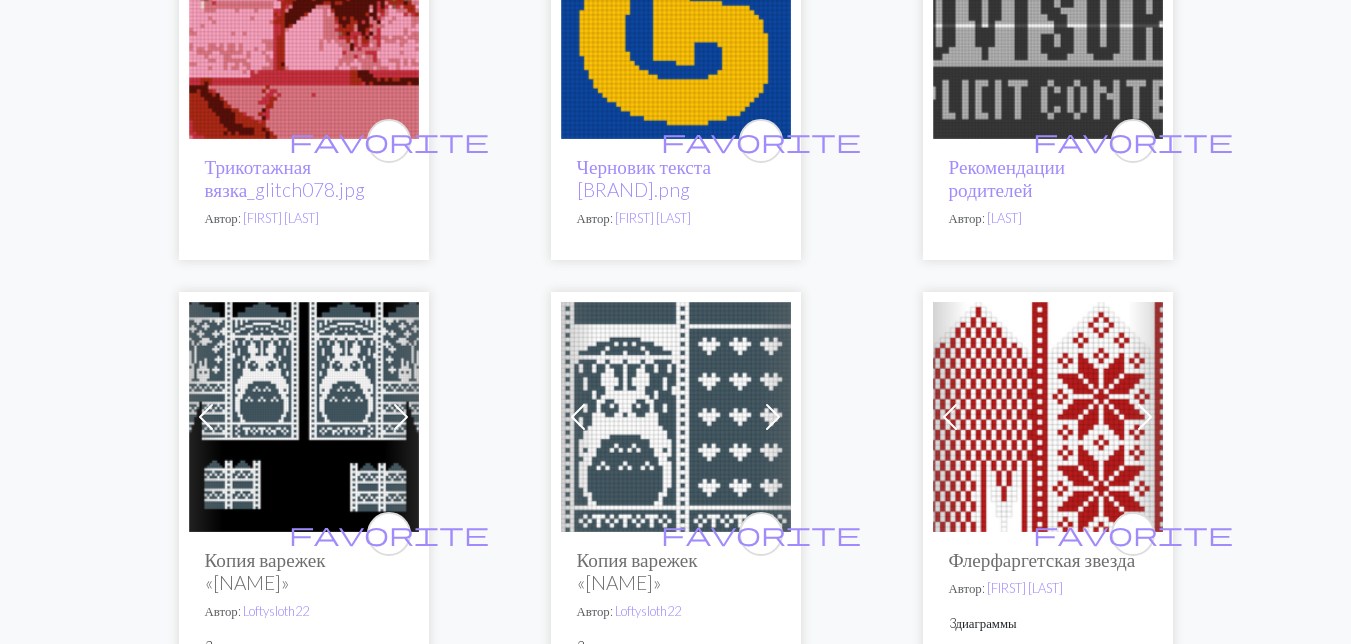 scroll, scrollTop: 3300, scrollLeft: 0, axis: vertical 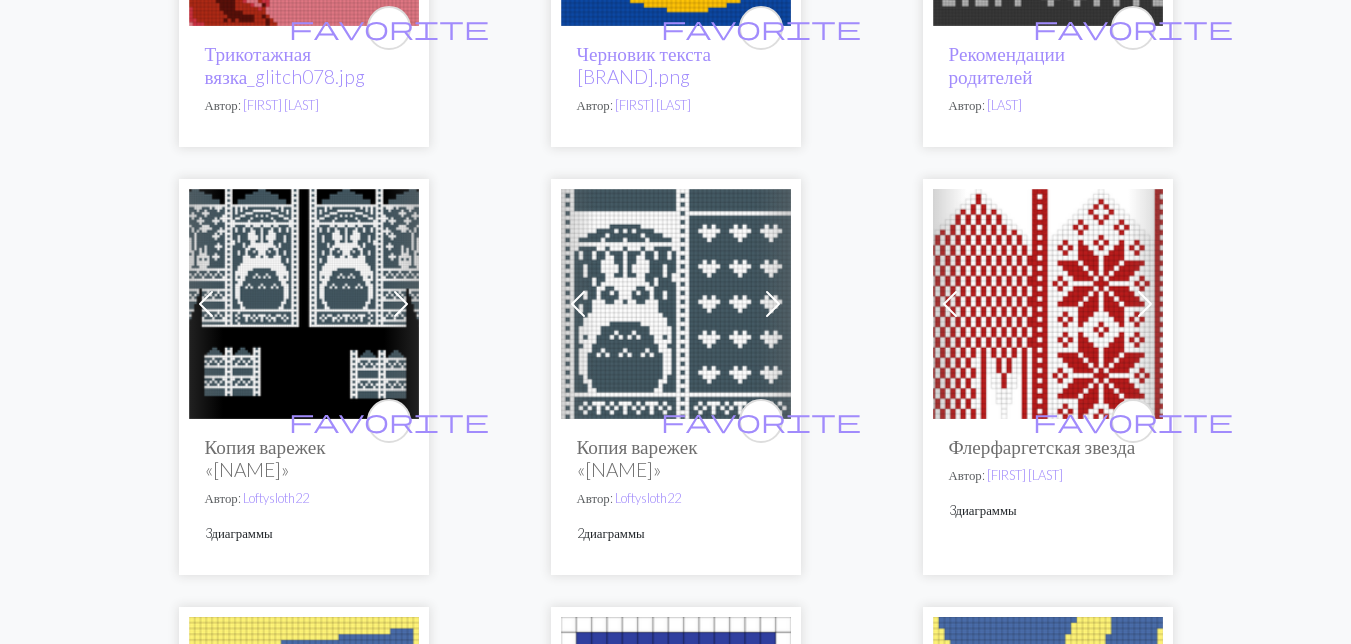 click at bounding box center [304, 304] 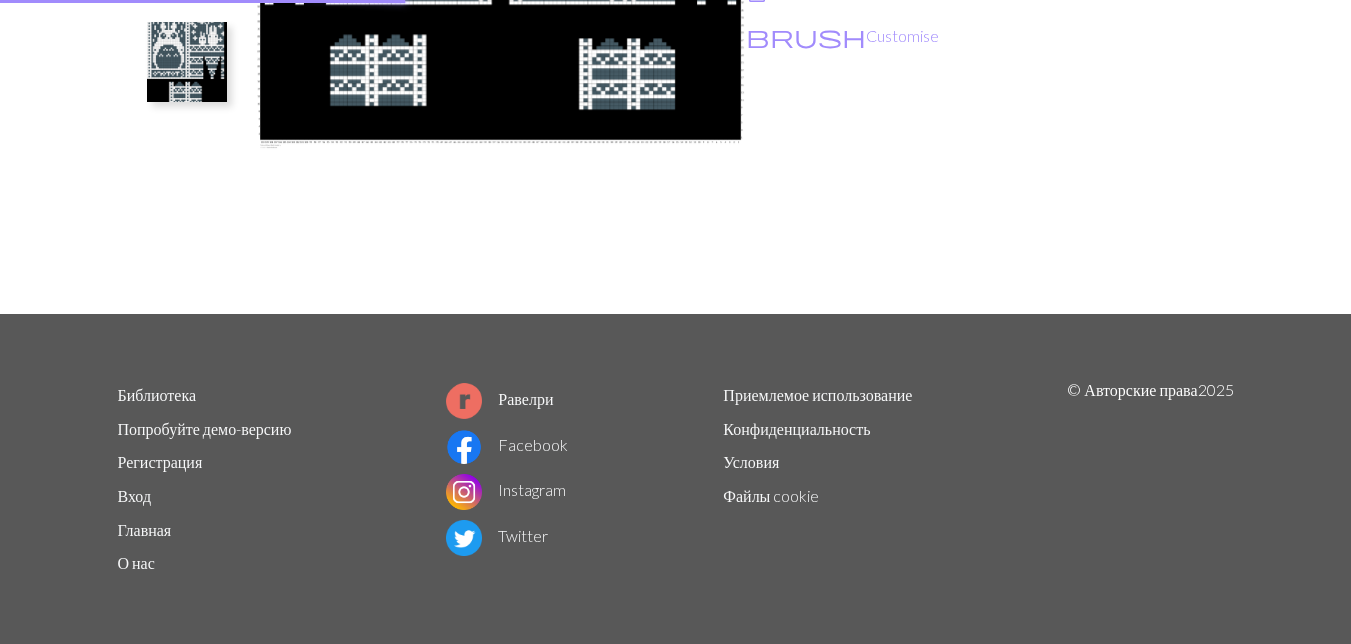 scroll, scrollTop: 0, scrollLeft: 0, axis: both 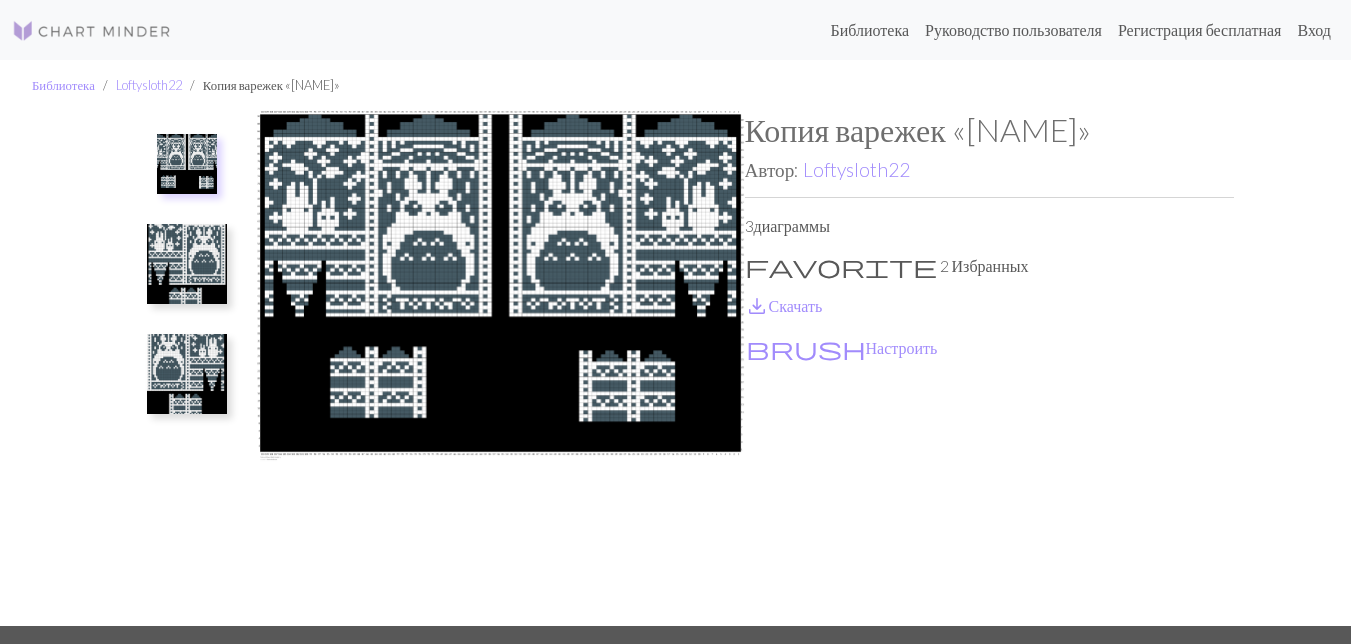 click at bounding box center [187, 264] 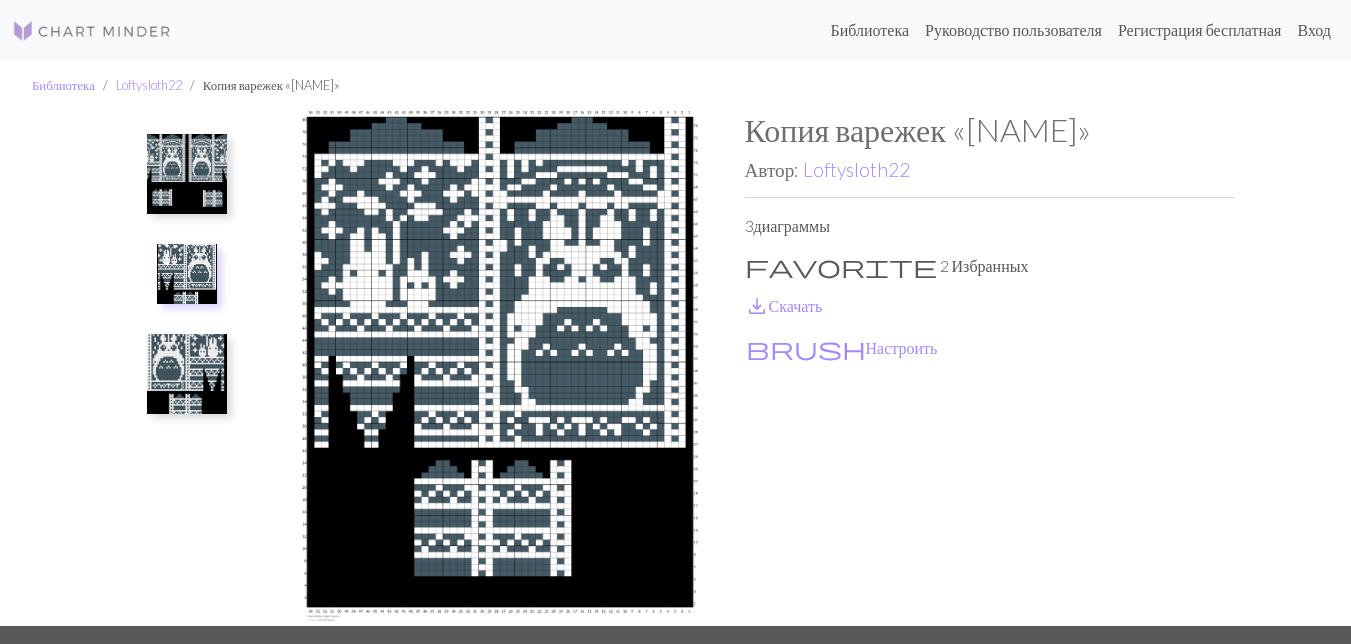click at bounding box center [187, 174] 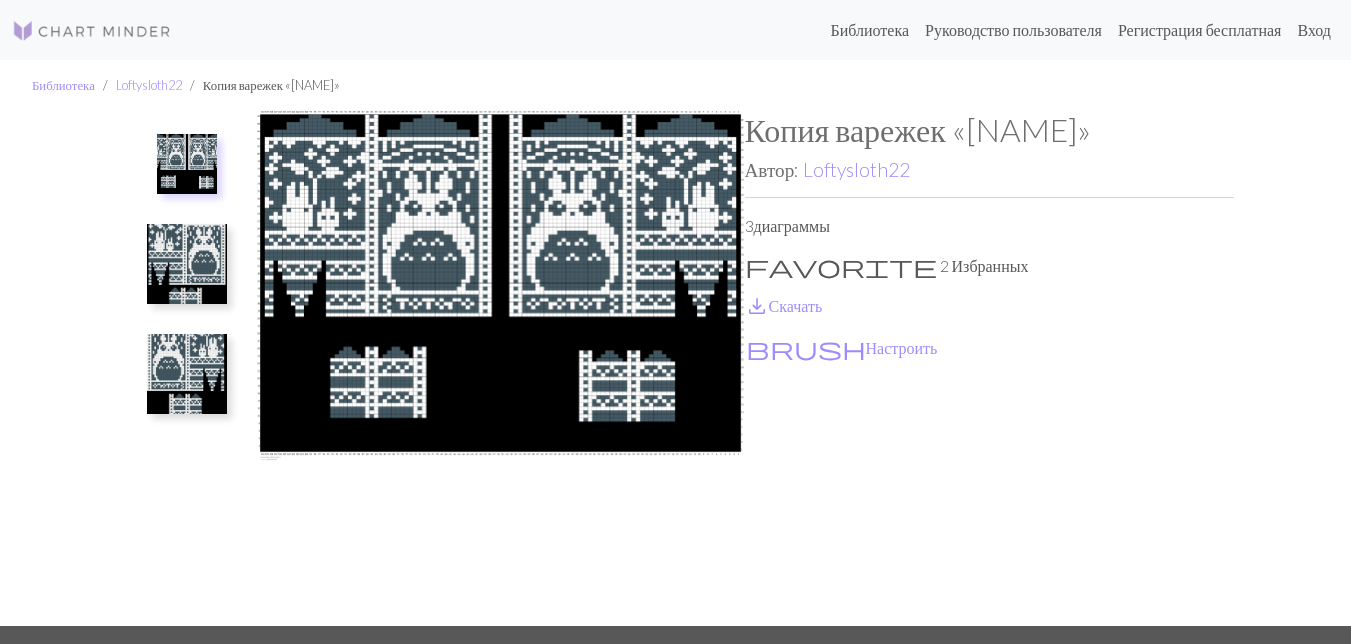 click at bounding box center [187, 374] 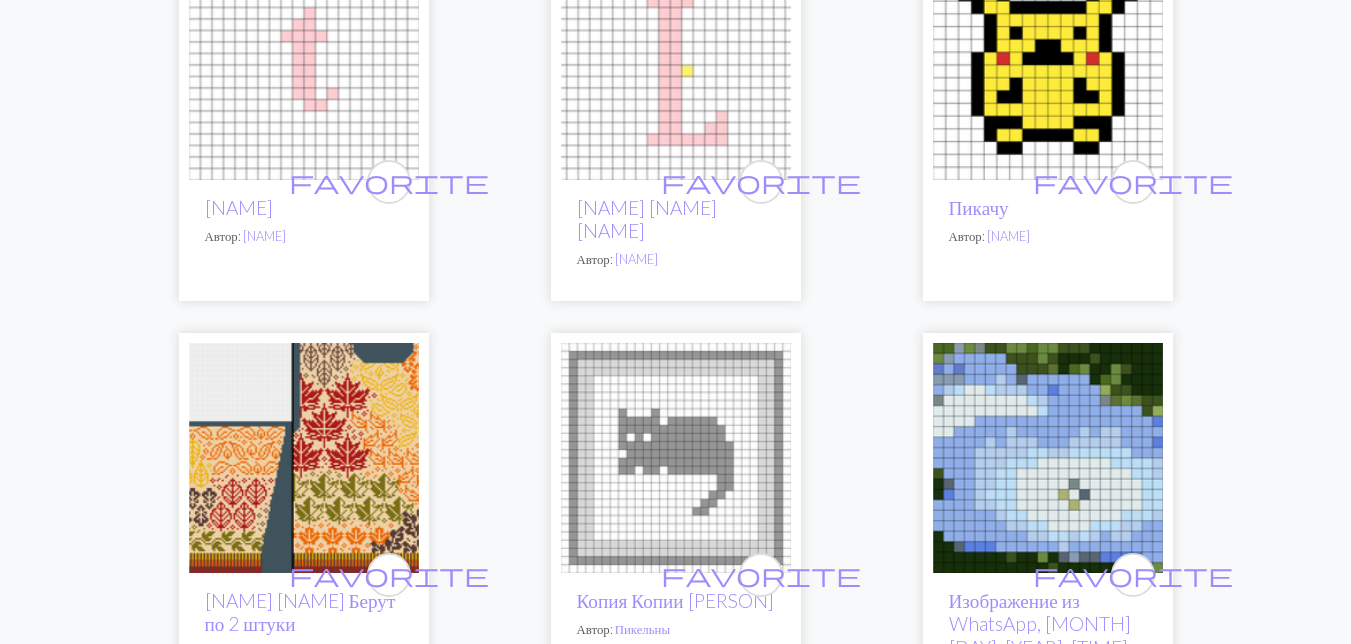 scroll, scrollTop: 5200, scrollLeft: 0, axis: vertical 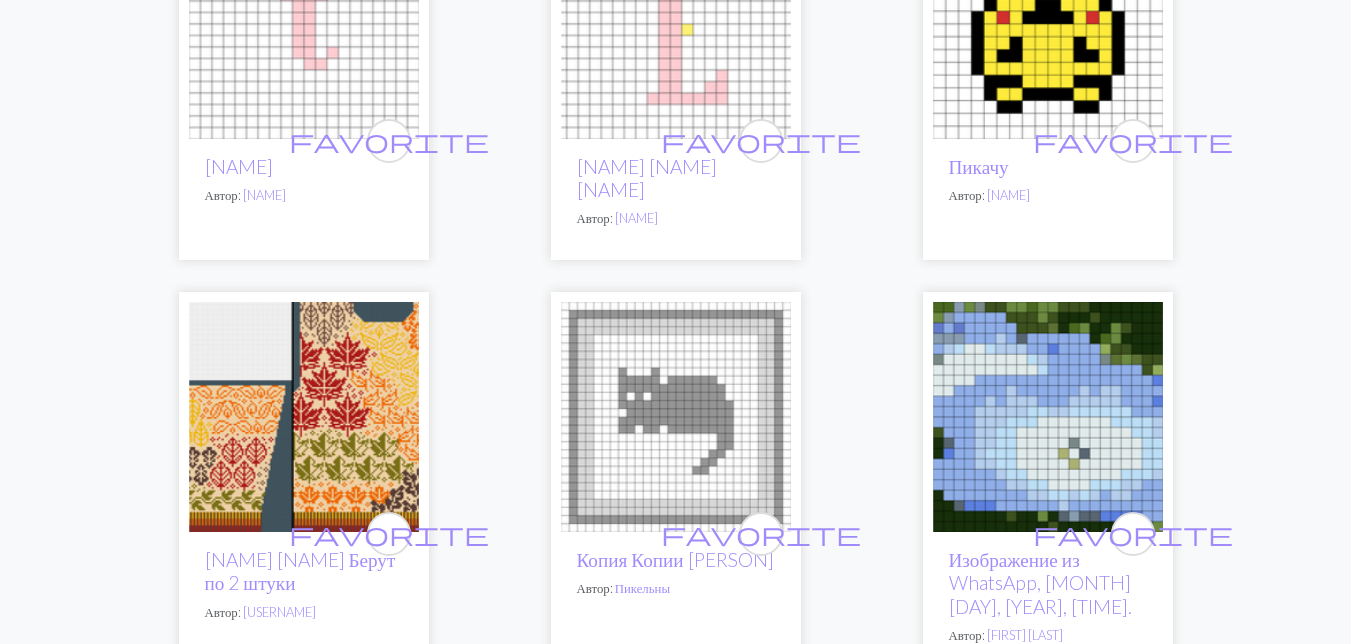 click at bounding box center (304, 417) 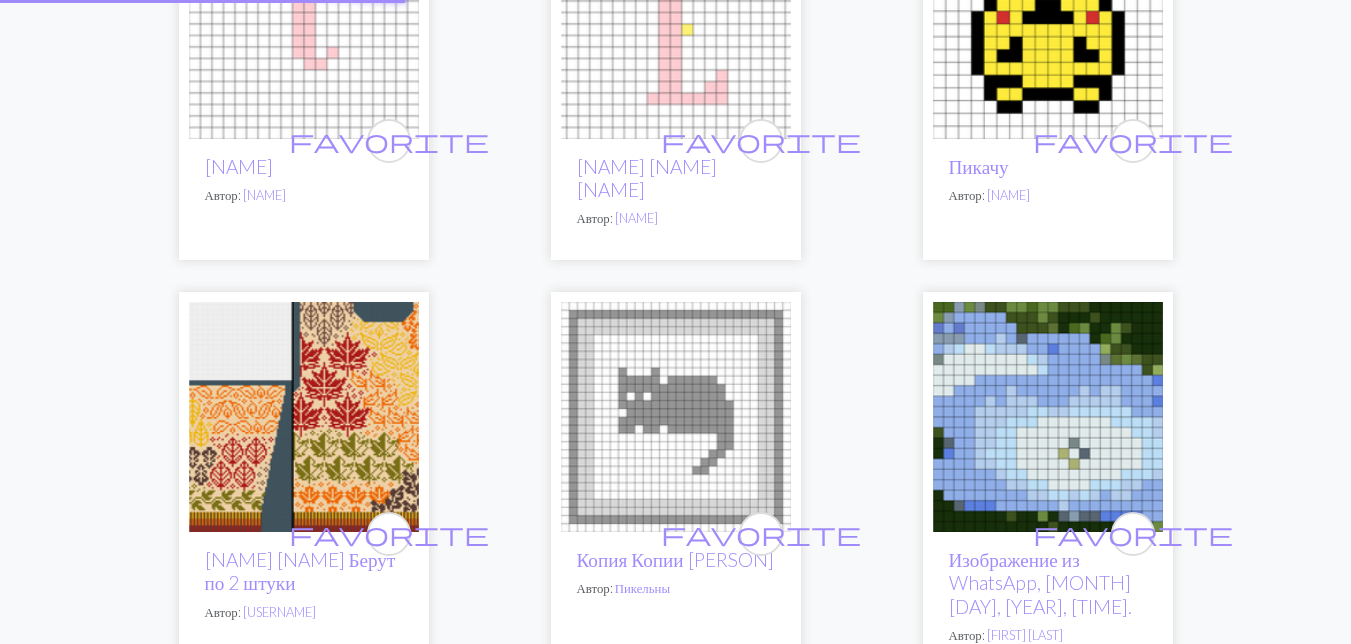 scroll, scrollTop: 0, scrollLeft: 0, axis: both 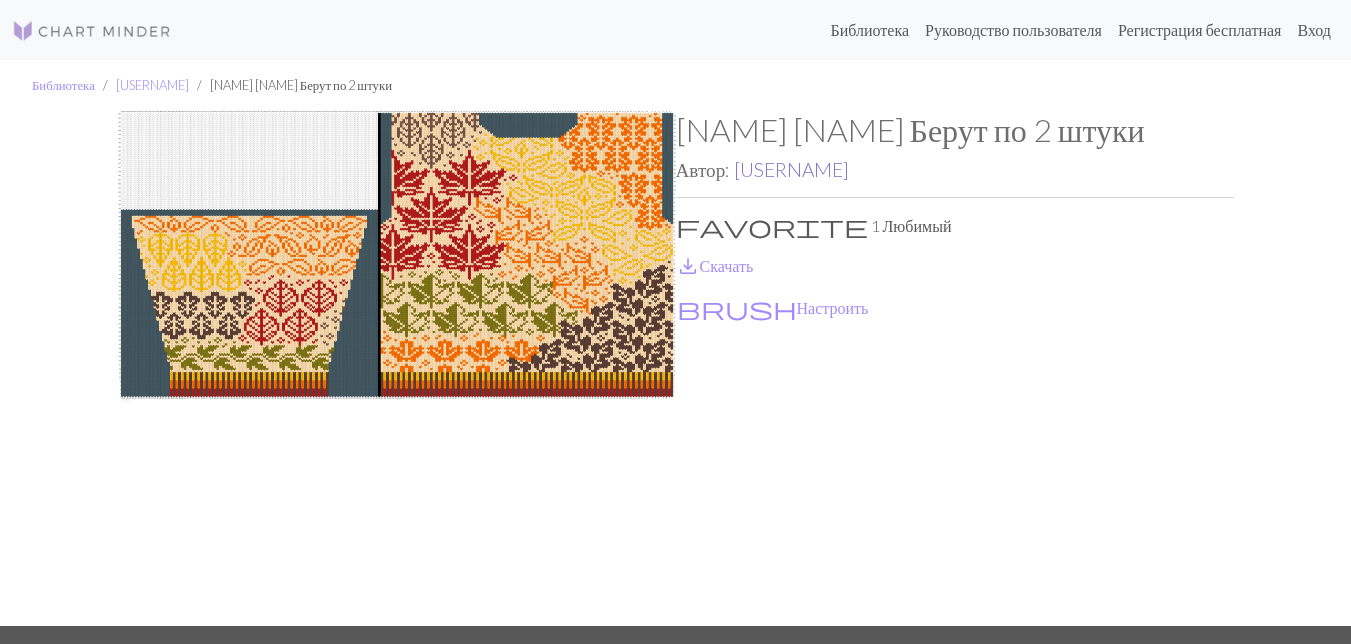 click on "[USERNAME]" at bounding box center [791, 169] 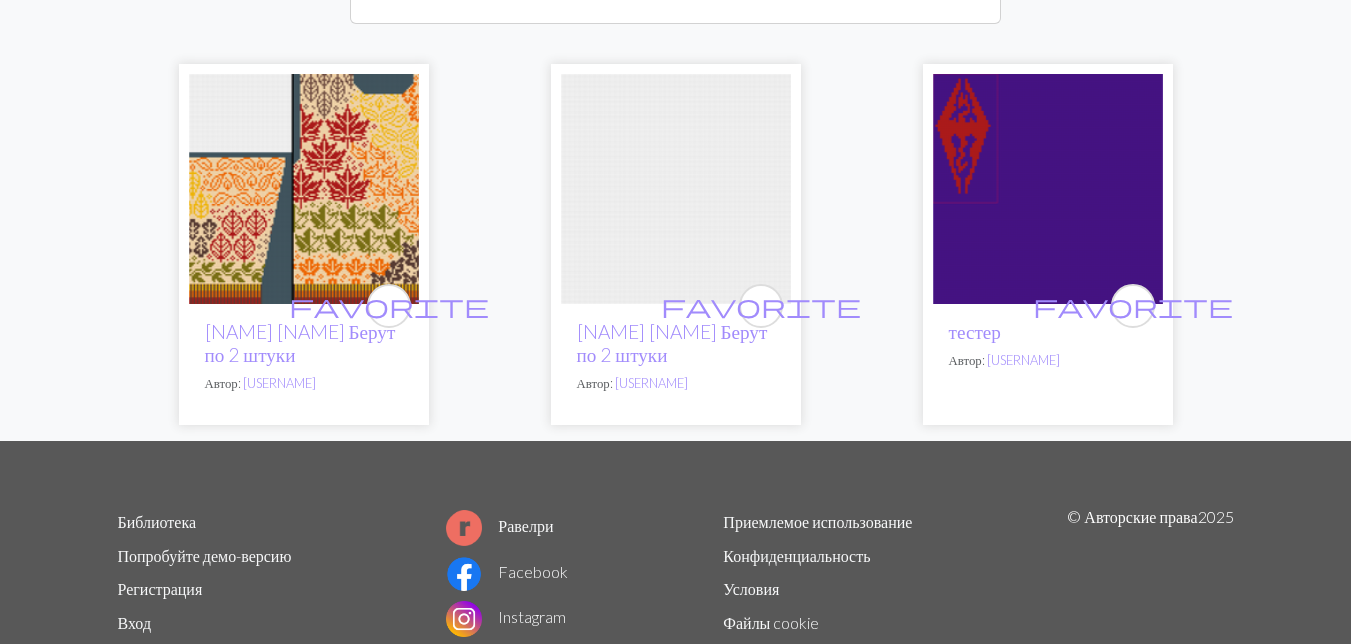 scroll, scrollTop: 300, scrollLeft: 0, axis: vertical 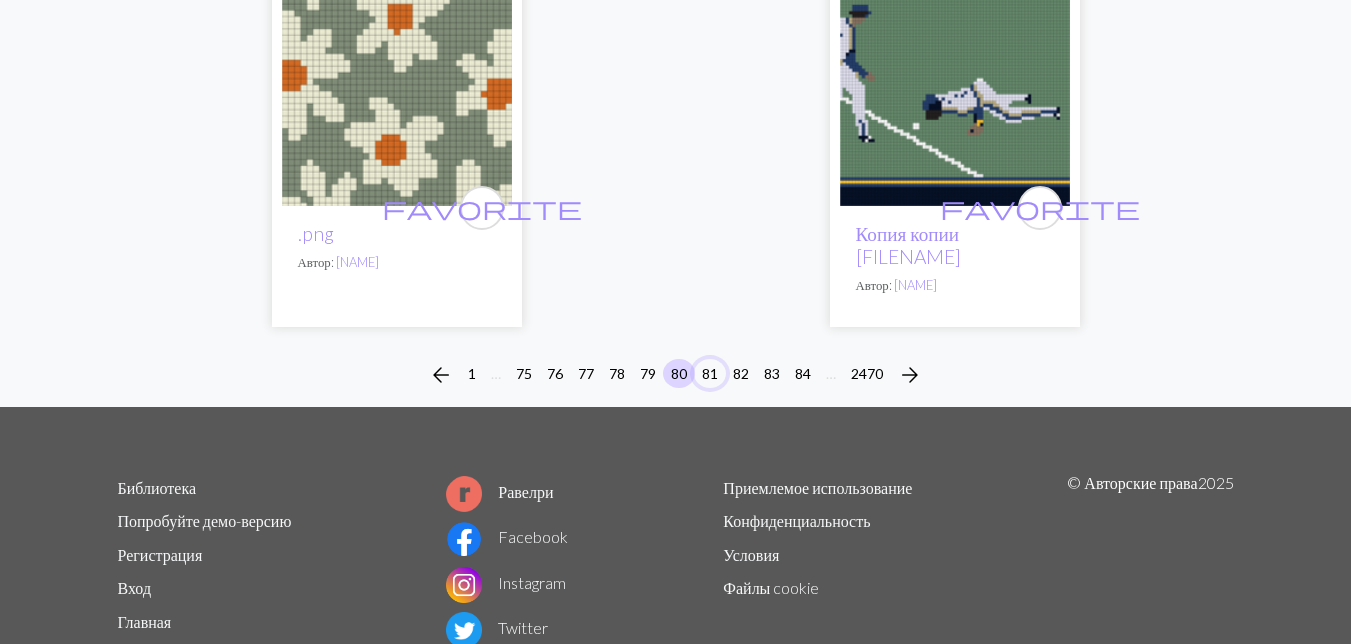 click on "81" at bounding box center [710, 373] 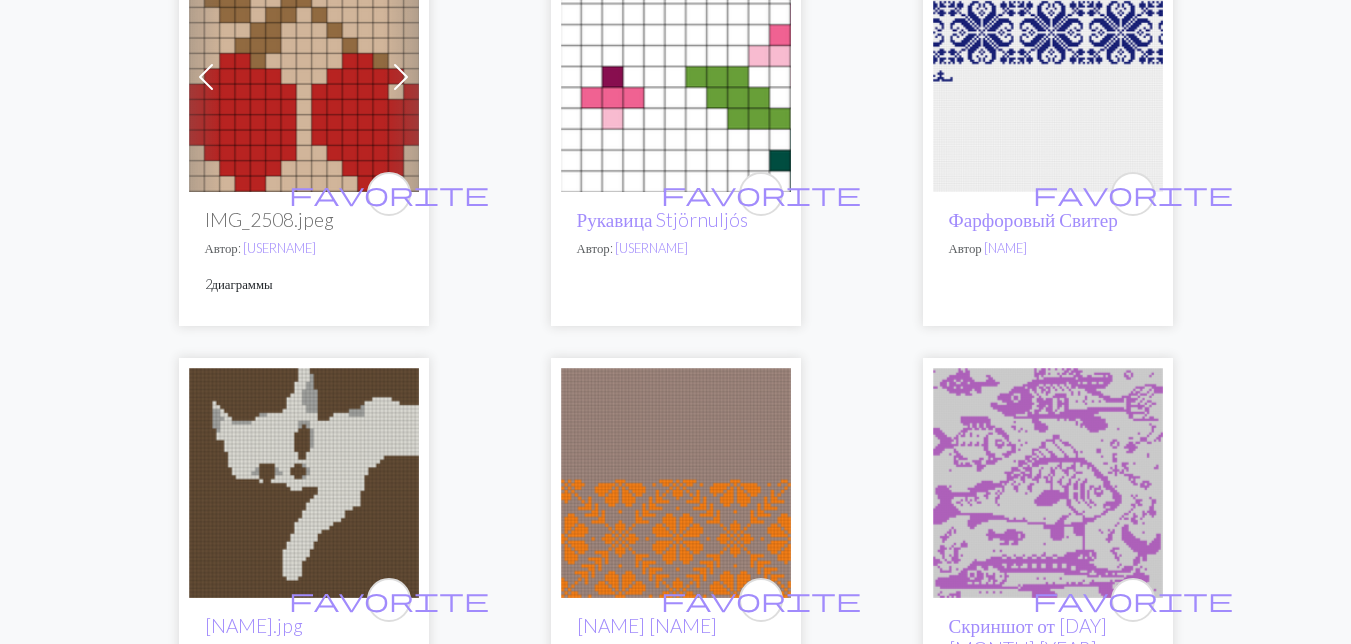 scroll, scrollTop: 3900, scrollLeft: 0, axis: vertical 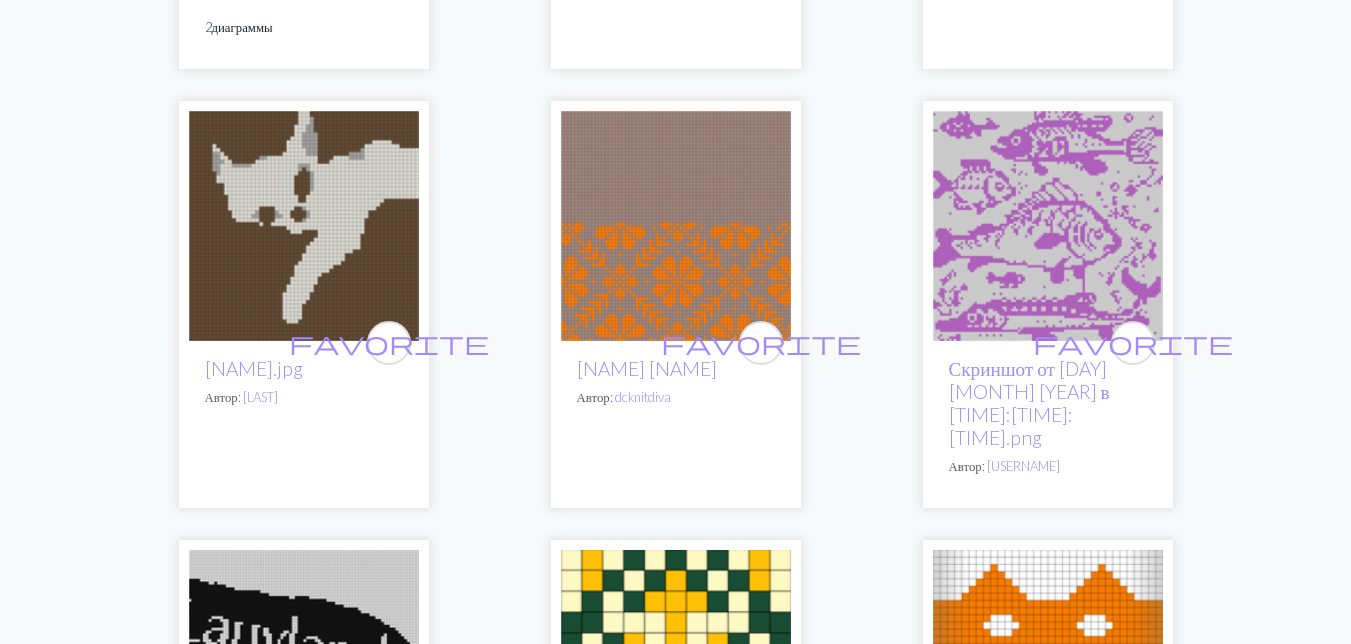 click at bounding box center [1048, 226] 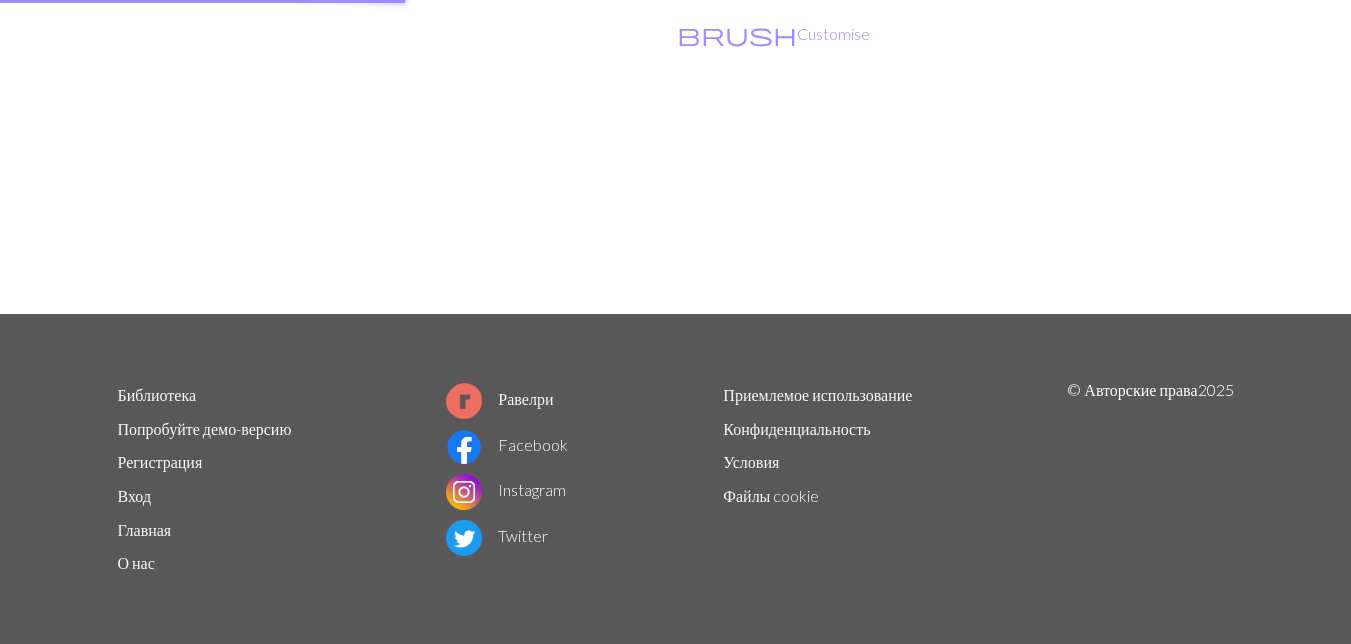 scroll, scrollTop: 0, scrollLeft: 0, axis: both 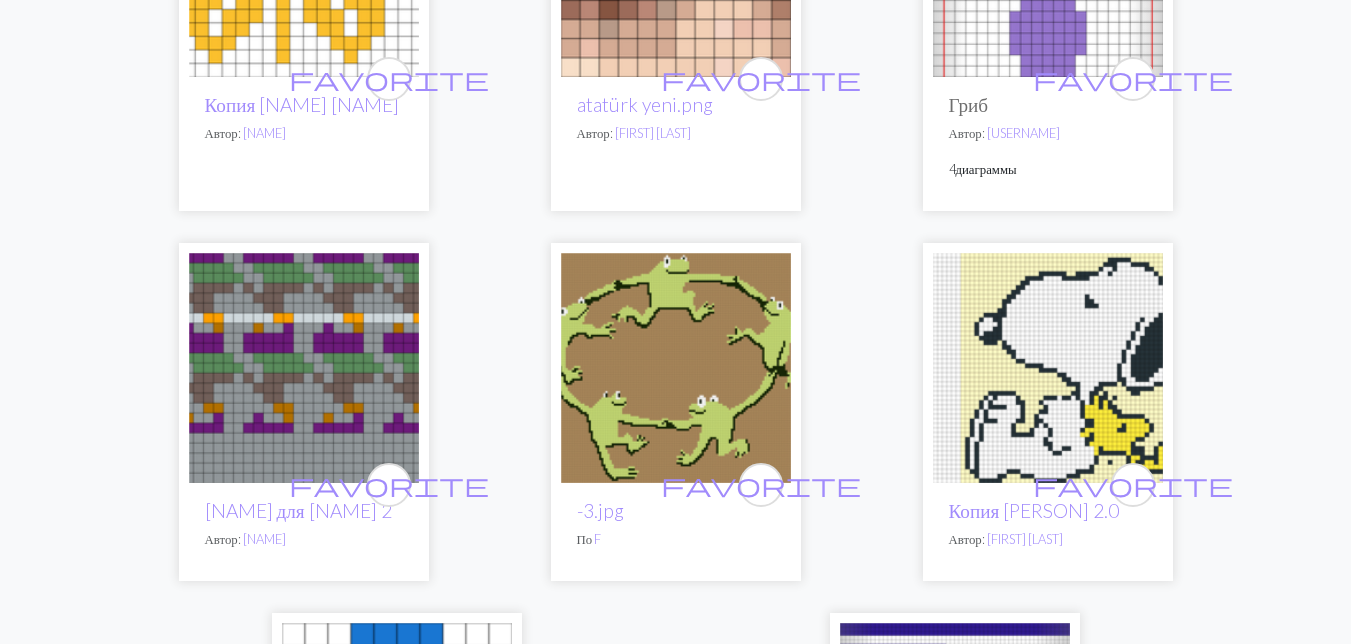 click at bounding box center [676, 368] 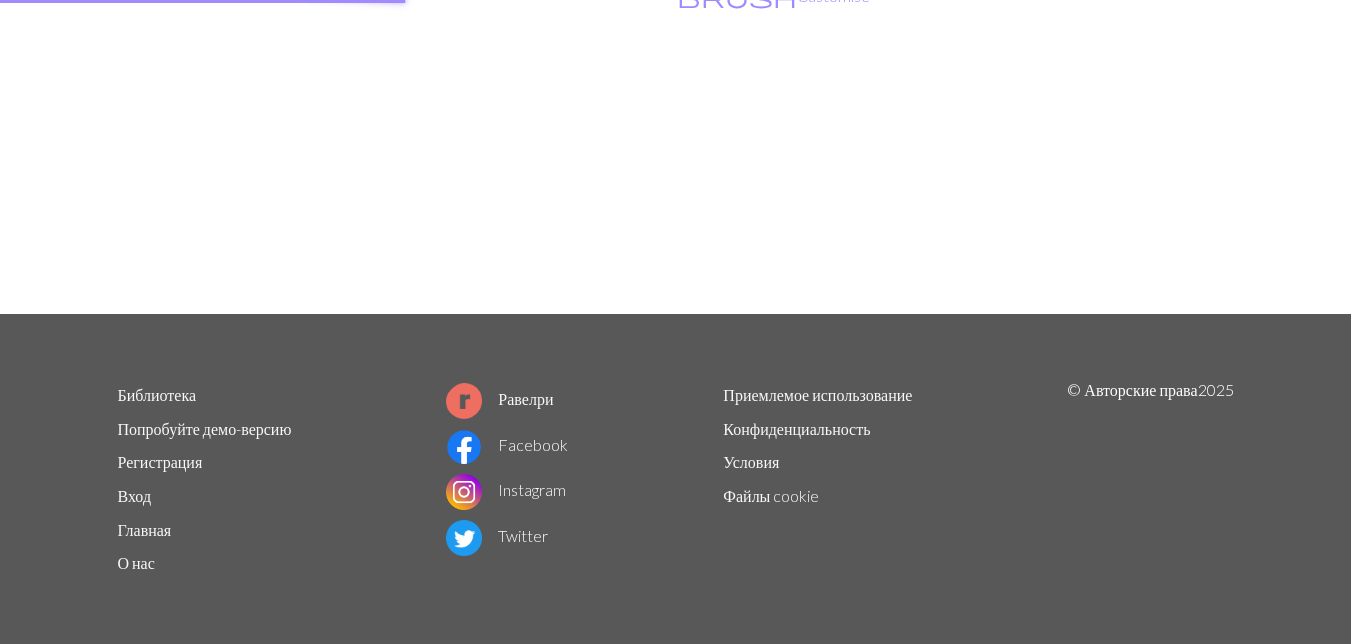 scroll, scrollTop: 0, scrollLeft: 0, axis: both 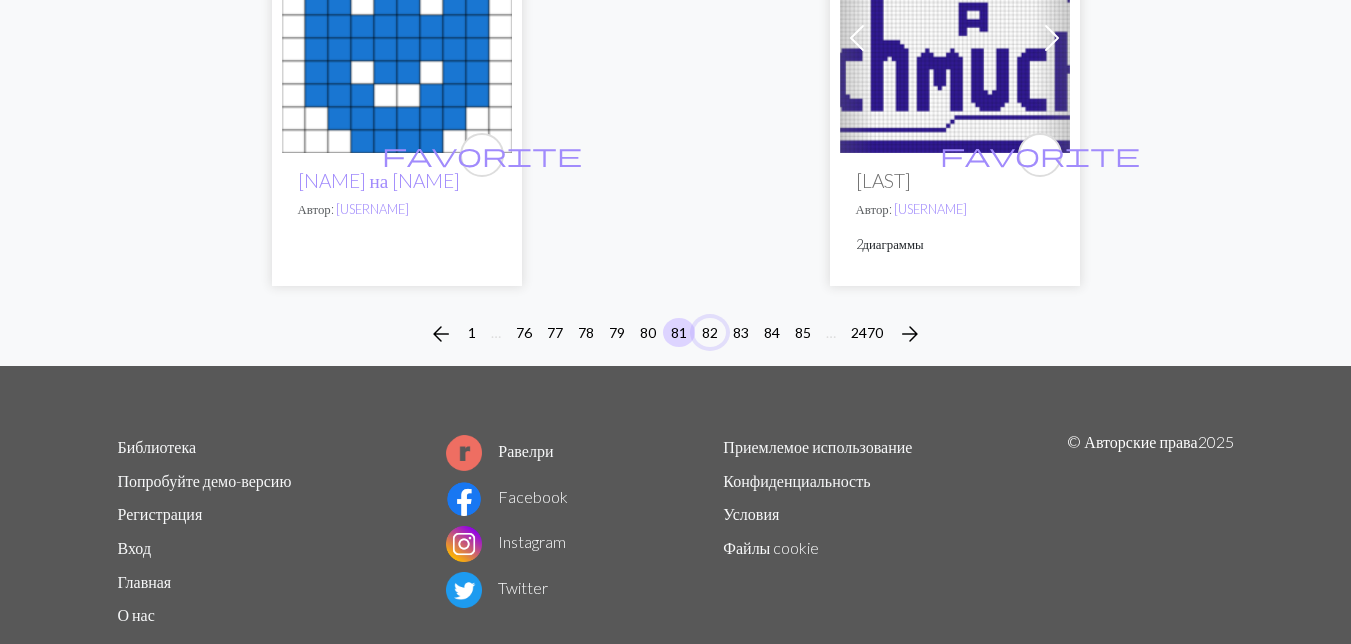 click on "82" at bounding box center (710, 332) 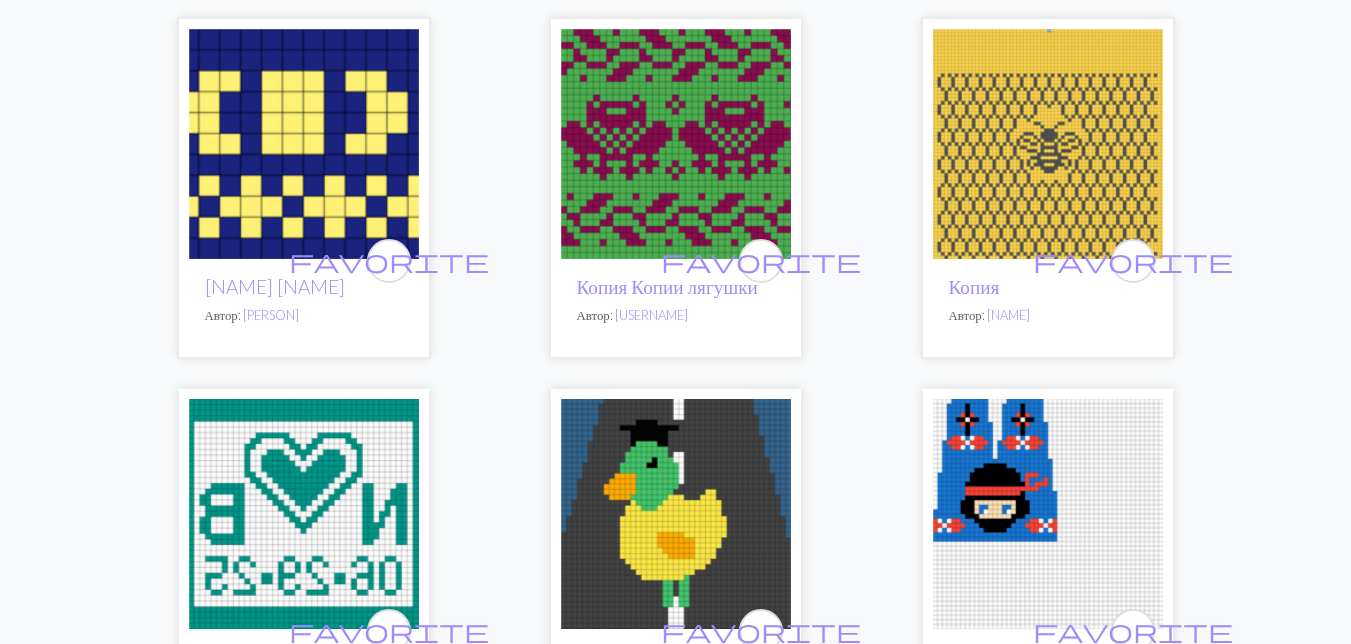 scroll, scrollTop: 6000, scrollLeft: 0, axis: vertical 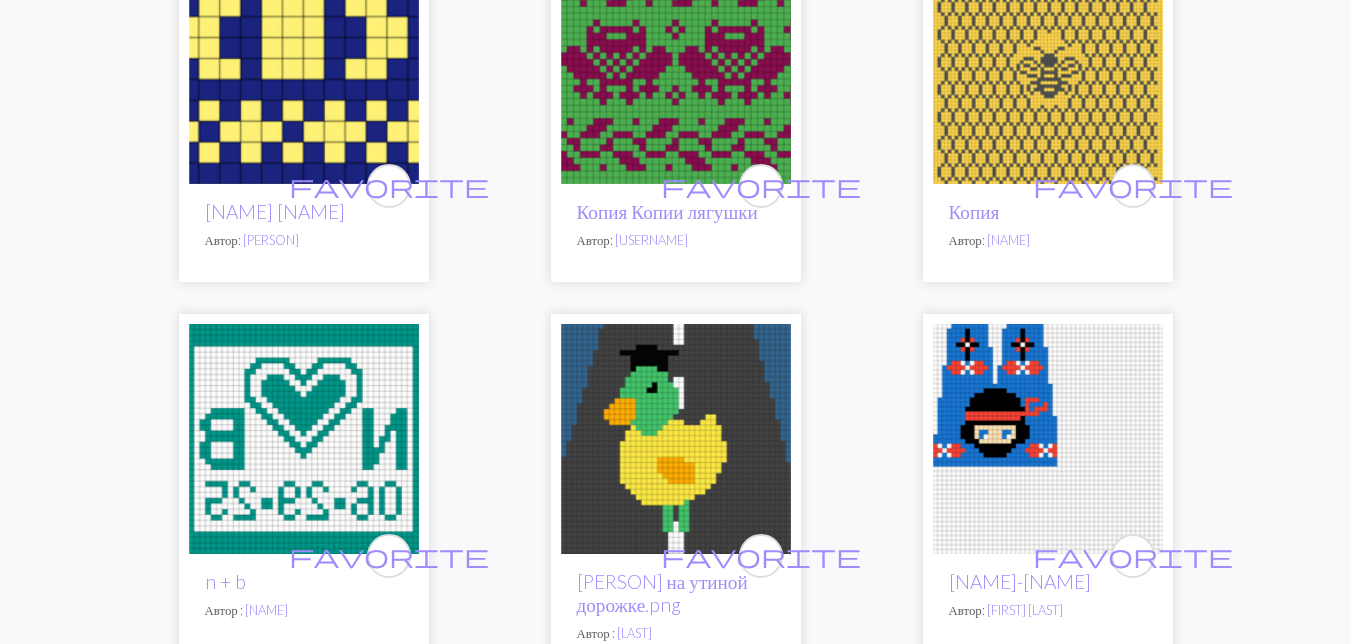 click at bounding box center (676, 69) 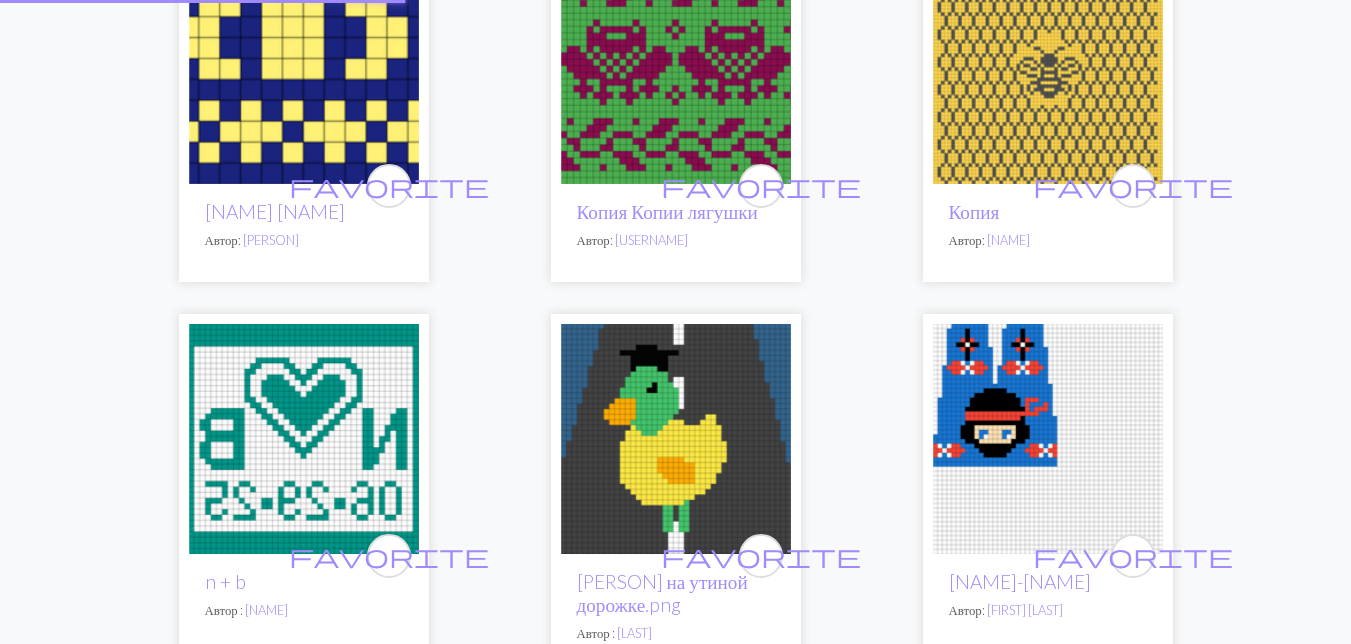 scroll, scrollTop: 0, scrollLeft: 0, axis: both 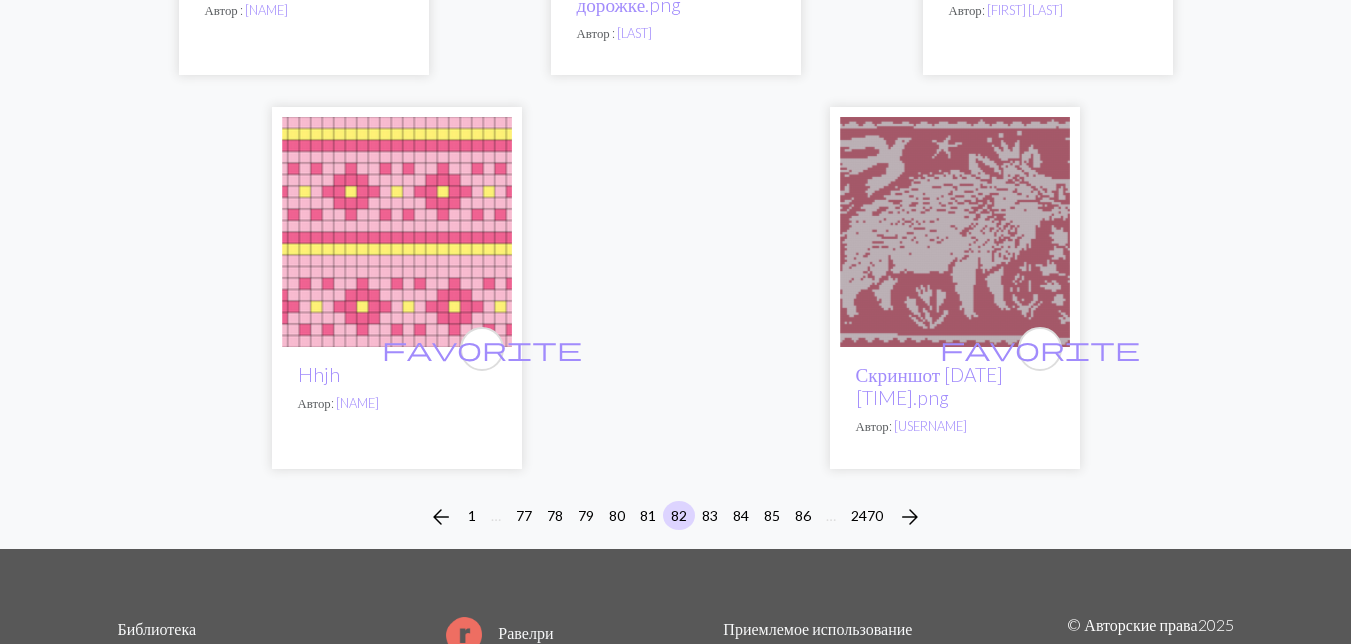 click at bounding box center (955, 232) 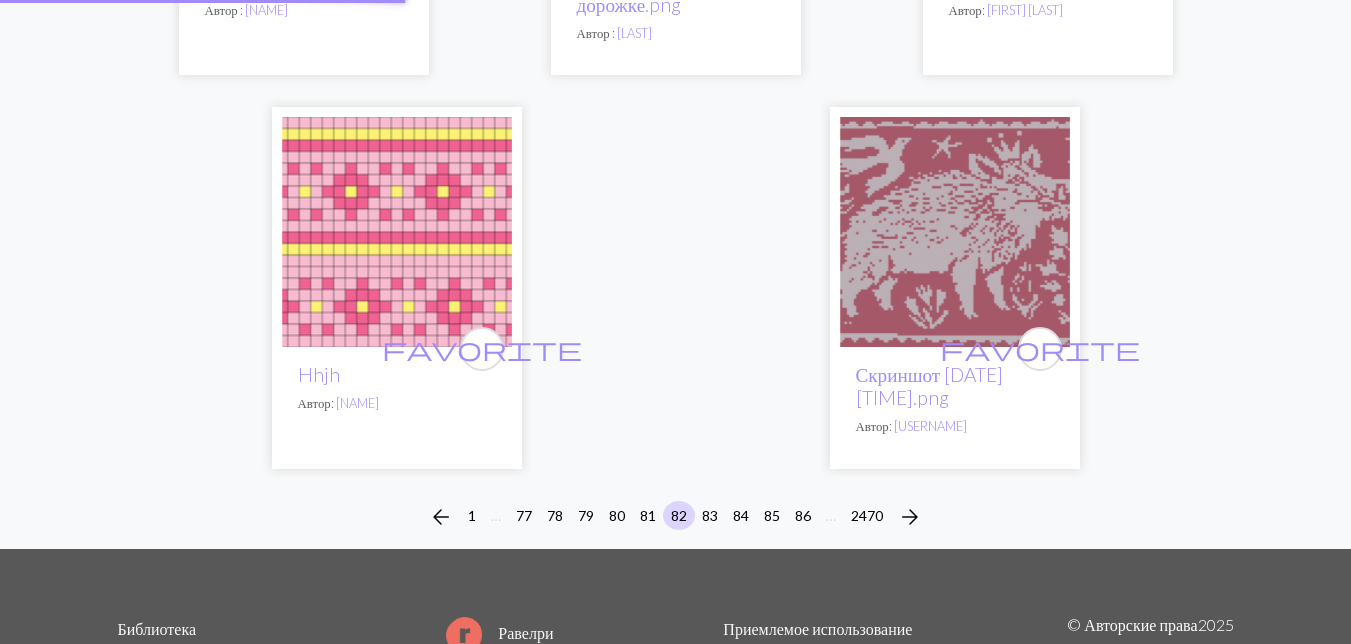 scroll, scrollTop: 0, scrollLeft: 0, axis: both 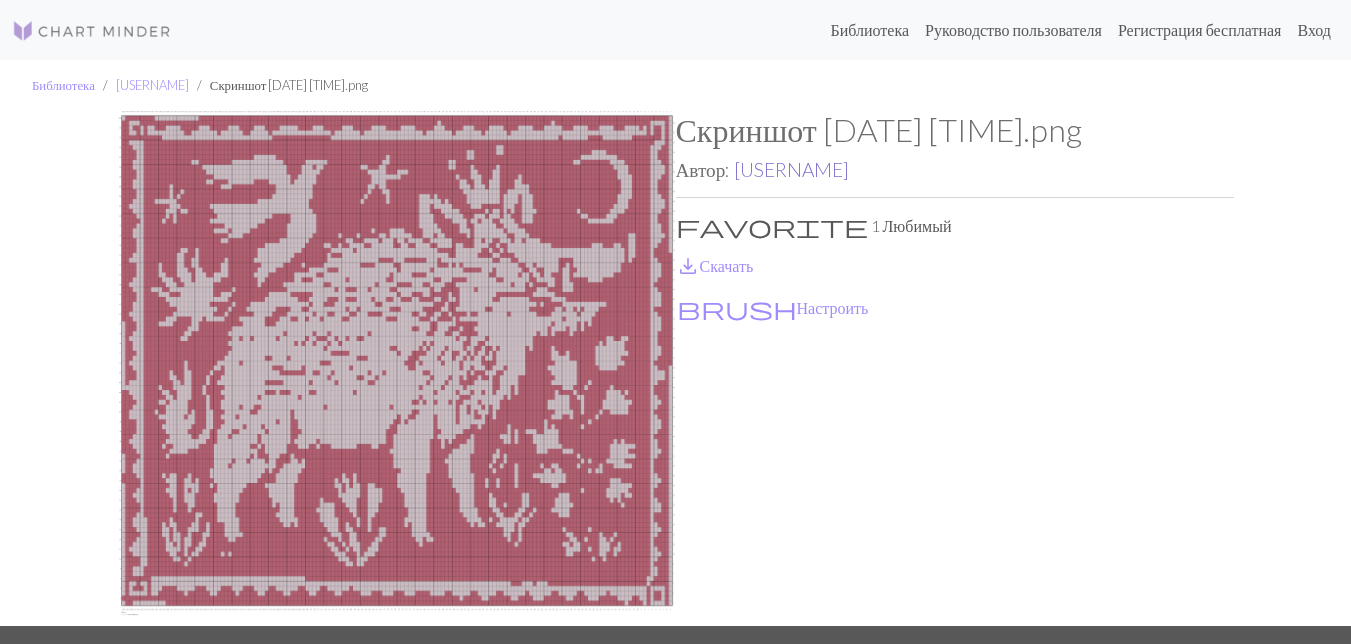 click on "[USERNAME]" at bounding box center (791, 169) 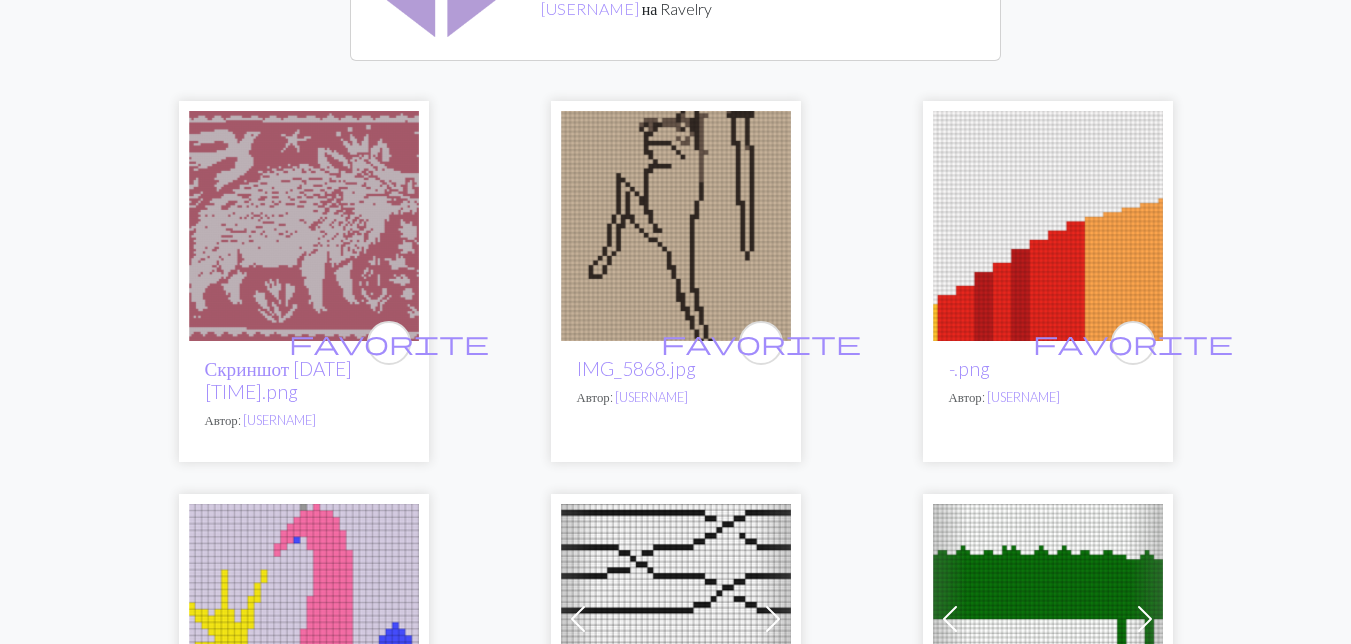 scroll, scrollTop: 400, scrollLeft: 0, axis: vertical 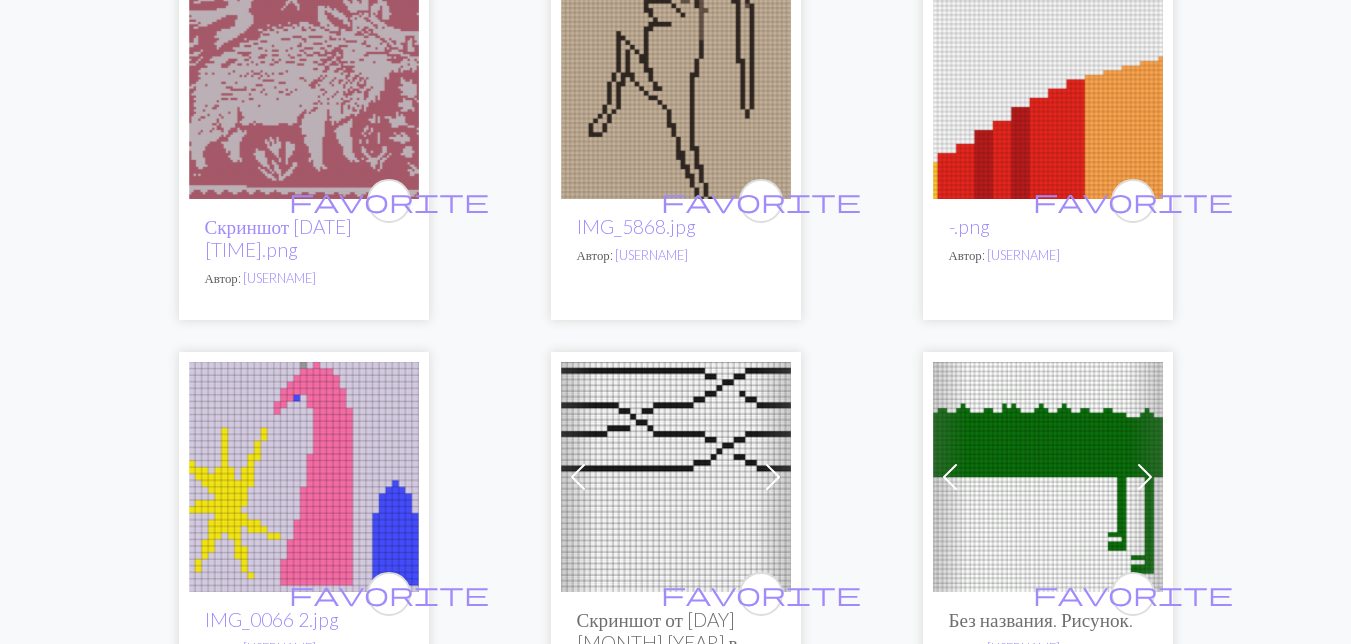 click at bounding box center (676, 84) 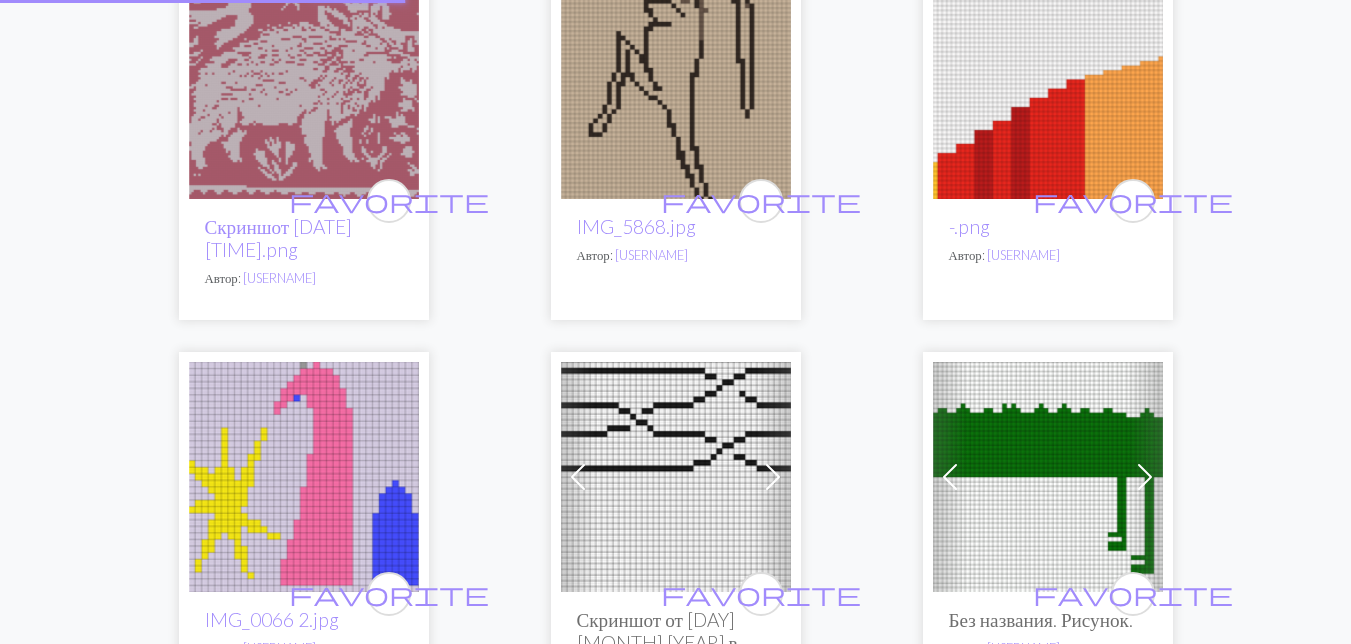 scroll, scrollTop: 0, scrollLeft: 0, axis: both 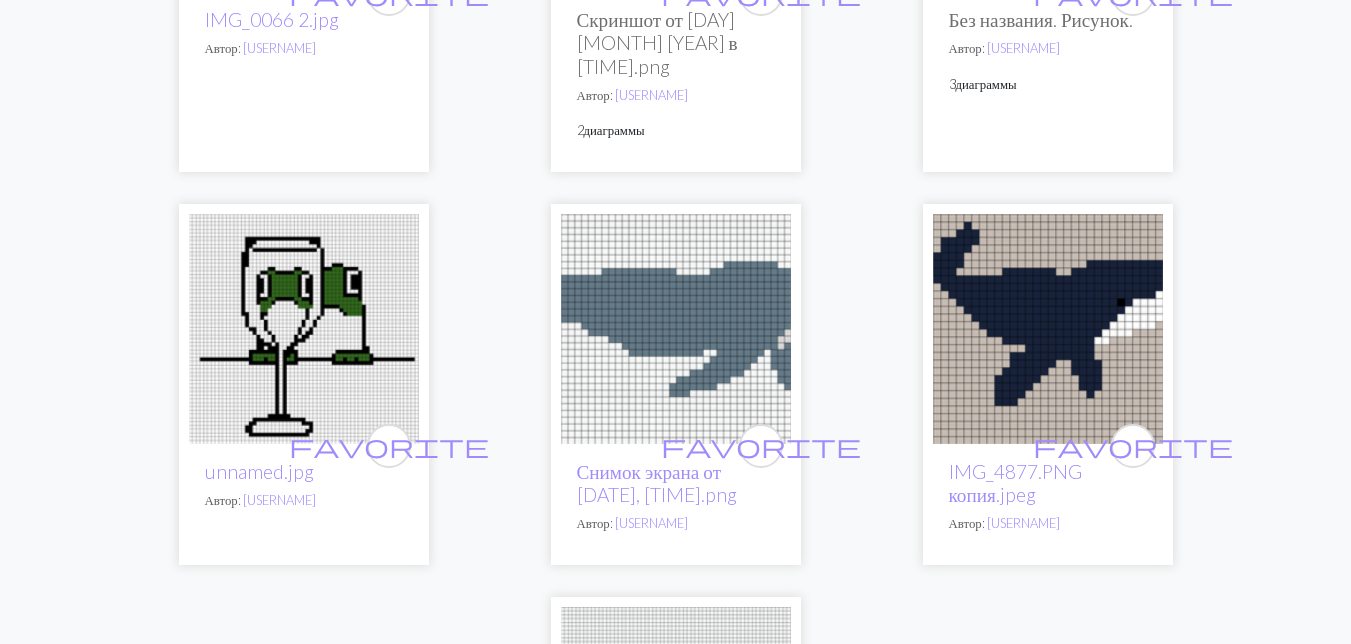 click at bounding box center [676, 329] 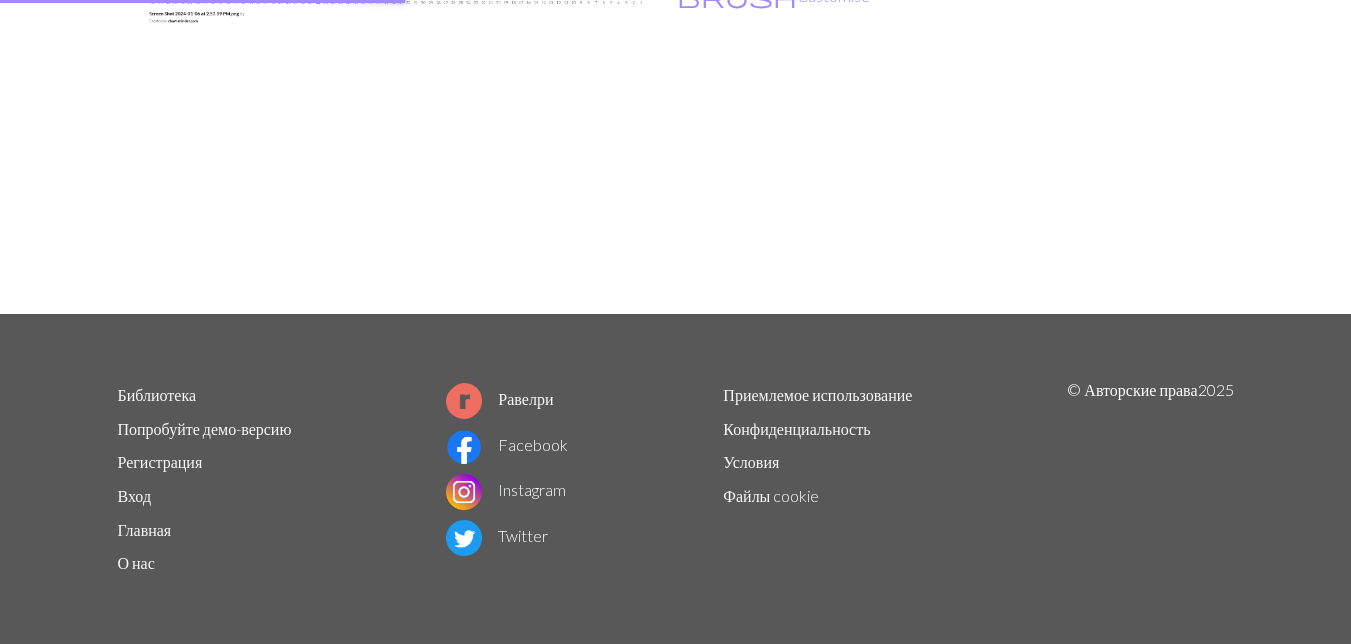 scroll, scrollTop: 0, scrollLeft: 0, axis: both 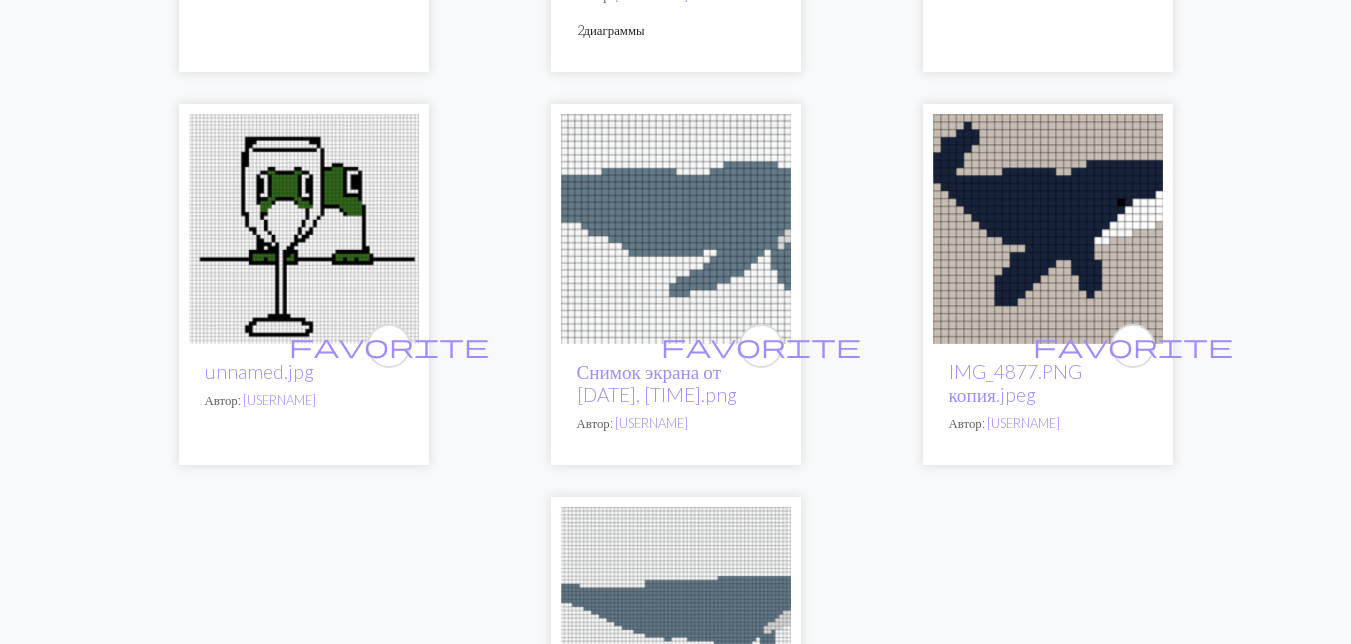 click at bounding box center [1048, 229] 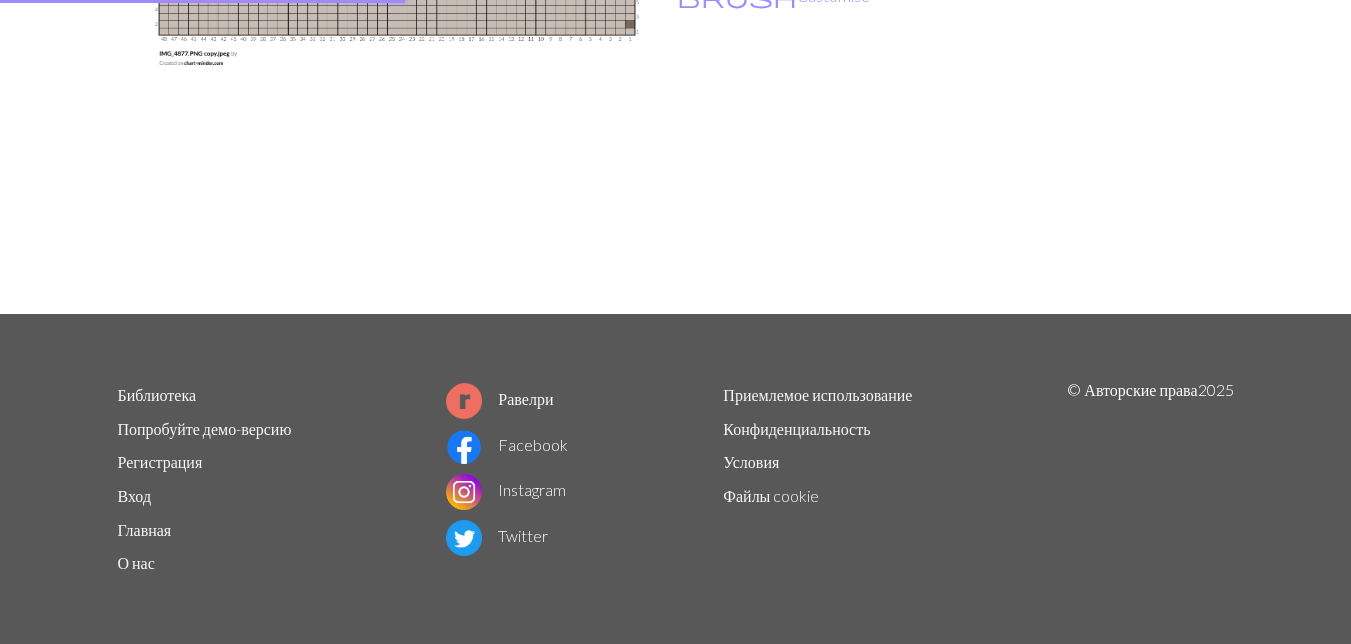scroll, scrollTop: 0, scrollLeft: 0, axis: both 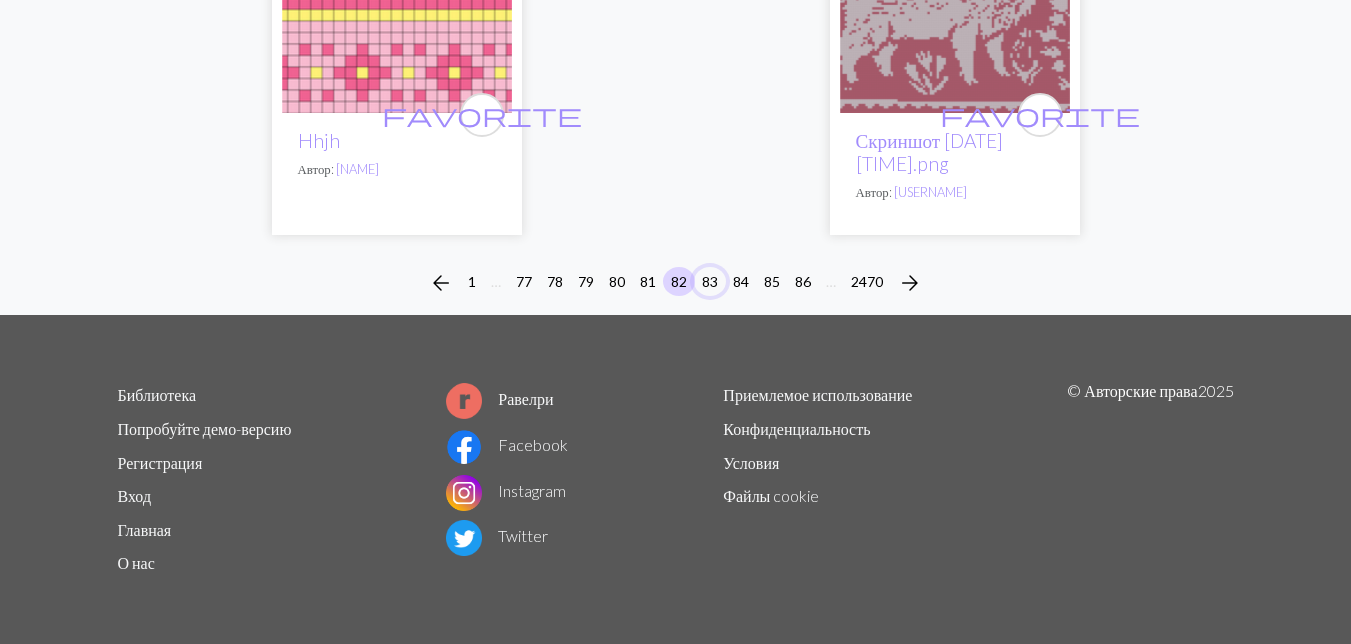 click on "83" at bounding box center (710, 281) 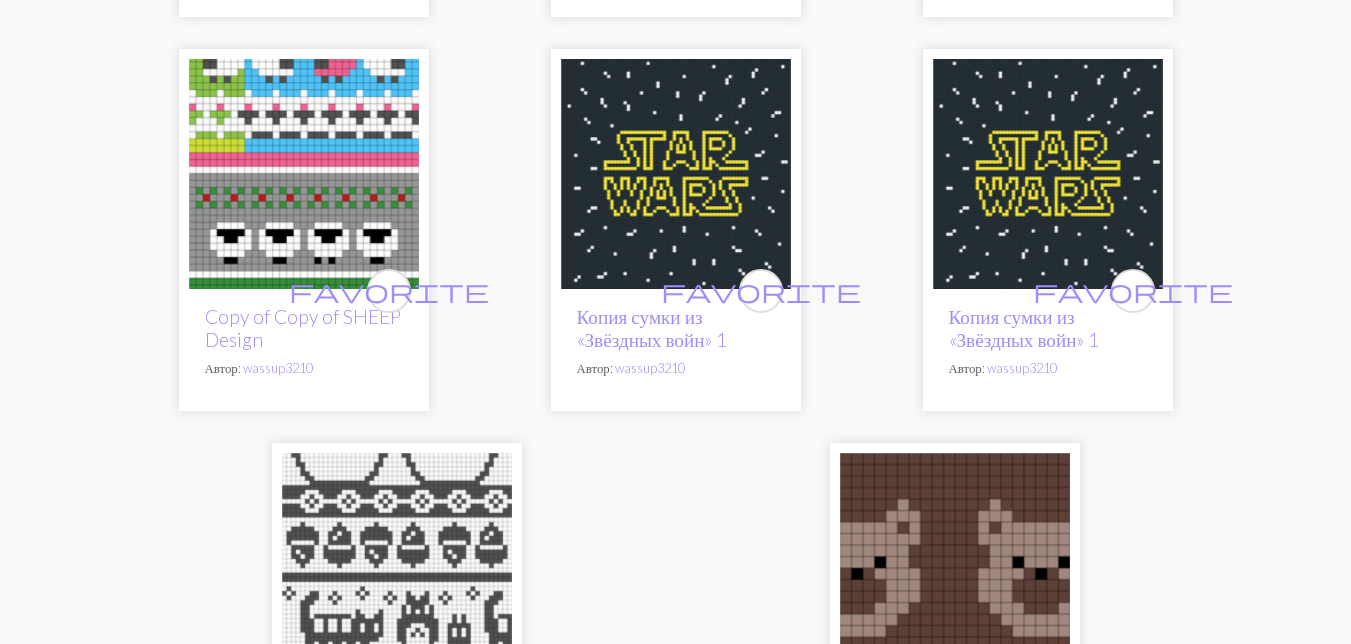 scroll, scrollTop: 6500, scrollLeft: 0, axis: vertical 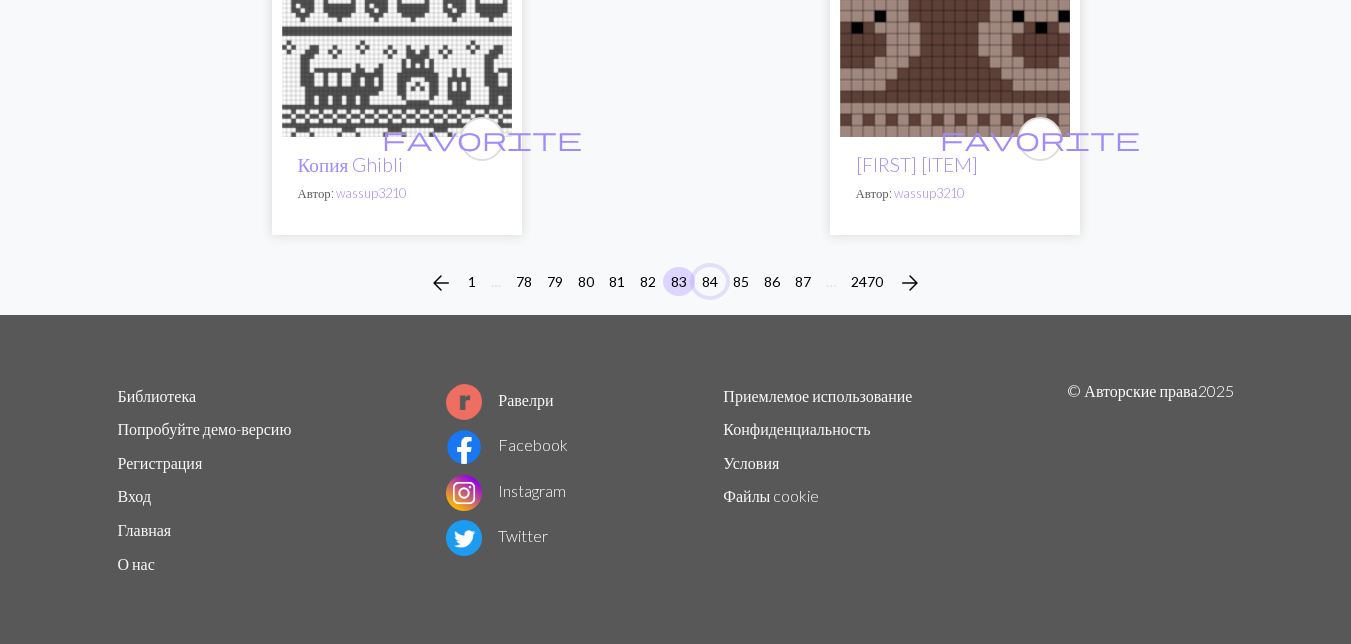 click on "84" at bounding box center [710, 281] 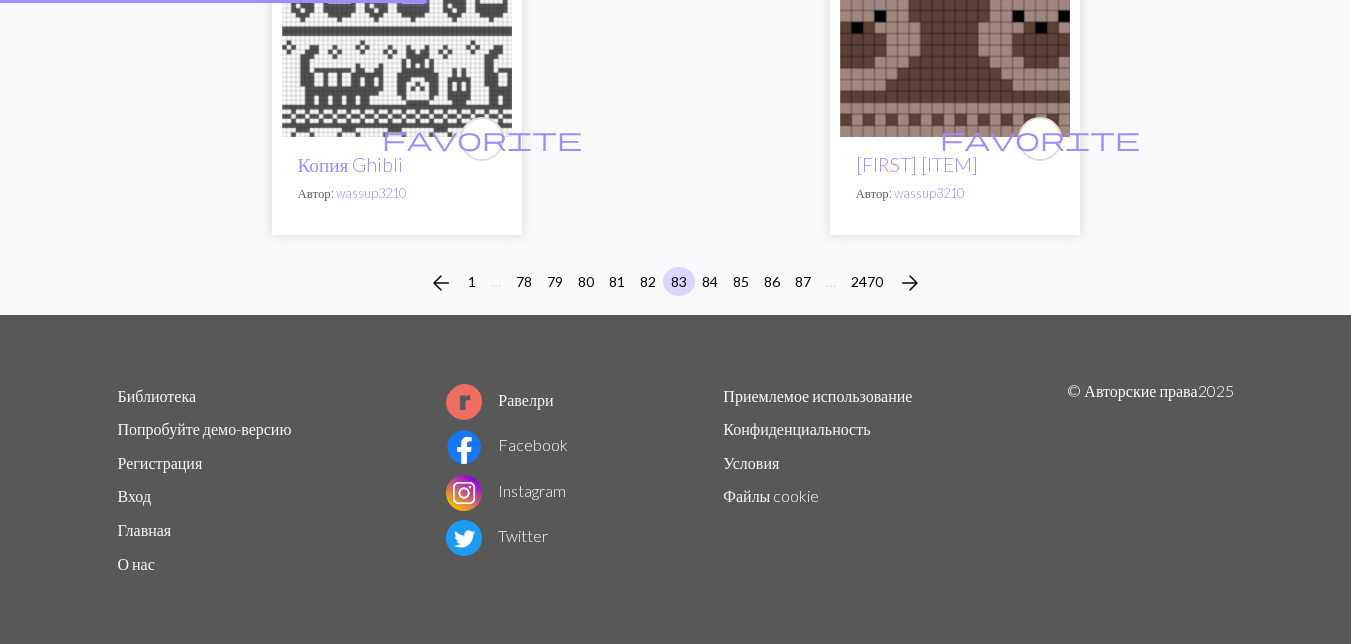 scroll, scrollTop: 0, scrollLeft: 0, axis: both 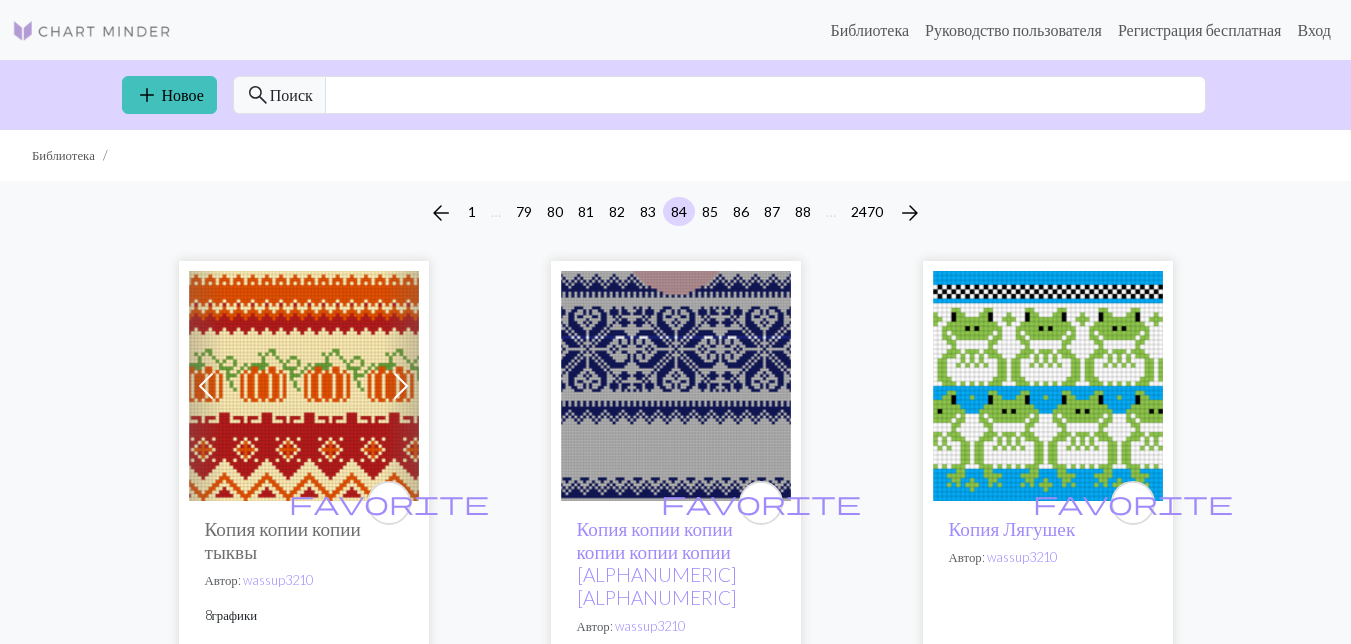 click at bounding box center (1048, 386) 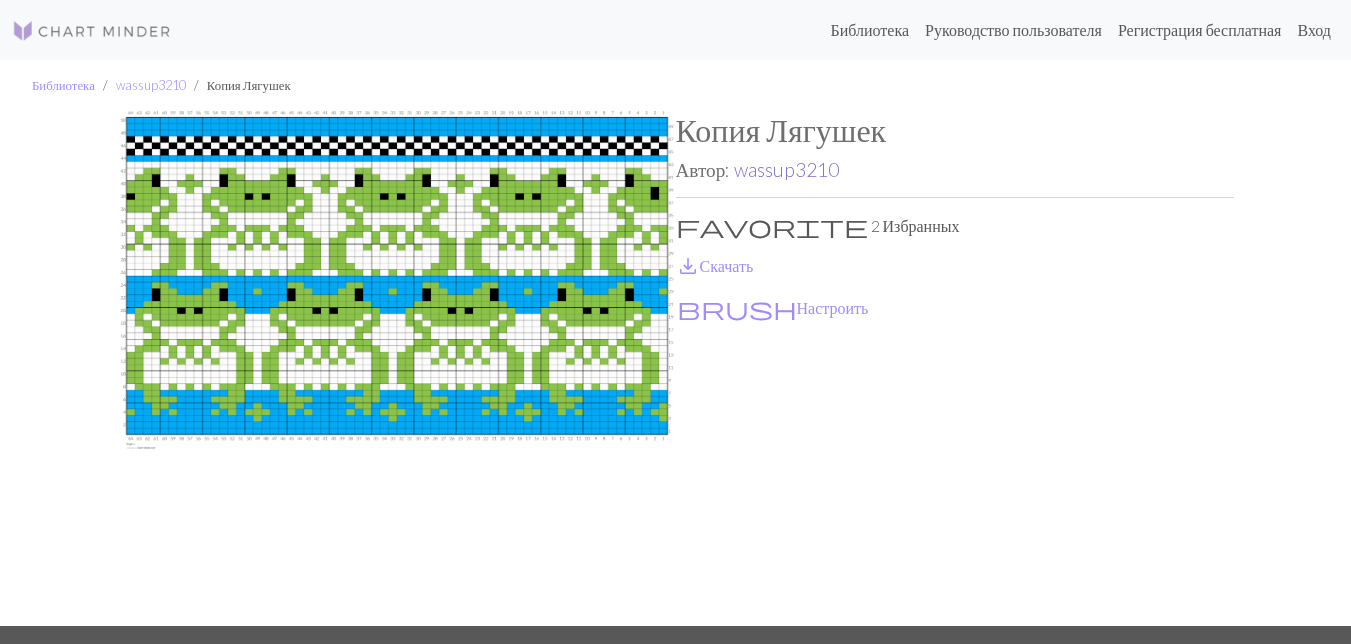 click on "wassup3210" at bounding box center [786, 169] 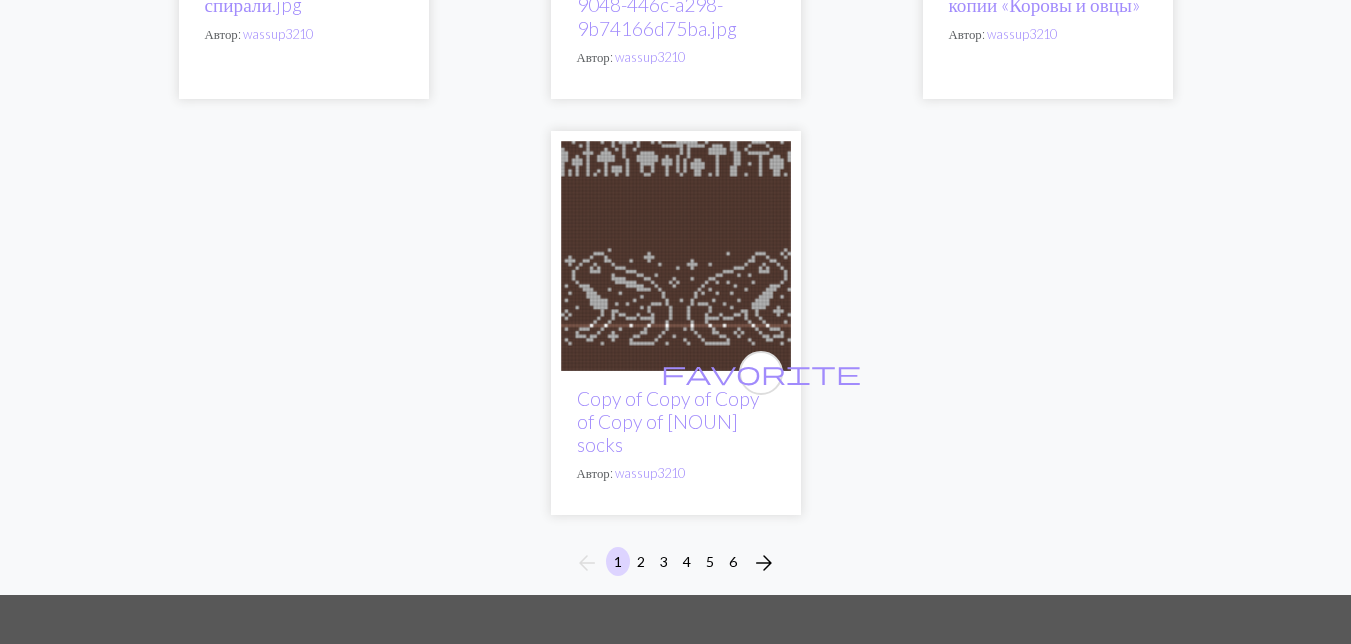 scroll, scrollTop: 2400, scrollLeft: 0, axis: vertical 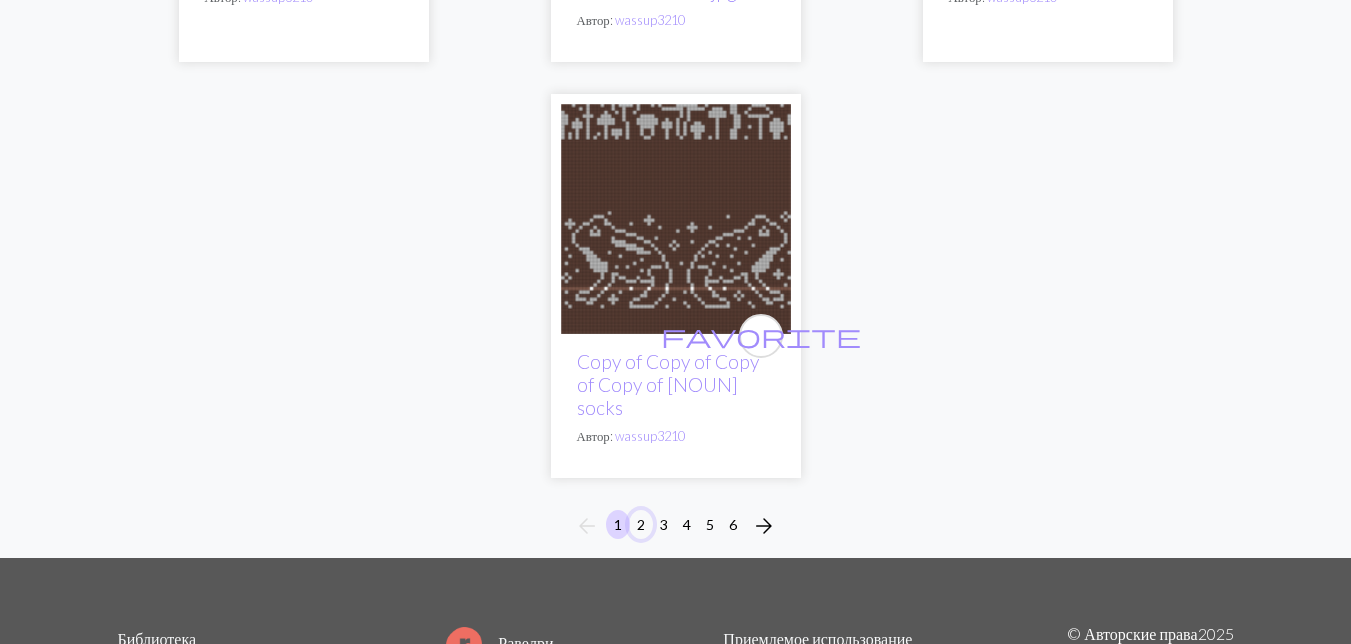 click on "2" at bounding box center (641, 524) 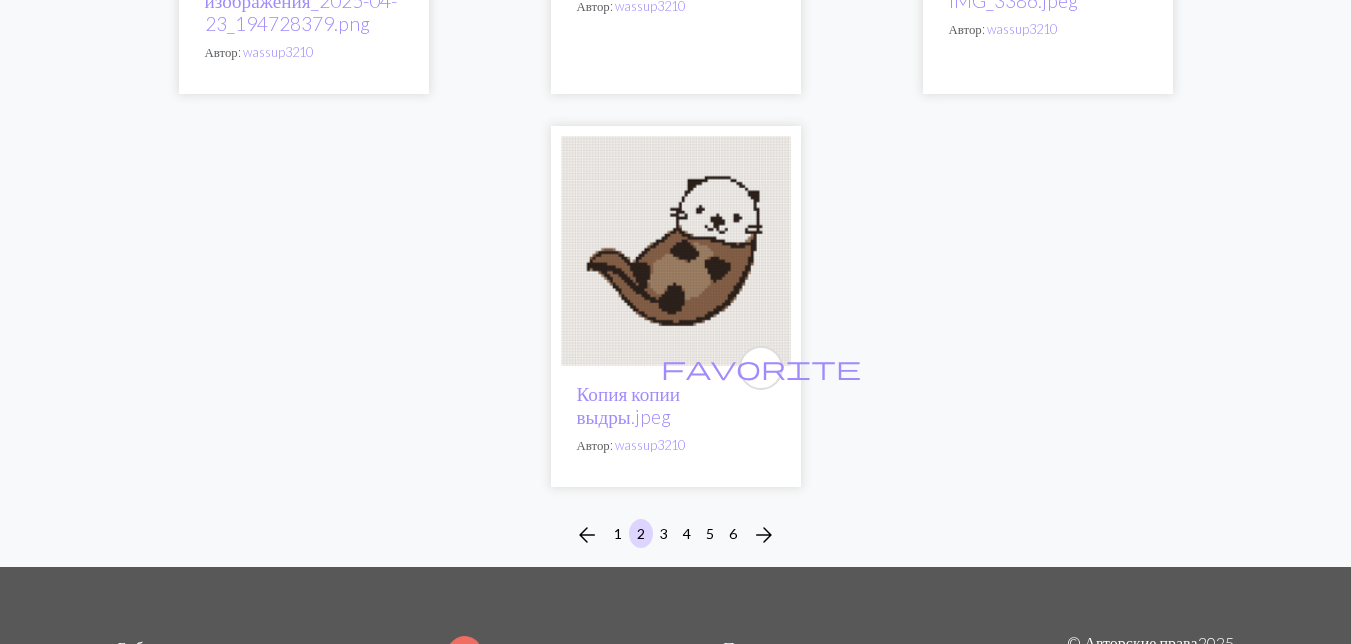 scroll, scrollTop: 2500, scrollLeft: 0, axis: vertical 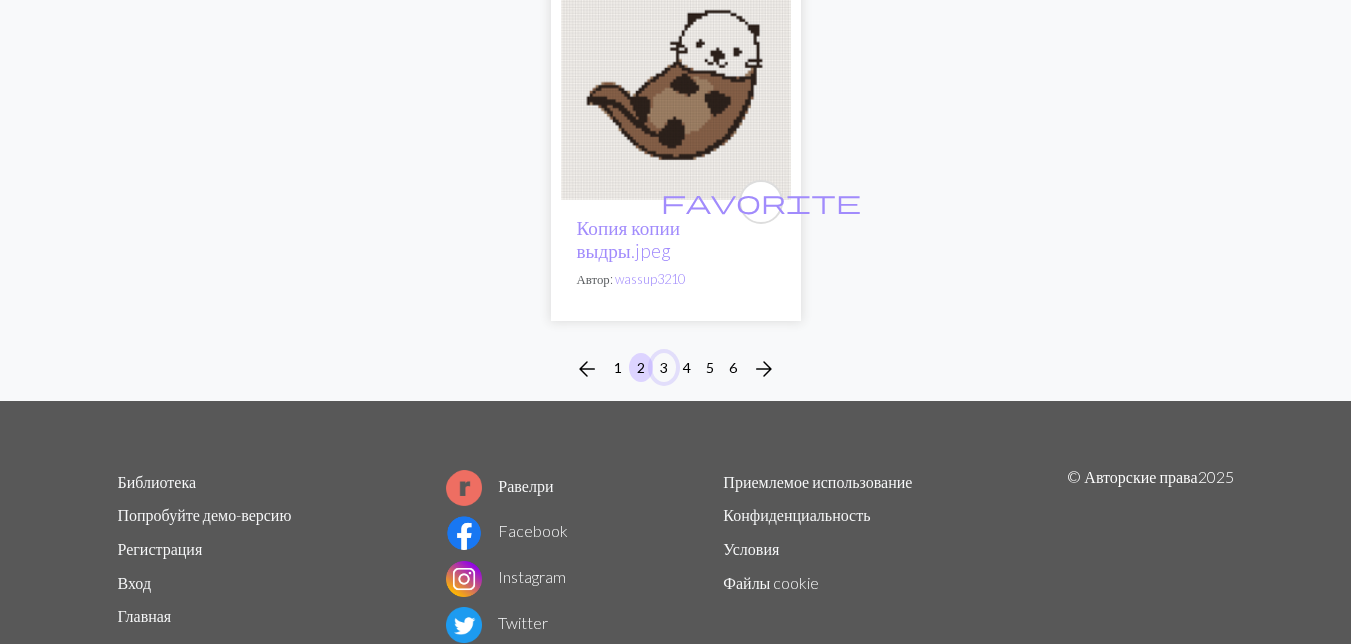 click on "3" at bounding box center [664, 367] 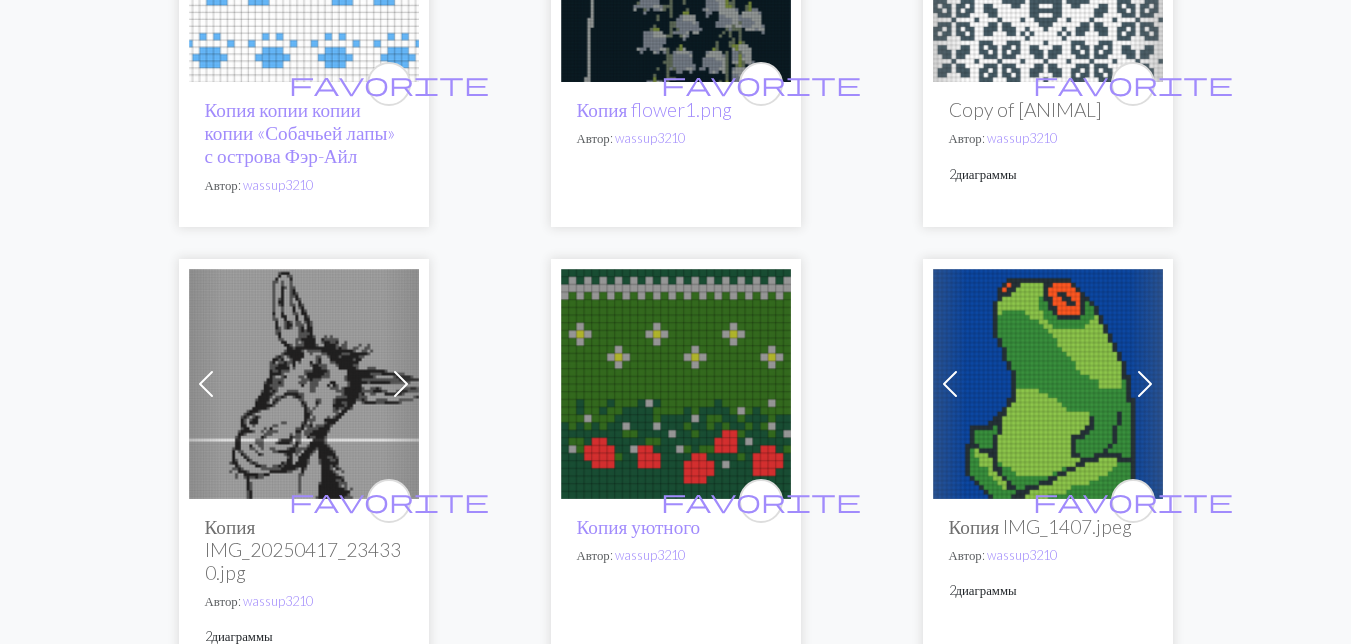 scroll, scrollTop: 1000, scrollLeft: 0, axis: vertical 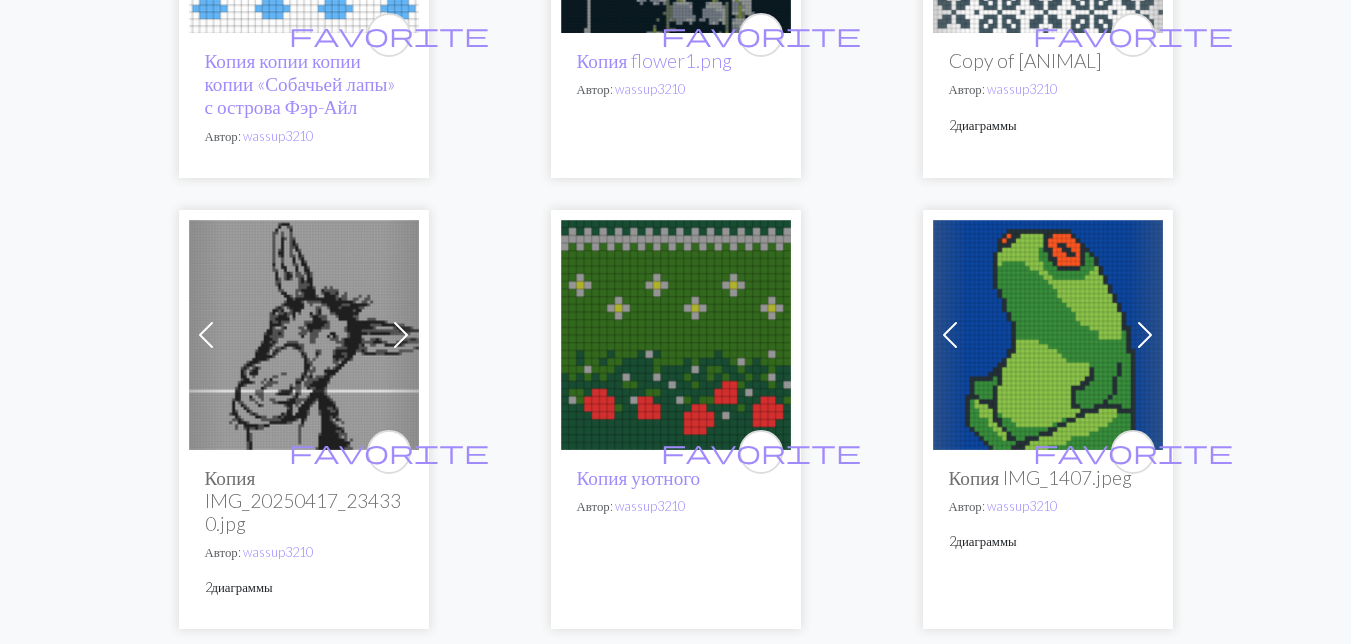 click at bounding box center [1048, 335] 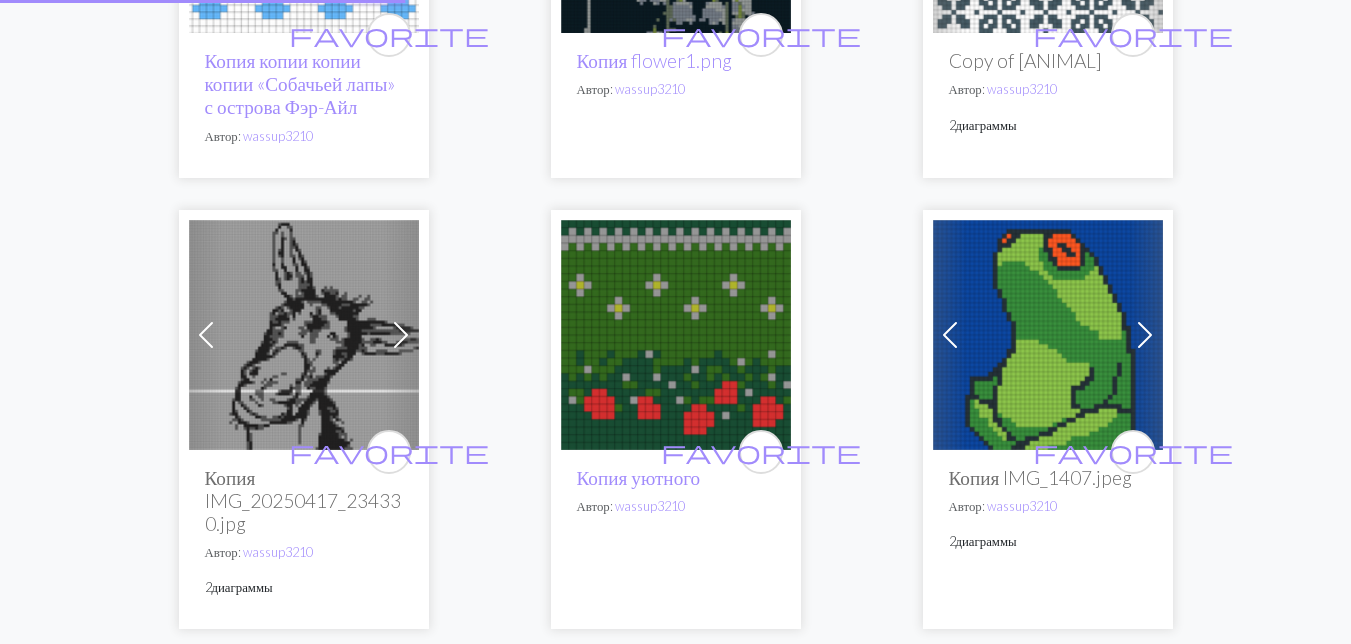 scroll, scrollTop: 0, scrollLeft: 0, axis: both 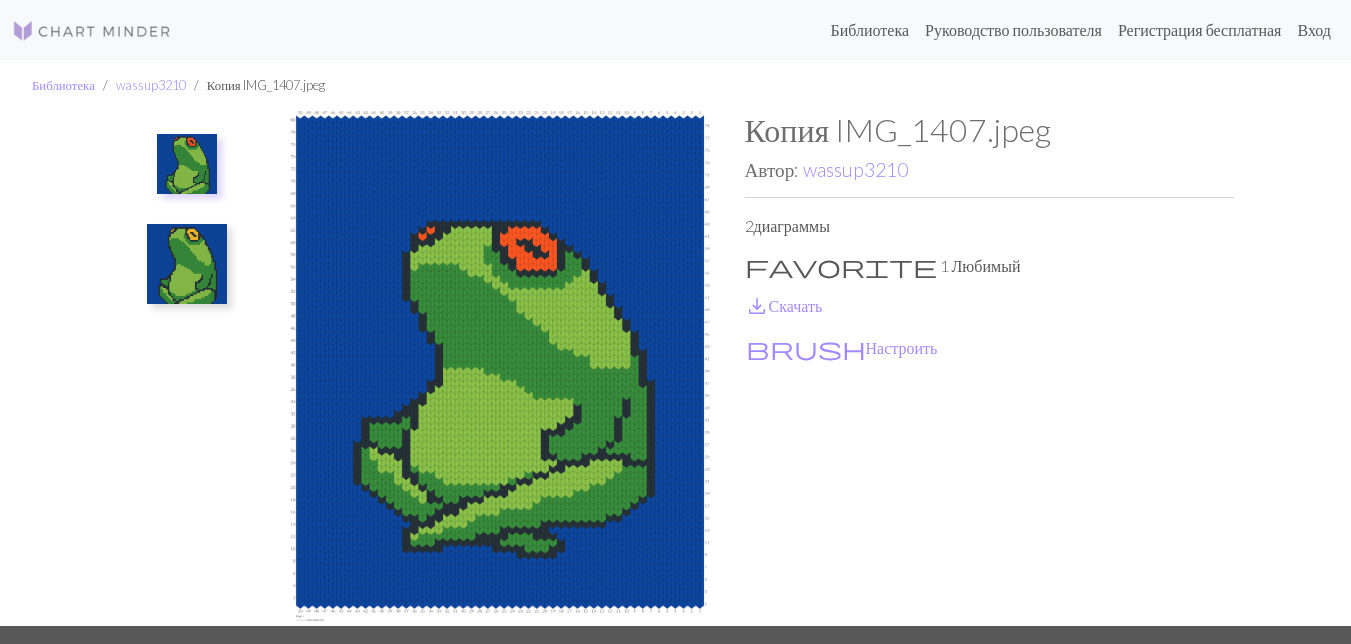 click at bounding box center (187, 264) 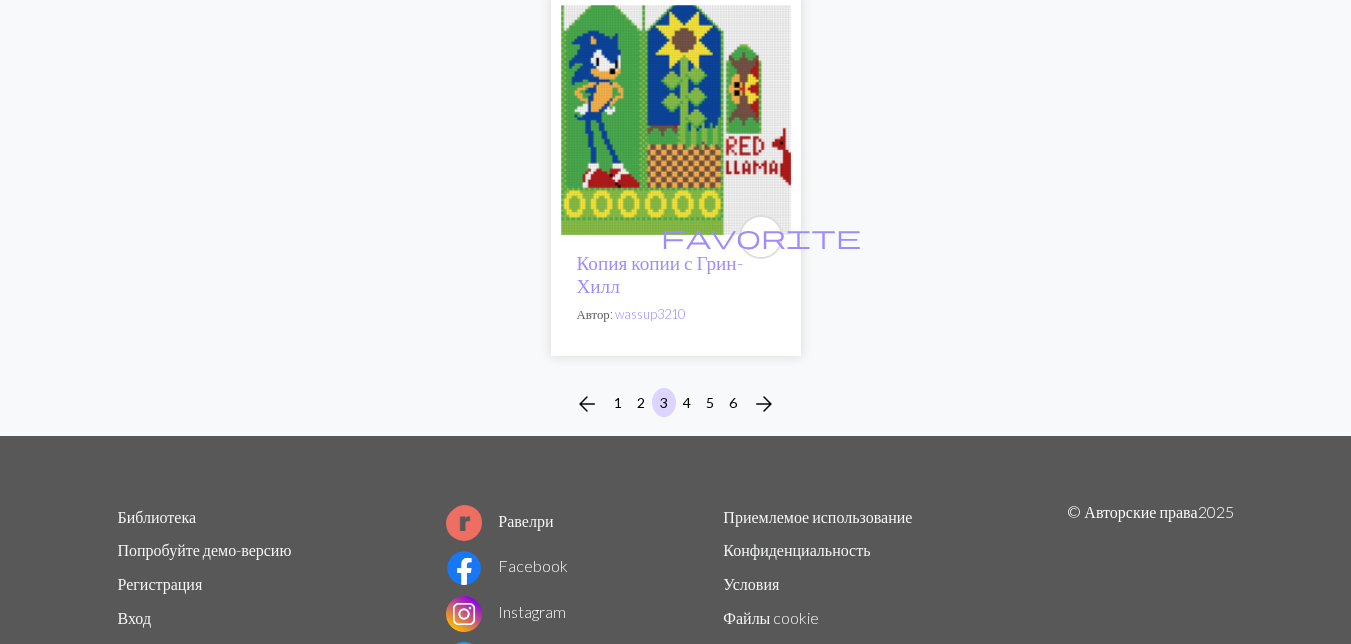scroll, scrollTop: 2500, scrollLeft: 0, axis: vertical 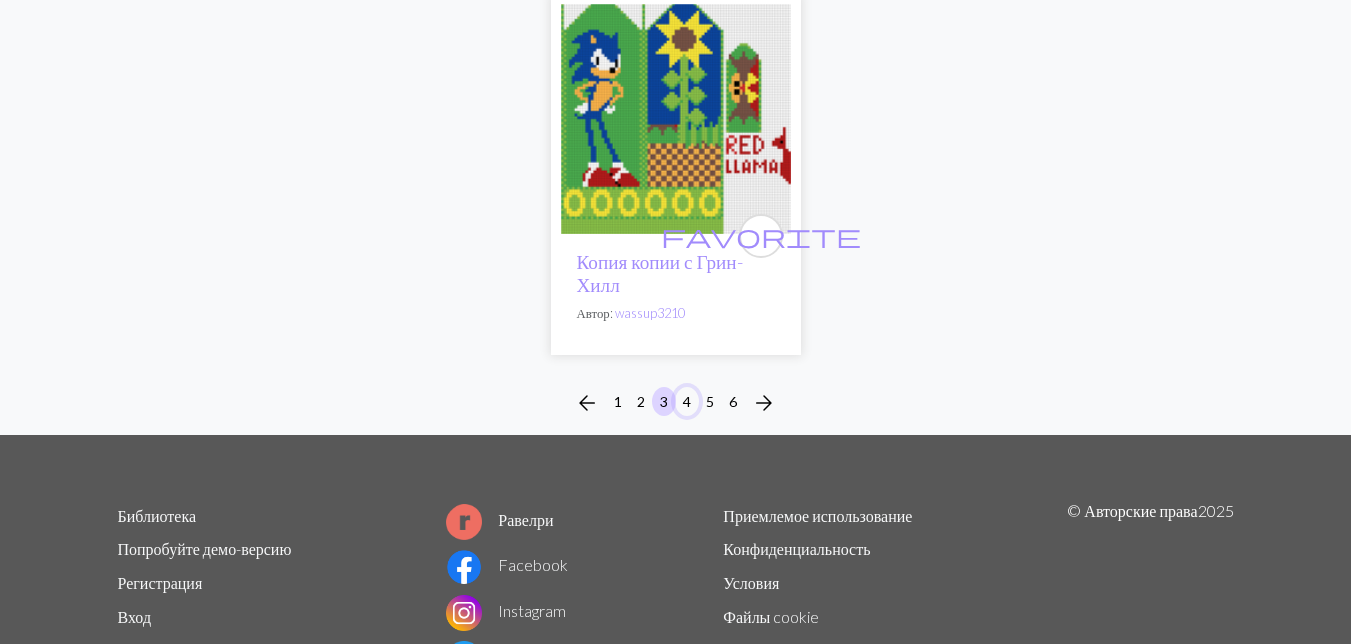 click on "4" at bounding box center [687, 401] 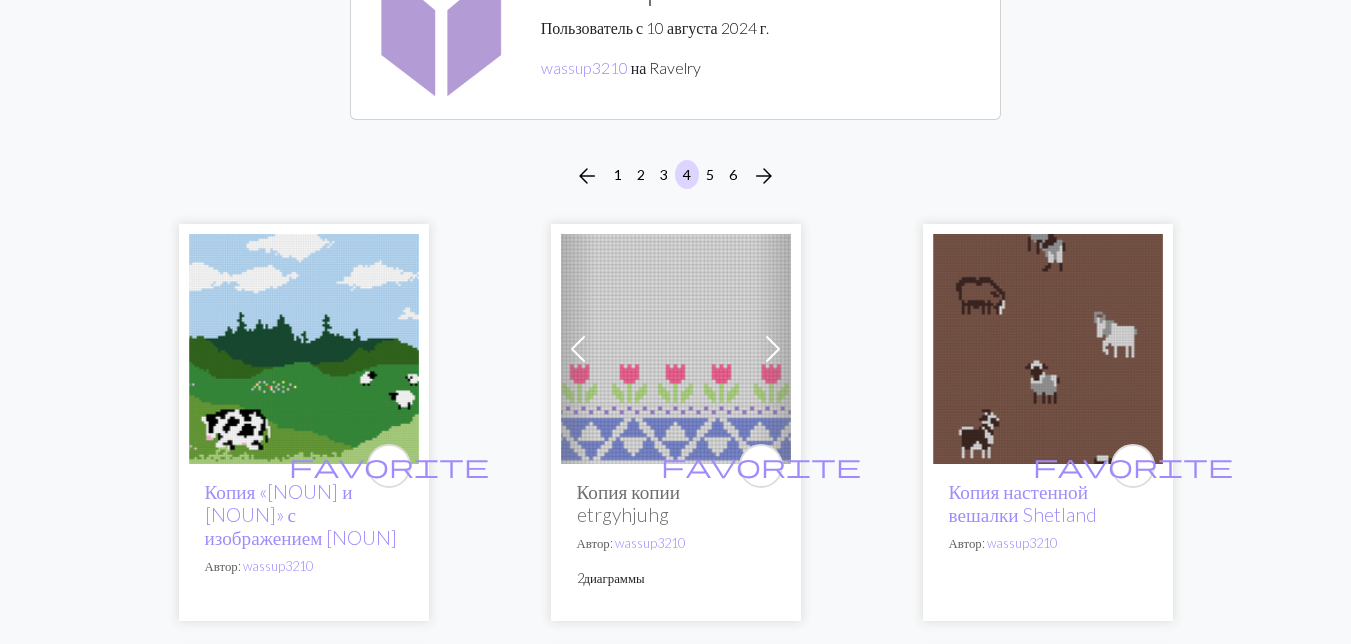 scroll, scrollTop: 200, scrollLeft: 0, axis: vertical 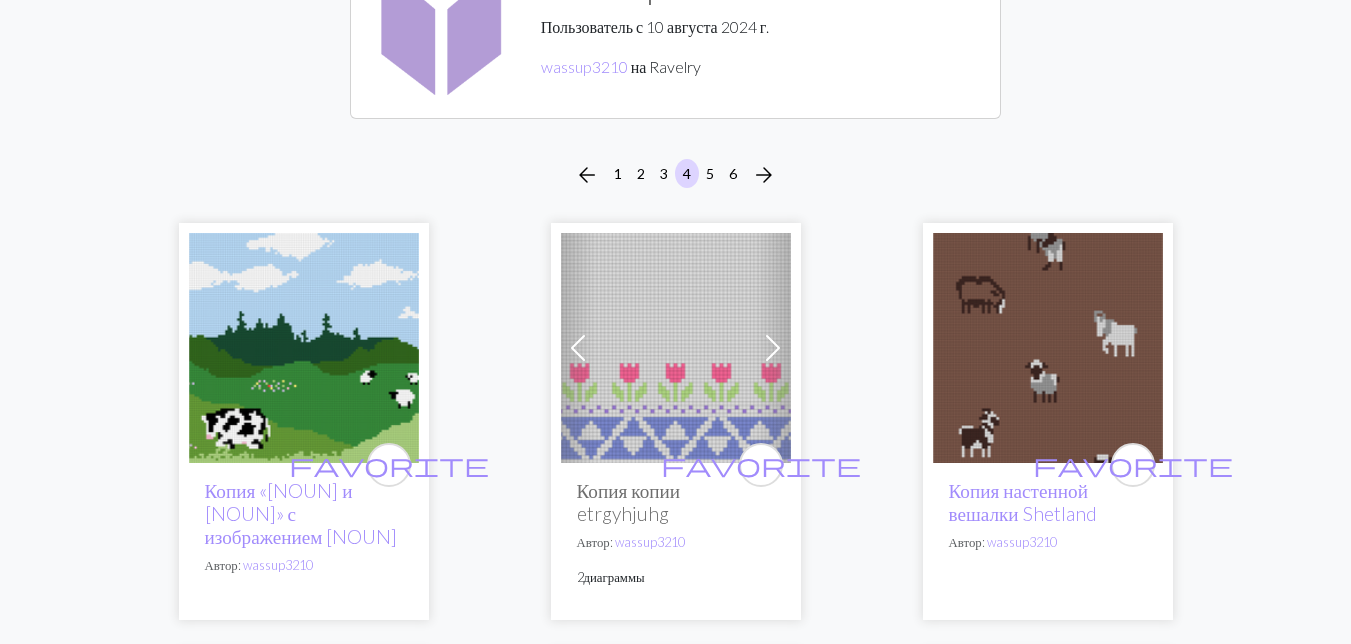 click at bounding box center (1048, 348) 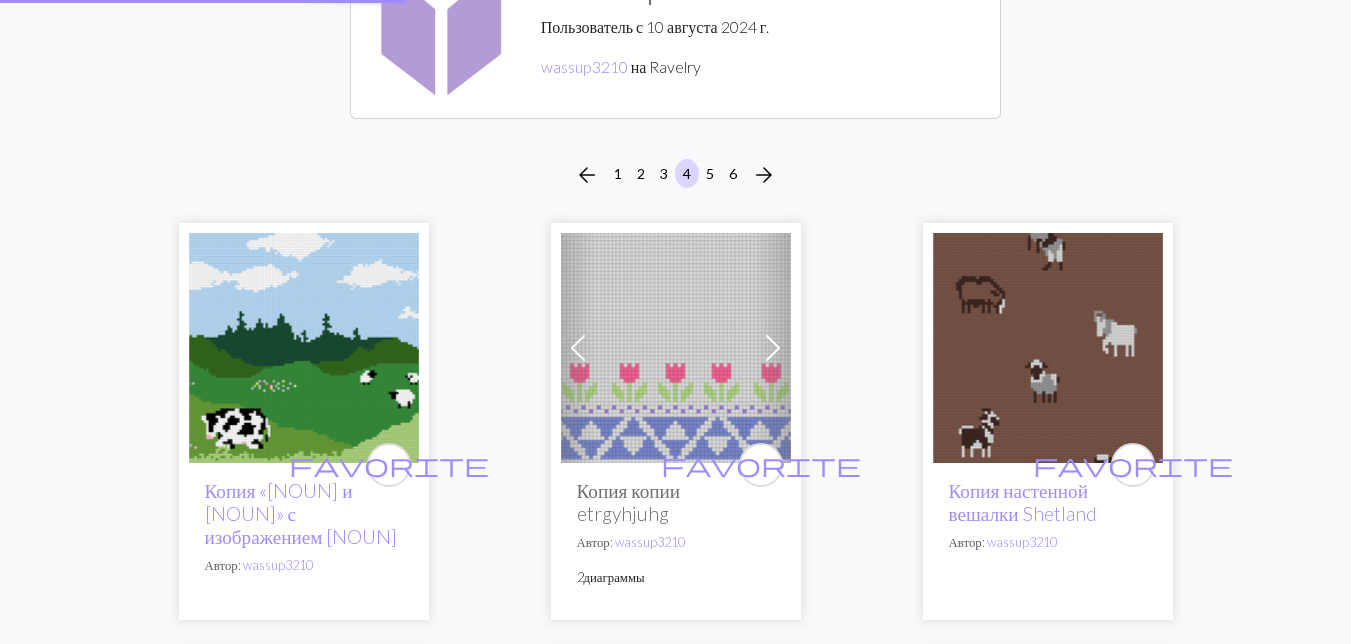 scroll, scrollTop: 0, scrollLeft: 0, axis: both 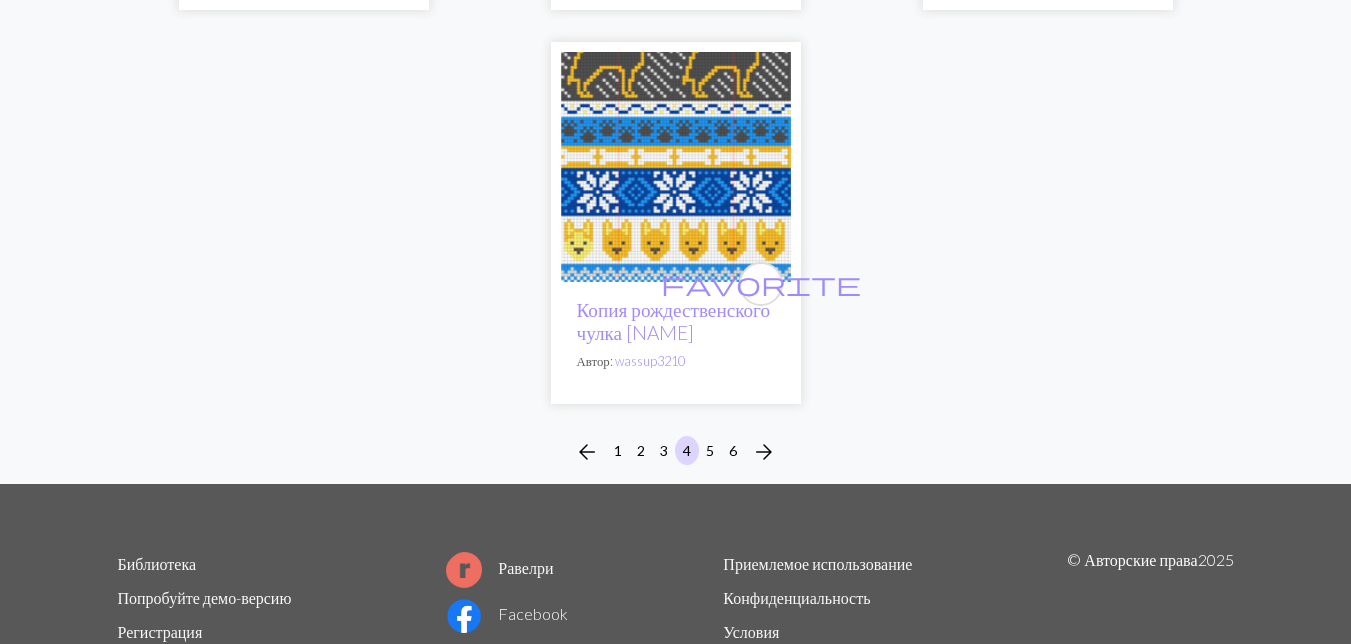 click at bounding box center (676, 167) 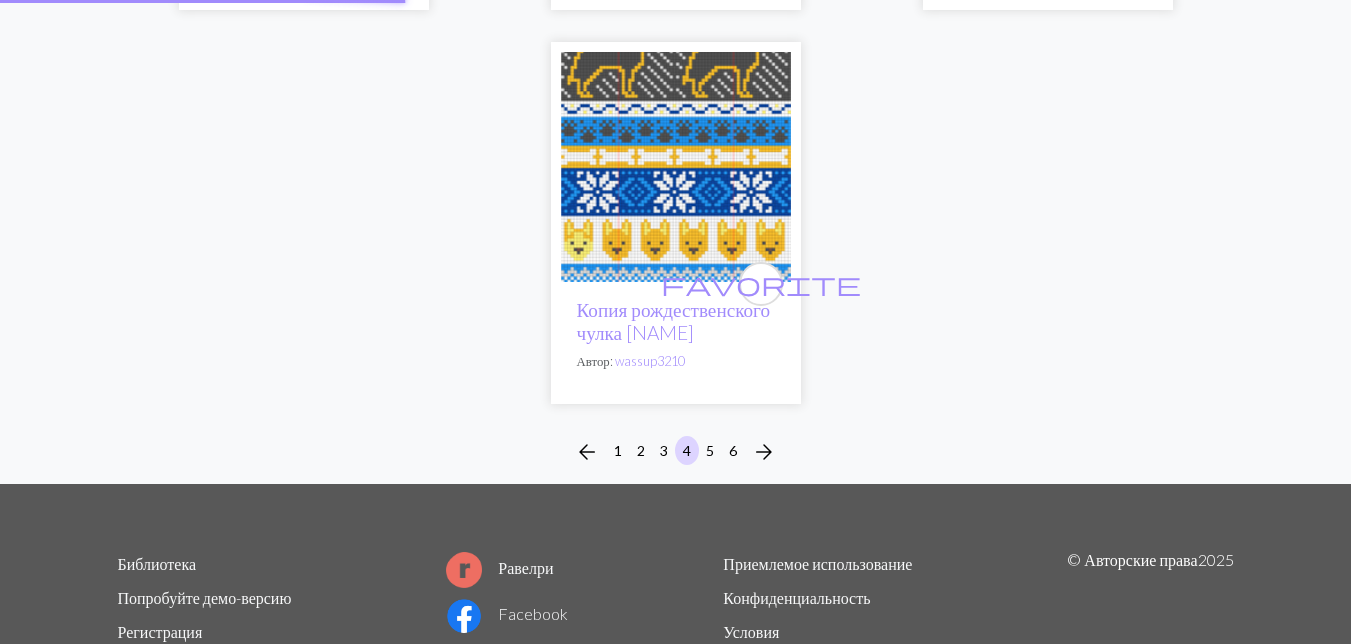 scroll, scrollTop: 0, scrollLeft: 0, axis: both 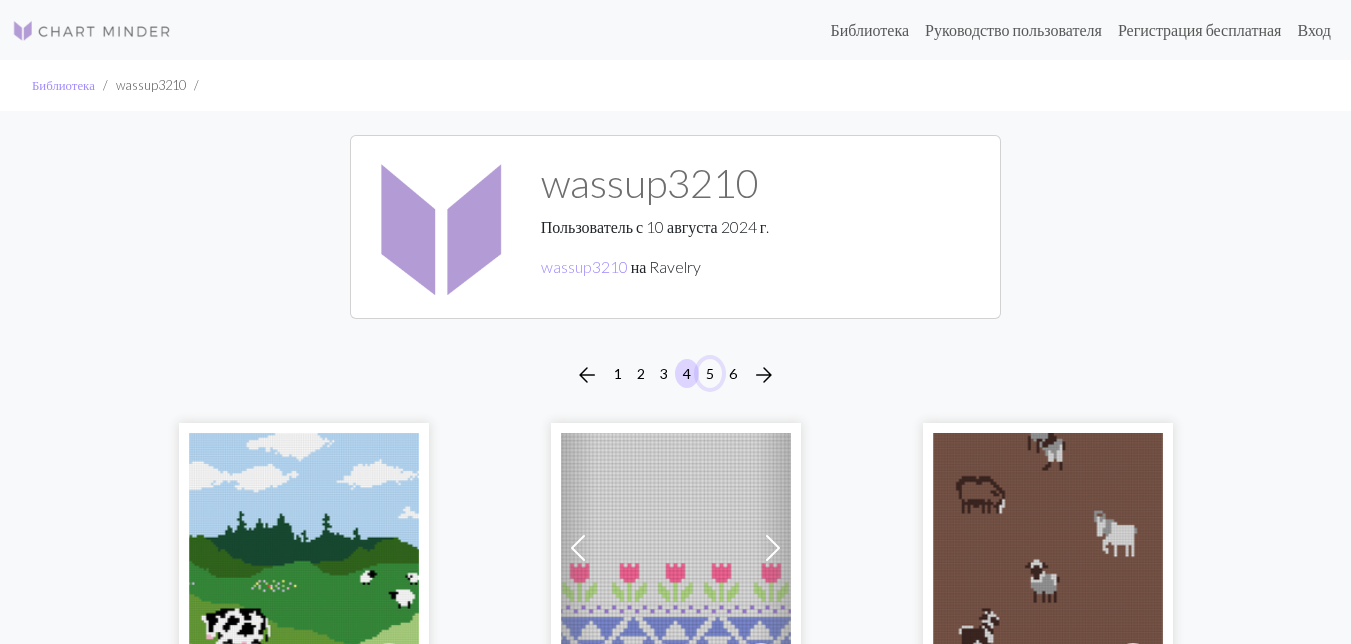 click on "5" at bounding box center (710, 373) 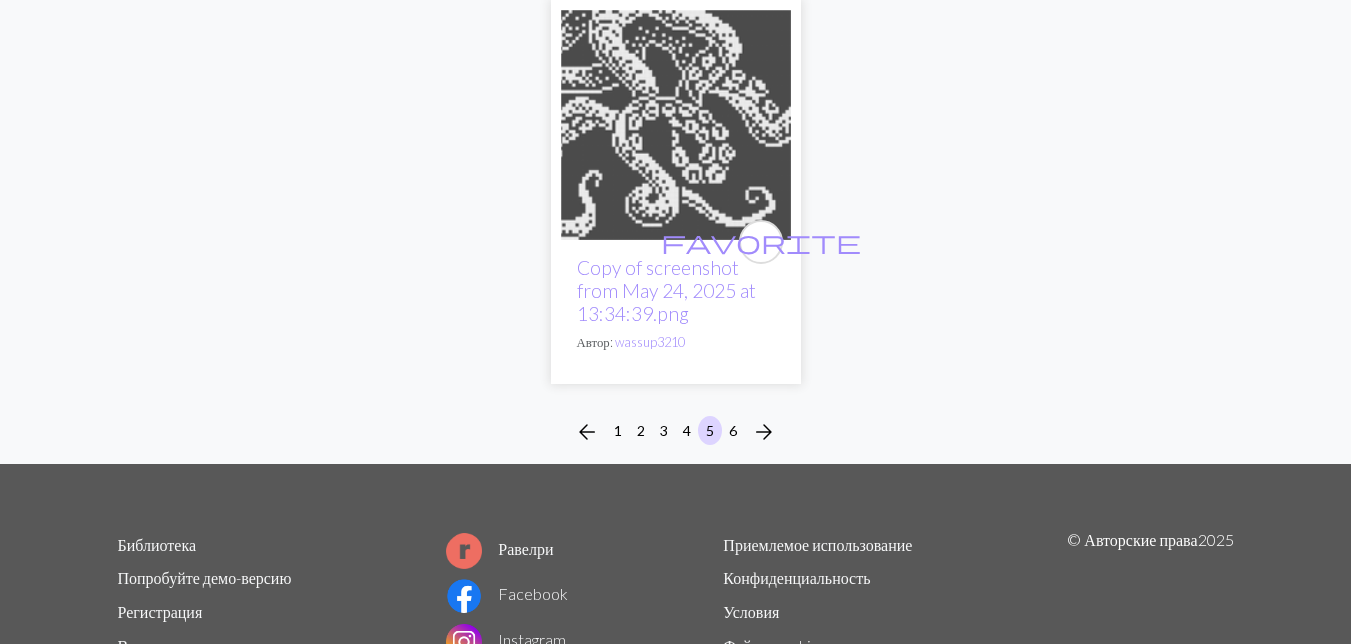 scroll, scrollTop: 2500, scrollLeft: 0, axis: vertical 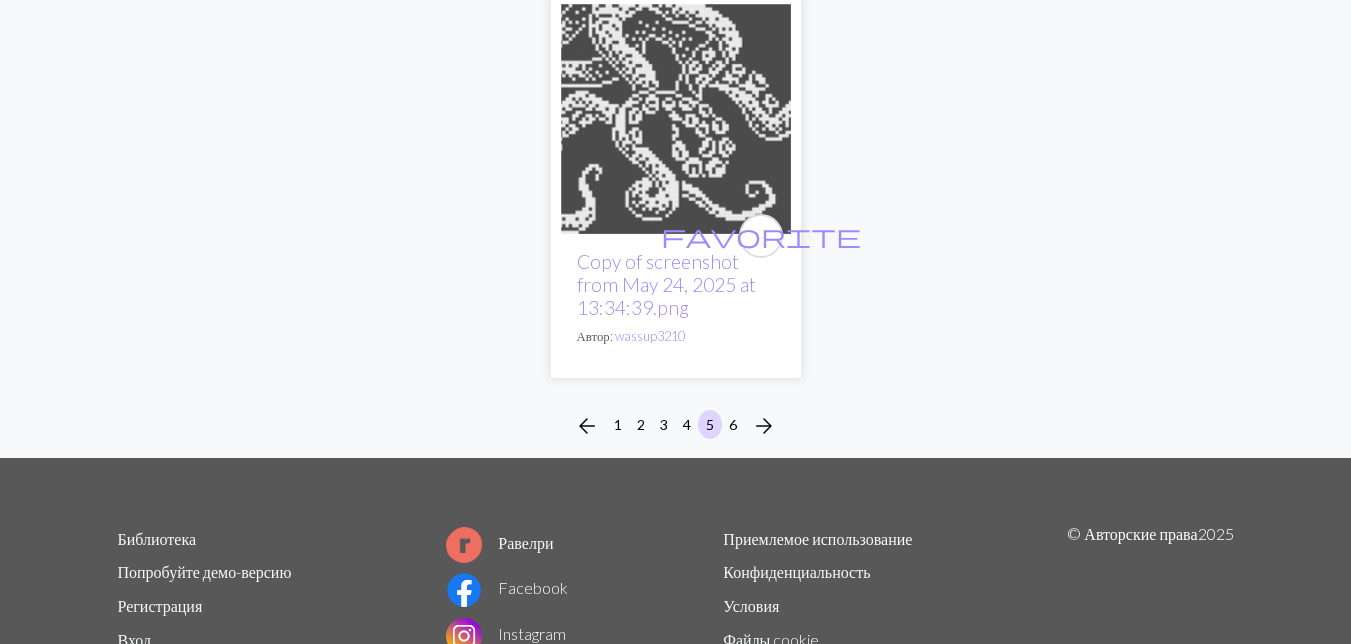 click at bounding box center [676, 119] 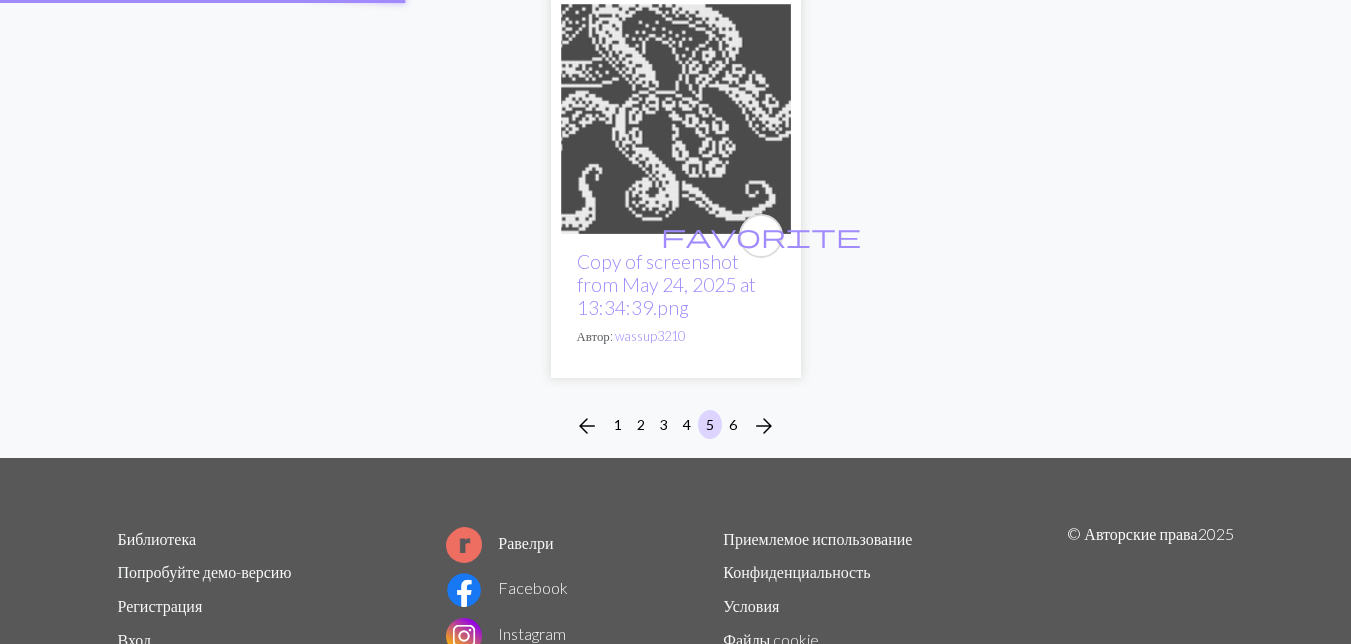 scroll, scrollTop: 0, scrollLeft: 0, axis: both 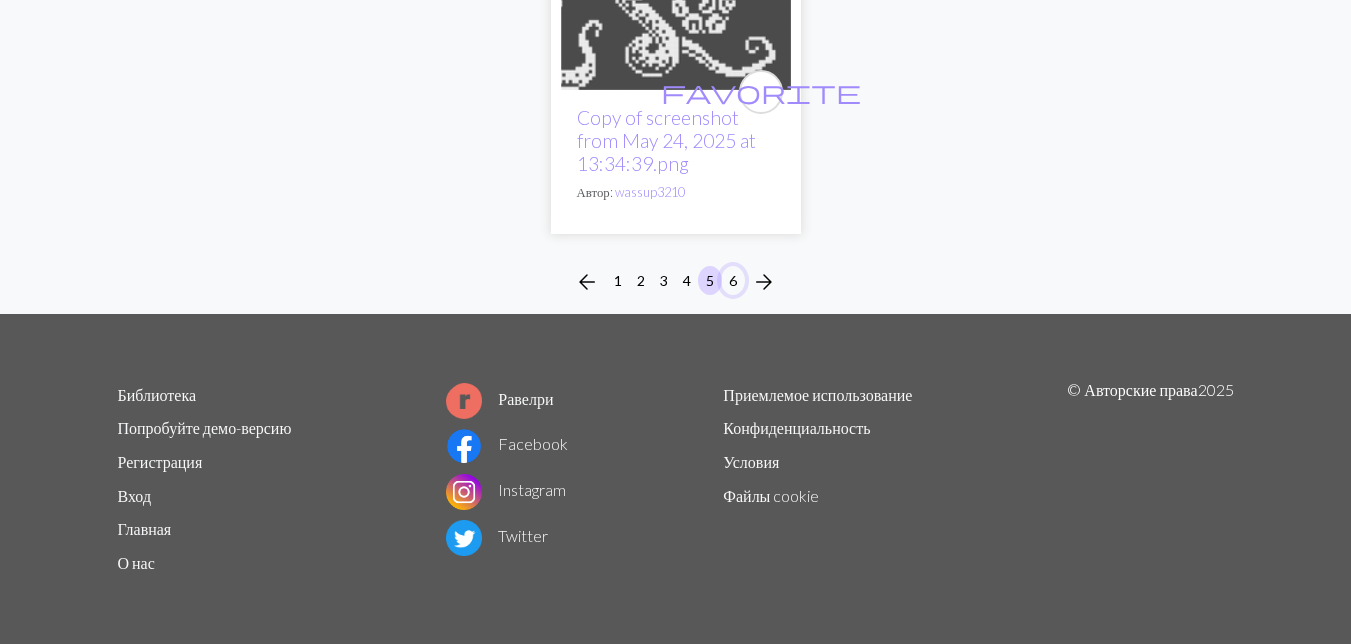 click on "6" at bounding box center [733, 280] 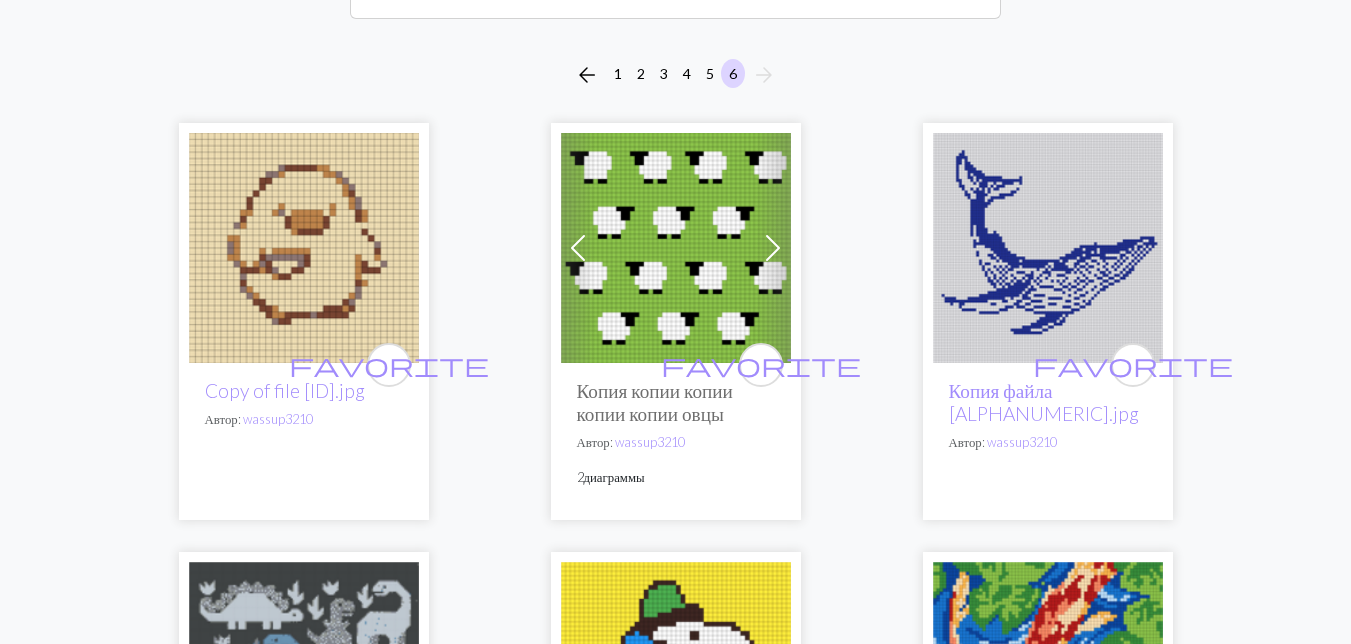 scroll, scrollTop: 700, scrollLeft: 0, axis: vertical 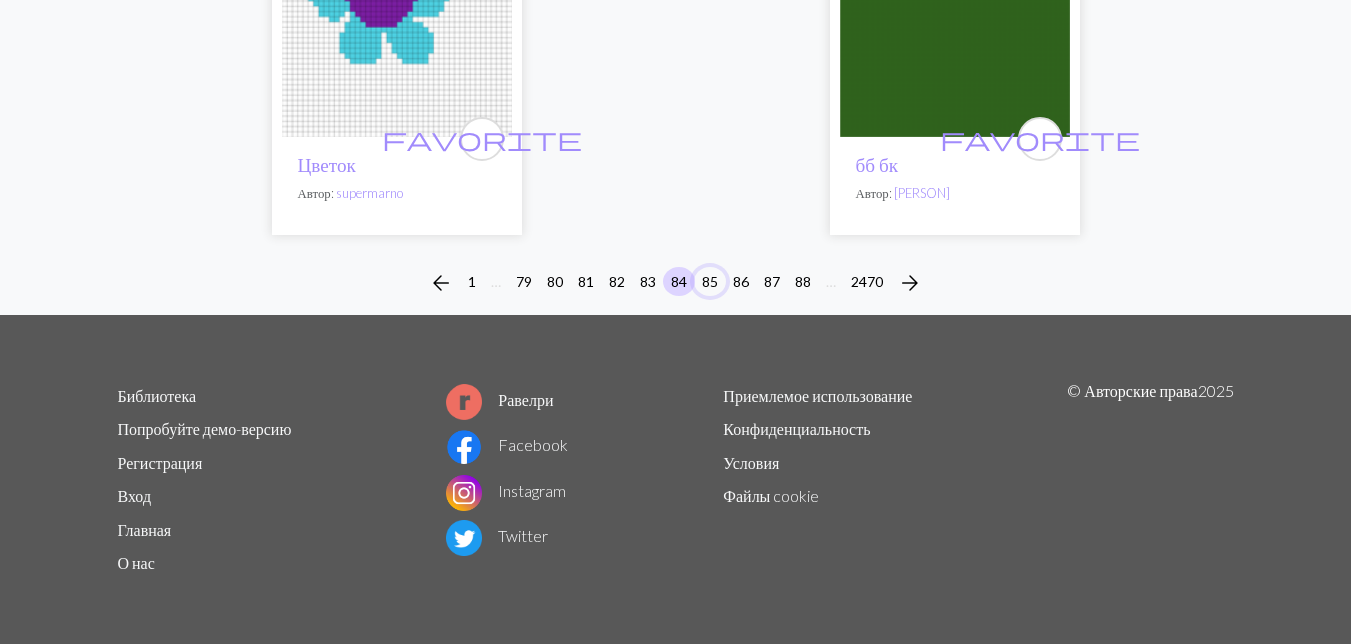 click on "85" at bounding box center (710, 281) 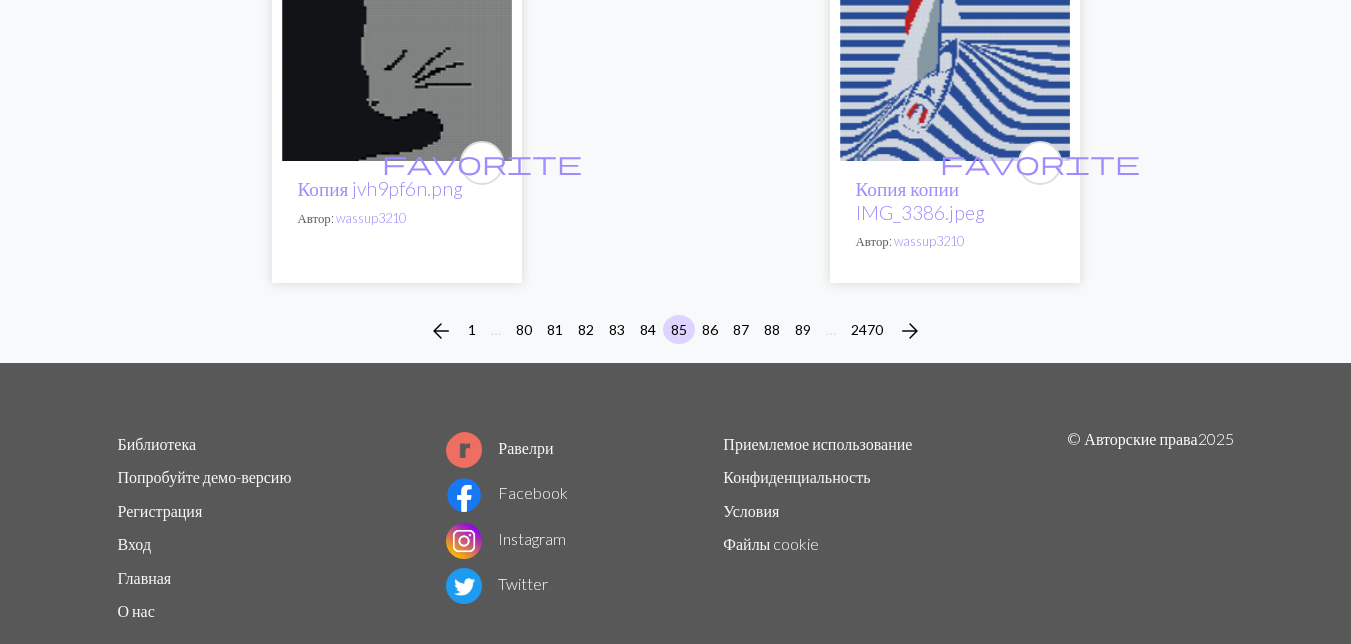 scroll, scrollTop: 7017, scrollLeft: 0, axis: vertical 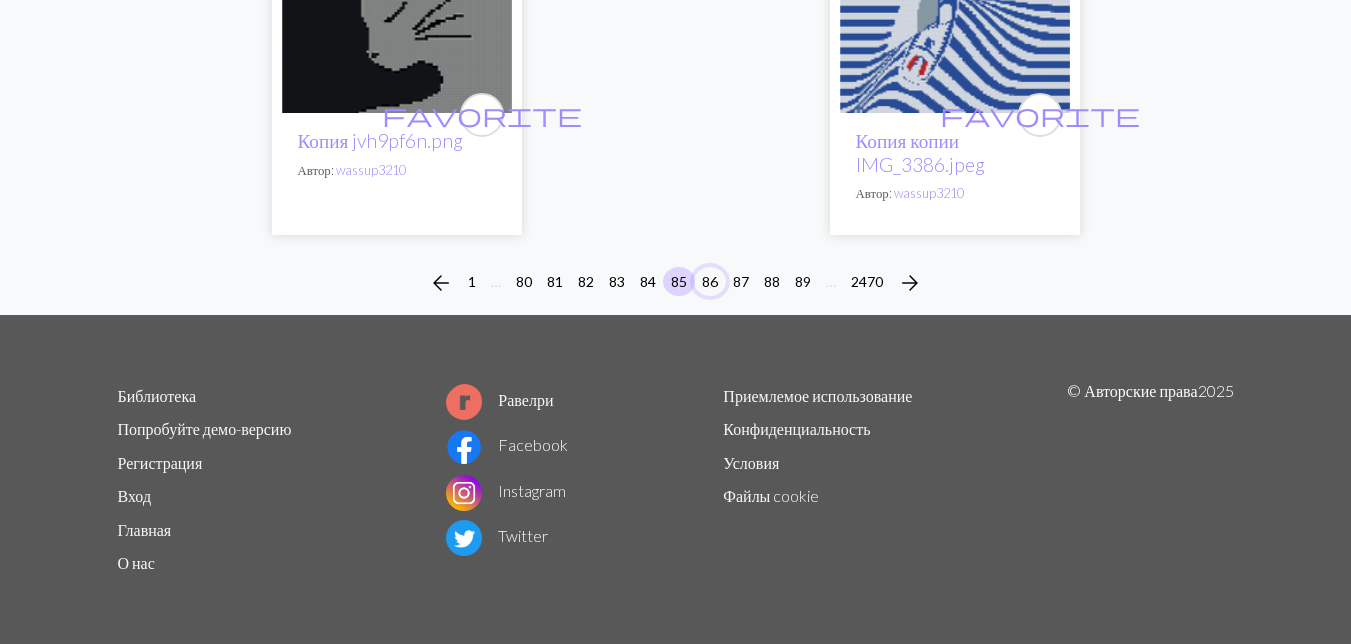 click on "86" at bounding box center [710, 281] 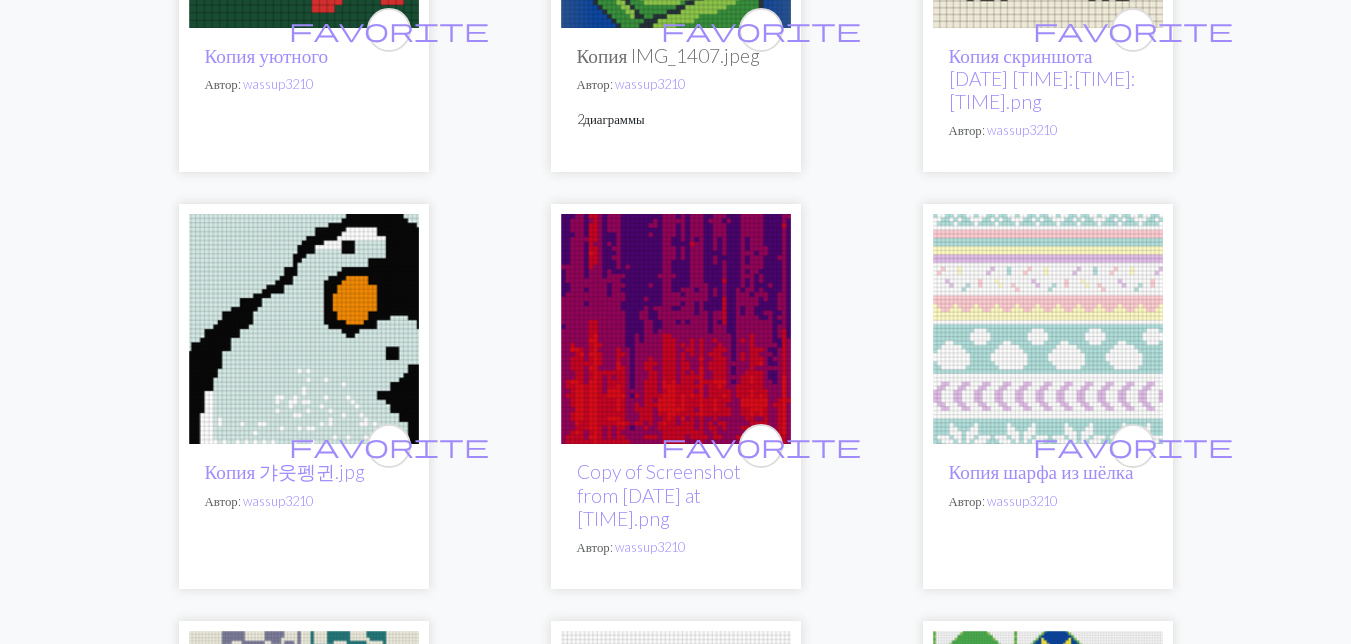 scroll, scrollTop: 1800, scrollLeft: 0, axis: vertical 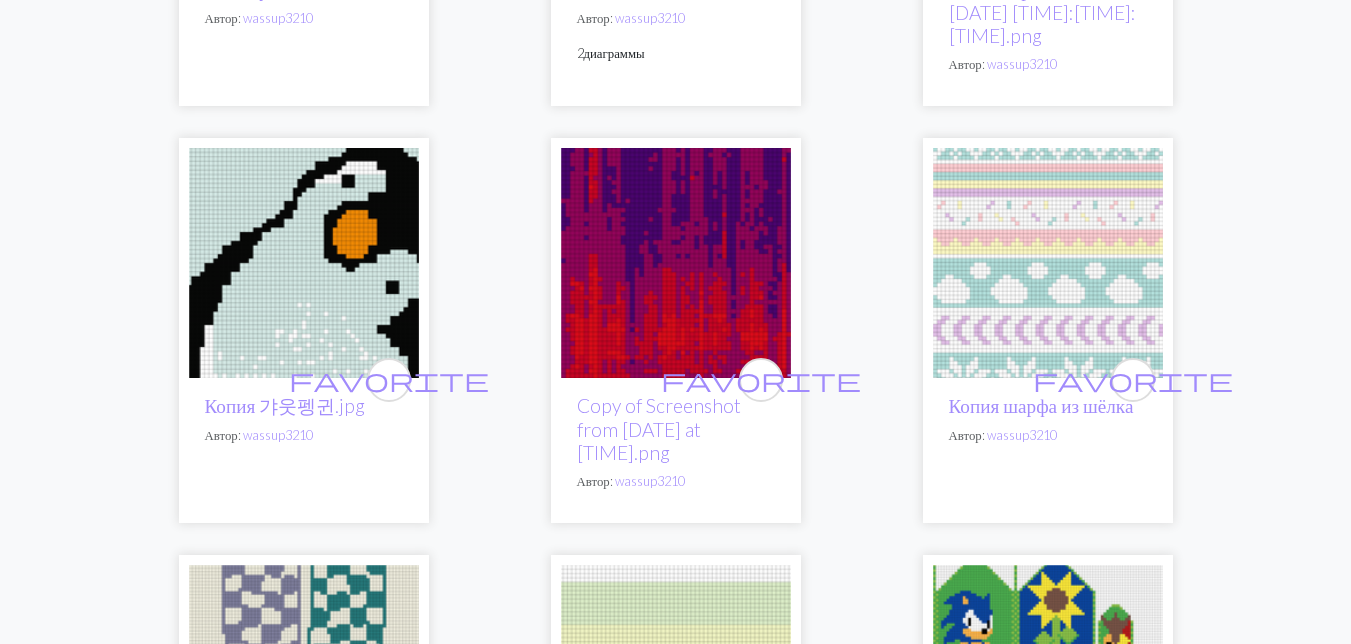 click at bounding box center (304, 263) 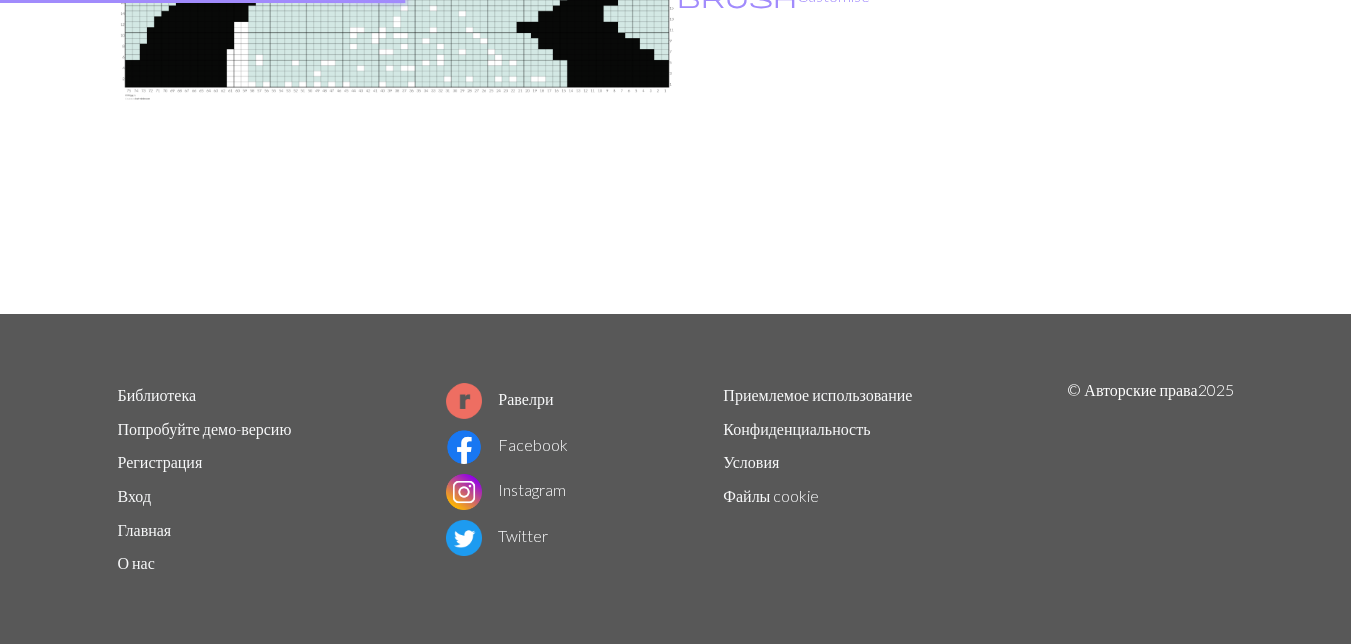 scroll, scrollTop: 0, scrollLeft: 0, axis: both 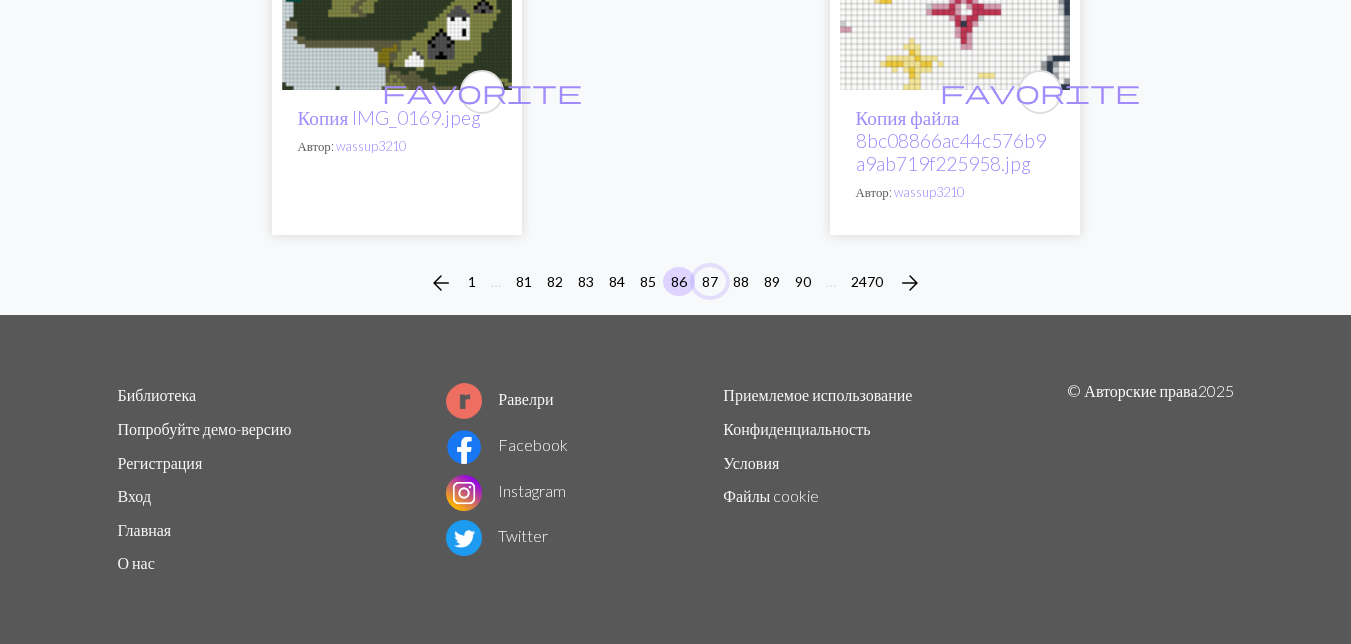 click on "87" at bounding box center (710, 281) 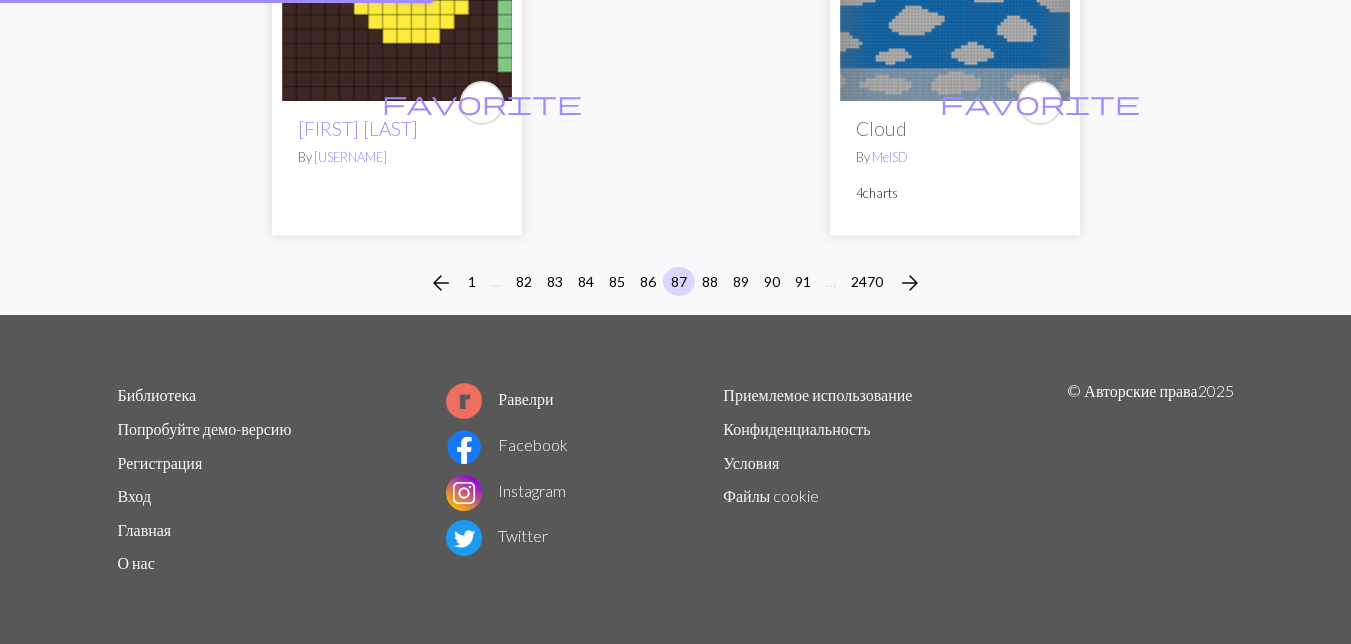 scroll, scrollTop: 0, scrollLeft: 0, axis: both 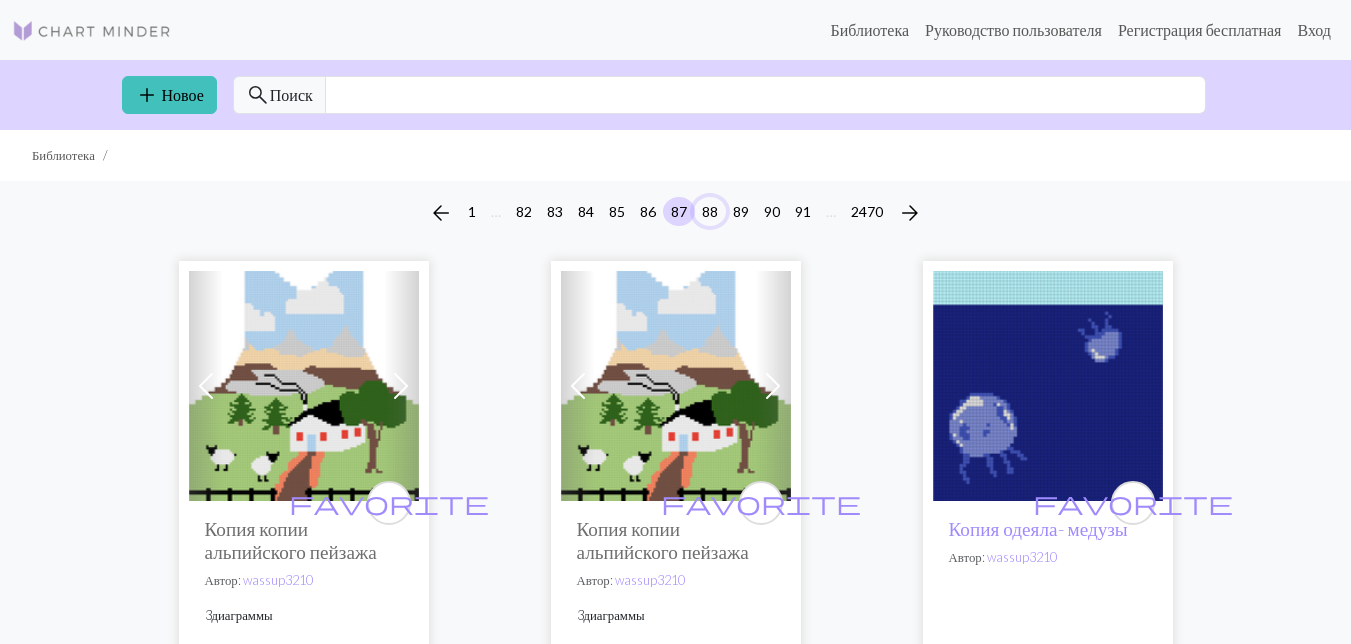 click on "88" at bounding box center (710, 211) 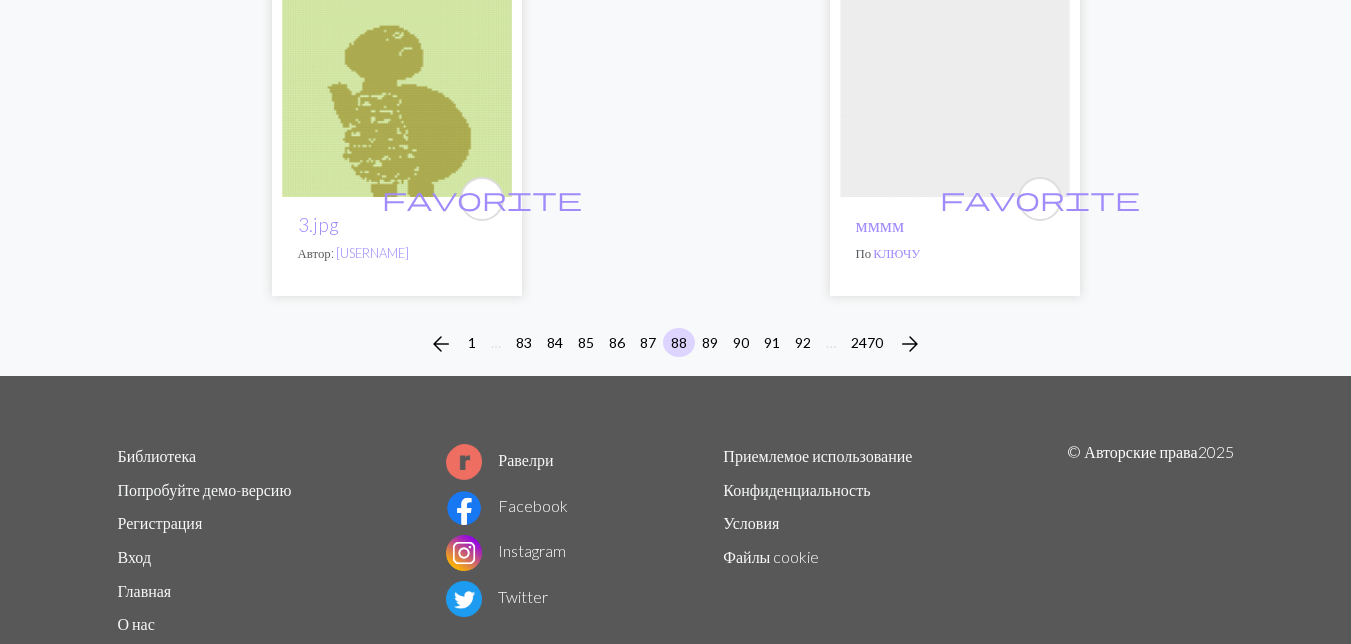 scroll, scrollTop: 6800, scrollLeft: 0, axis: vertical 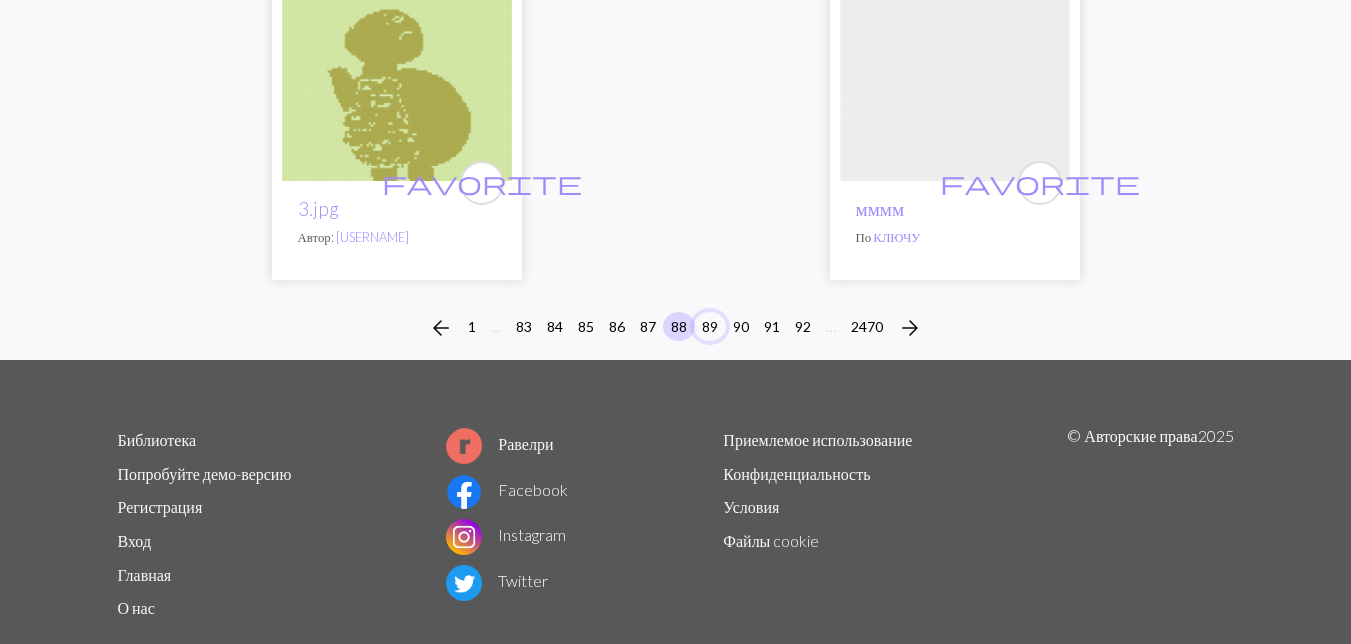 click on "89" at bounding box center [710, 326] 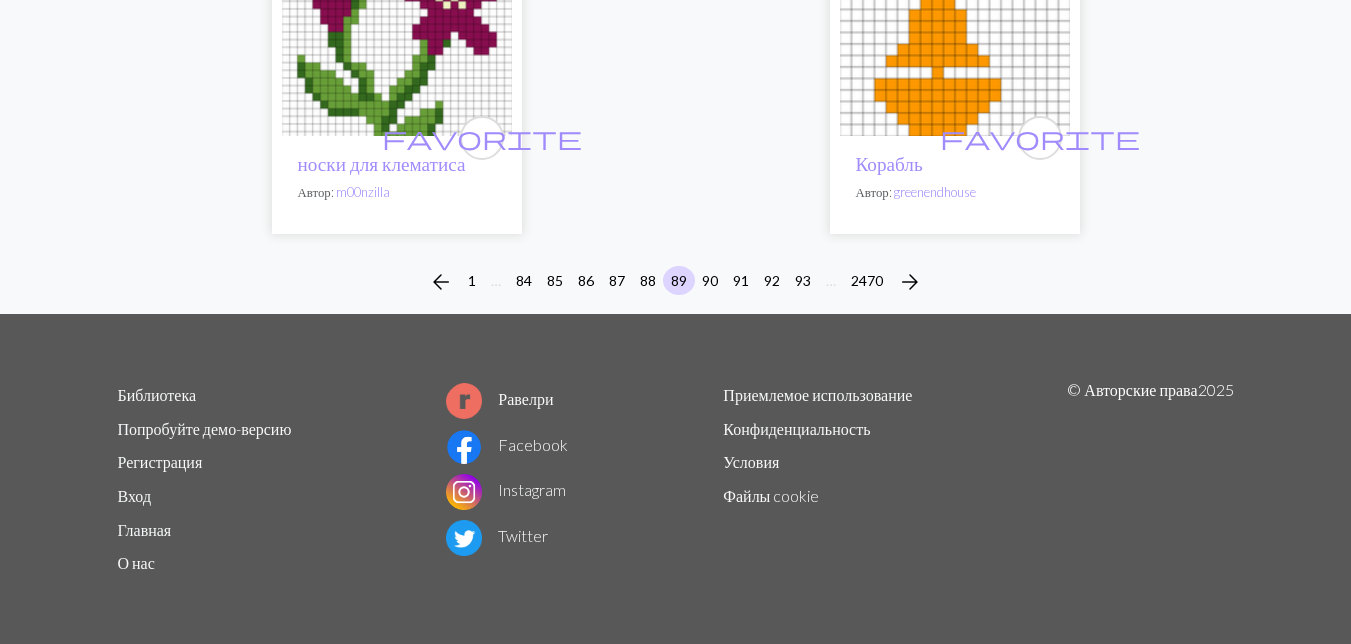 scroll, scrollTop: 6784, scrollLeft: 0, axis: vertical 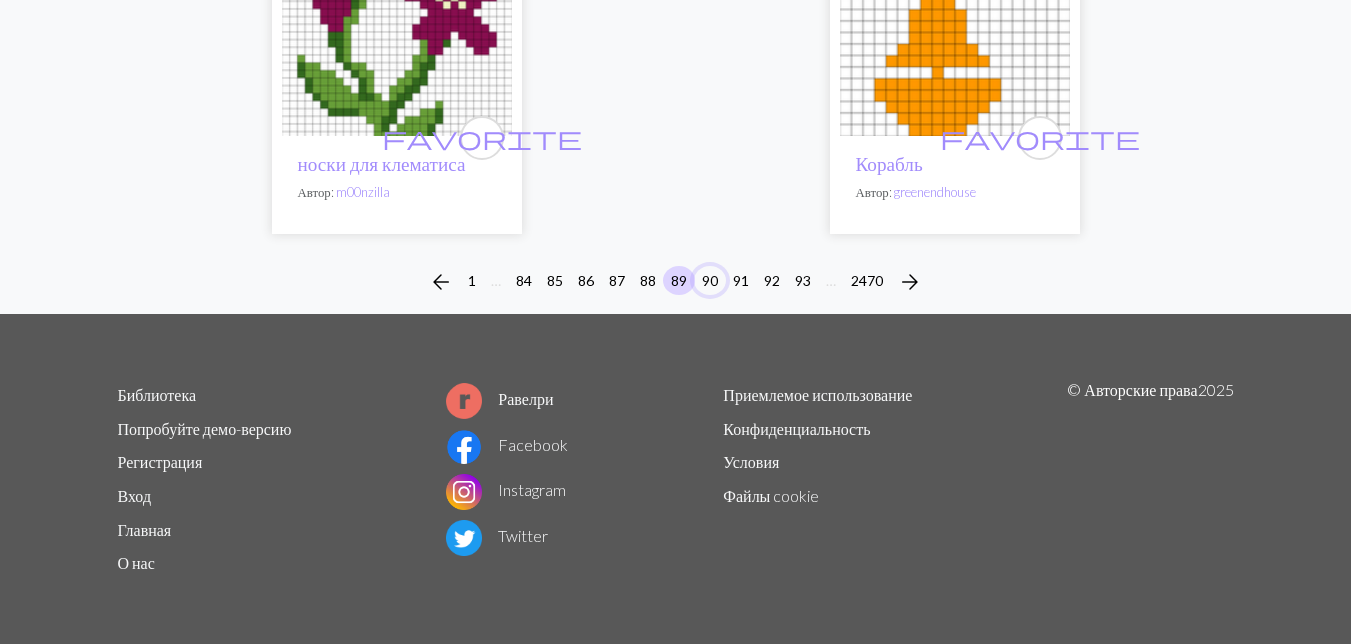 click on "90" at bounding box center [710, 280] 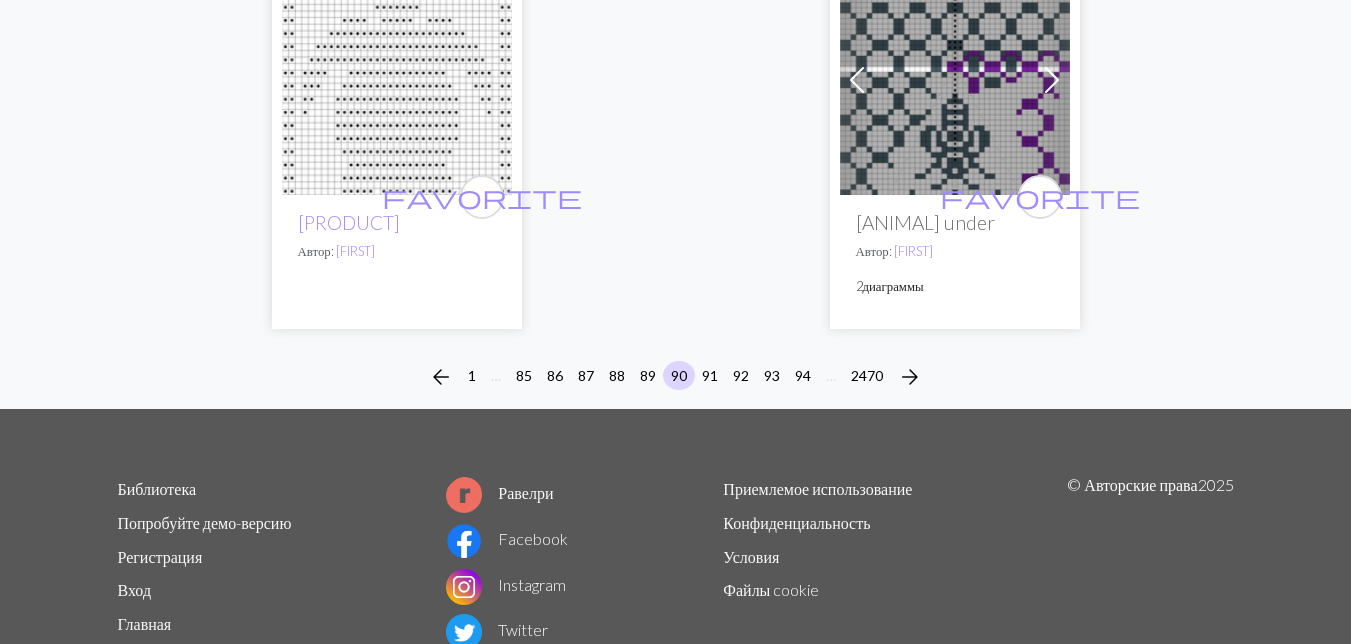 scroll, scrollTop: 6800, scrollLeft: 0, axis: vertical 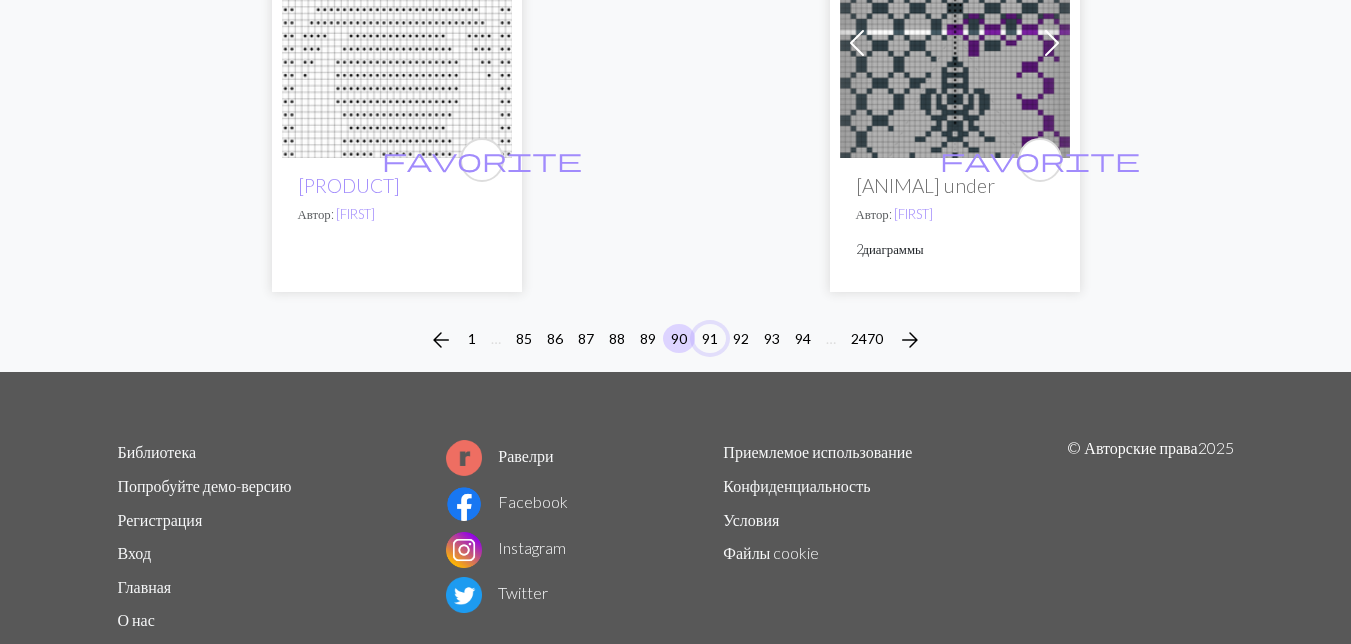 click on "91" at bounding box center (710, 338) 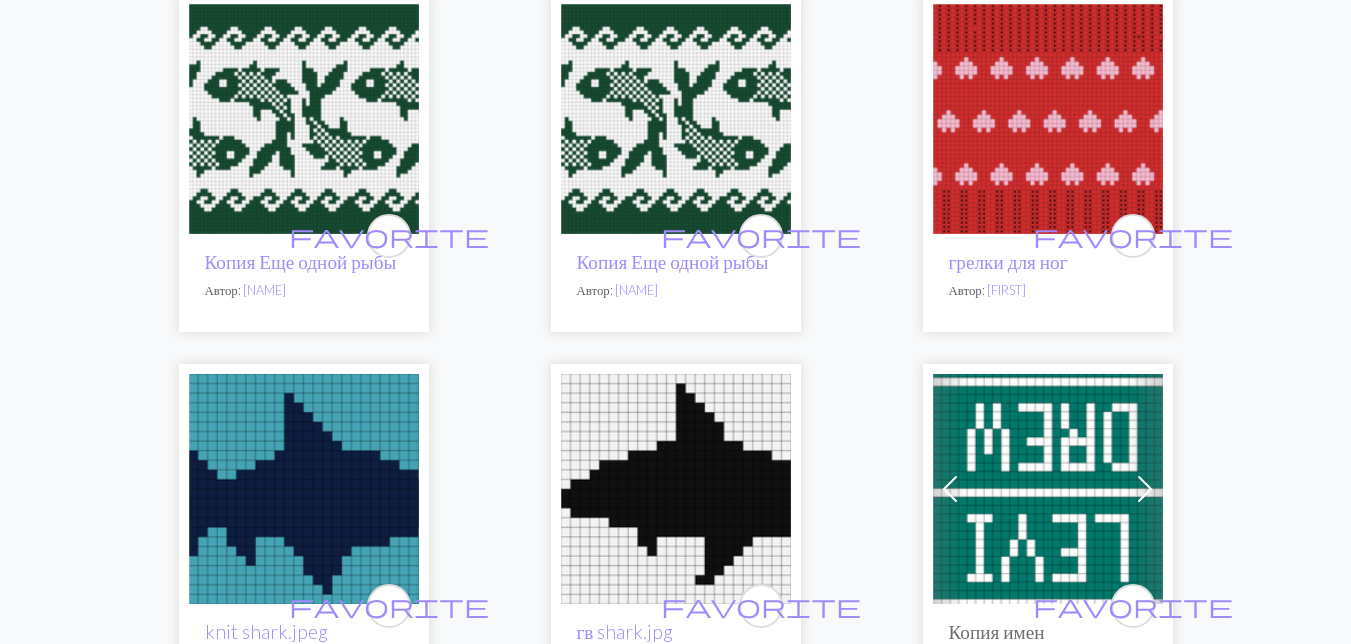 scroll, scrollTop: 5000, scrollLeft: 0, axis: vertical 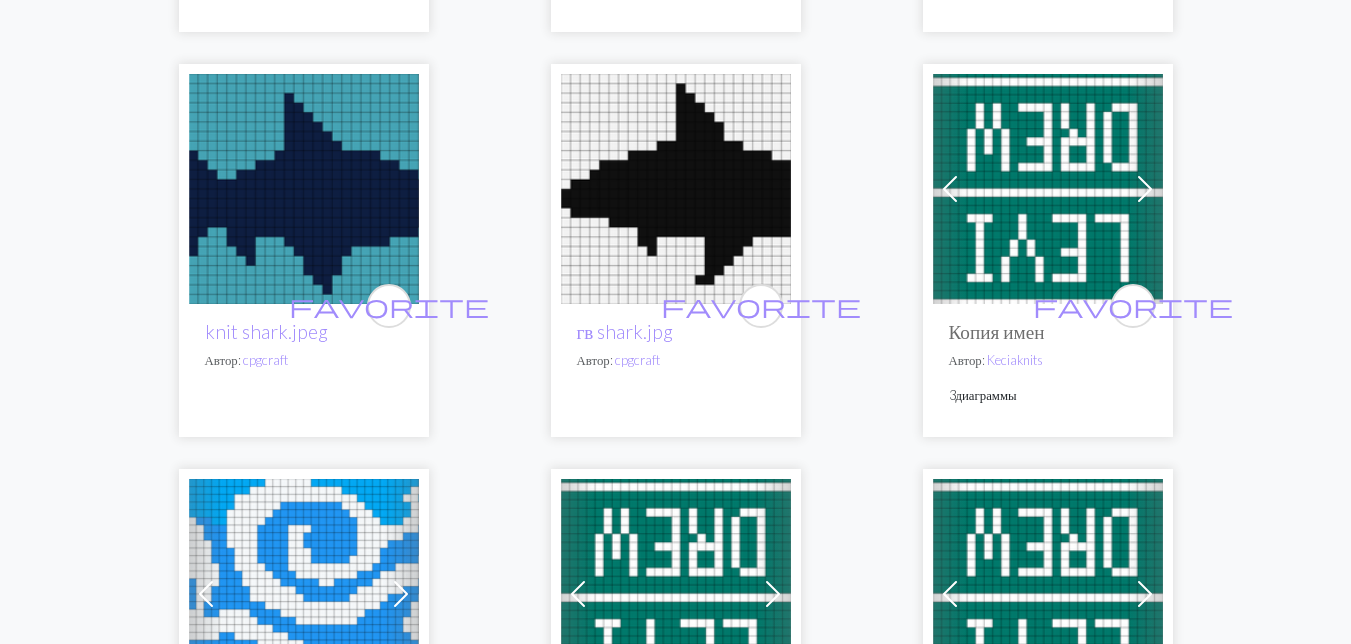 click at bounding box center [304, 189] 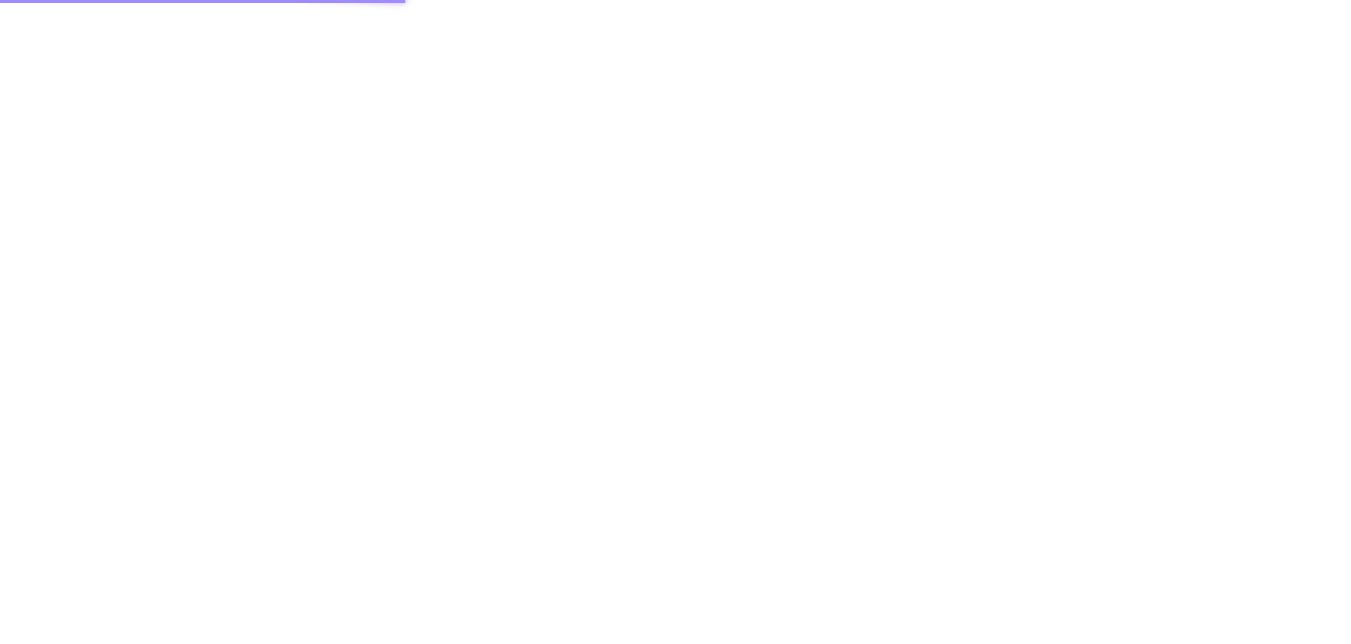 scroll, scrollTop: 0, scrollLeft: 0, axis: both 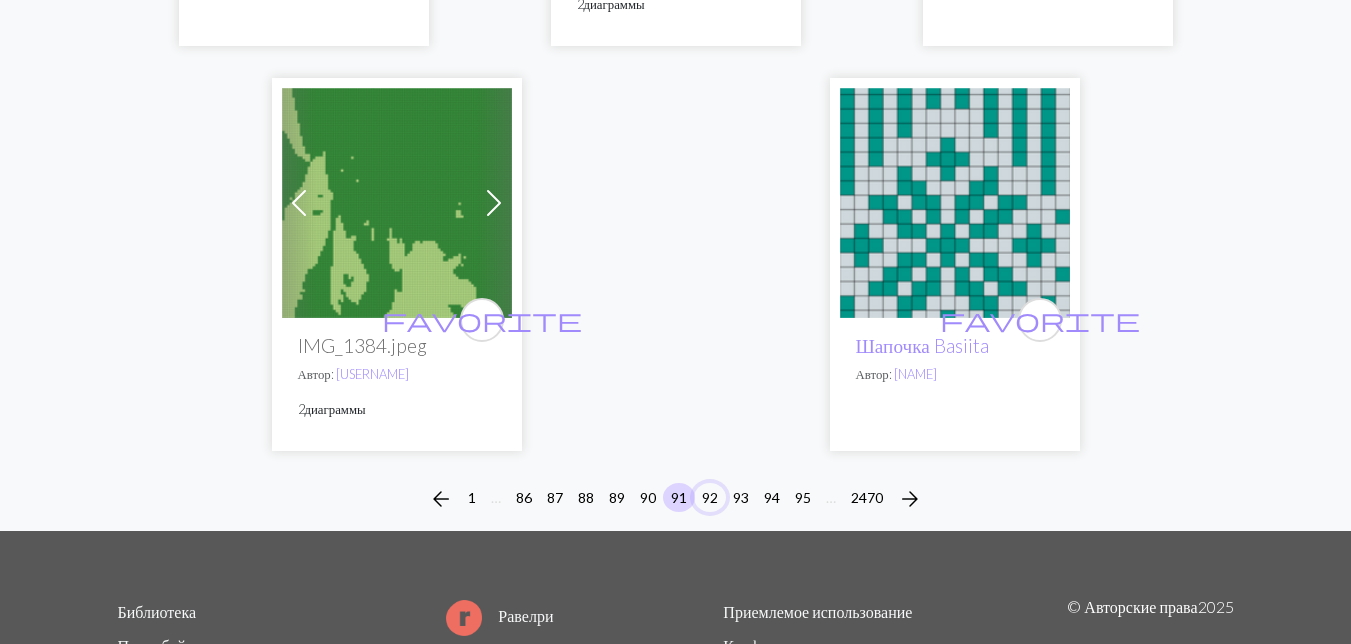 click on "92" at bounding box center [710, 497] 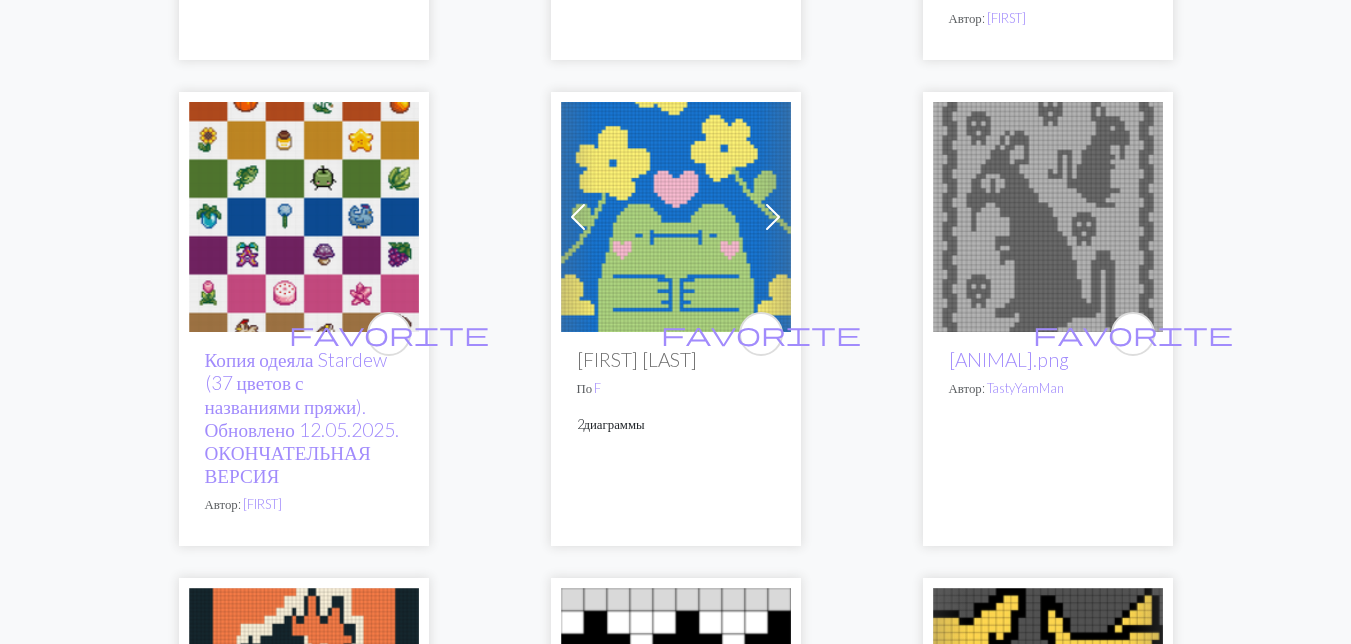 scroll, scrollTop: 5300, scrollLeft: 0, axis: vertical 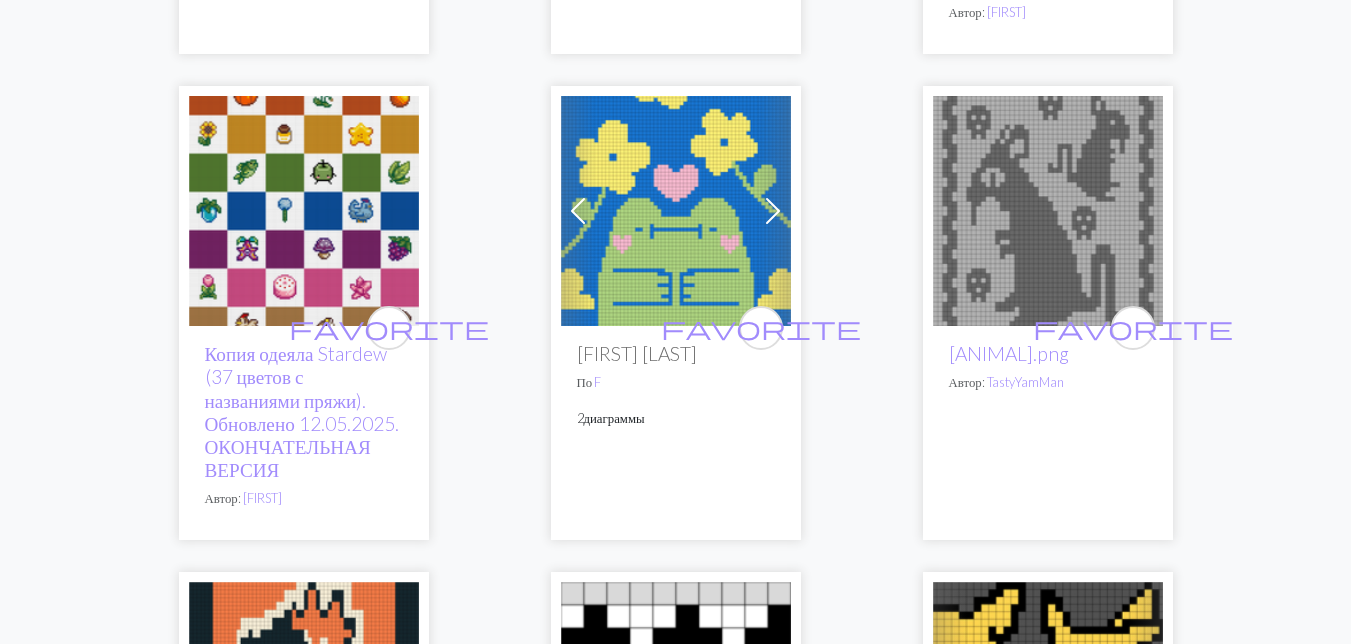 click at bounding box center (676, 211) 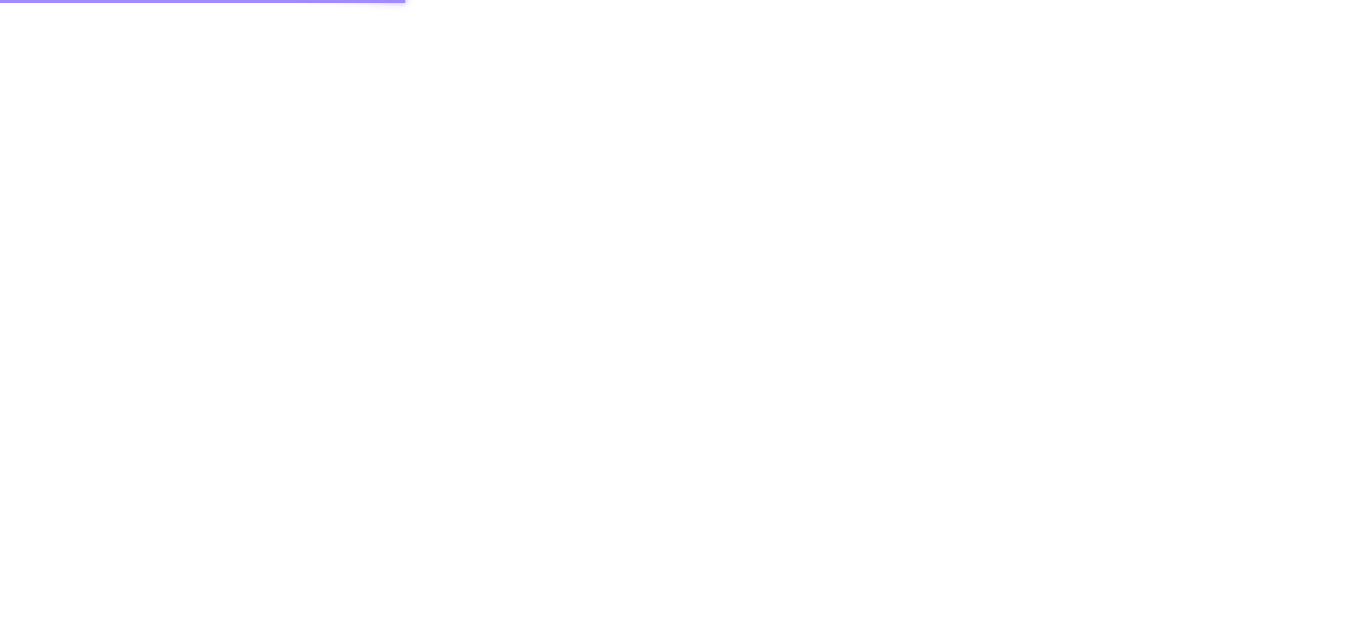 scroll, scrollTop: 0, scrollLeft: 0, axis: both 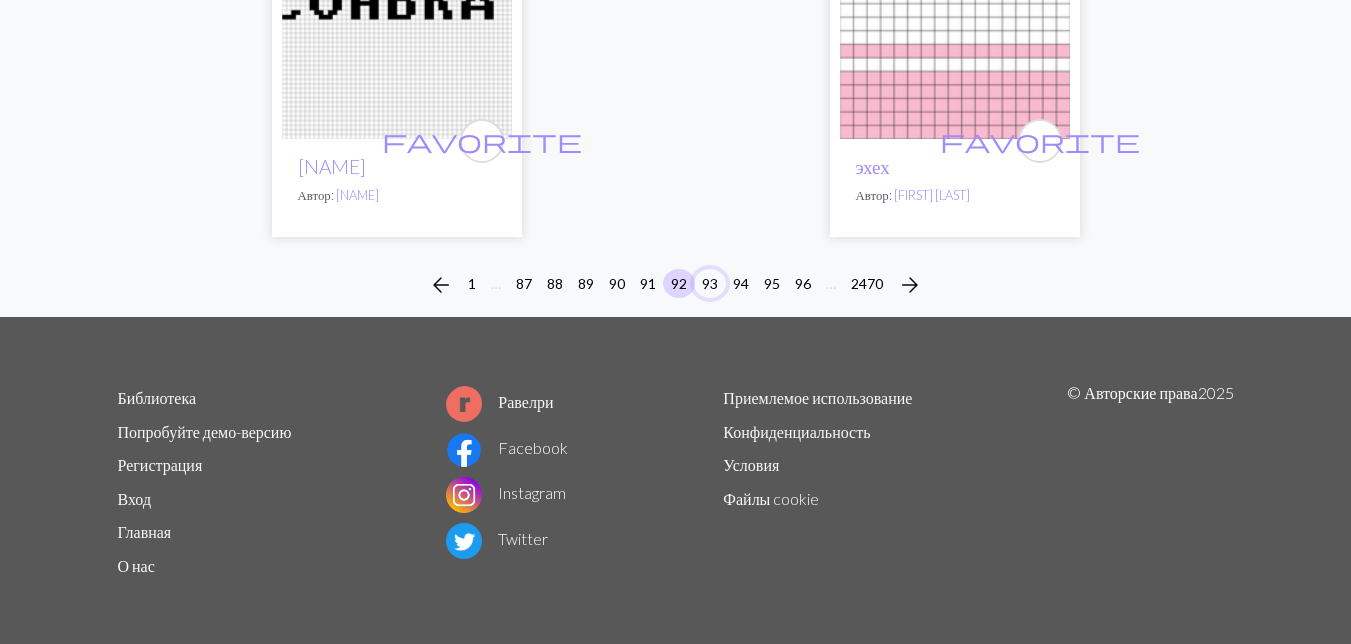 click on "93" at bounding box center [710, 283] 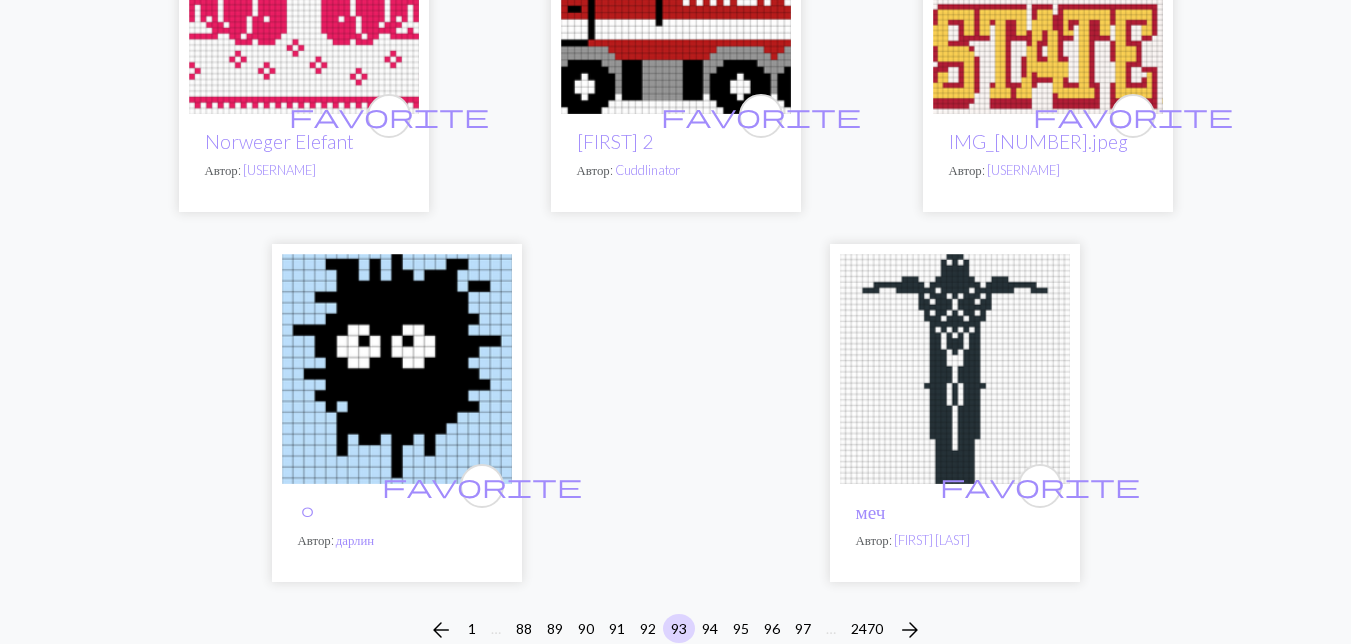 scroll, scrollTop: 6800, scrollLeft: 0, axis: vertical 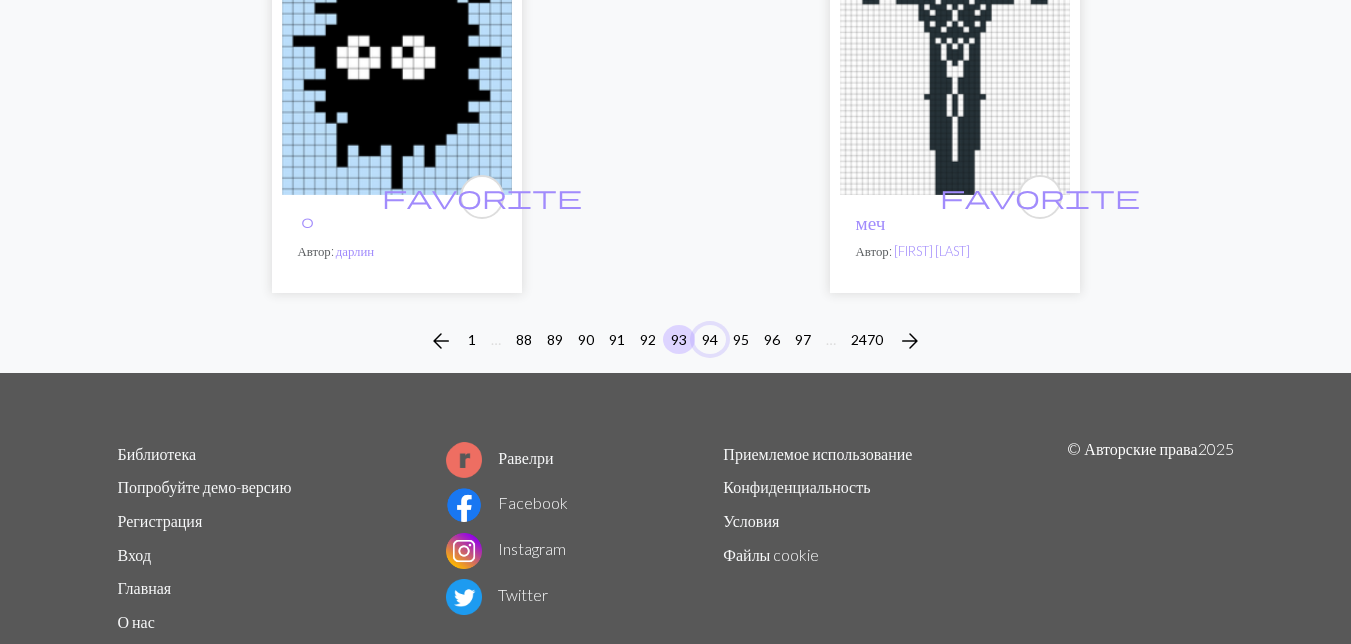 click on "94" at bounding box center [710, 339] 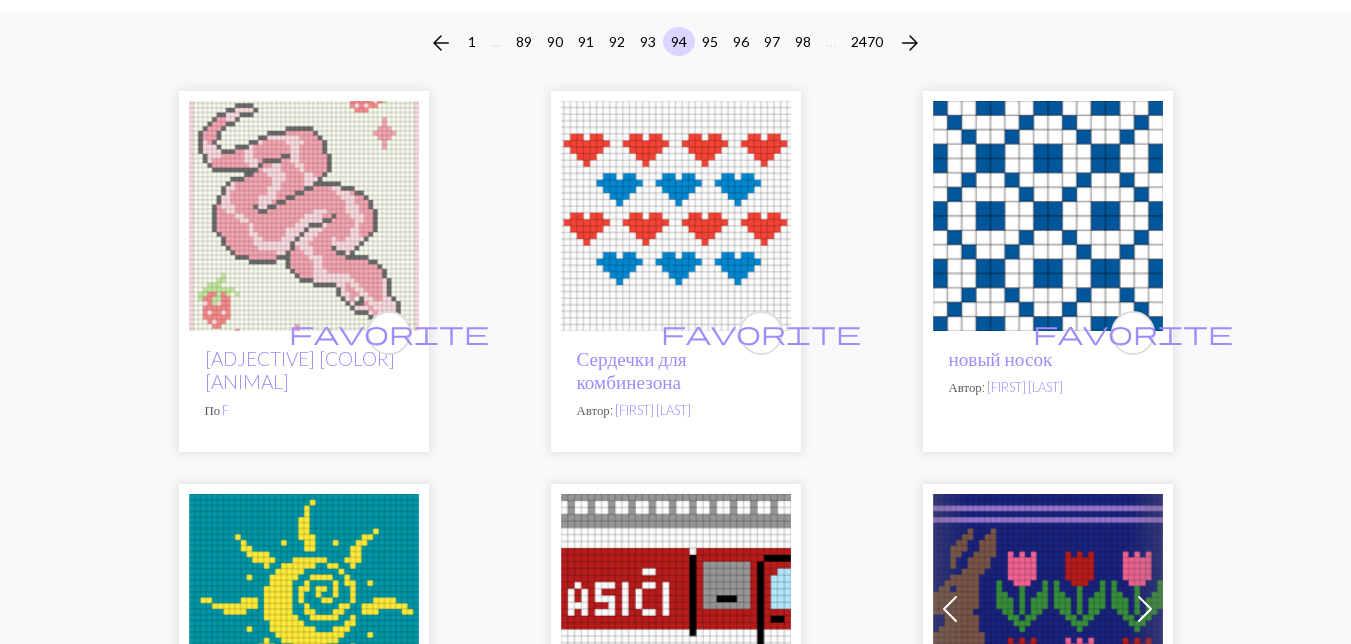 scroll, scrollTop: 500, scrollLeft: 0, axis: vertical 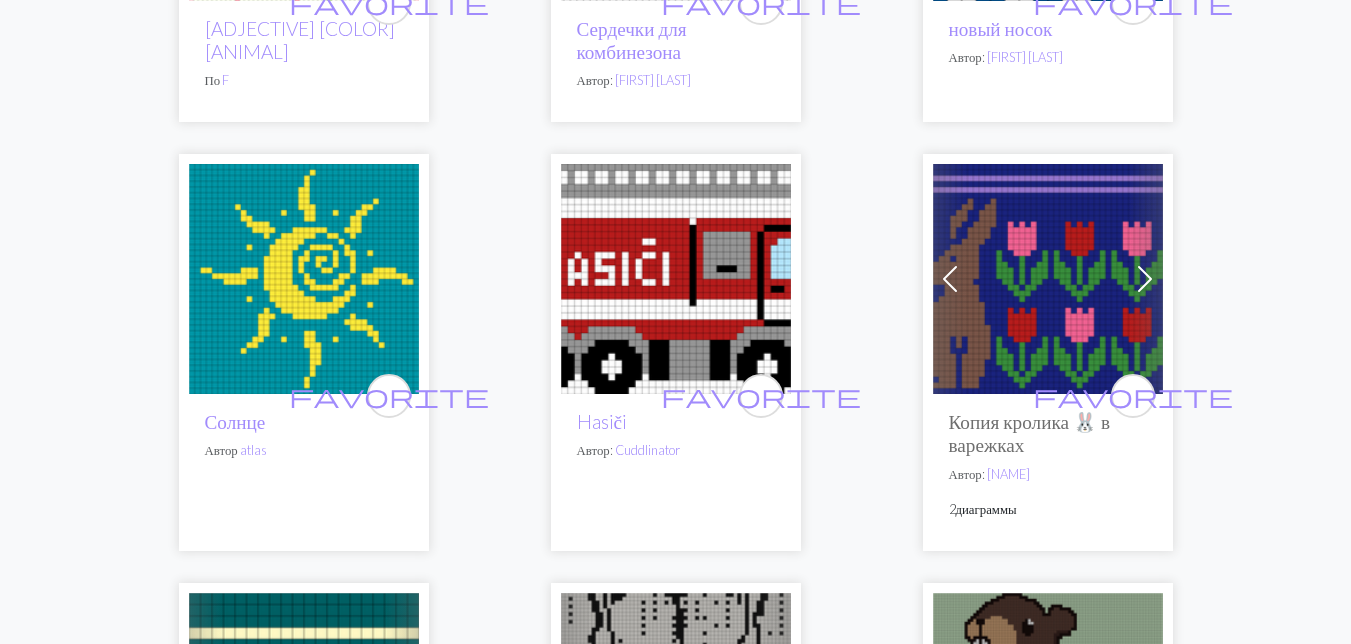 click at bounding box center (1048, 279) 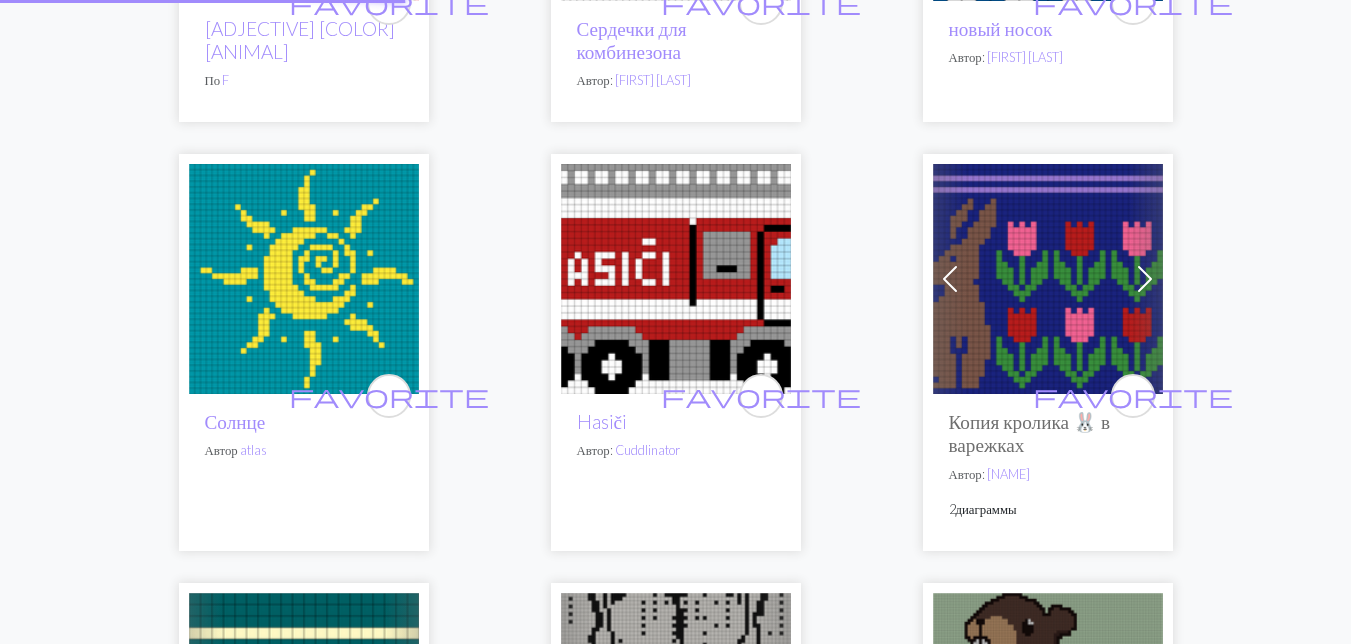 scroll, scrollTop: 0, scrollLeft: 0, axis: both 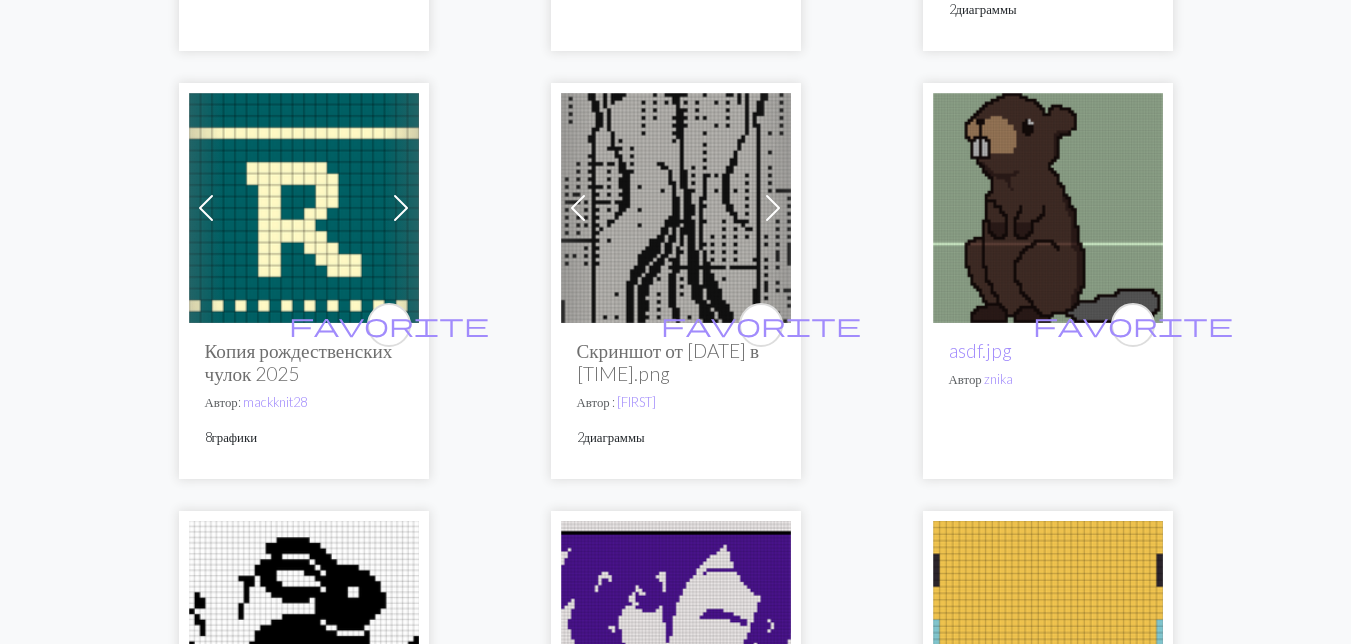 click at bounding box center [1048, 208] 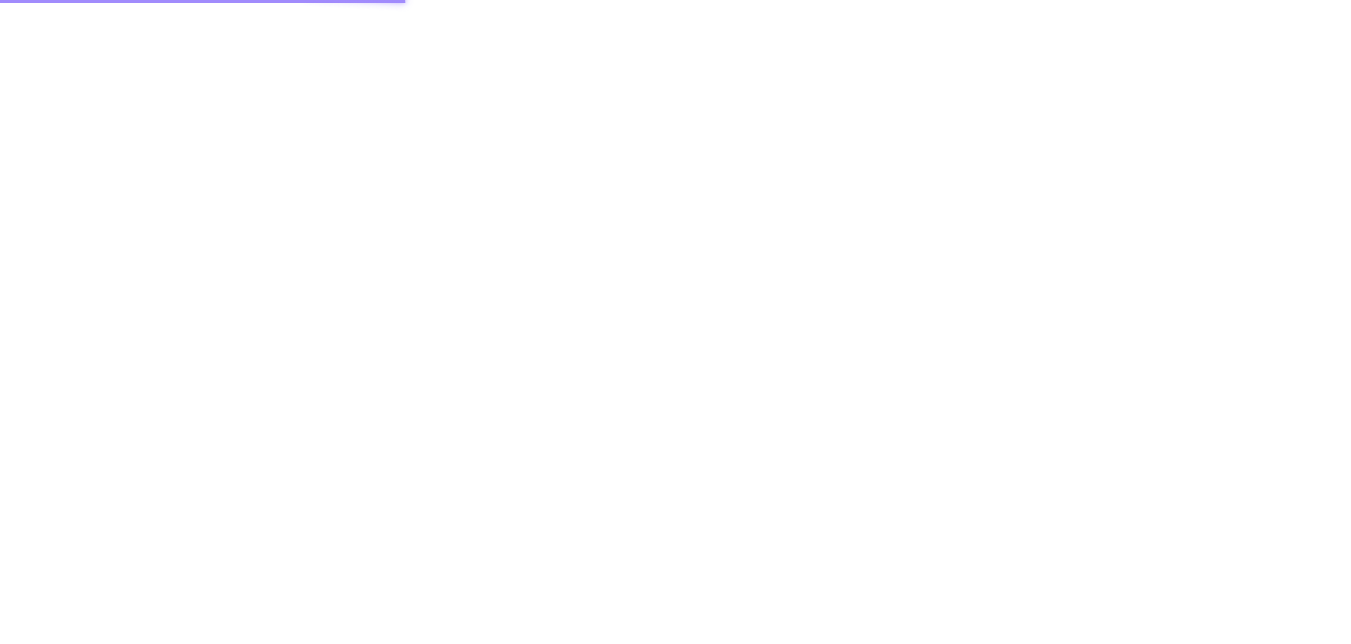 scroll, scrollTop: 0, scrollLeft: 0, axis: both 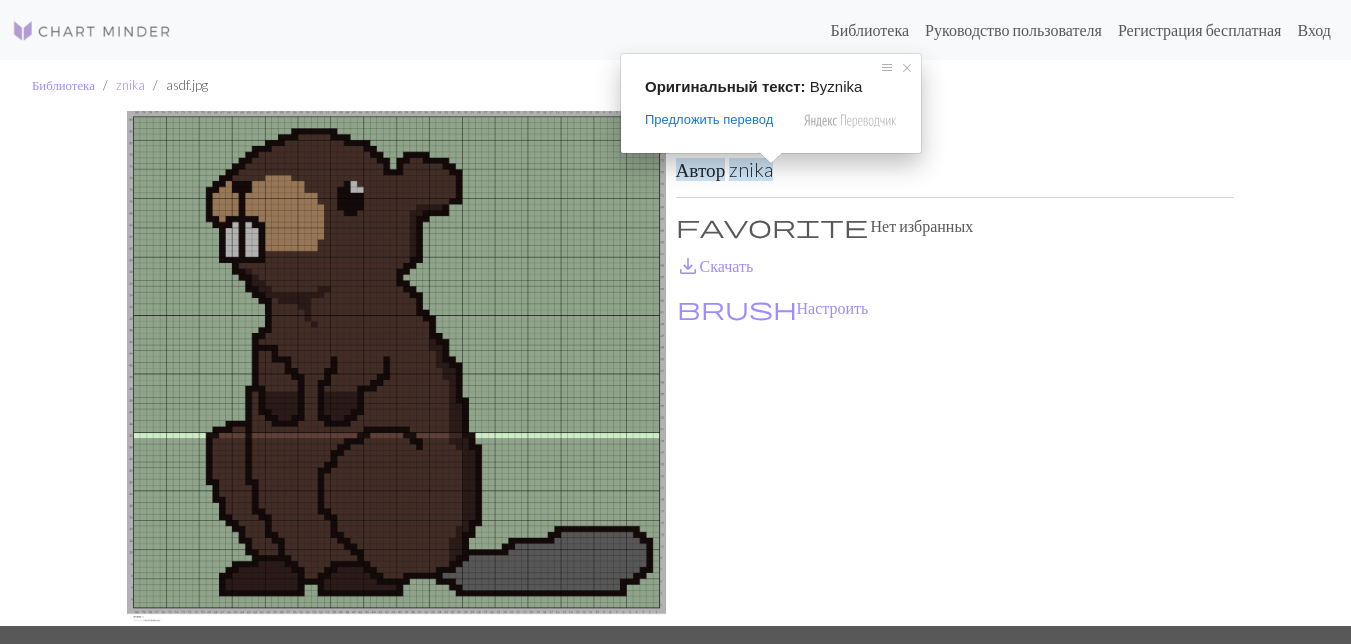 click on "znika" at bounding box center (751, 169) 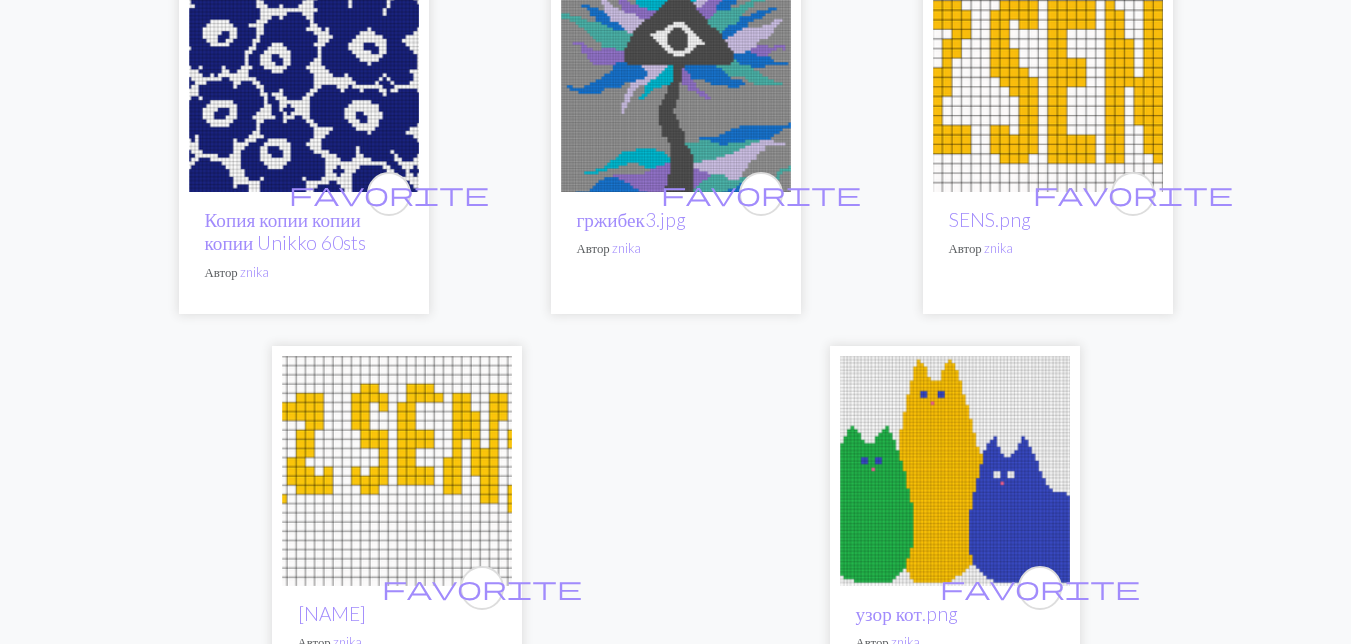 scroll, scrollTop: 1185, scrollLeft: 0, axis: vertical 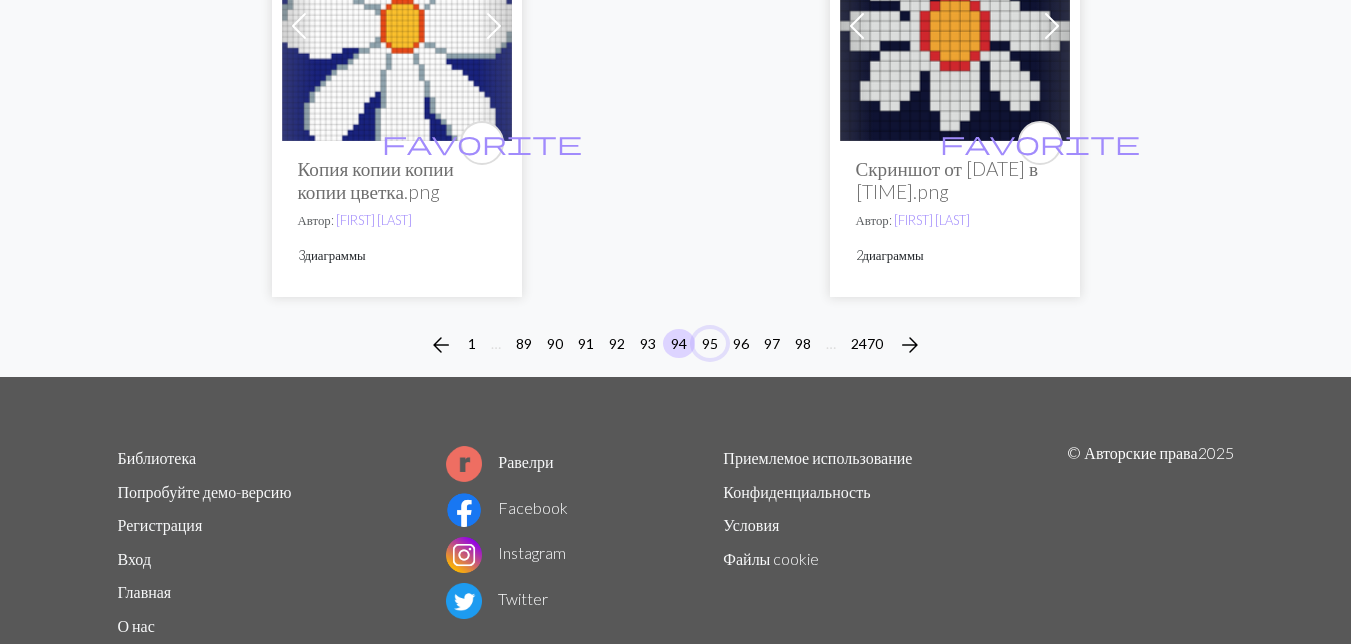 click on "95" at bounding box center [710, 343] 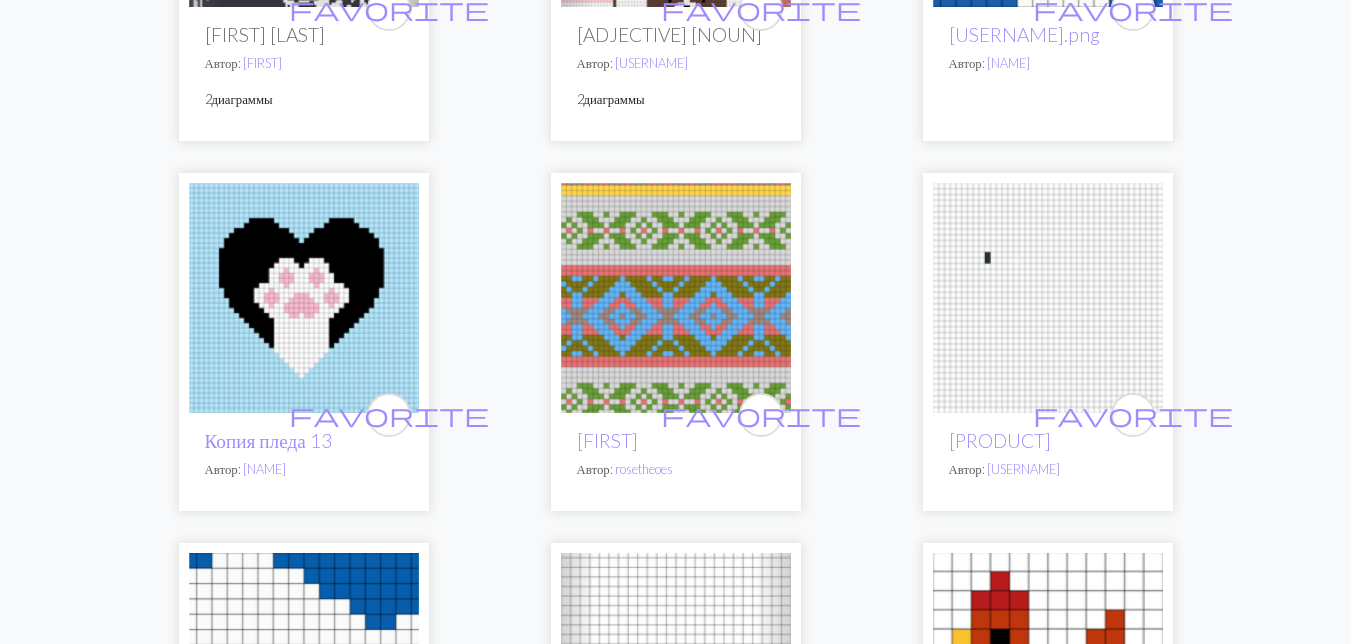 scroll, scrollTop: 3400, scrollLeft: 0, axis: vertical 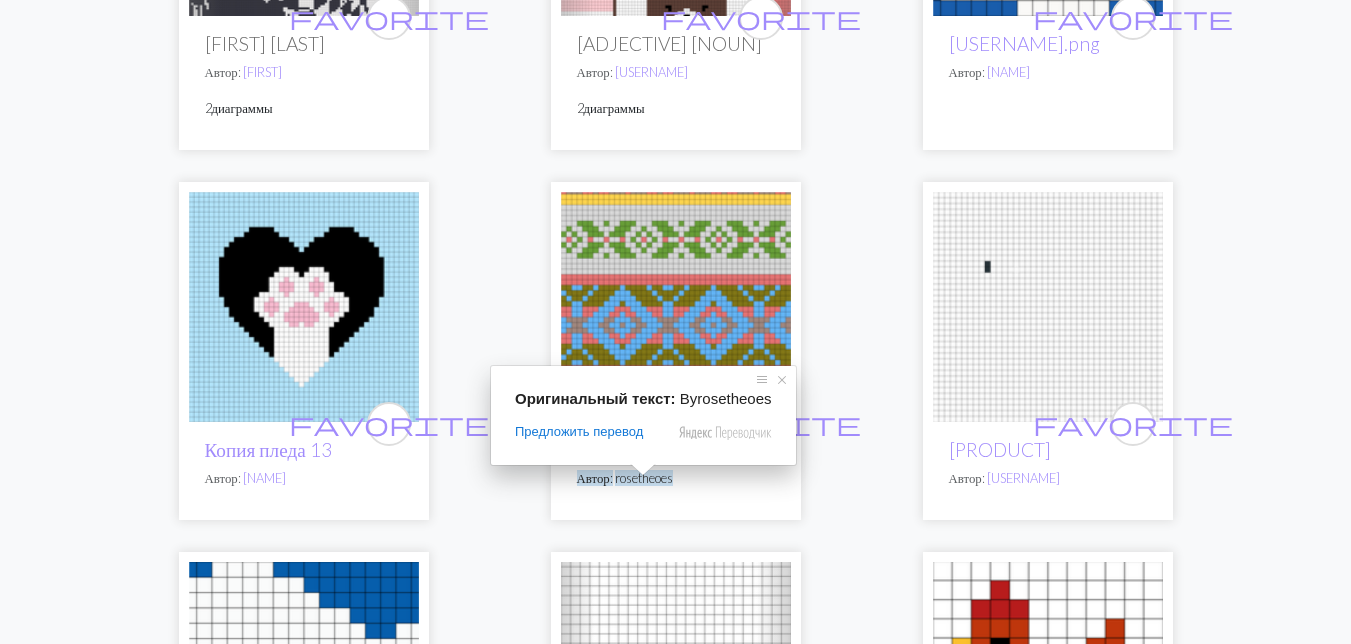 click at bounding box center (304, 307) 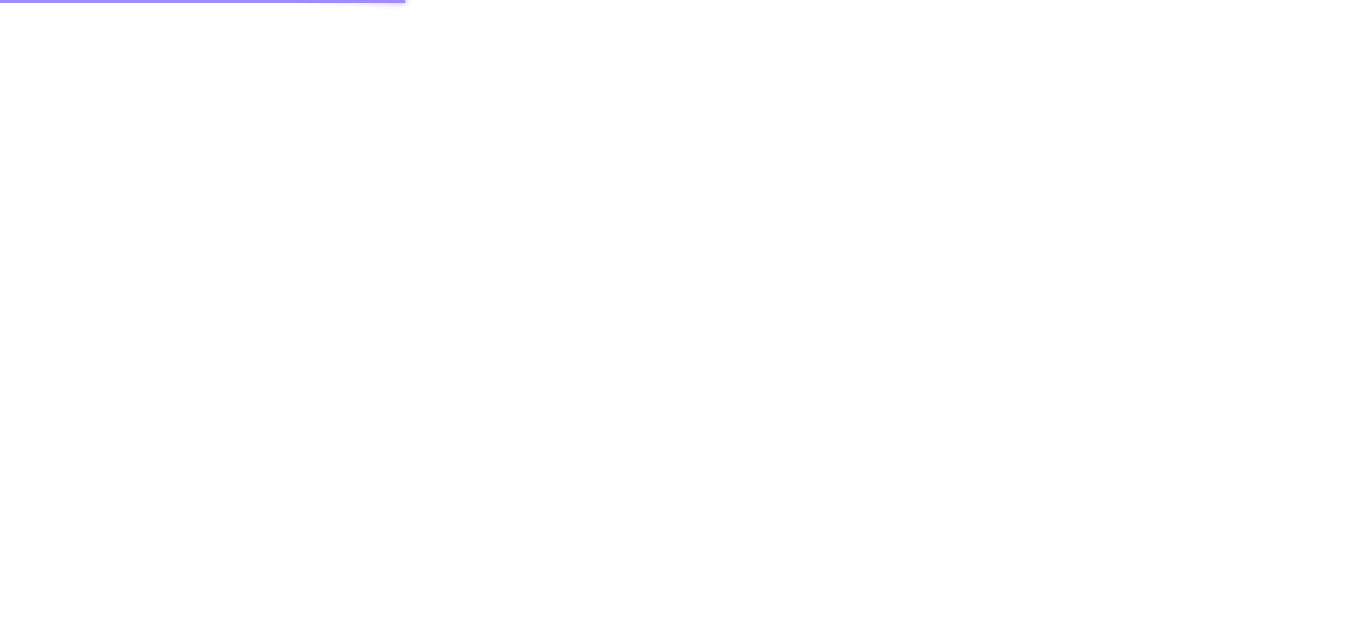 scroll, scrollTop: 0, scrollLeft: 0, axis: both 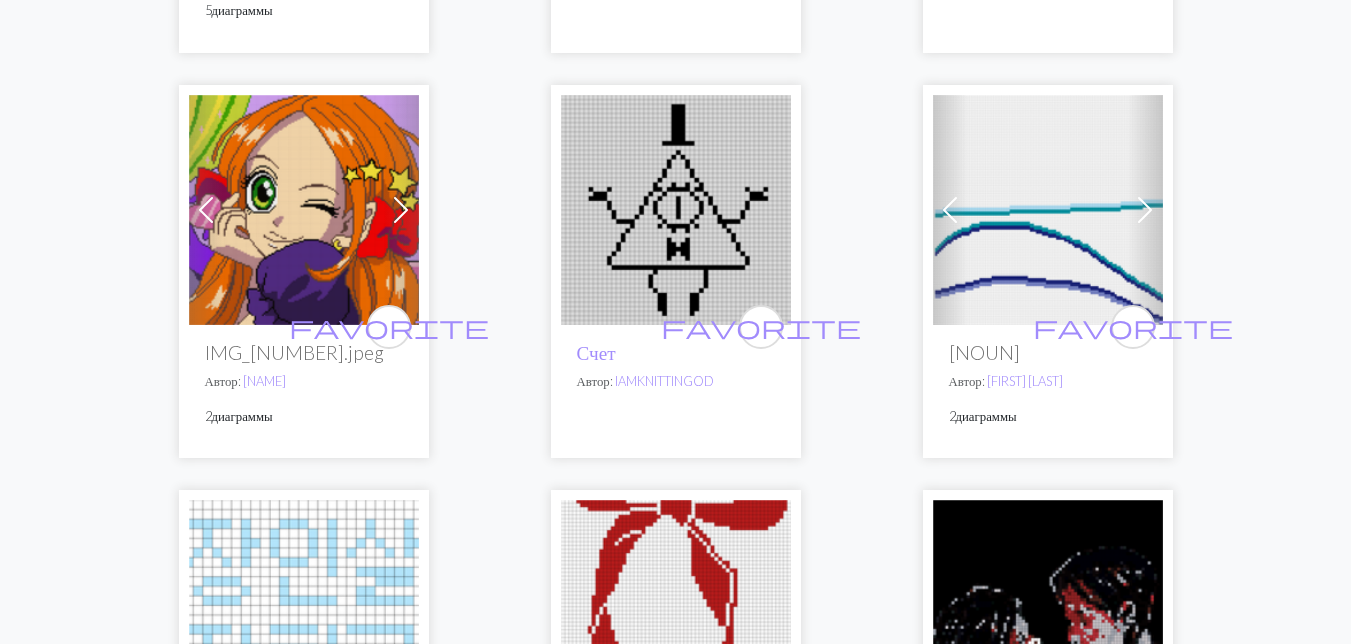 click at bounding box center [304, 210] 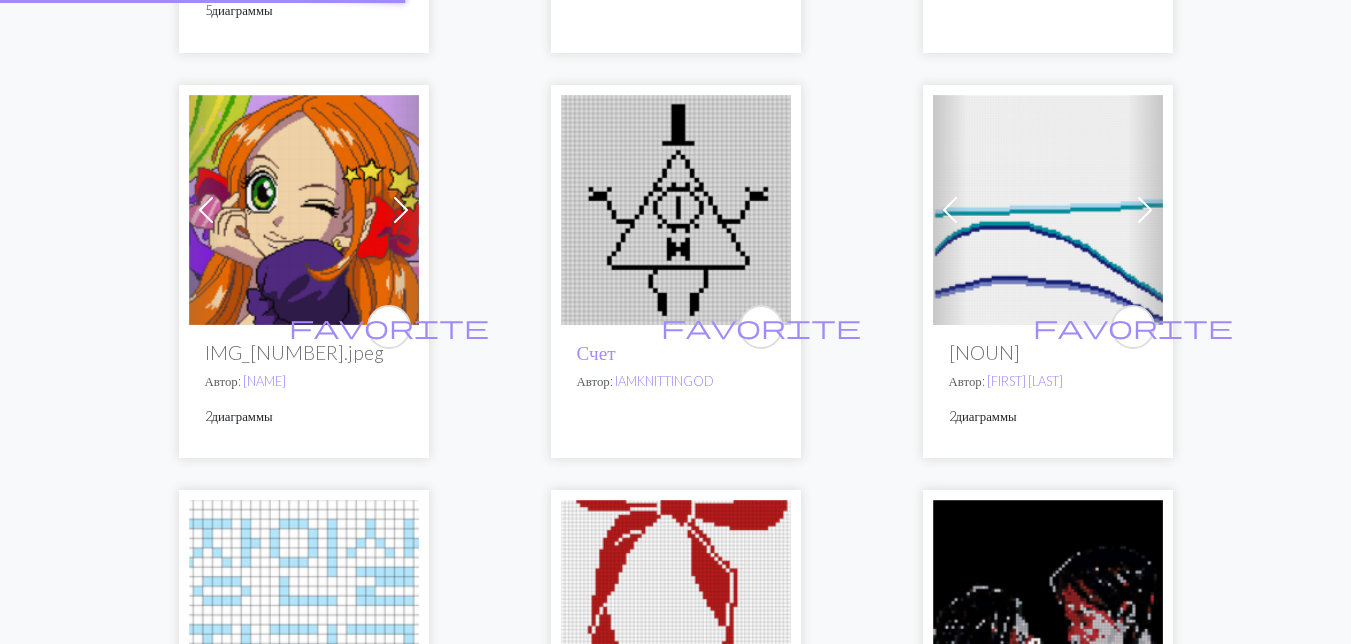scroll, scrollTop: 0, scrollLeft: 0, axis: both 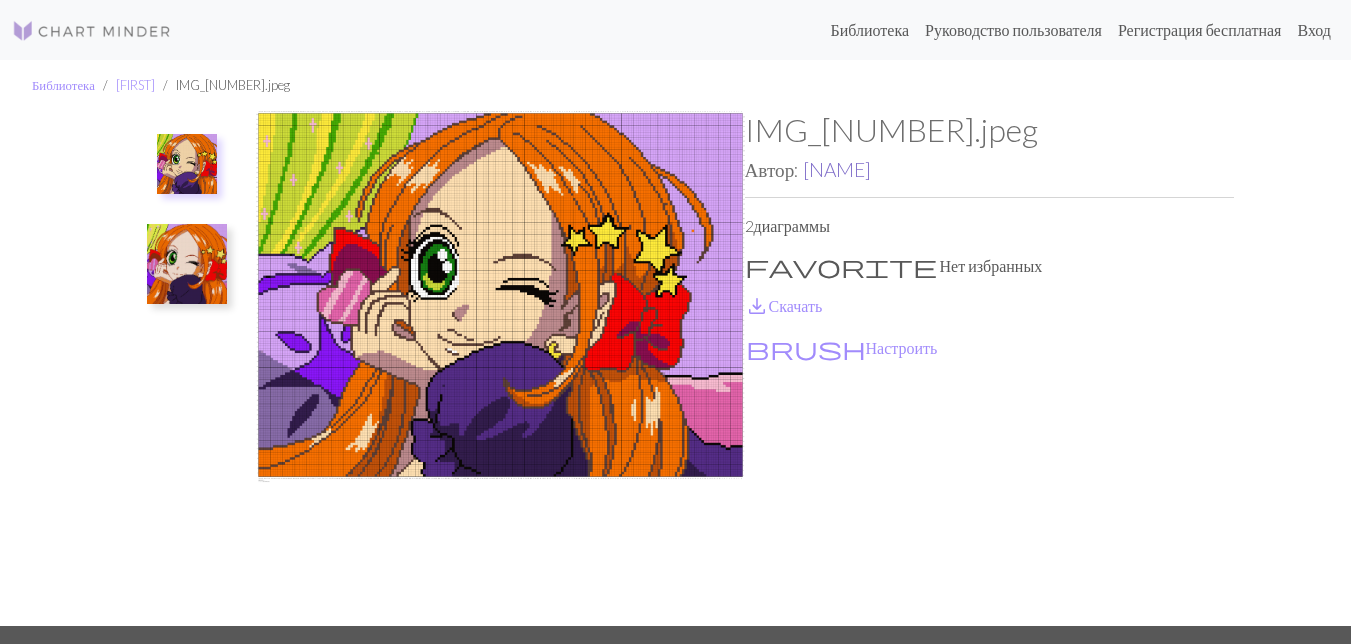 click on "[NAME]" at bounding box center [837, 169] 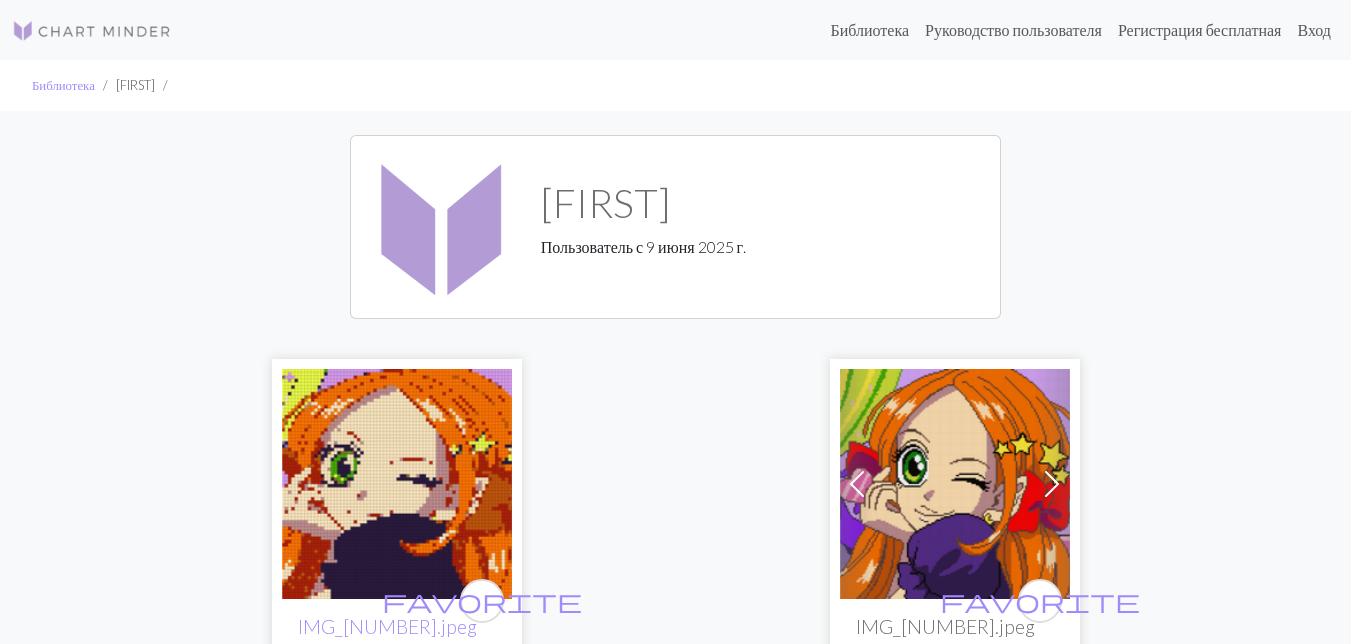 scroll, scrollTop: 434, scrollLeft: 0, axis: vertical 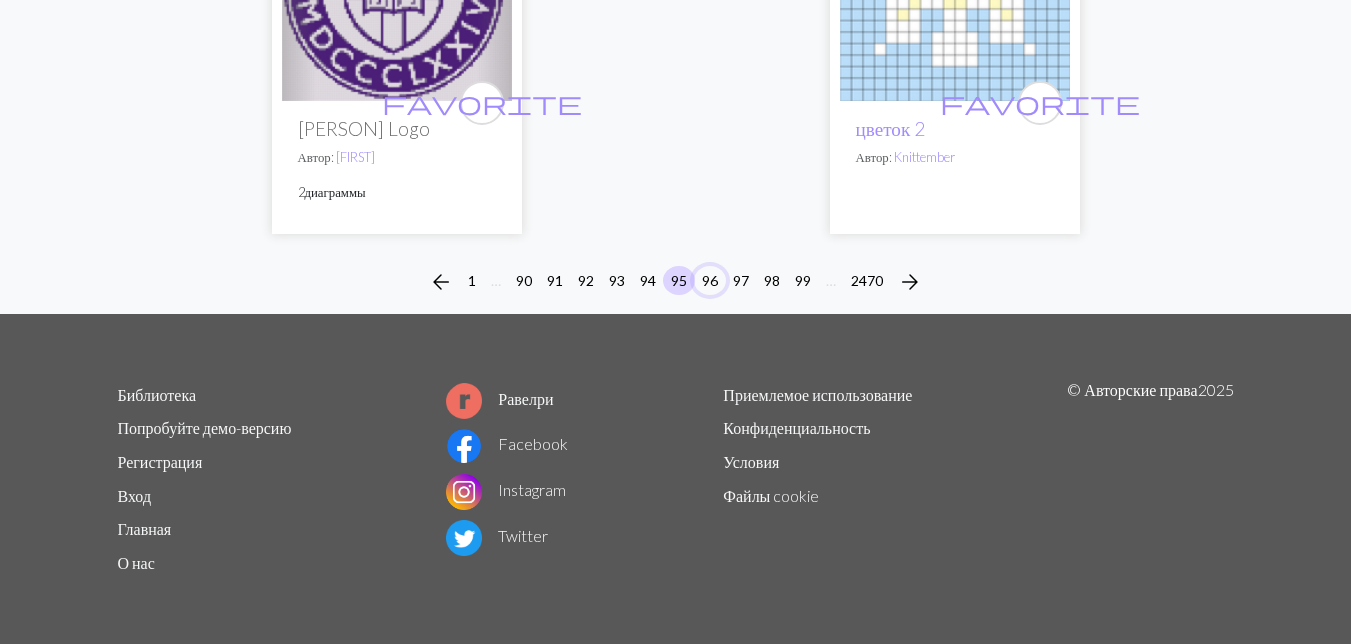 click on "96" at bounding box center [710, 280] 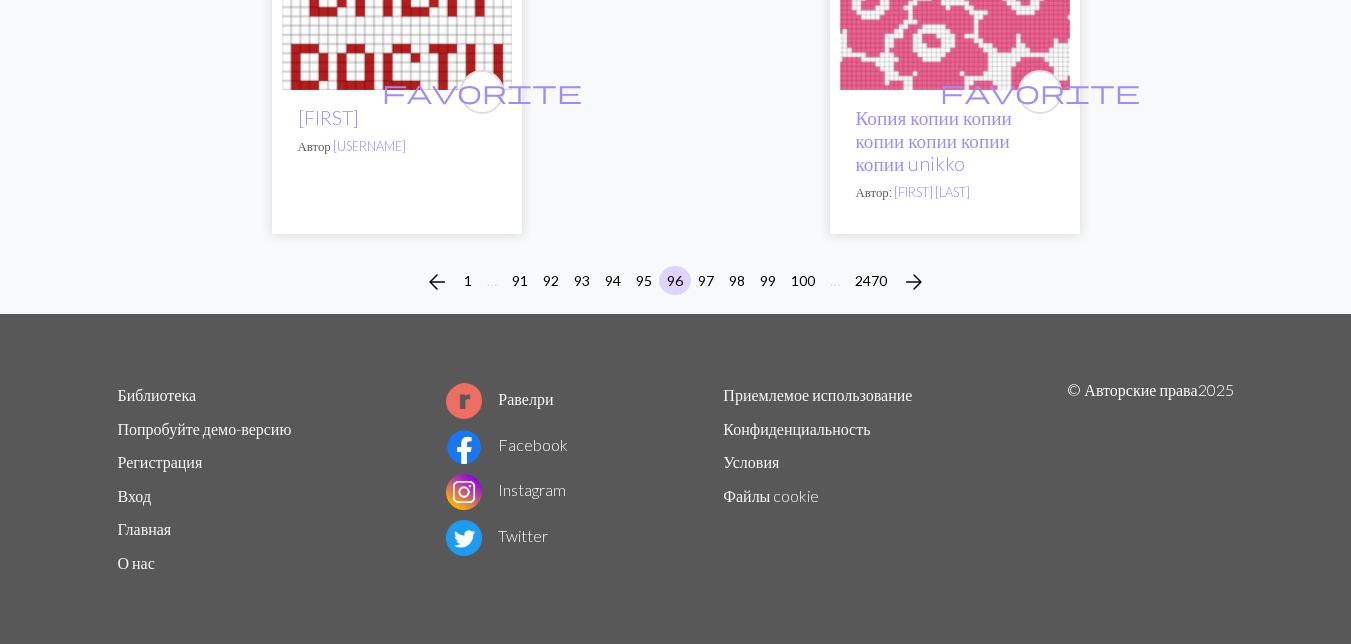 scroll, scrollTop: 7284, scrollLeft: 0, axis: vertical 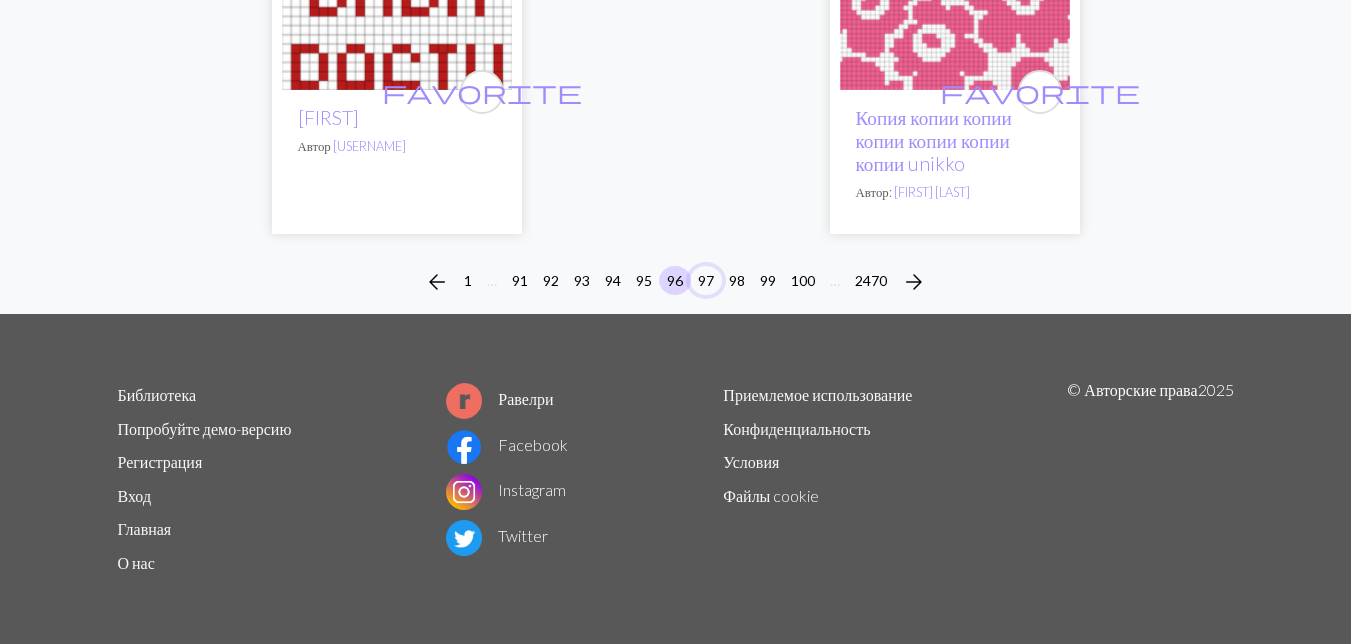 click on "97" at bounding box center (706, 280) 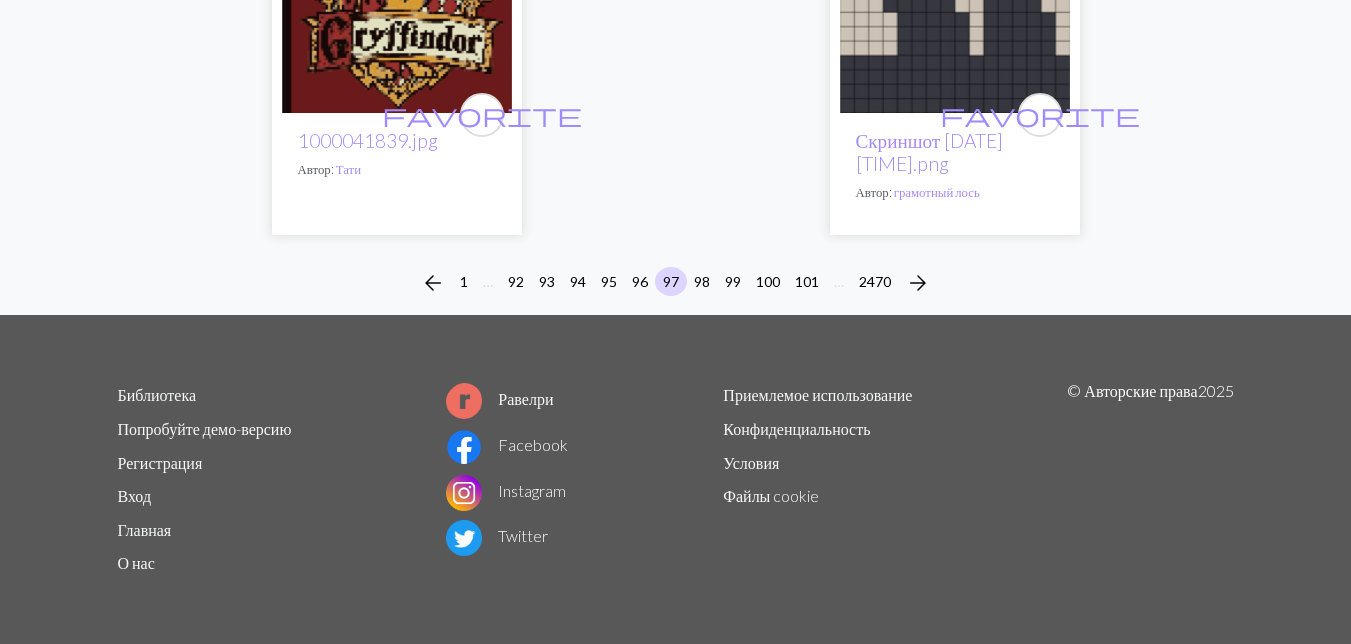 scroll, scrollTop: 7400, scrollLeft: 0, axis: vertical 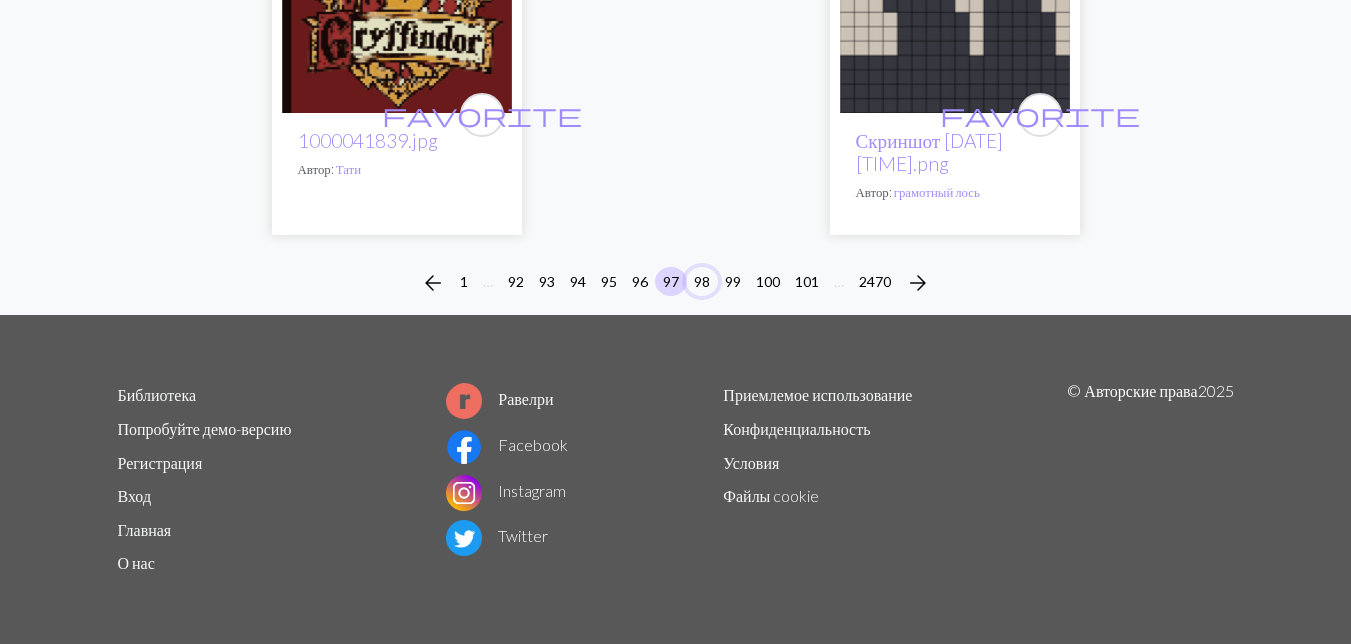 click on "98" at bounding box center [702, 281] 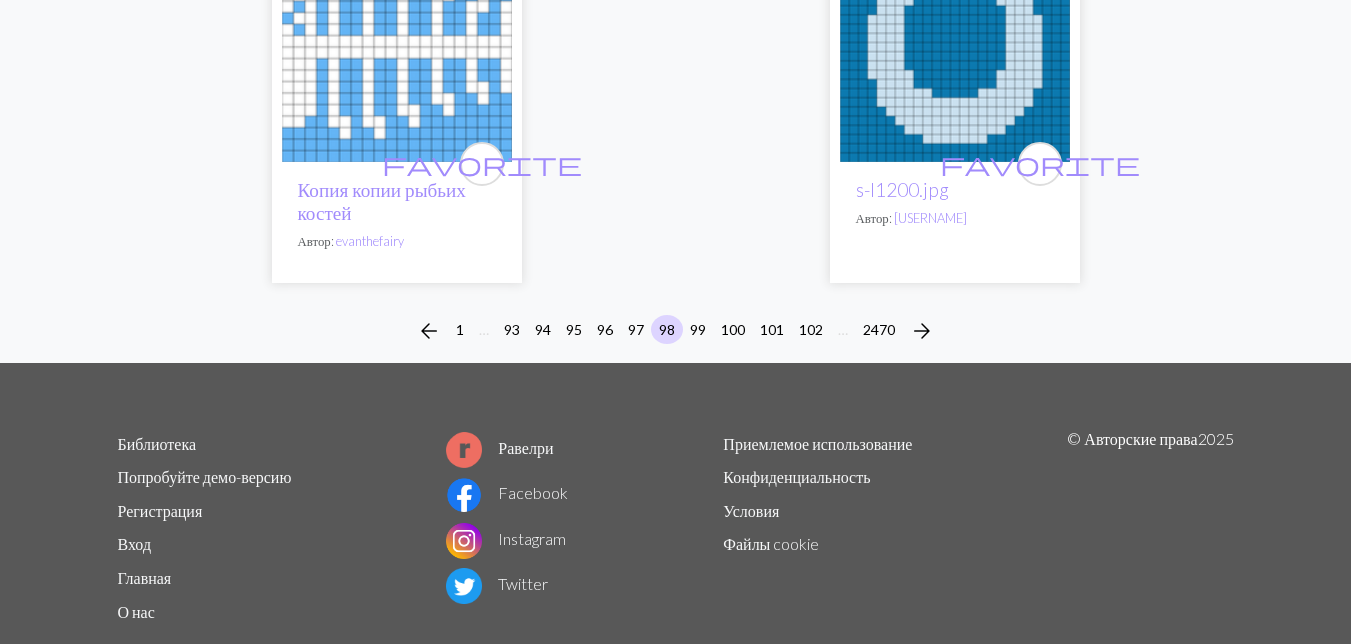scroll, scrollTop: 7160, scrollLeft: 0, axis: vertical 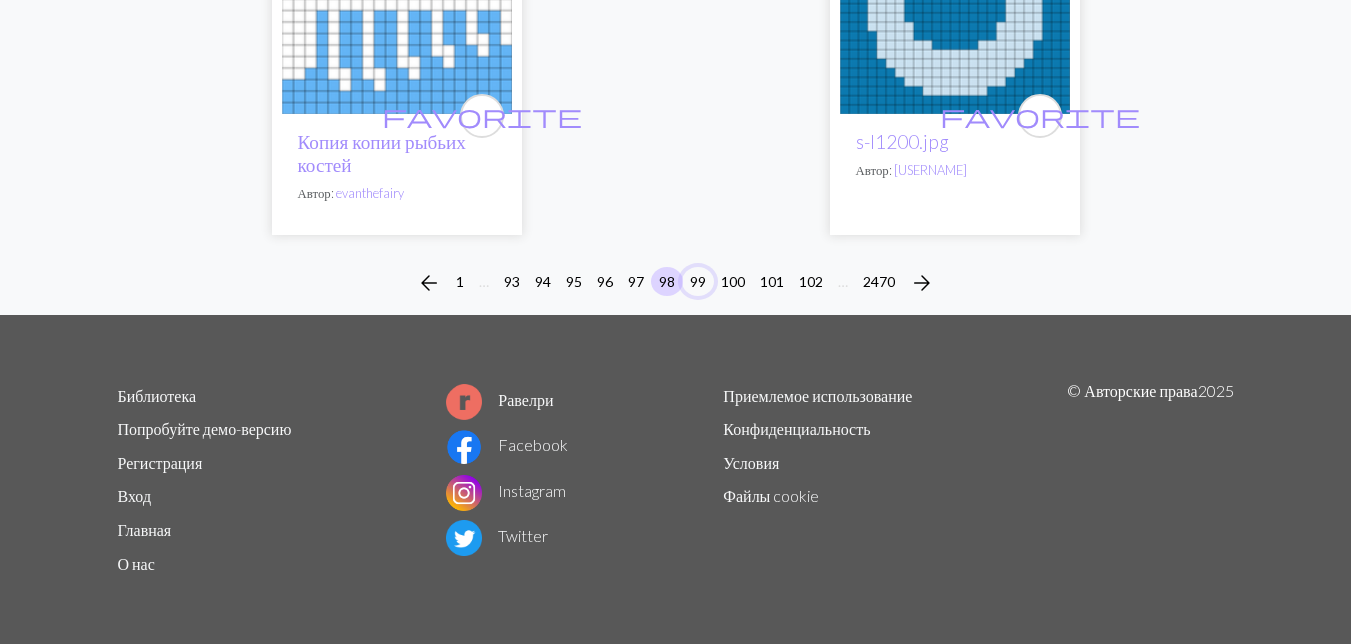 click on "99" at bounding box center [698, 281] 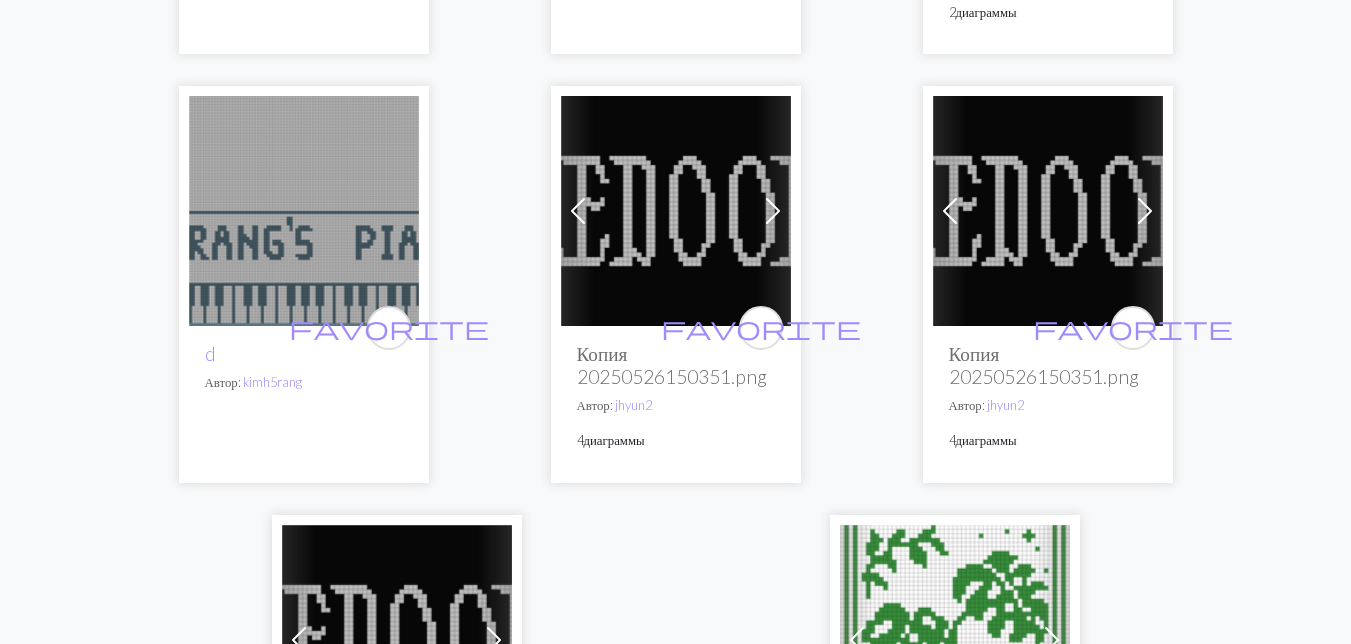 scroll, scrollTop: 6900, scrollLeft: 0, axis: vertical 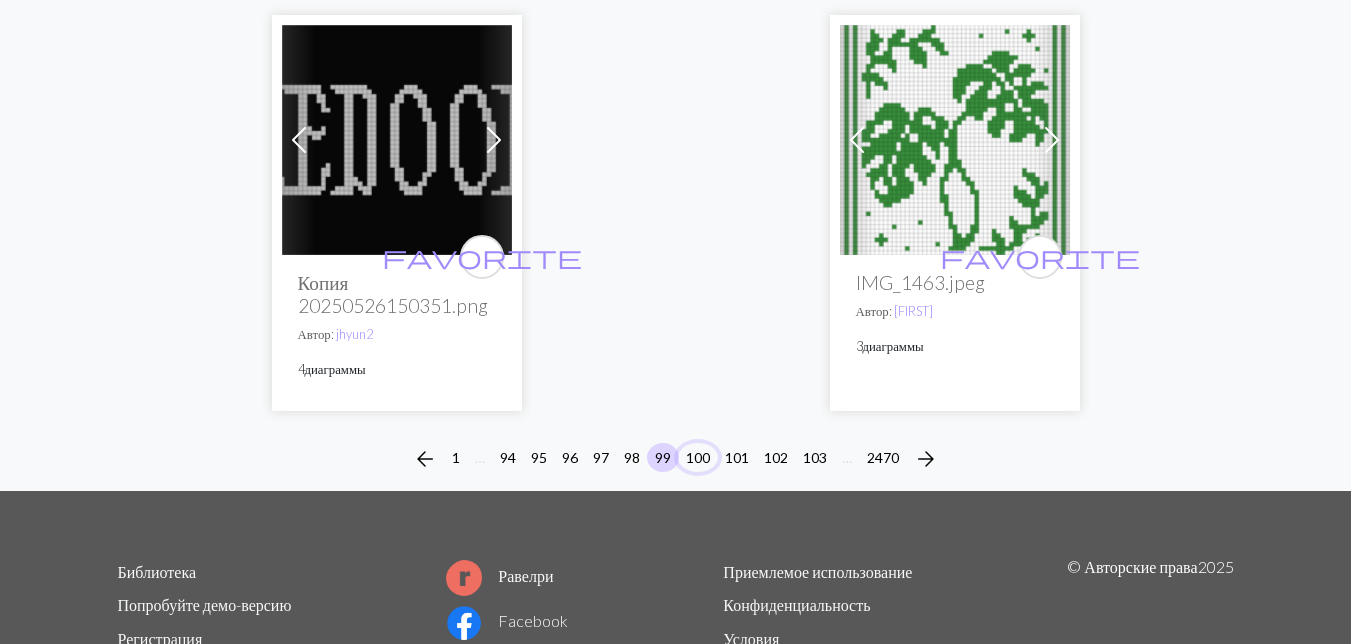 click on "100" at bounding box center [698, 457] 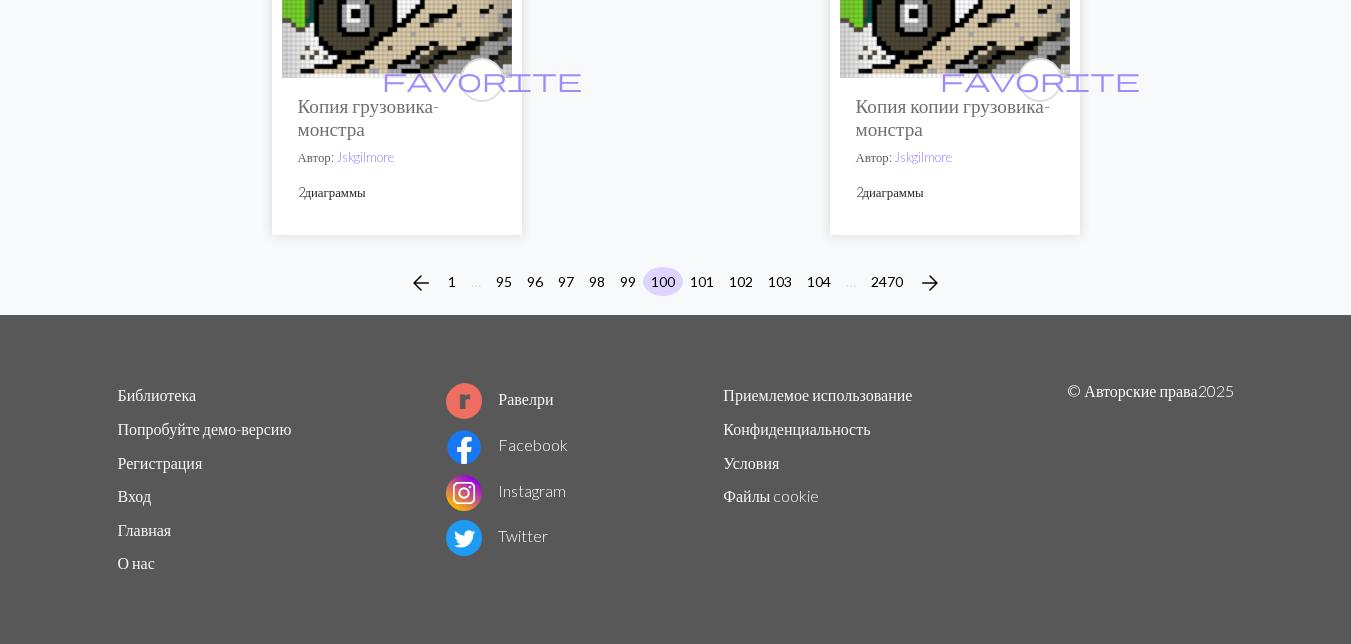 scroll, scrollTop: 7171, scrollLeft: 0, axis: vertical 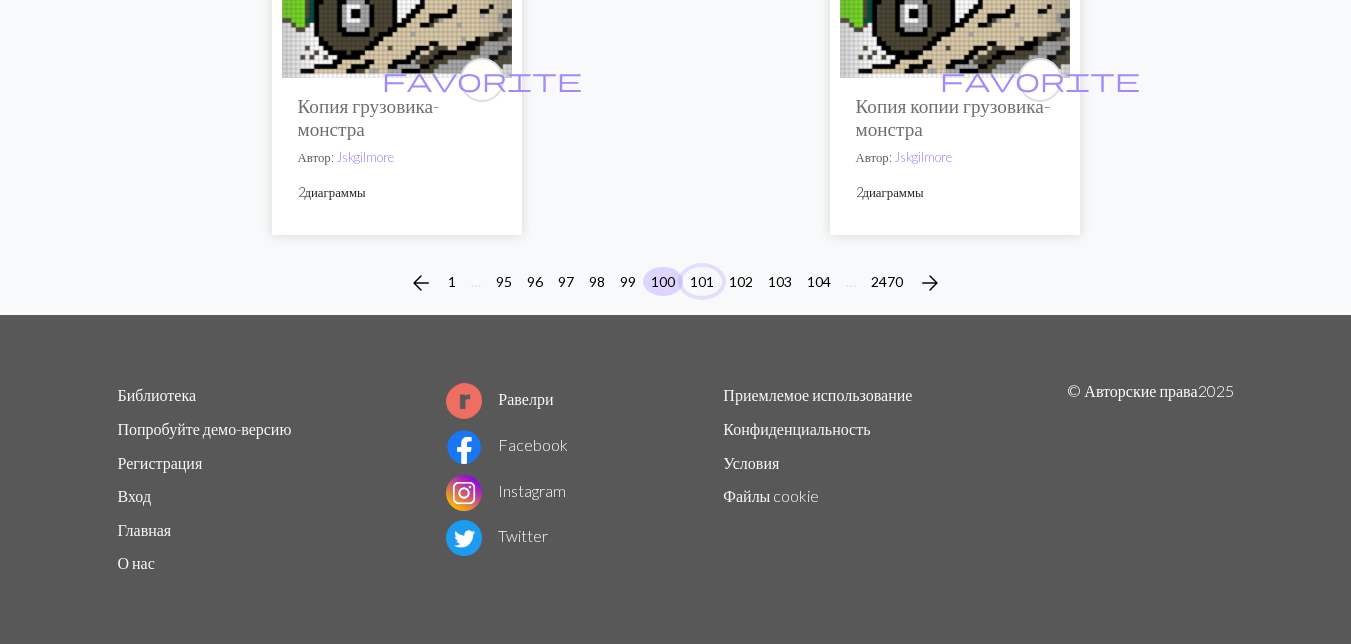 click on "101" at bounding box center (702, 281) 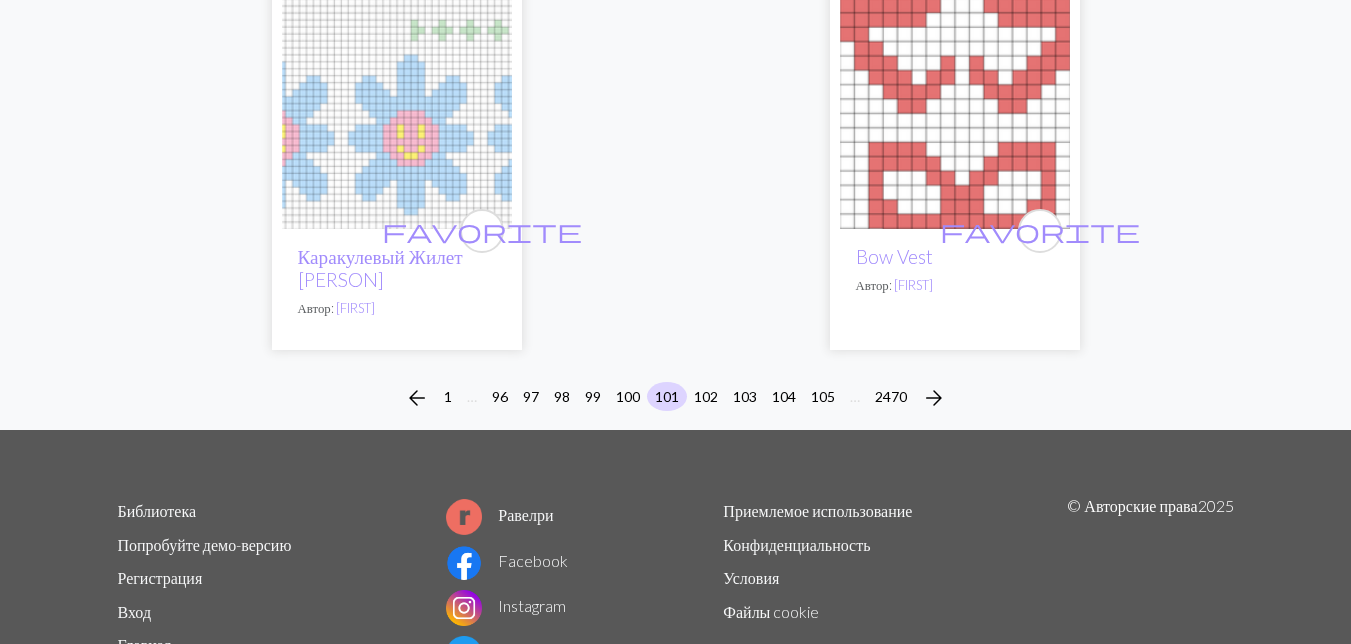 scroll, scrollTop: 7341, scrollLeft: 0, axis: vertical 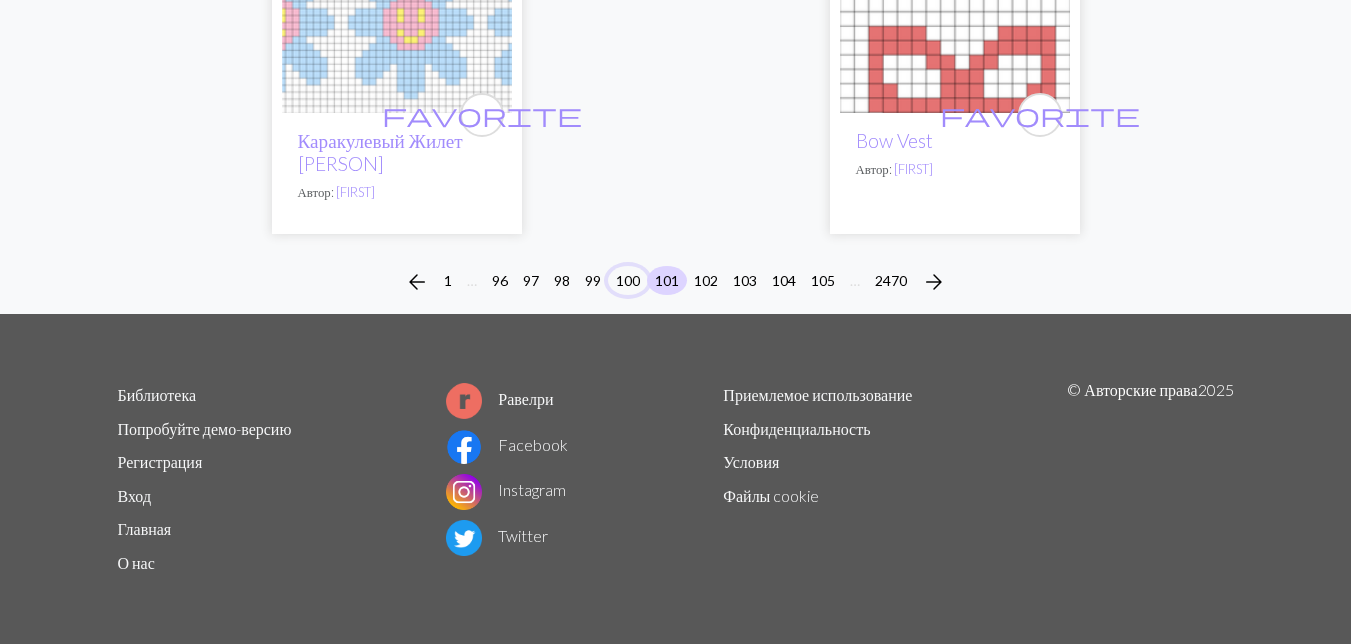 click on "100" at bounding box center [628, 280] 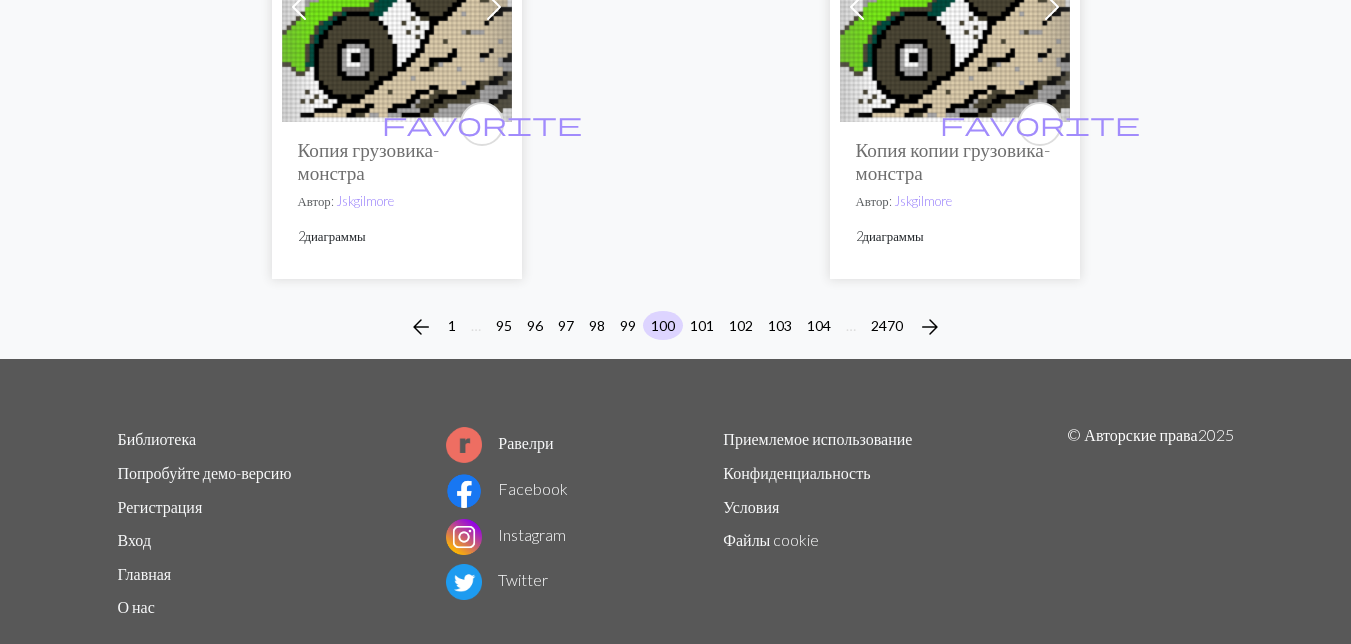 scroll, scrollTop: 6900, scrollLeft: 0, axis: vertical 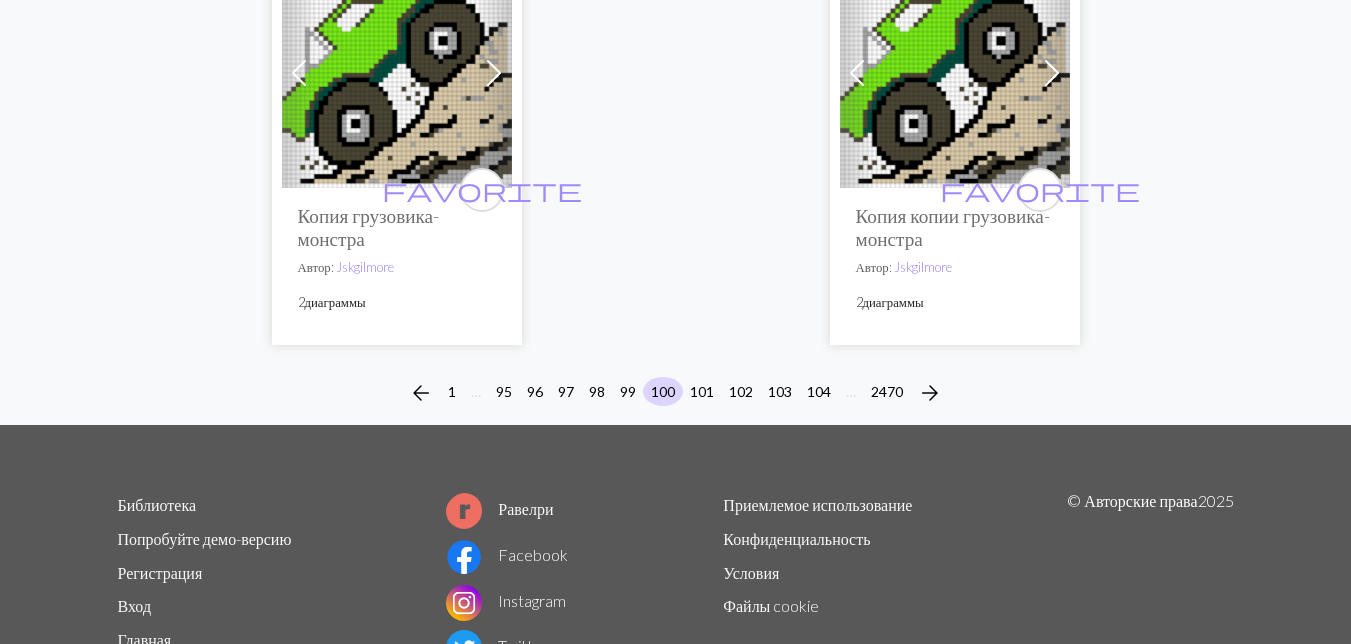 click at bounding box center (955, 73) 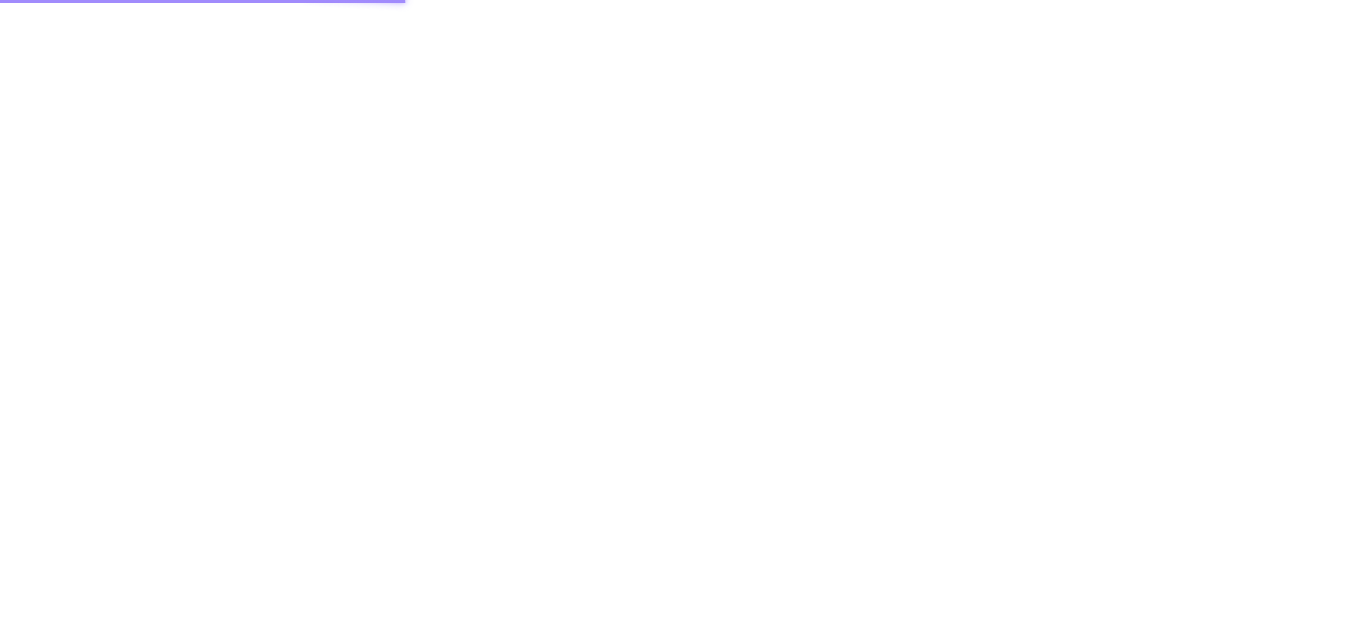 scroll, scrollTop: 0, scrollLeft: 0, axis: both 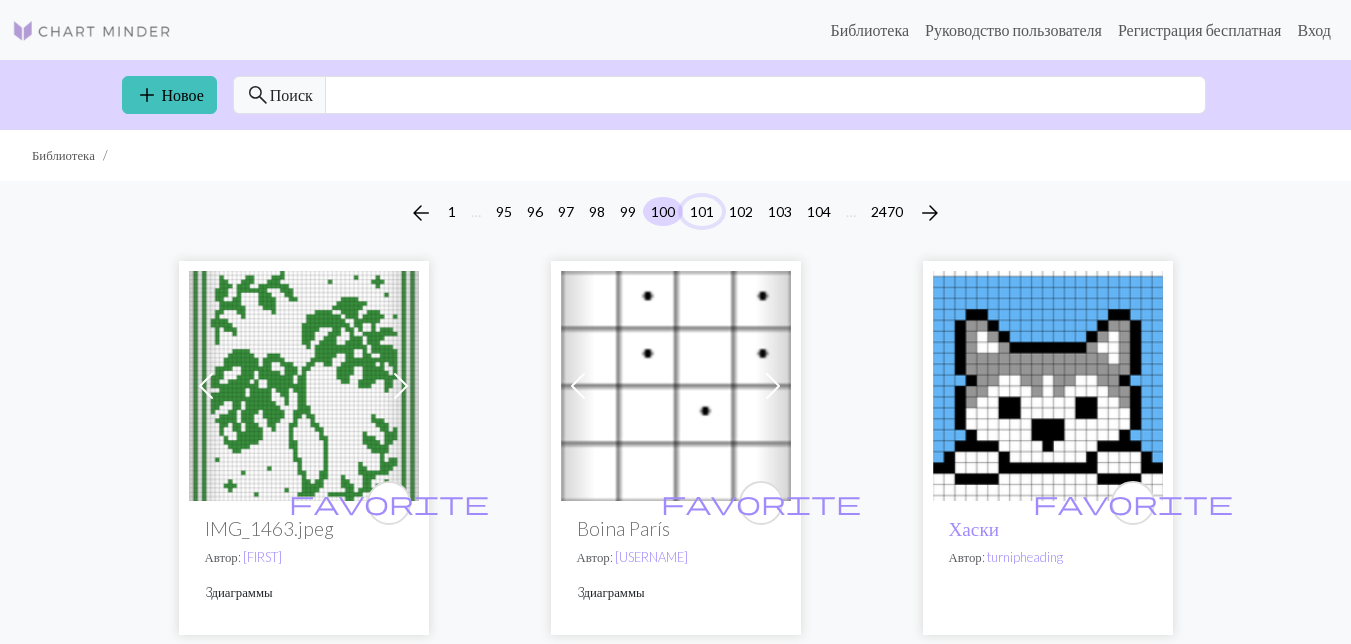 click on "101" at bounding box center [702, 211] 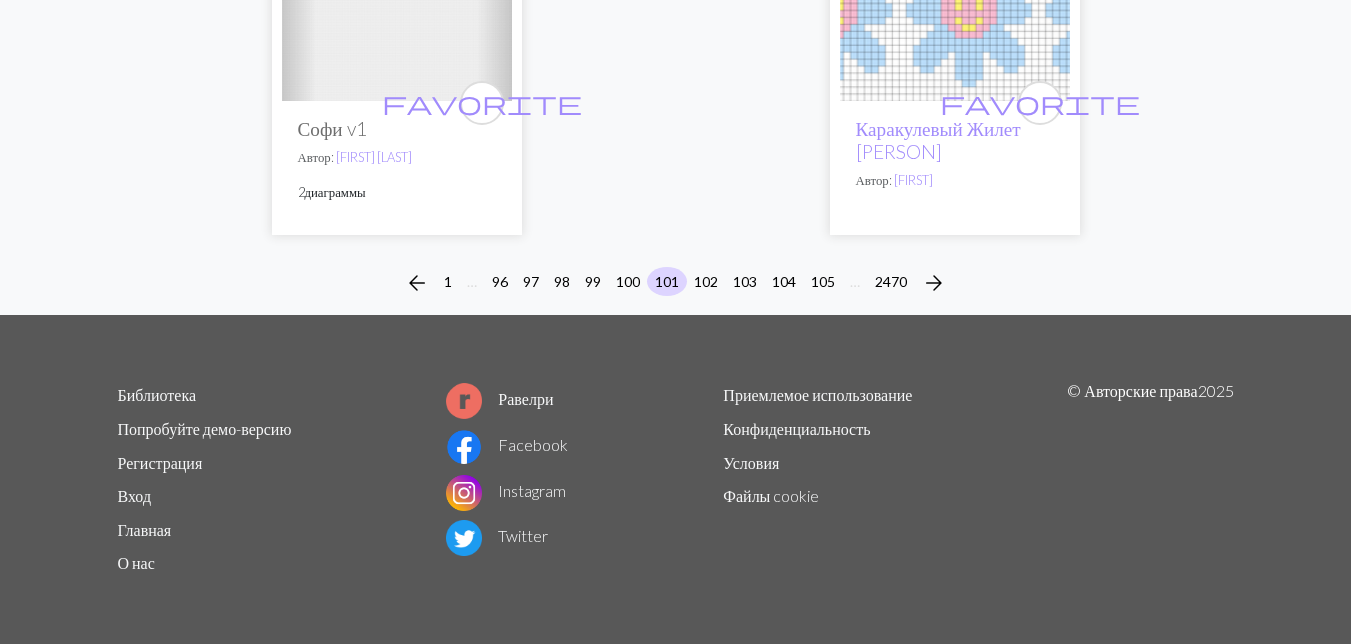 scroll, scrollTop: 7331, scrollLeft: 0, axis: vertical 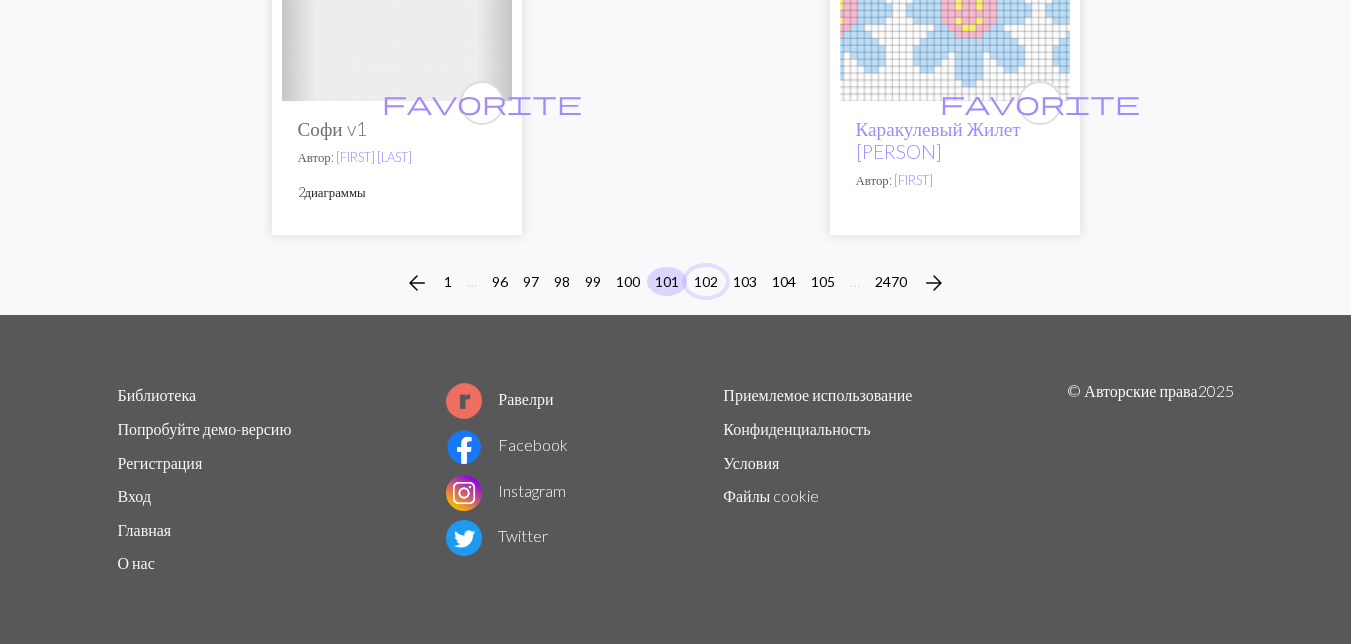 click on "102" at bounding box center [706, 281] 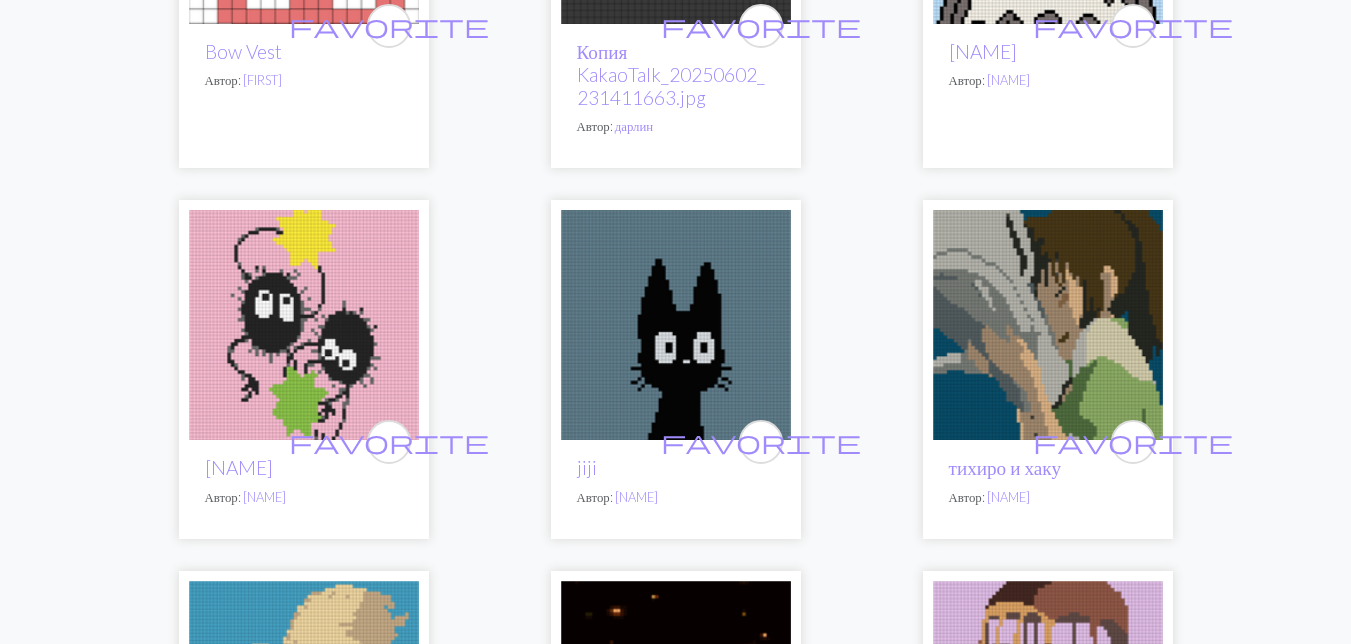 scroll, scrollTop: 500, scrollLeft: 0, axis: vertical 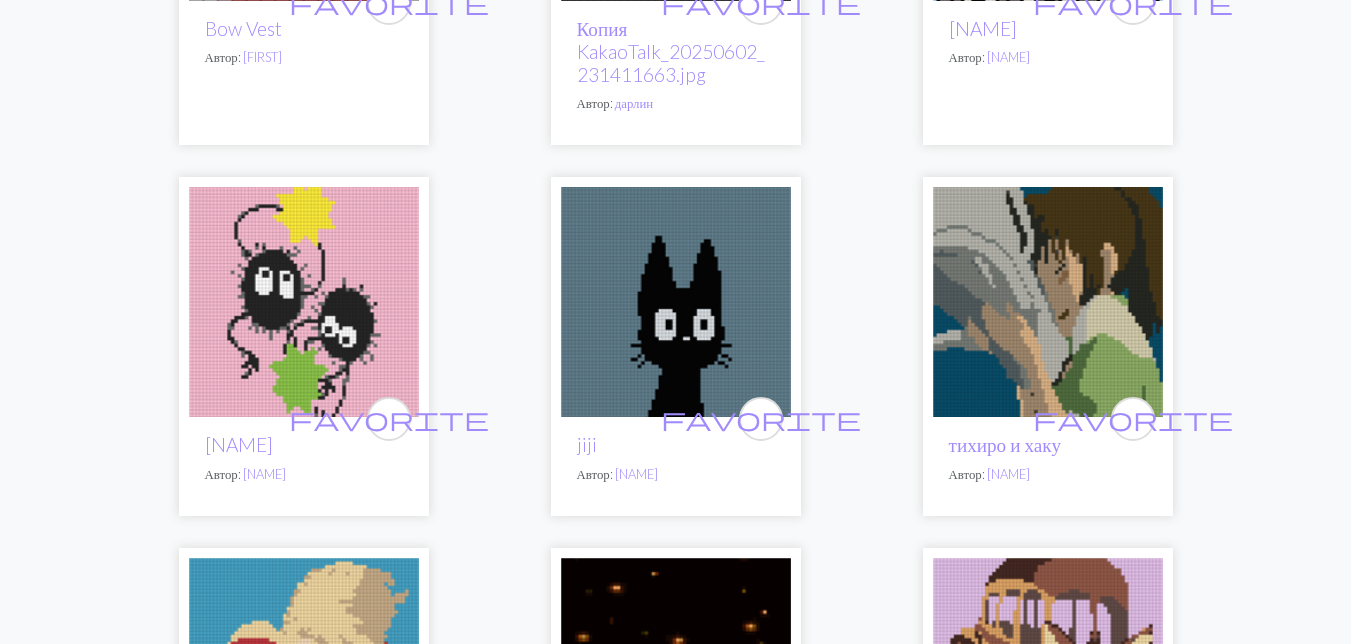 click at bounding box center (1048, 302) 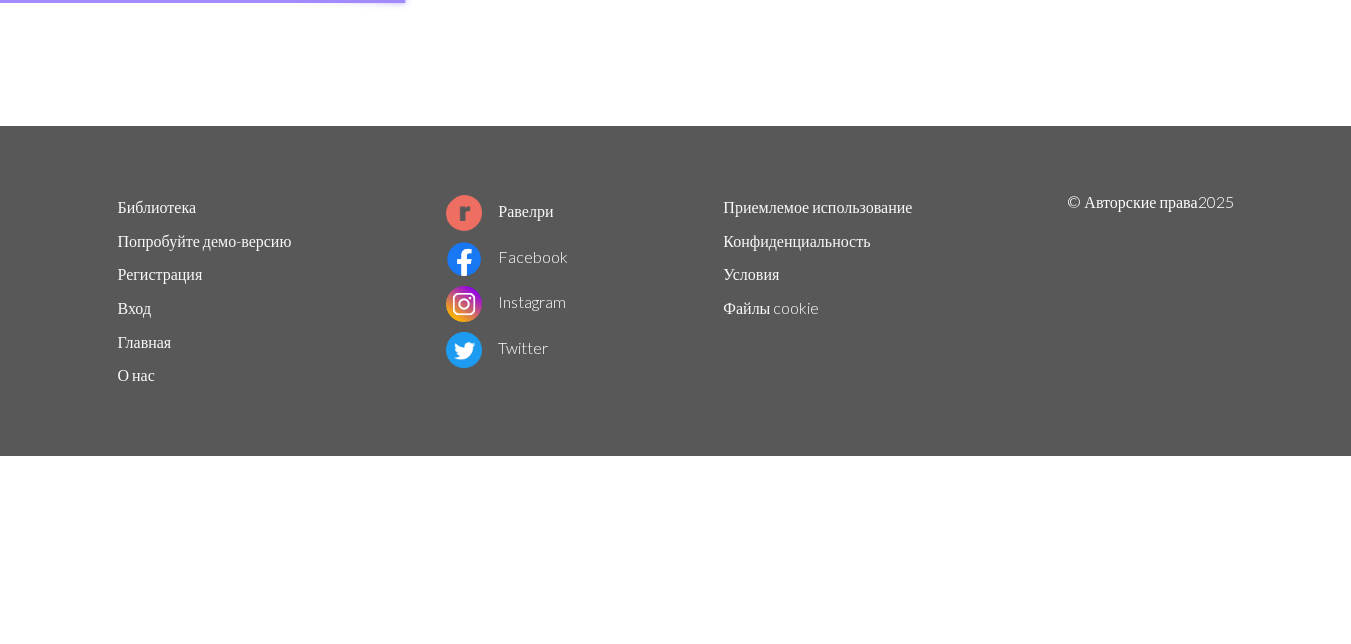 scroll, scrollTop: 0, scrollLeft: 0, axis: both 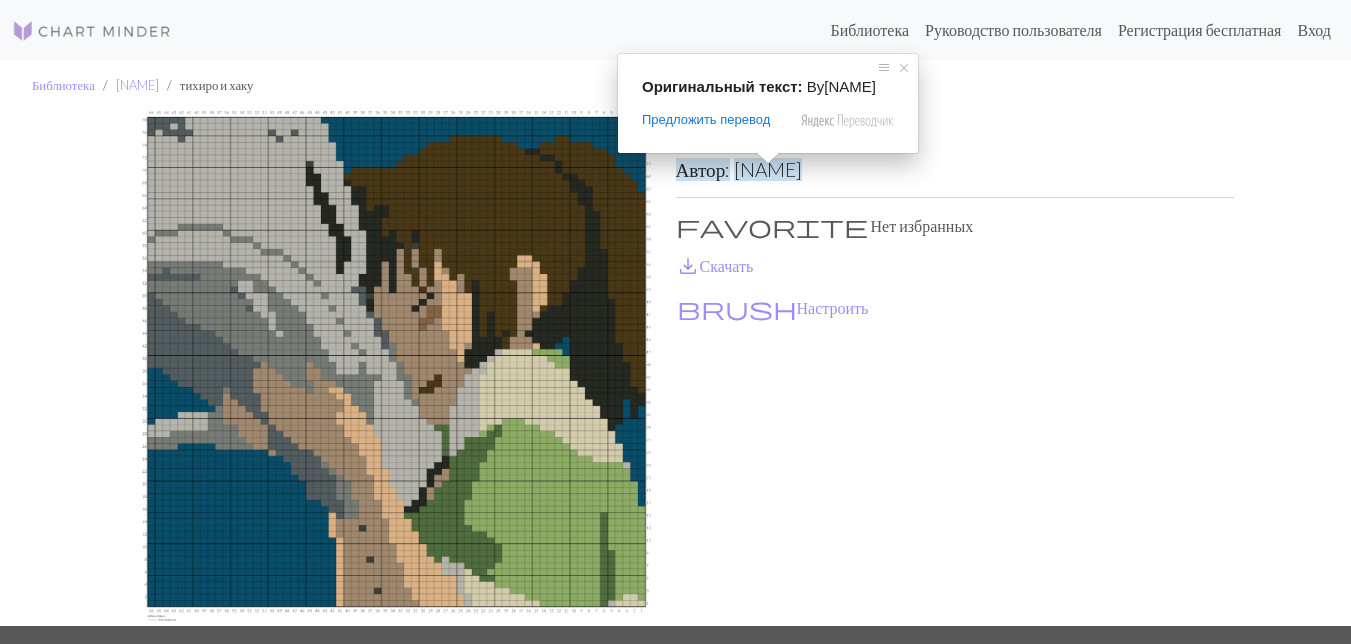 click at bounding box center (768, 158) 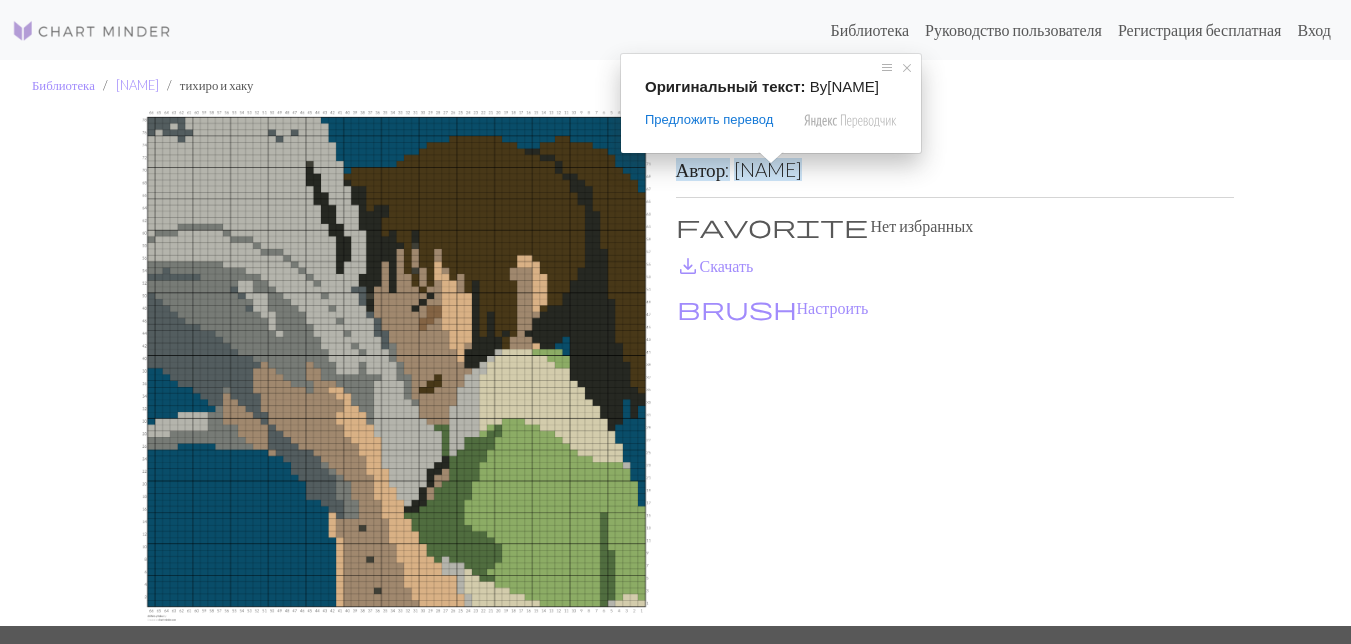 click at bounding box center [771, 158] 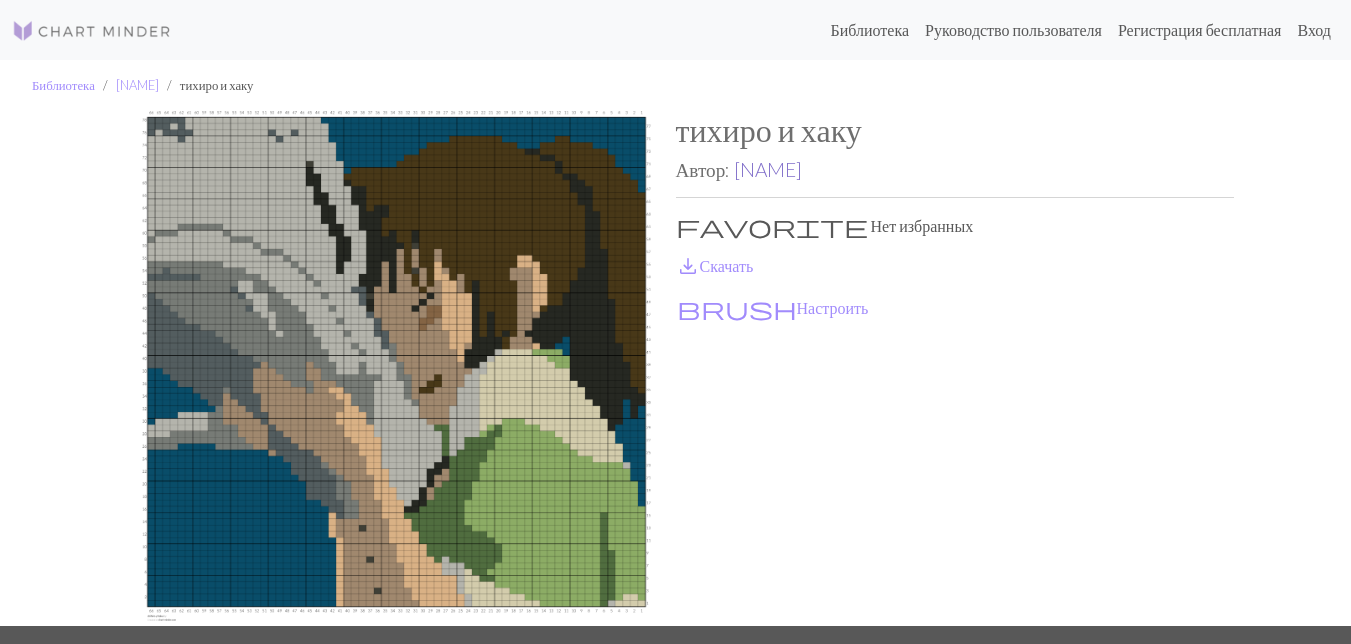 click on "[NAME]" at bounding box center (768, 169) 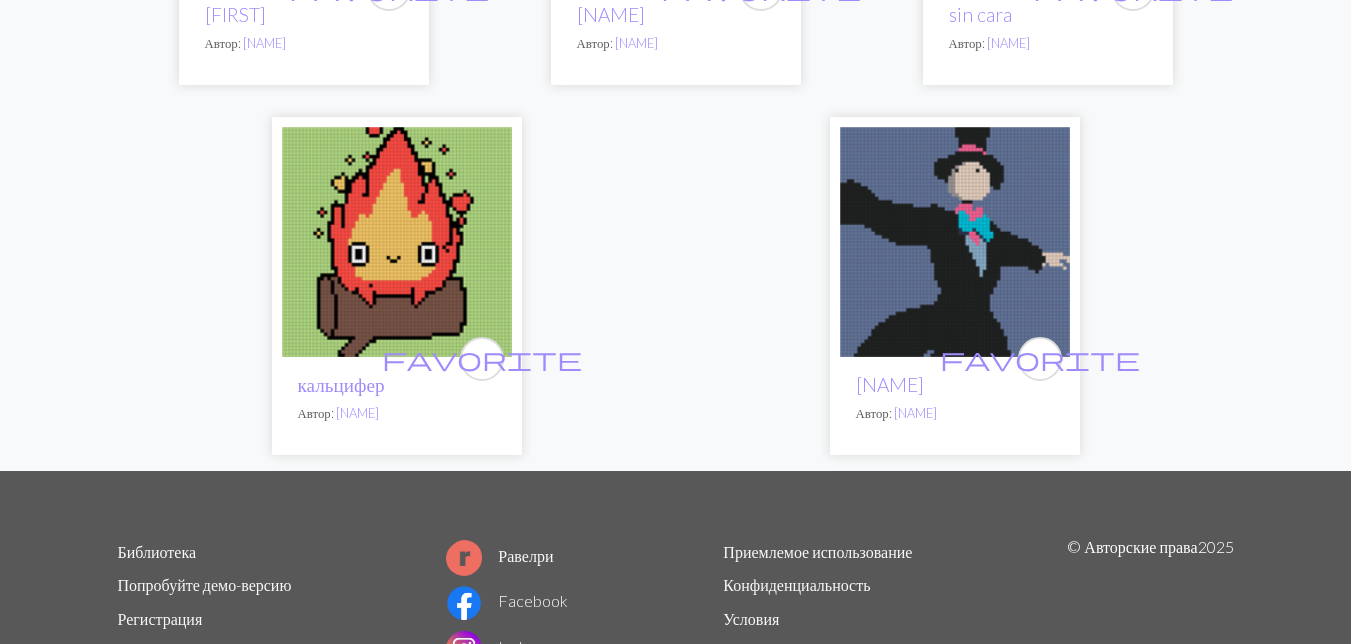 scroll, scrollTop: 1500, scrollLeft: 0, axis: vertical 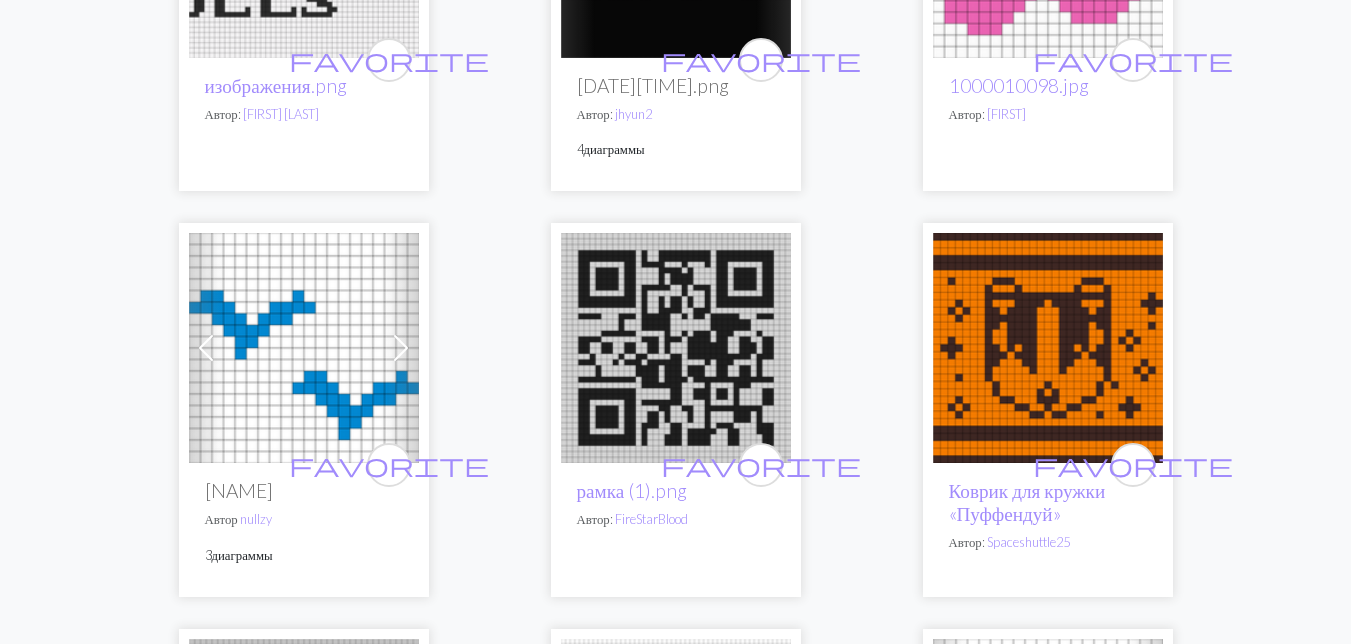 click at bounding box center (1048, 348) 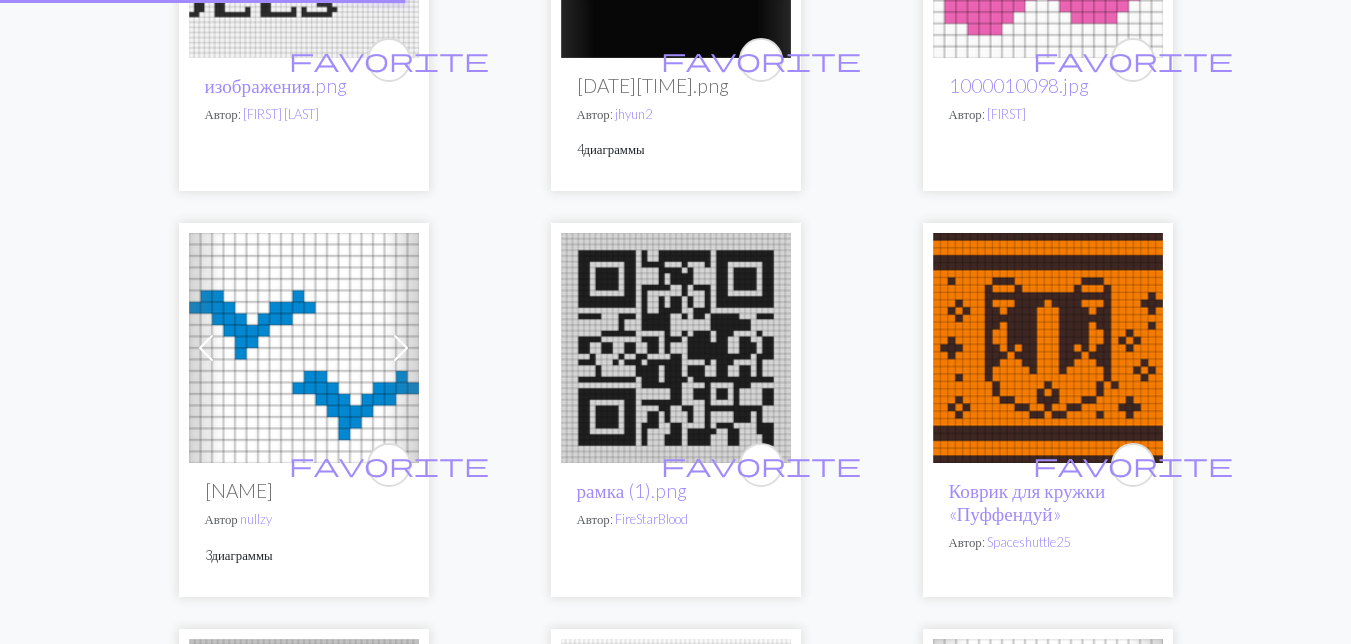 scroll, scrollTop: 0, scrollLeft: 0, axis: both 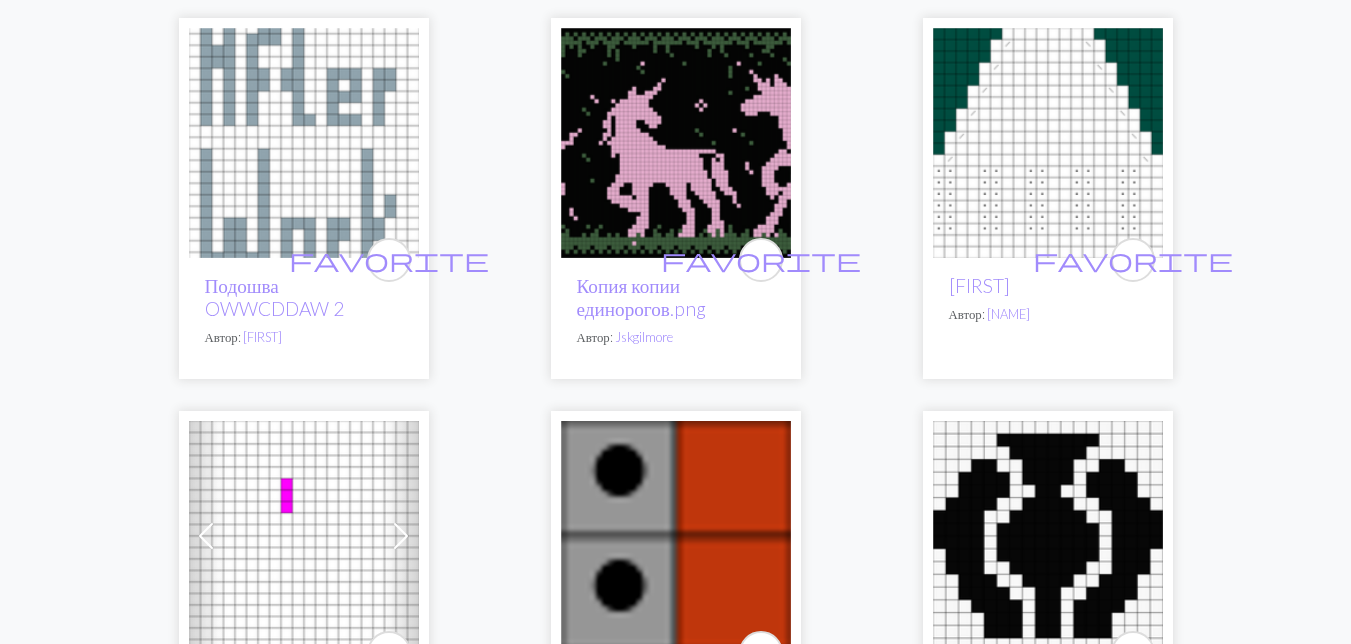 click at bounding box center (676, 143) 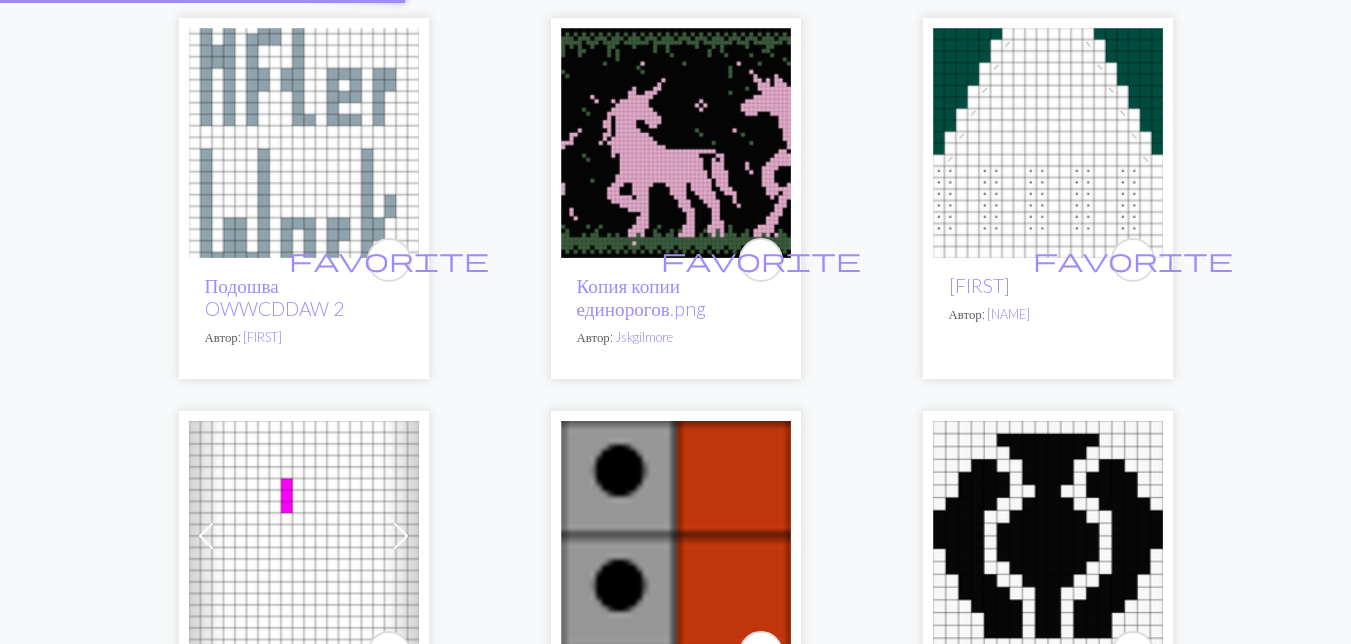 scroll, scrollTop: 0, scrollLeft: 0, axis: both 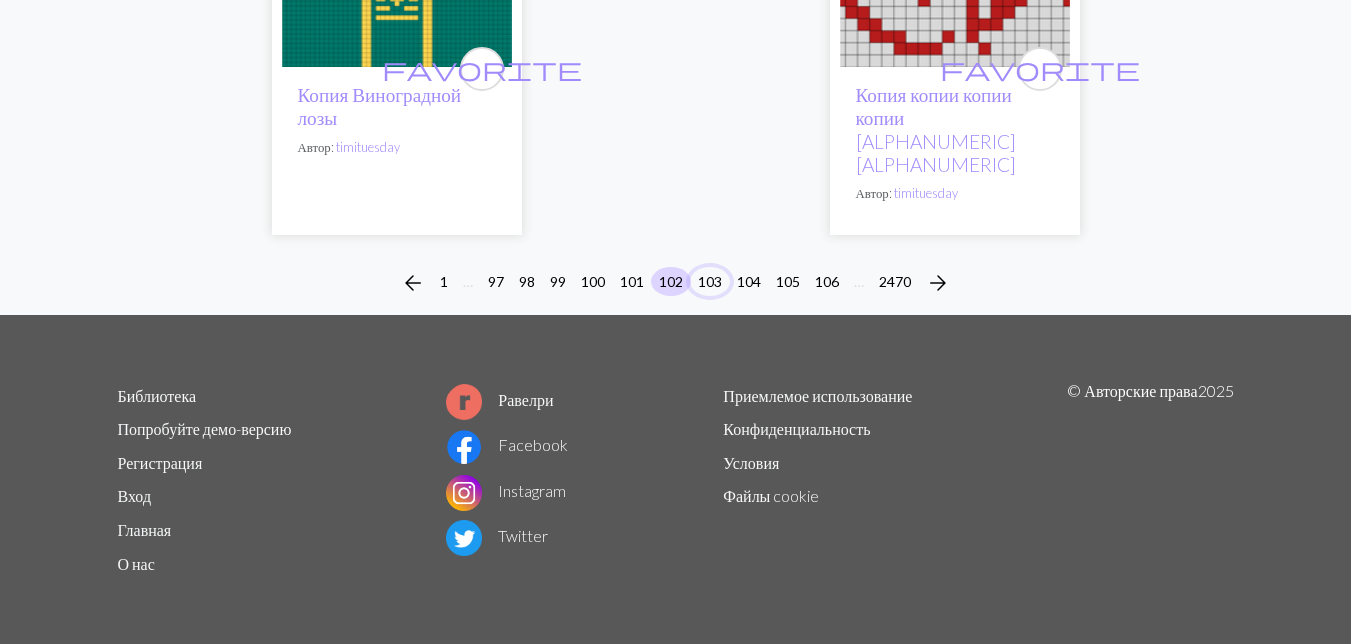 click on "103" at bounding box center [710, 281] 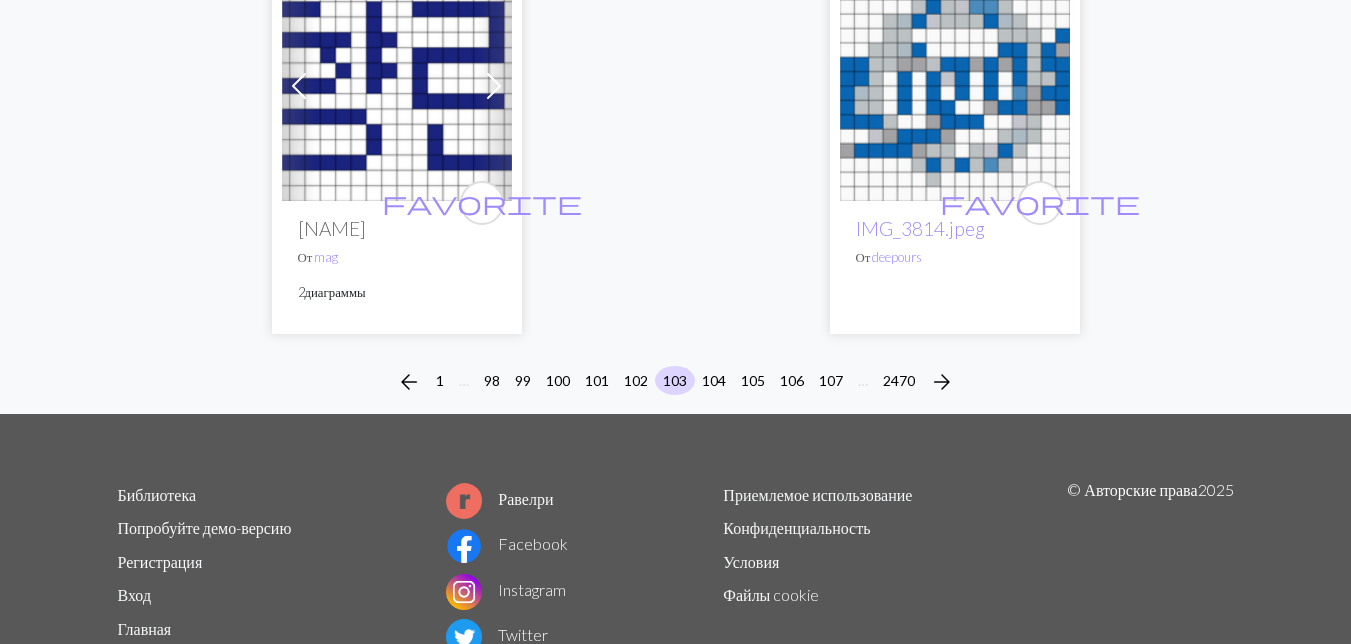 scroll, scrollTop: 7300, scrollLeft: 0, axis: vertical 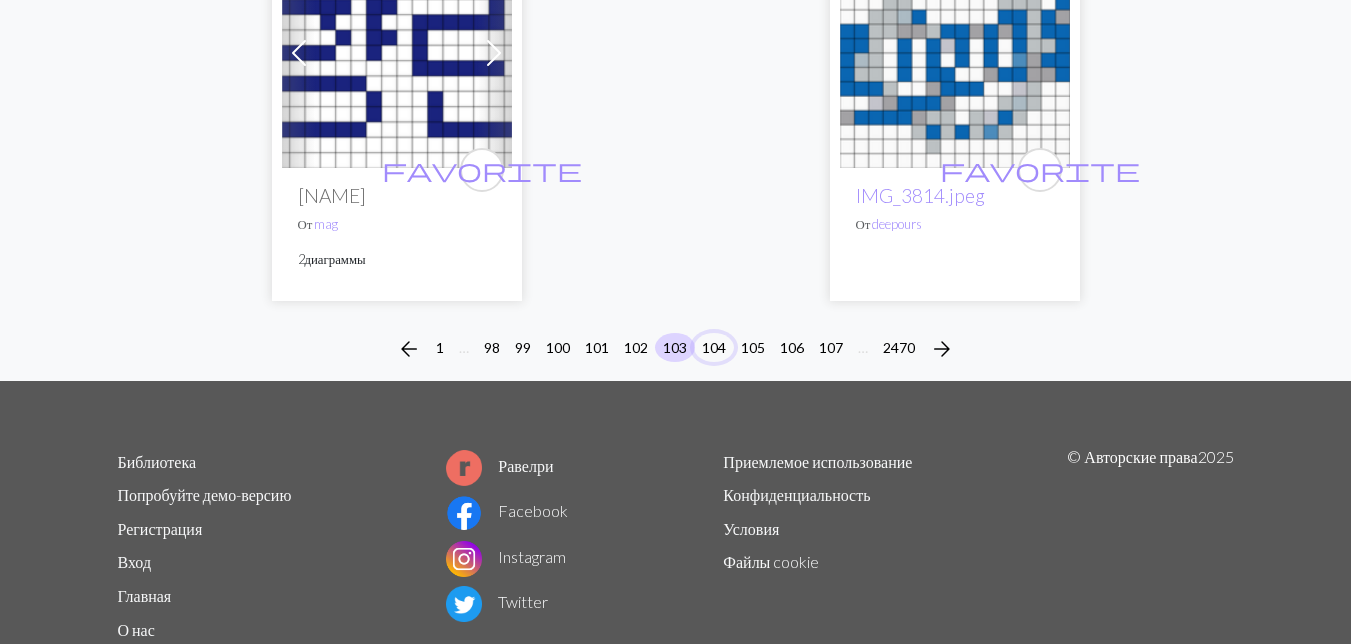 click on "104" at bounding box center [714, 347] 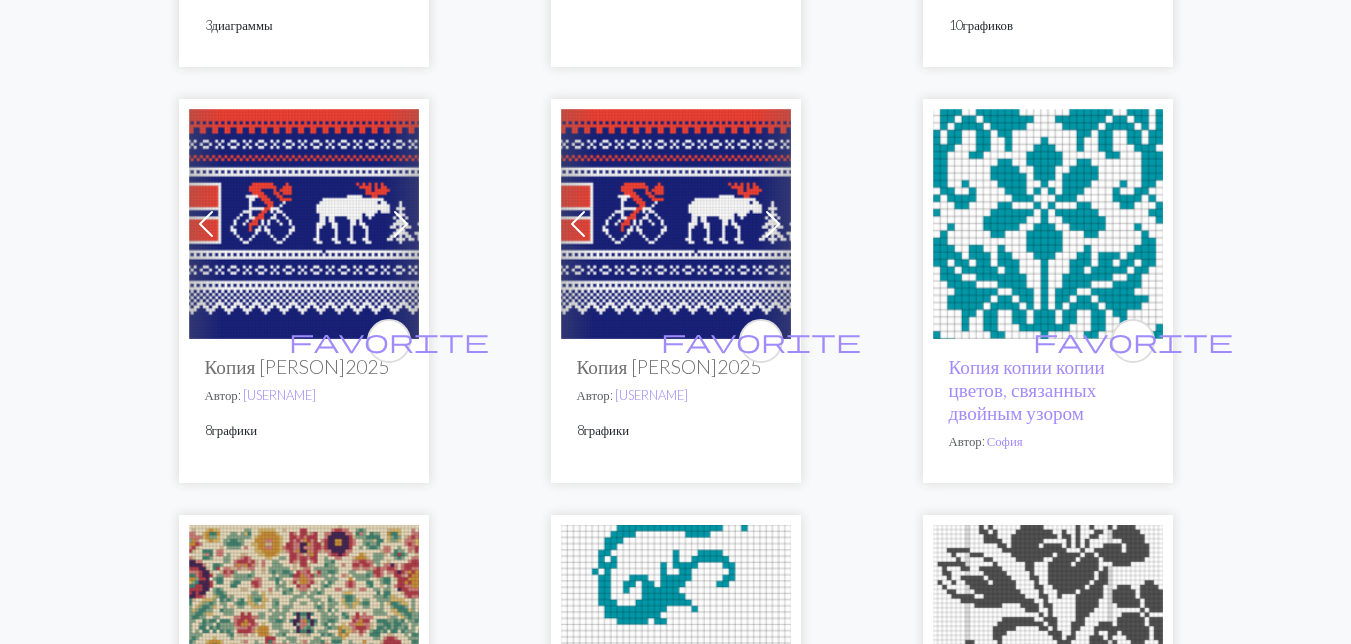 scroll, scrollTop: 1000, scrollLeft: 0, axis: vertical 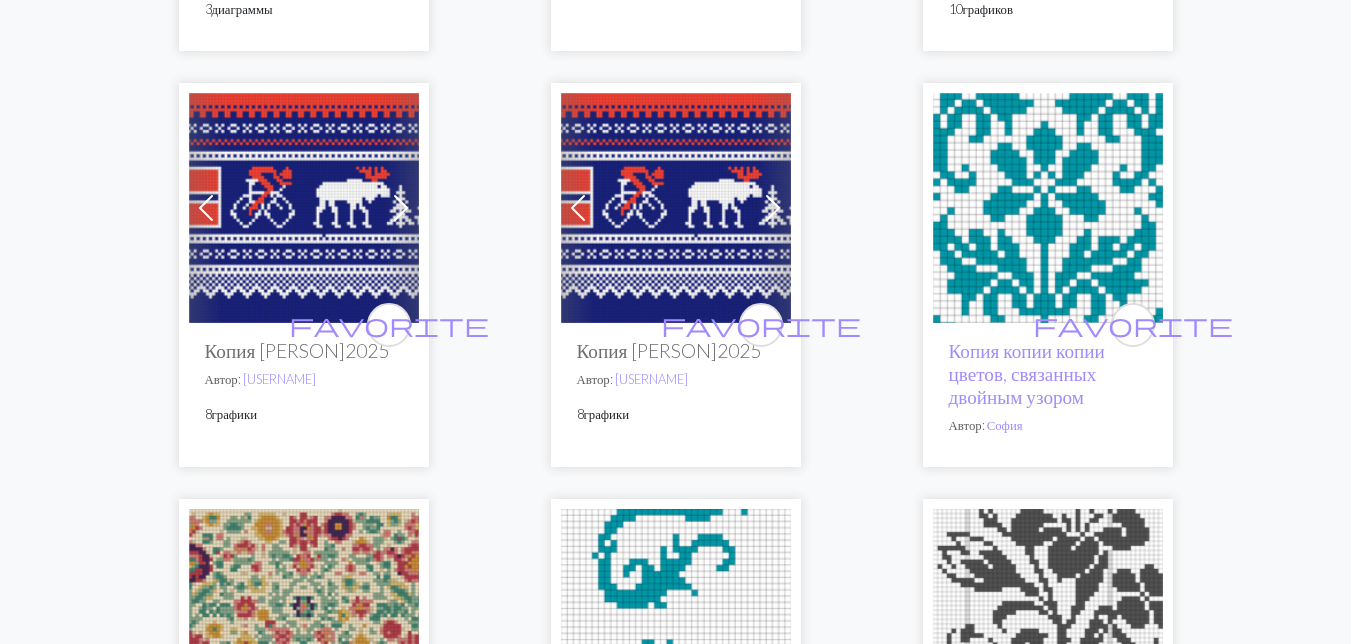 click at bounding box center [676, 208] 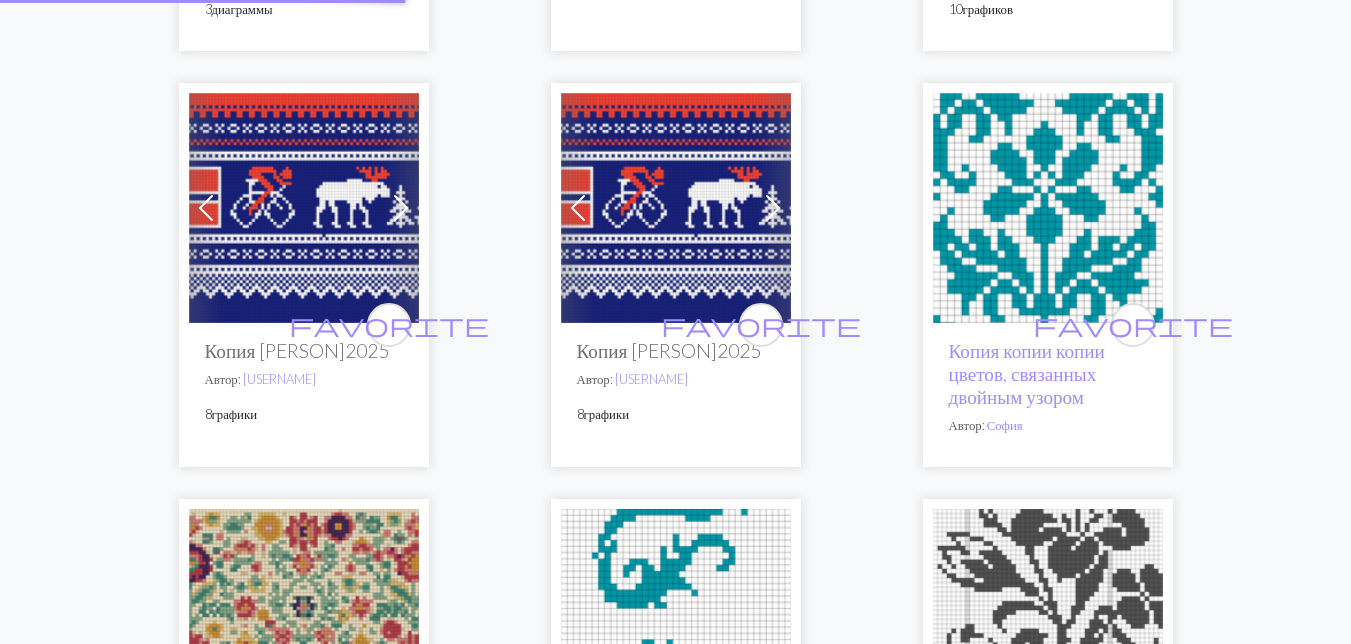 scroll, scrollTop: 0, scrollLeft: 0, axis: both 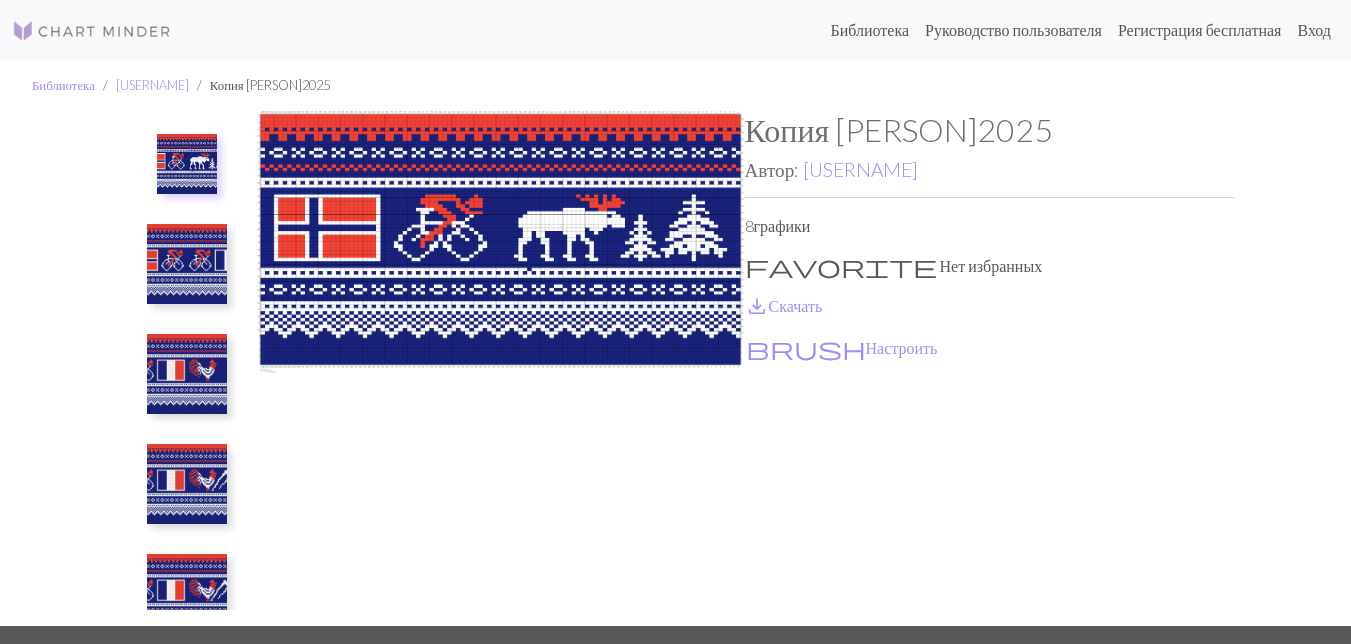 click at bounding box center [187, 374] 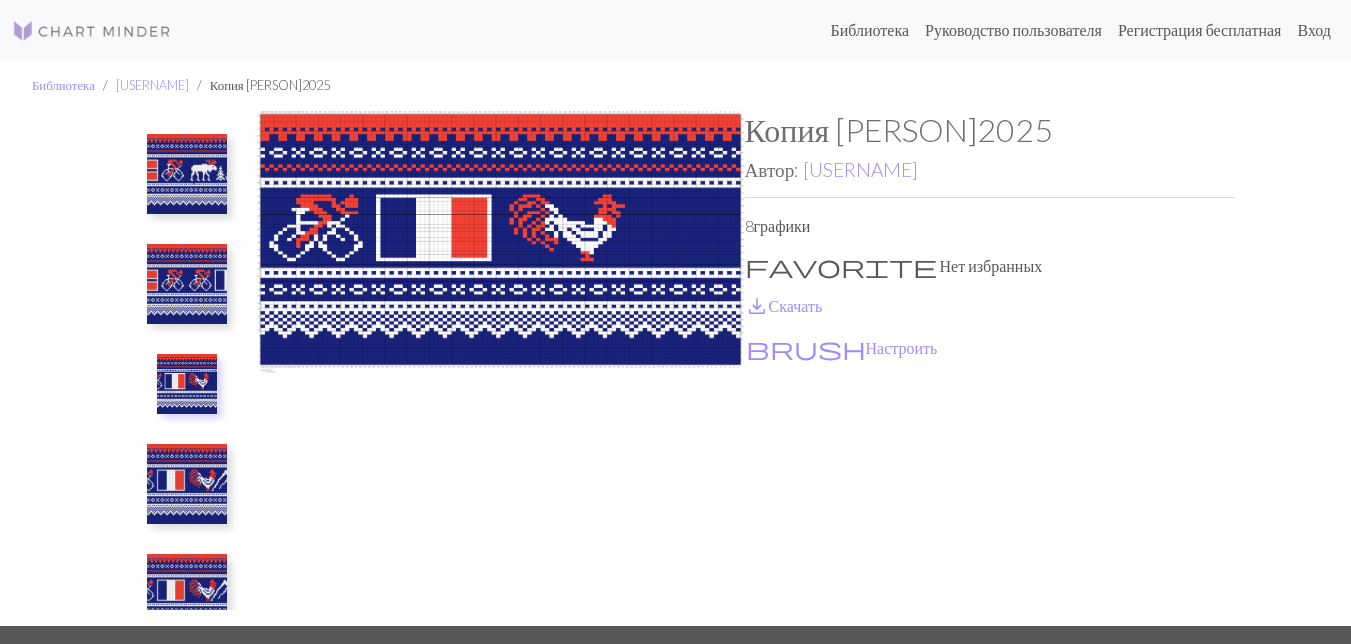 click at bounding box center (187, 284) 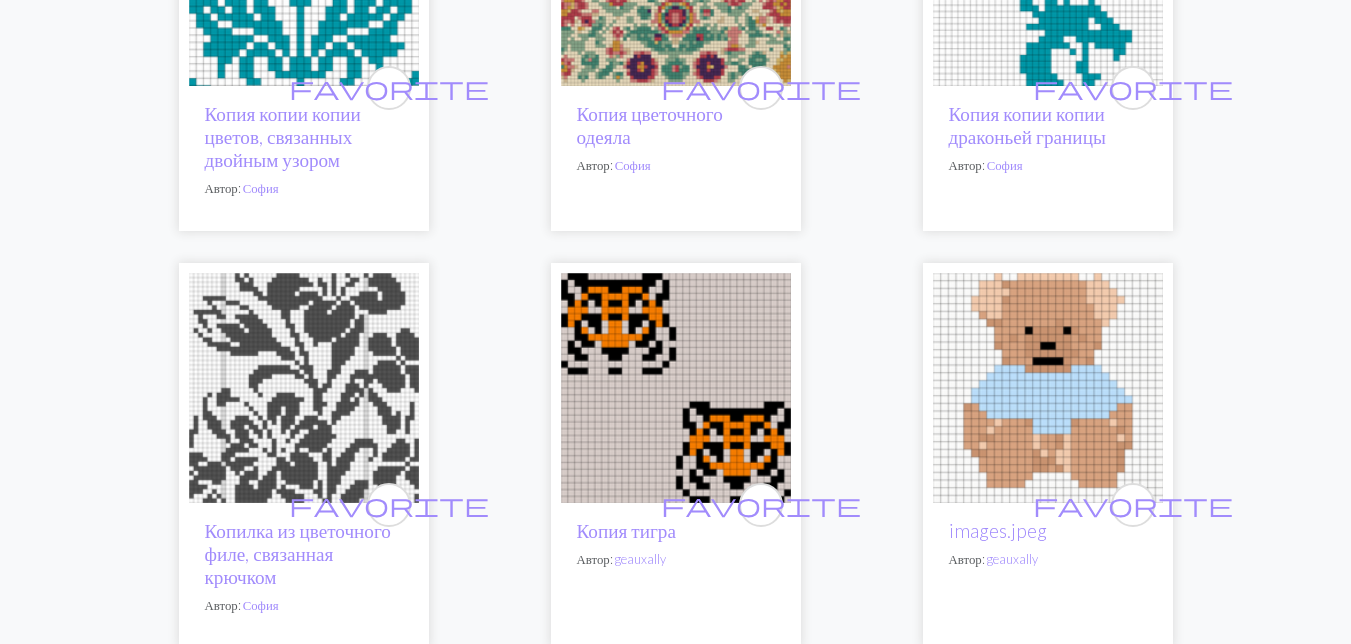 scroll, scrollTop: 1700, scrollLeft: 0, axis: vertical 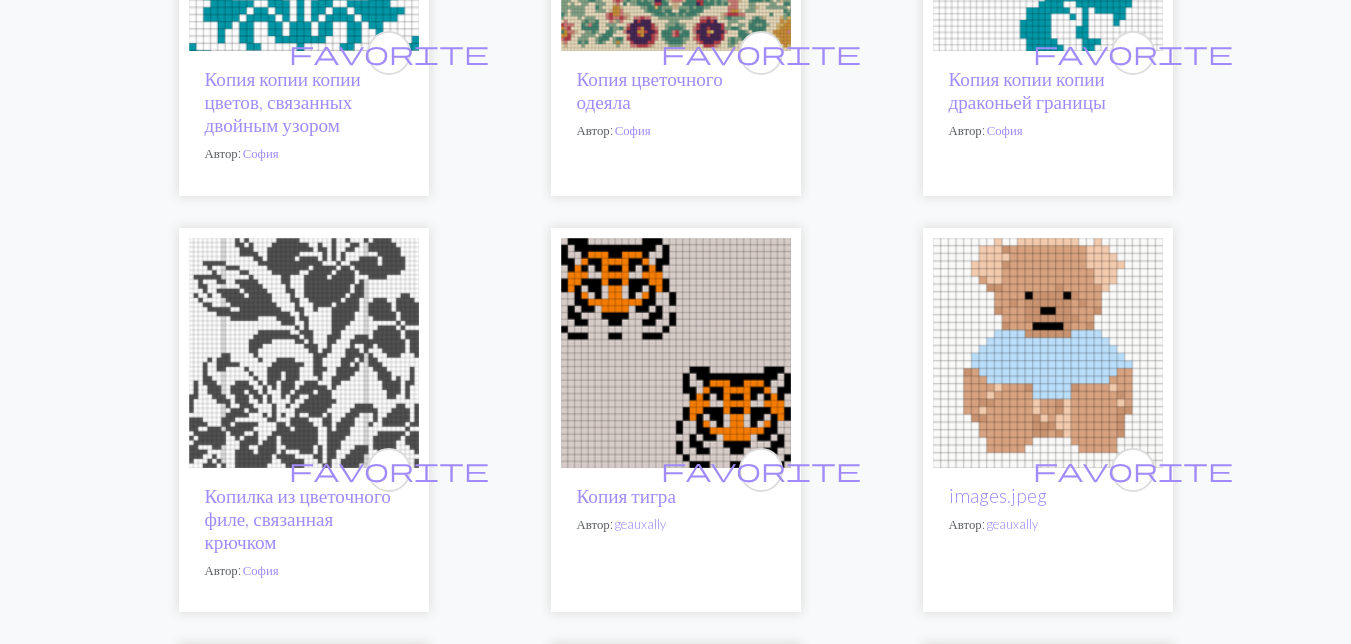 click at bounding box center (676, 353) 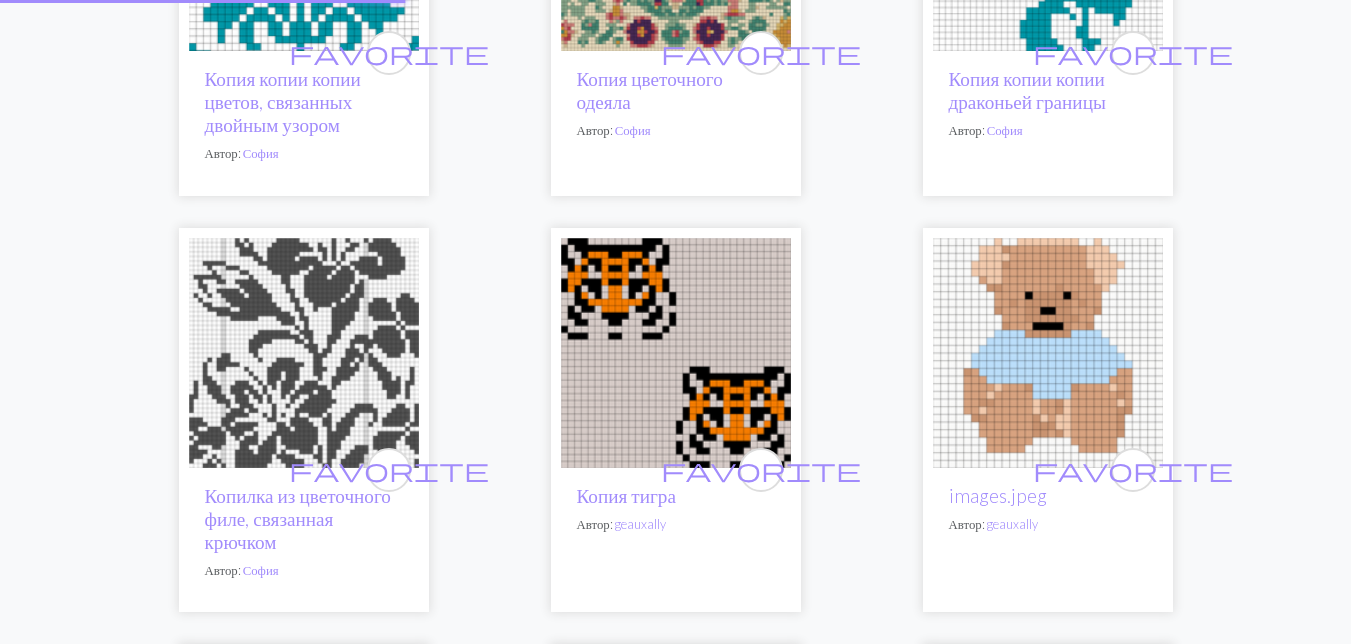scroll, scrollTop: 0, scrollLeft: 0, axis: both 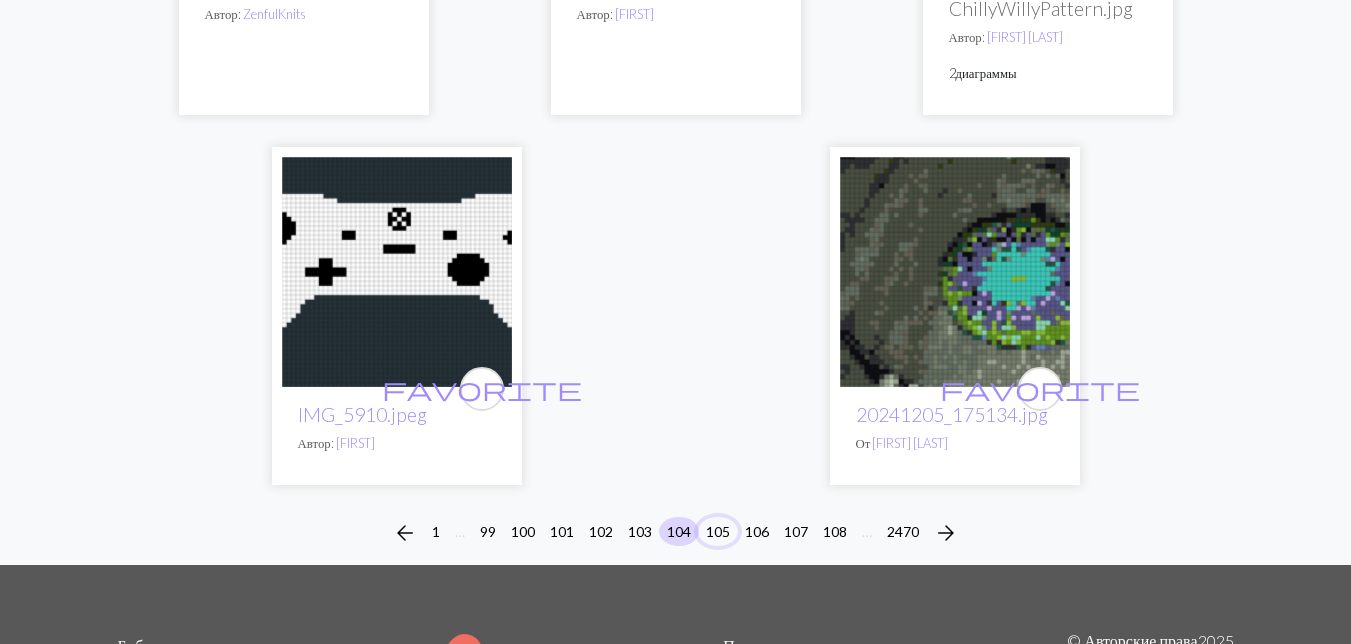 click on "105" at bounding box center (718, 531) 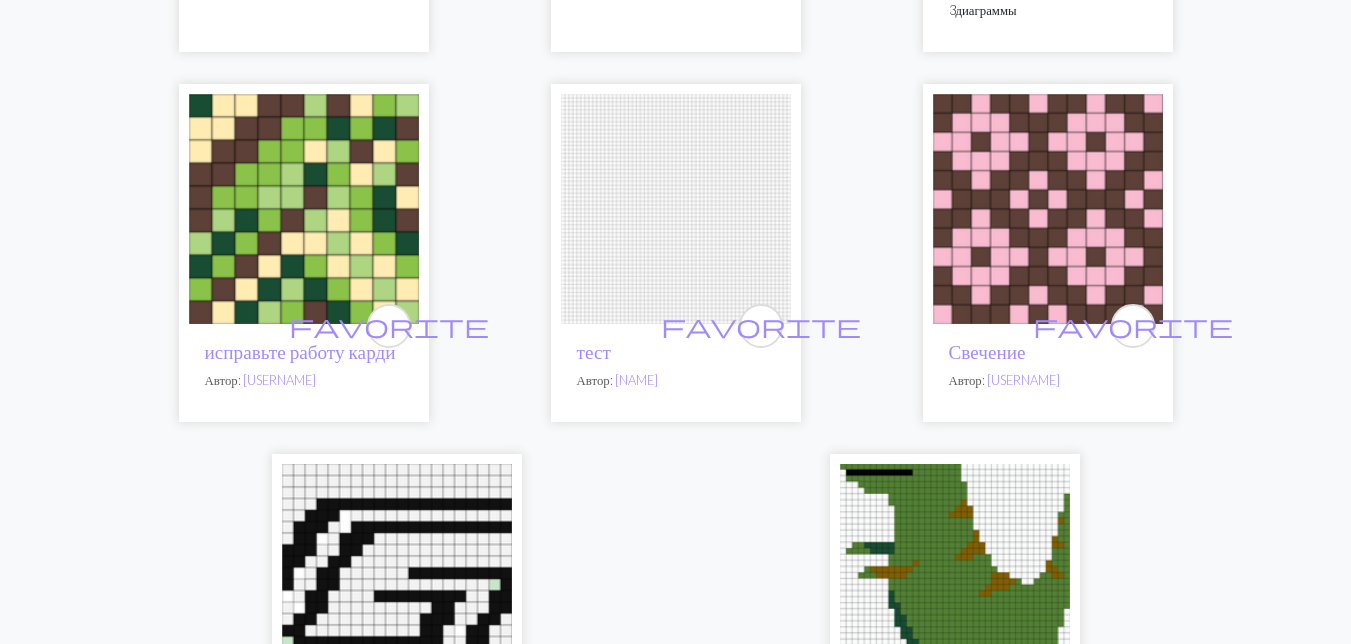 scroll, scrollTop: 7100, scrollLeft: 0, axis: vertical 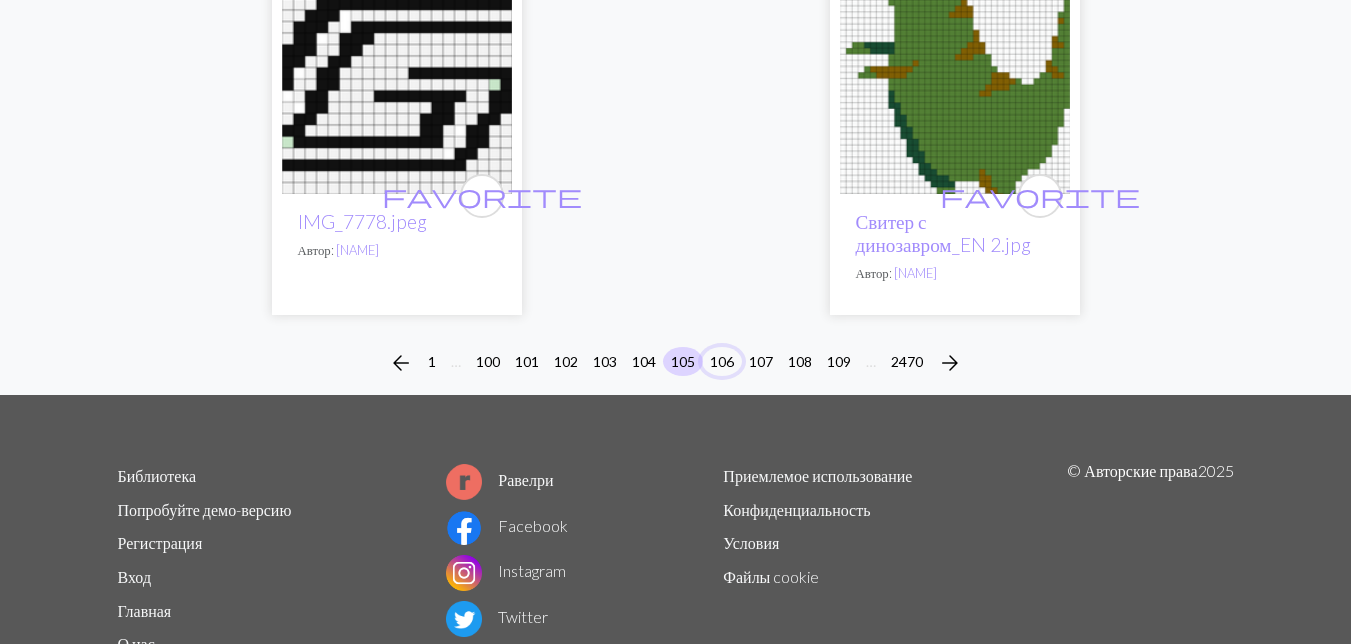 click on "106" at bounding box center (722, 361) 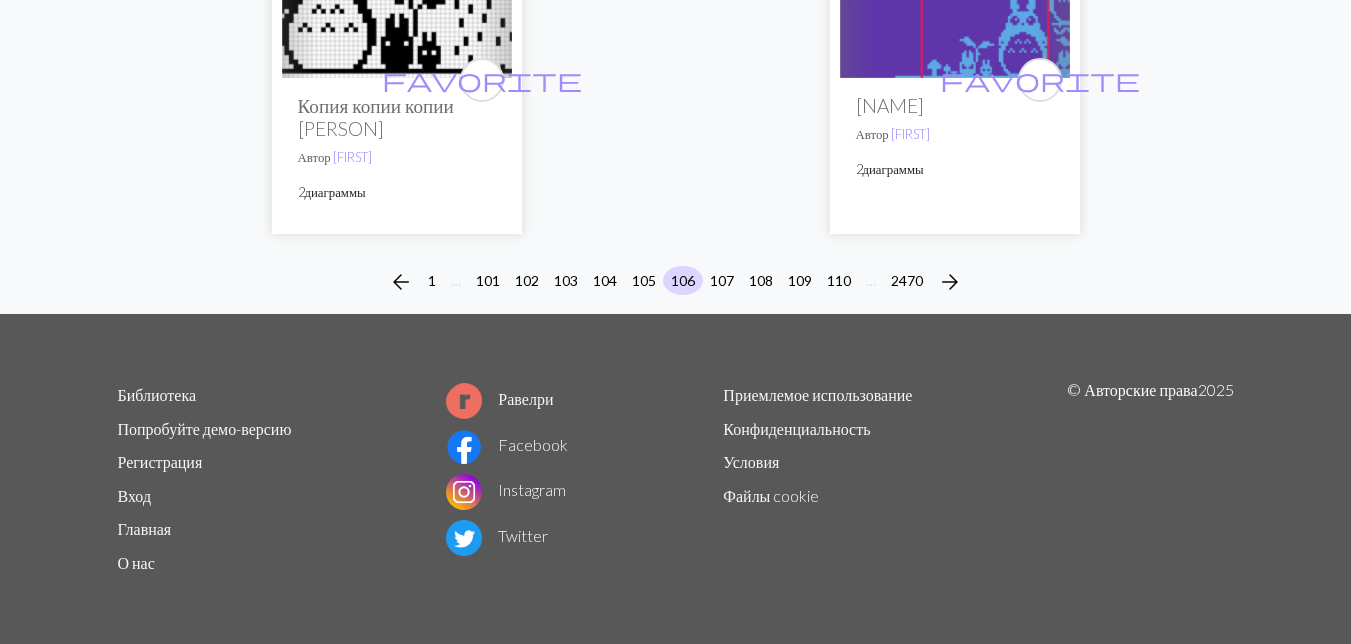 scroll, scrollTop: 7100, scrollLeft: 0, axis: vertical 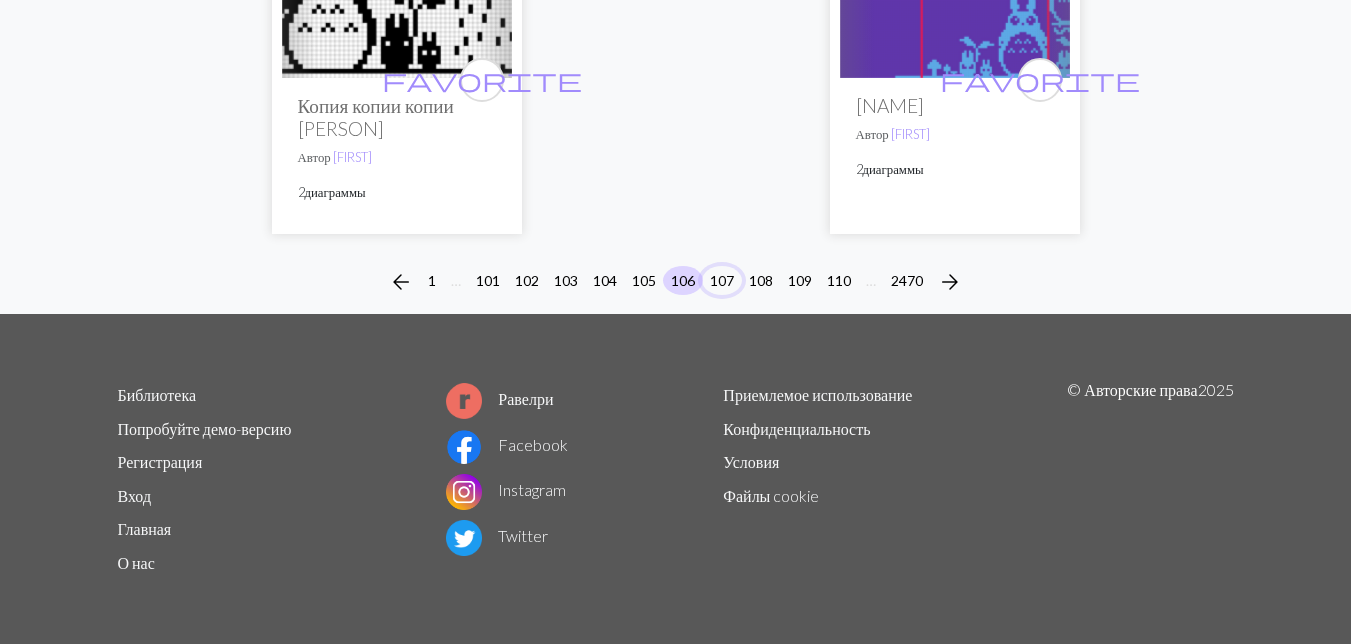 click on "107" at bounding box center (722, 280) 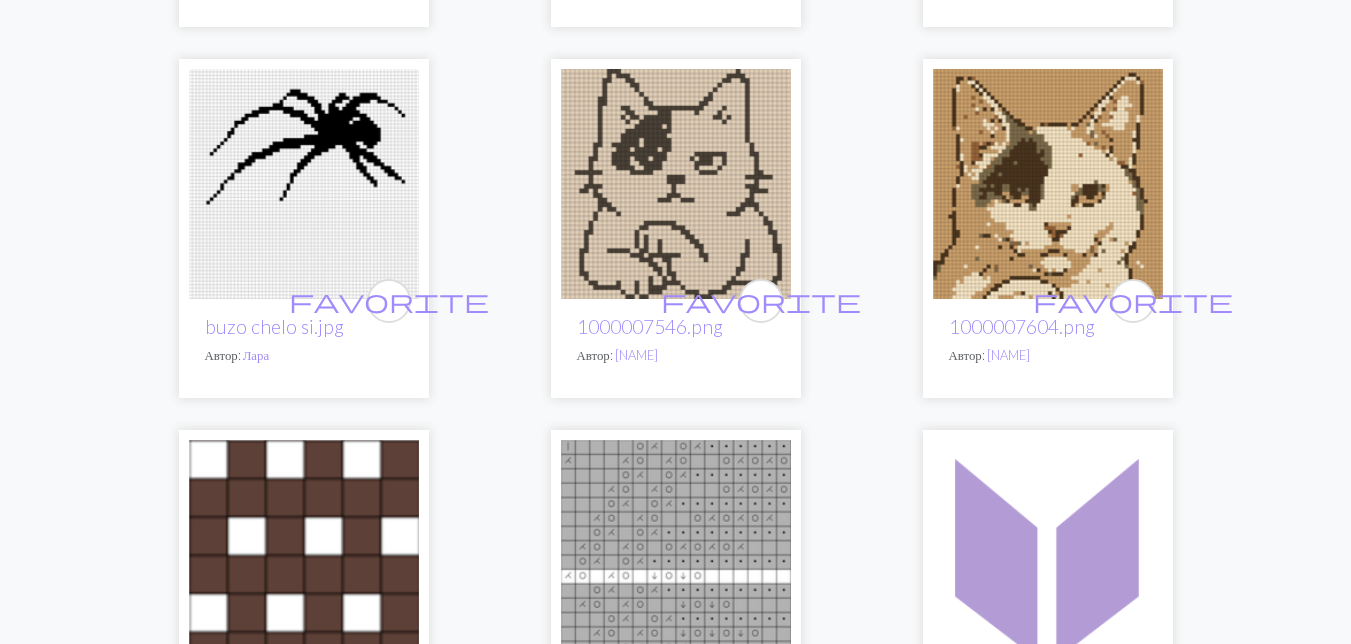 scroll, scrollTop: 5100, scrollLeft: 0, axis: vertical 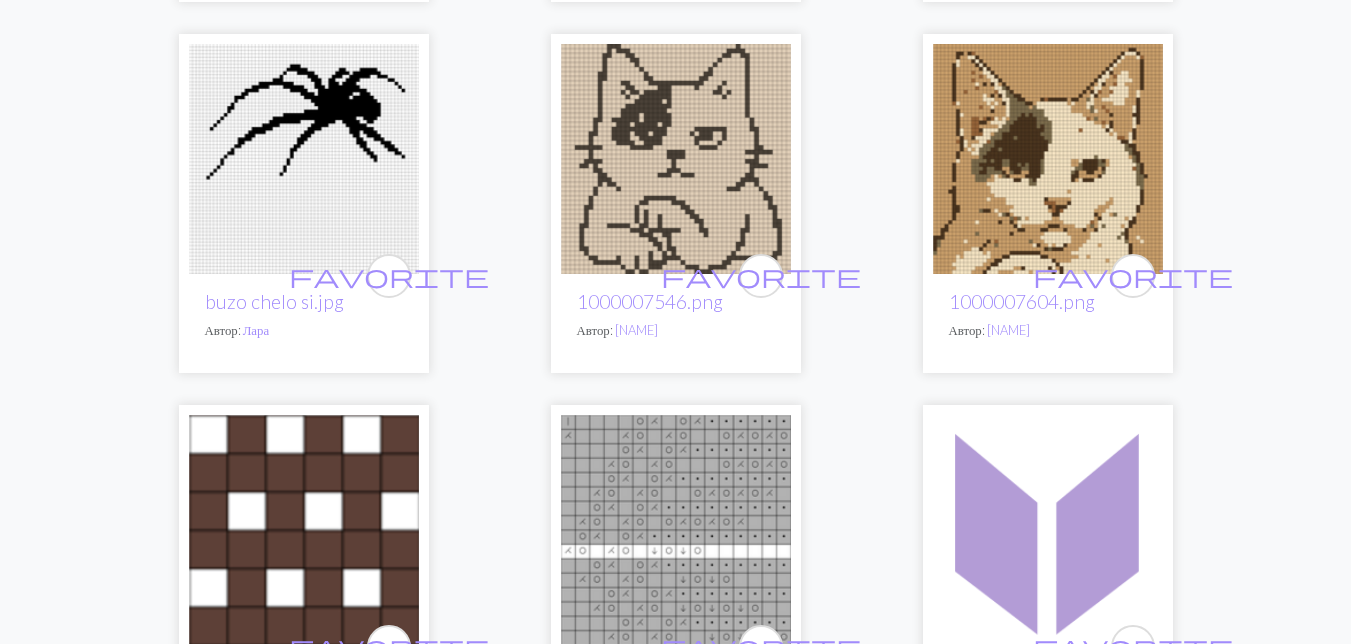 click at bounding box center [676, 159] 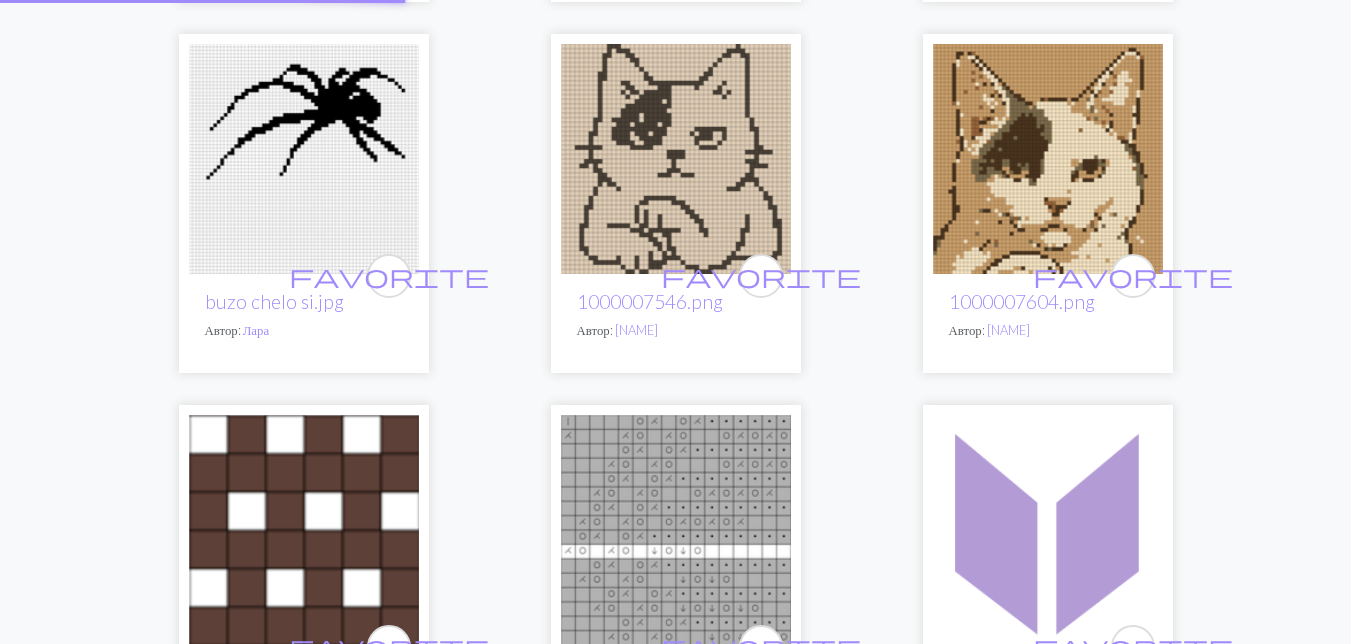 scroll, scrollTop: 0, scrollLeft: 0, axis: both 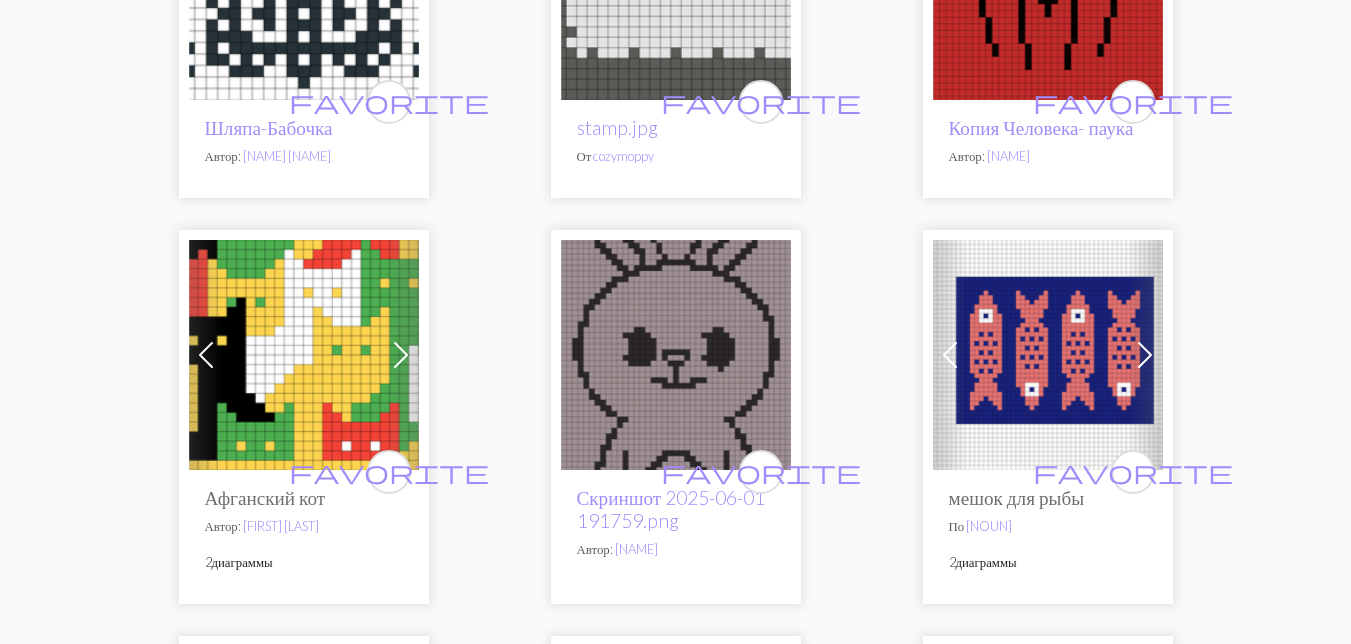 click at bounding box center (676, 355) 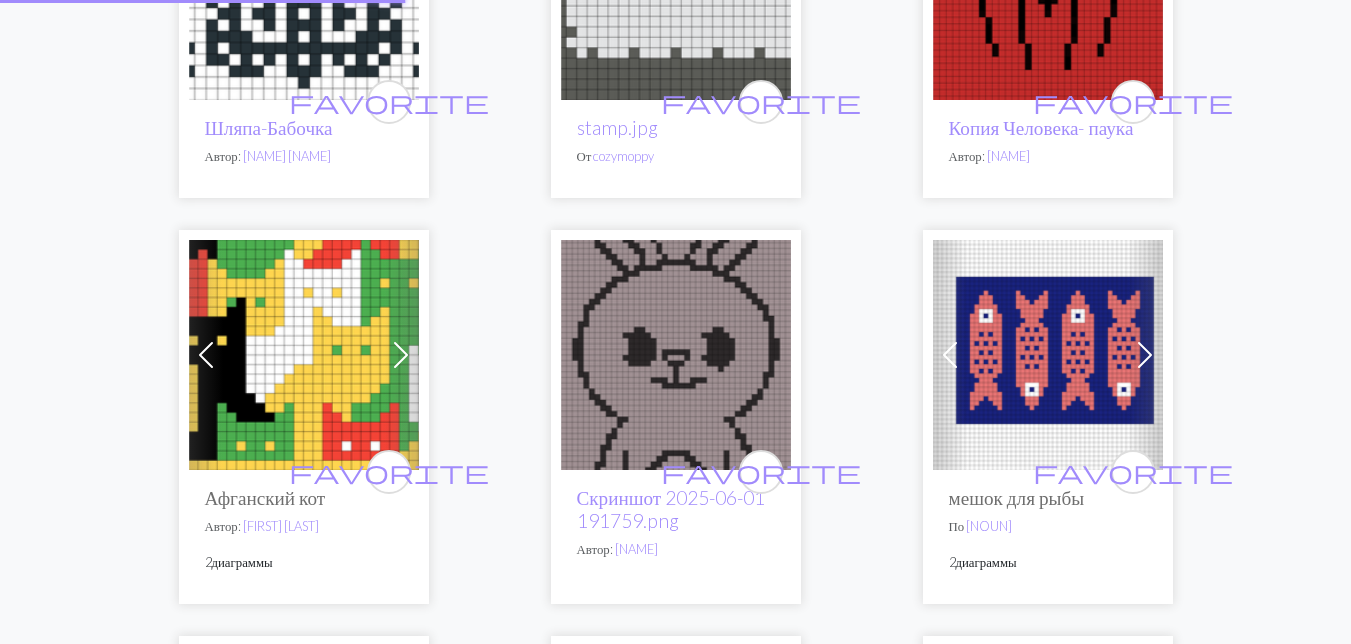 scroll, scrollTop: 0, scrollLeft: 0, axis: both 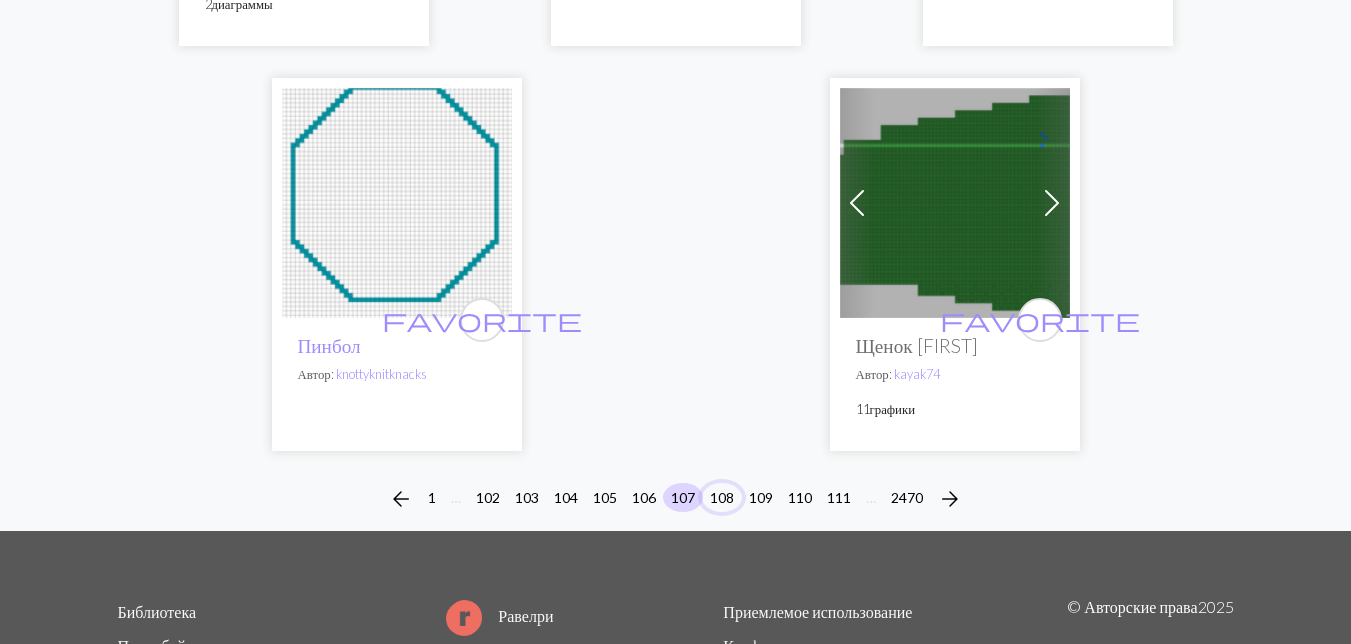 click on "108" at bounding box center (722, 497) 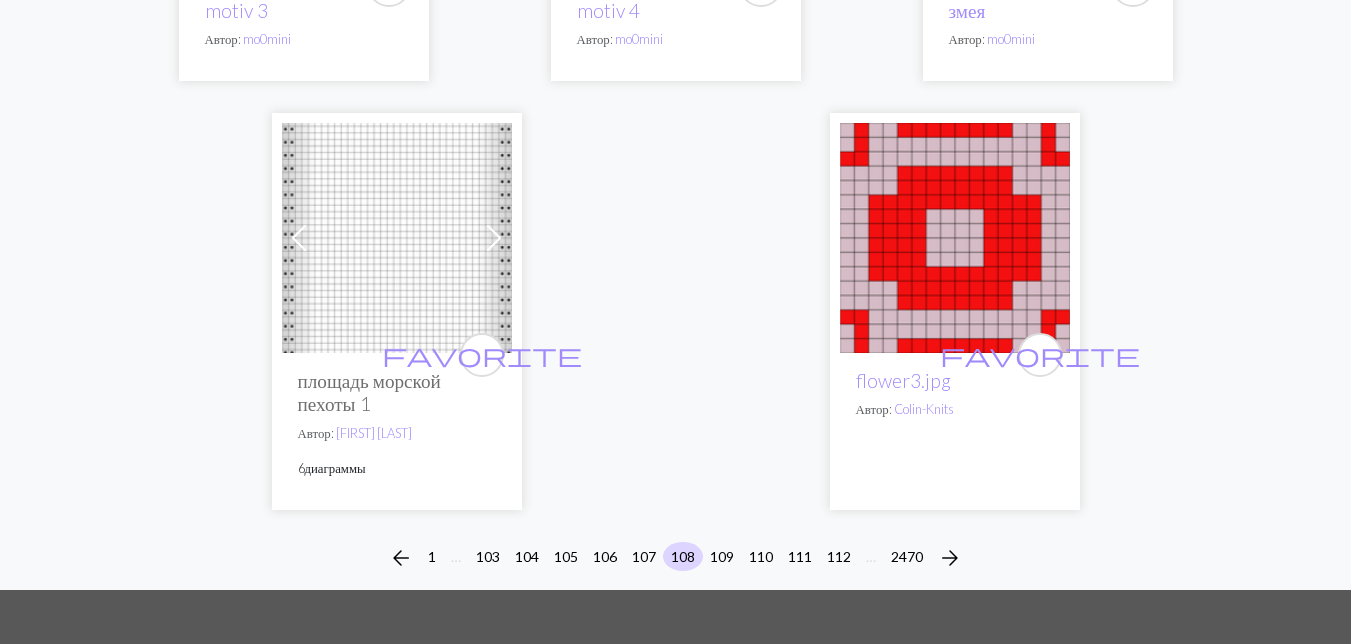 scroll, scrollTop: 6900, scrollLeft: 0, axis: vertical 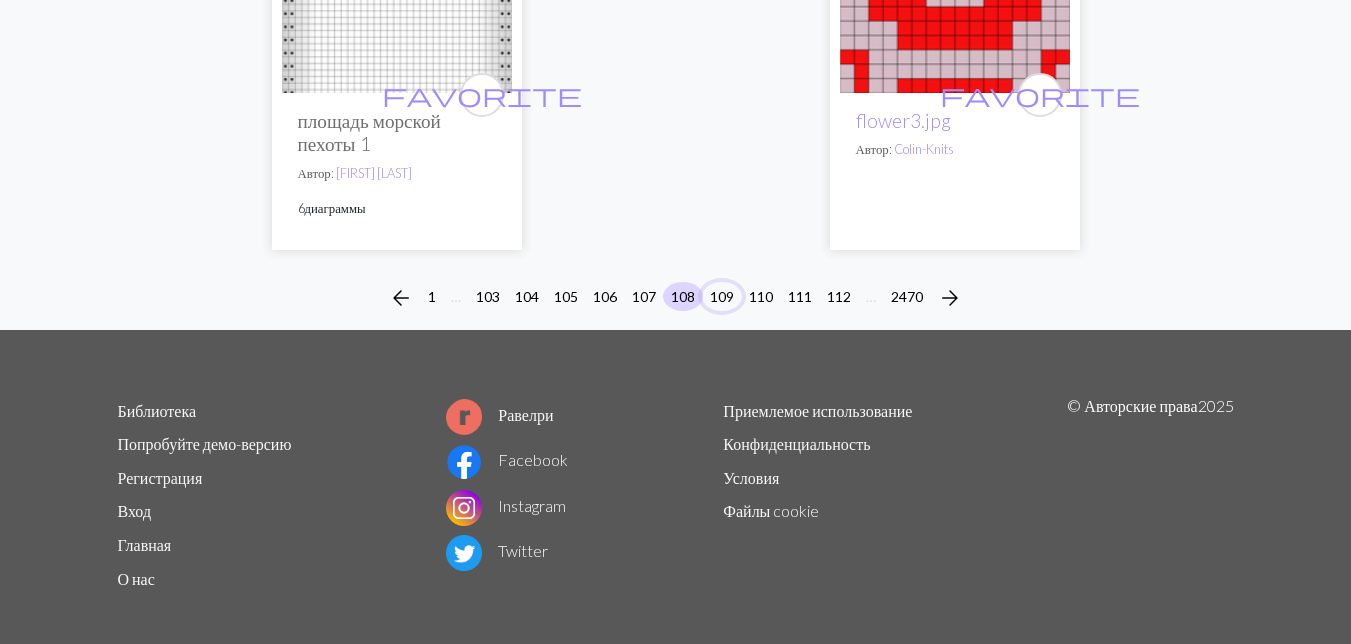 click on "109" at bounding box center (722, 296) 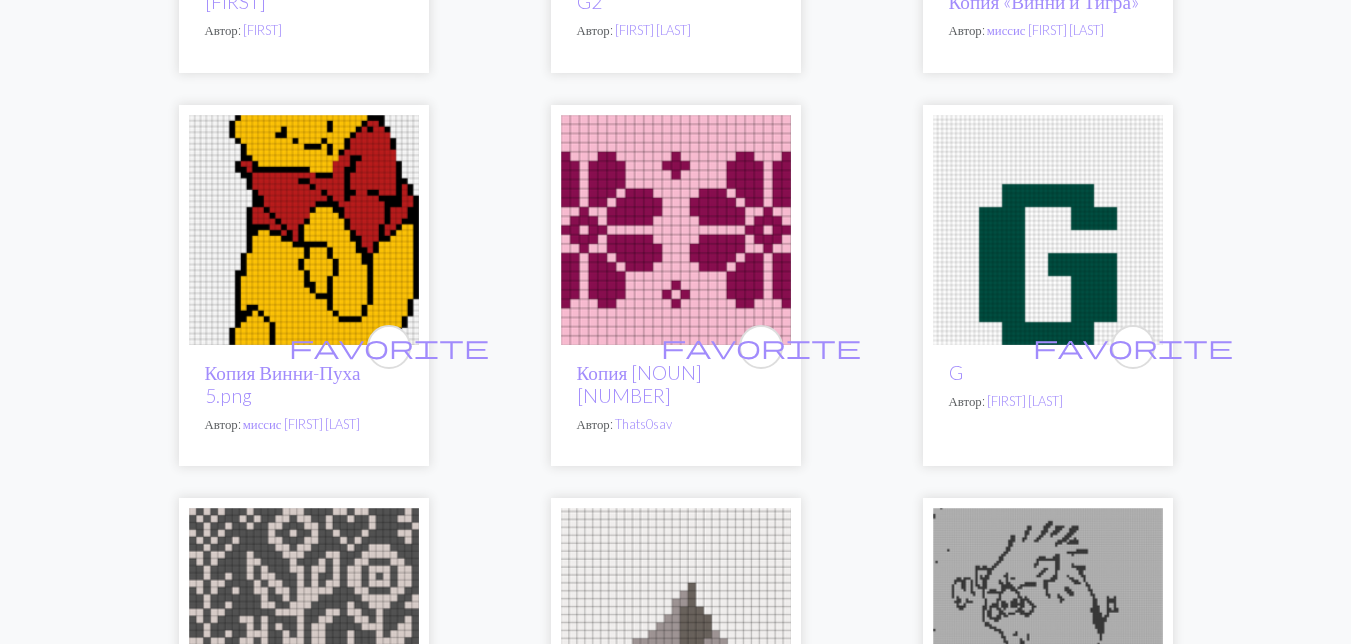 scroll, scrollTop: 5100, scrollLeft: 0, axis: vertical 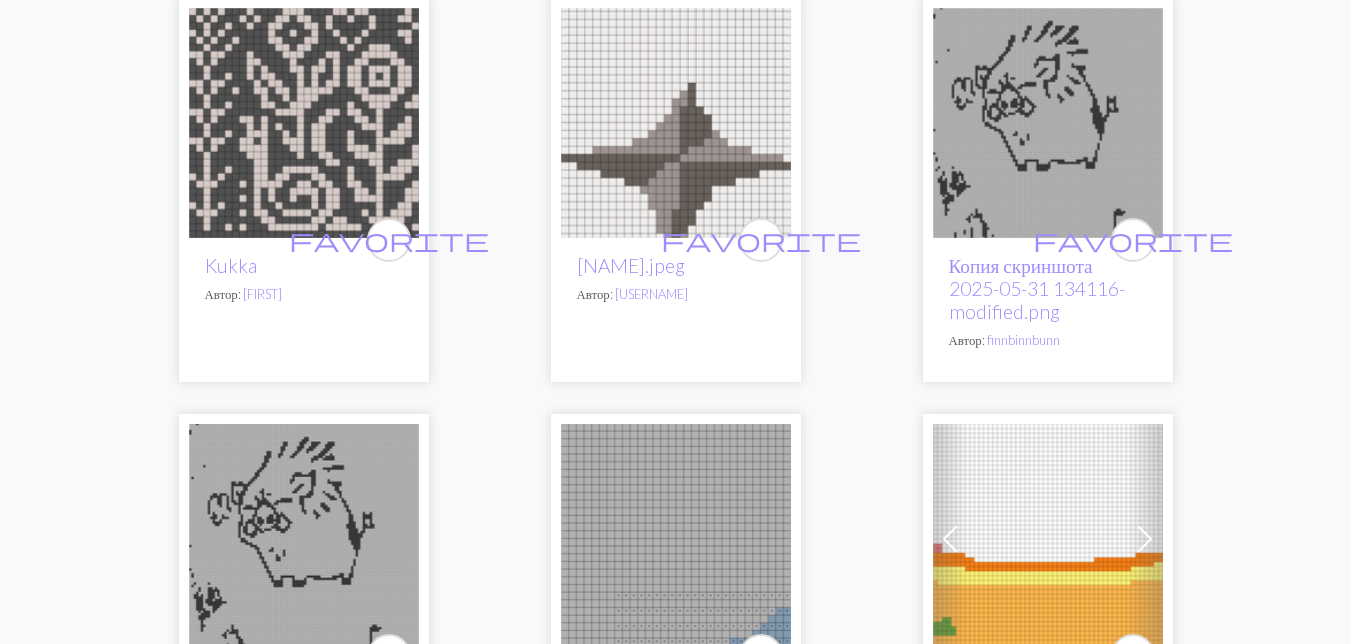 click at bounding box center (304, 123) 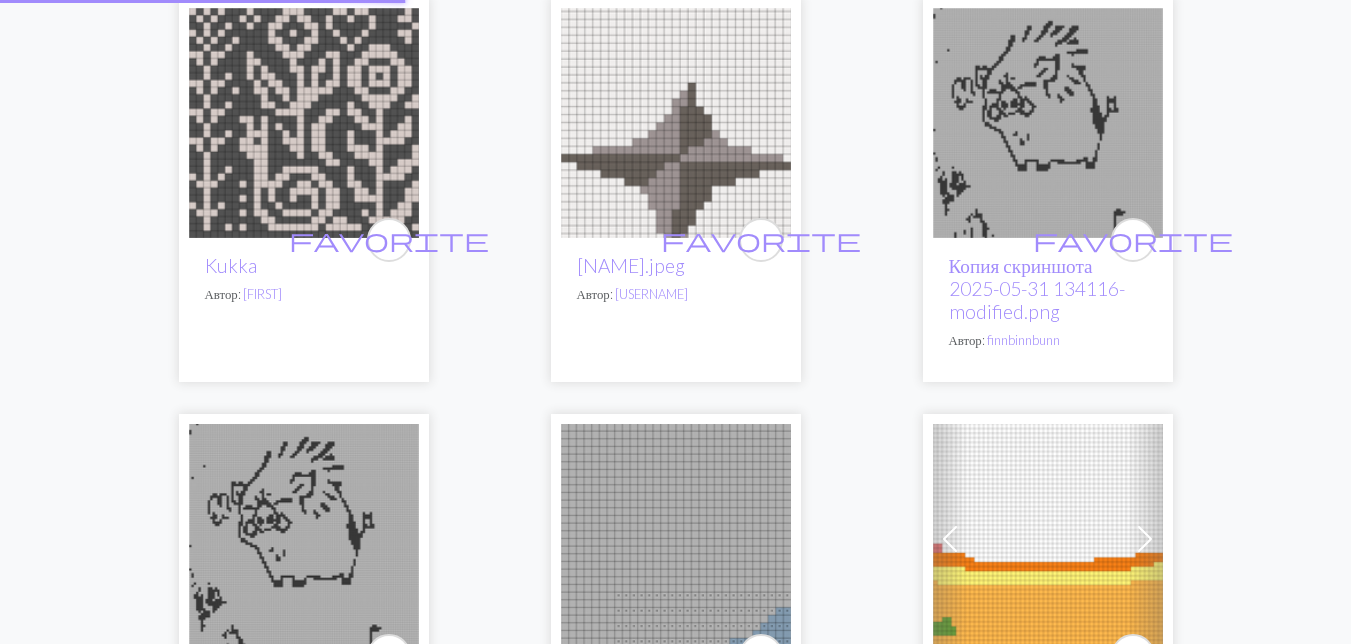 scroll, scrollTop: 0, scrollLeft: 0, axis: both 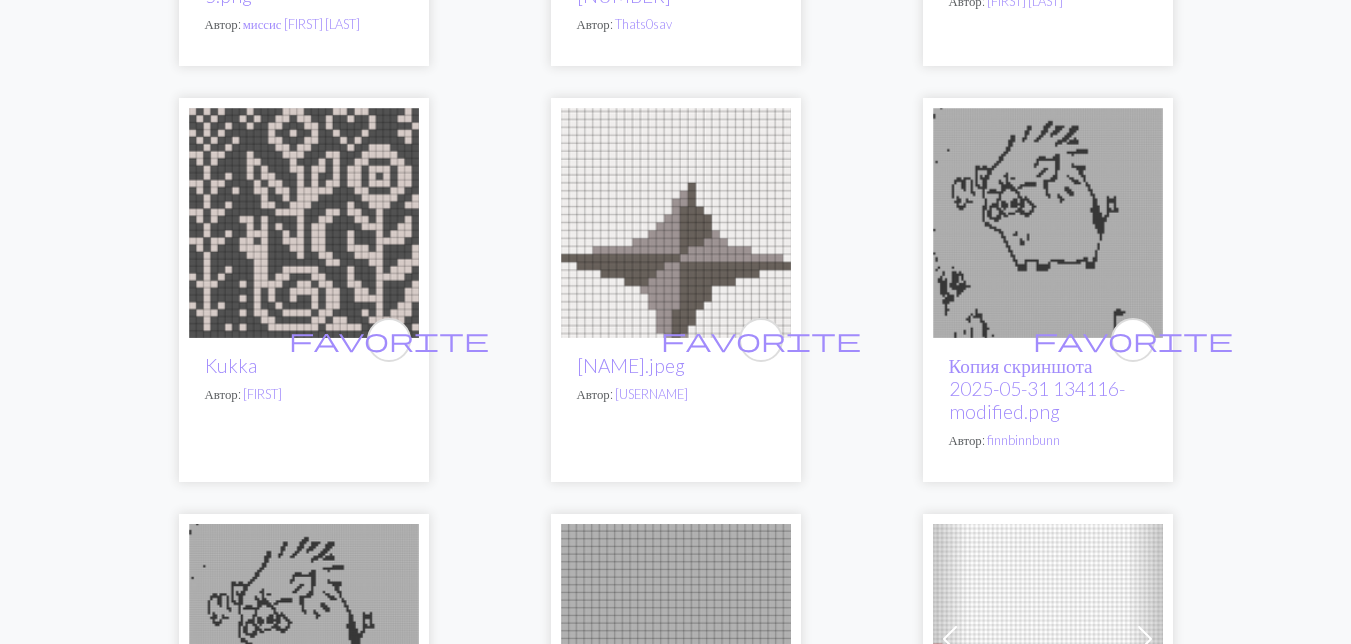 click at bounding box center (1048, 223) 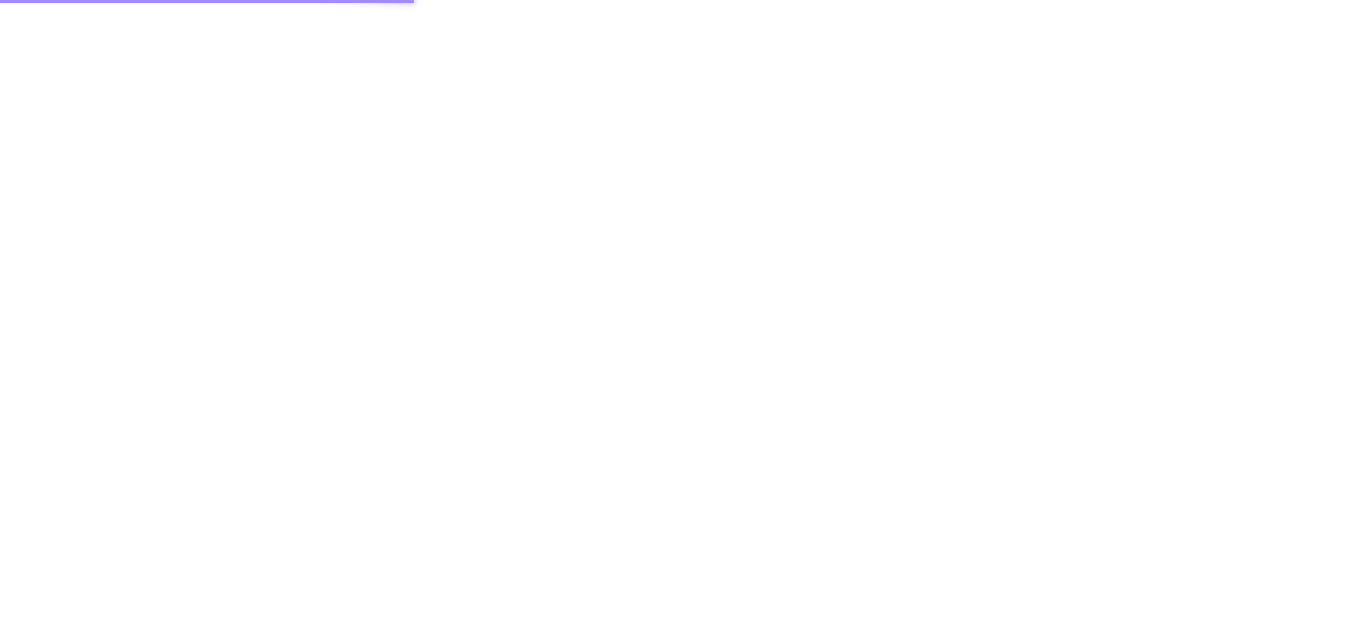 scroll, scrollTop: 0, scrollLeft: 0, axis: both 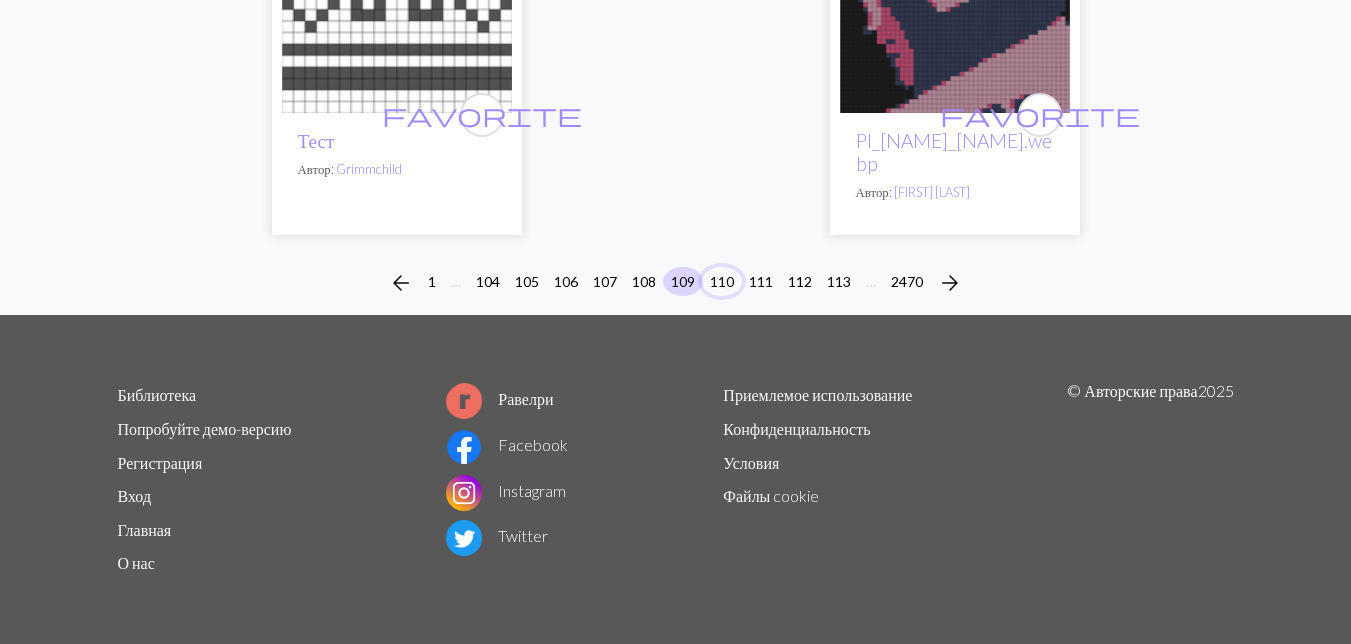 click on "110" at bounding box center [722, 281] 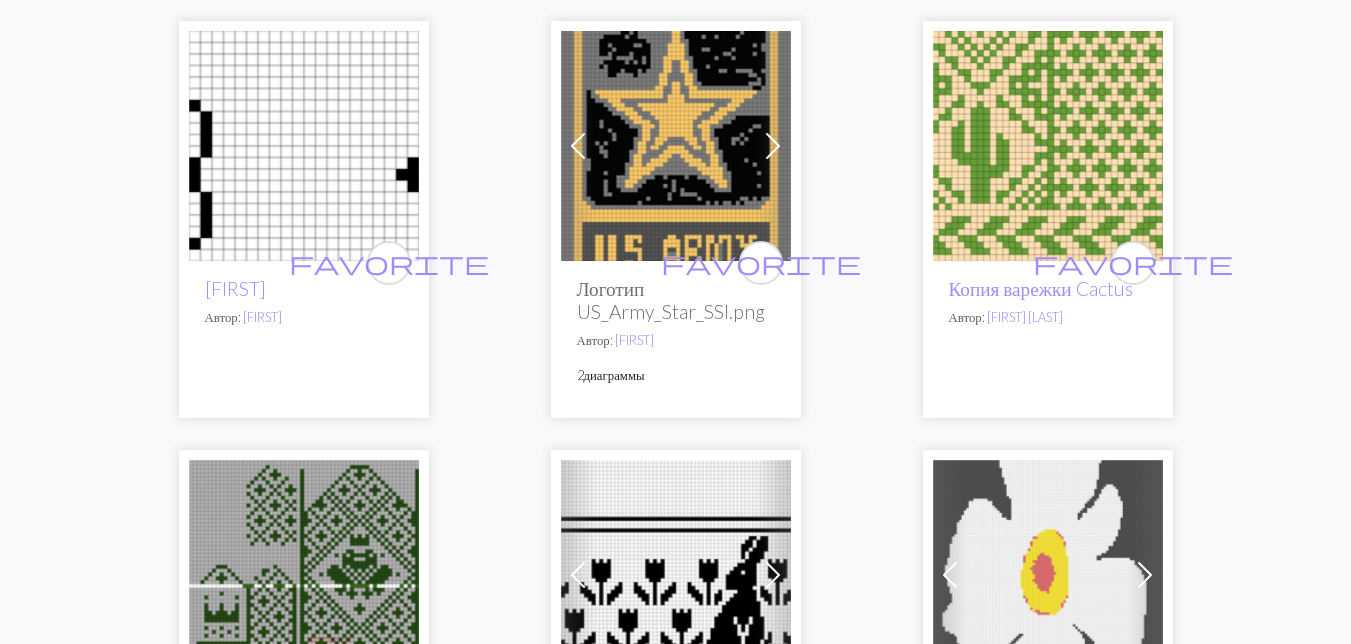 scroll, scrollTop: 1400, scrollLeft: 0, axis: vertical 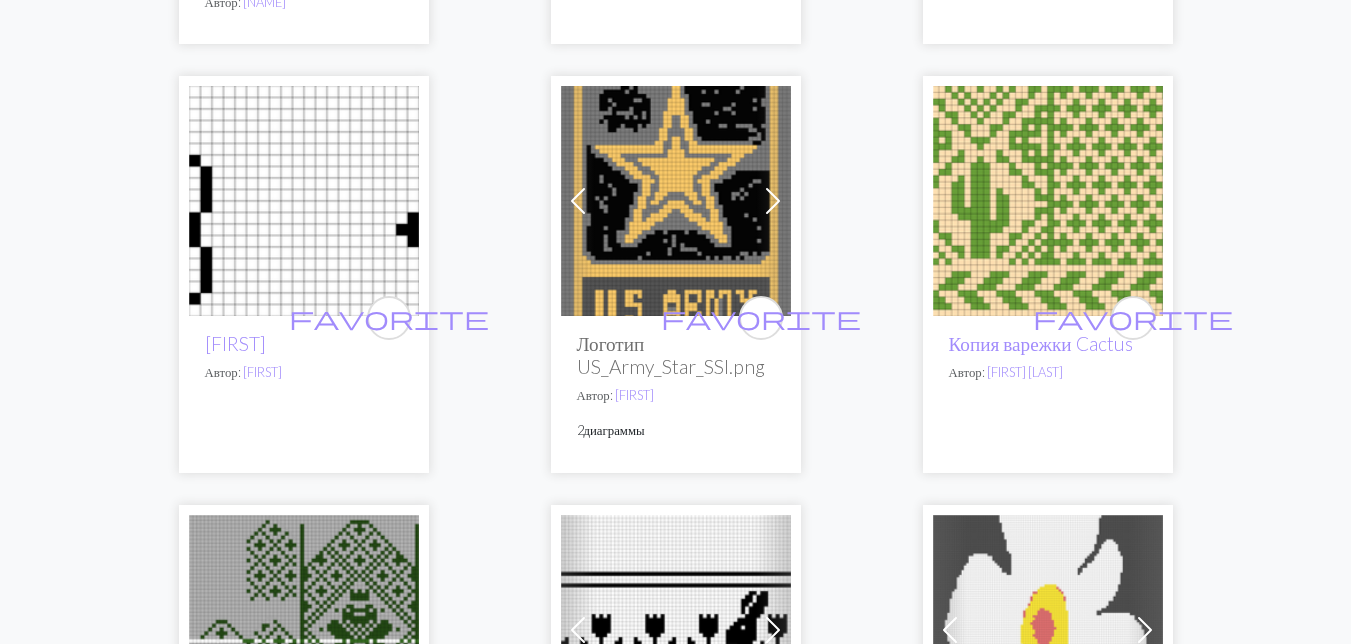 click at bounding box center [1048, 201] 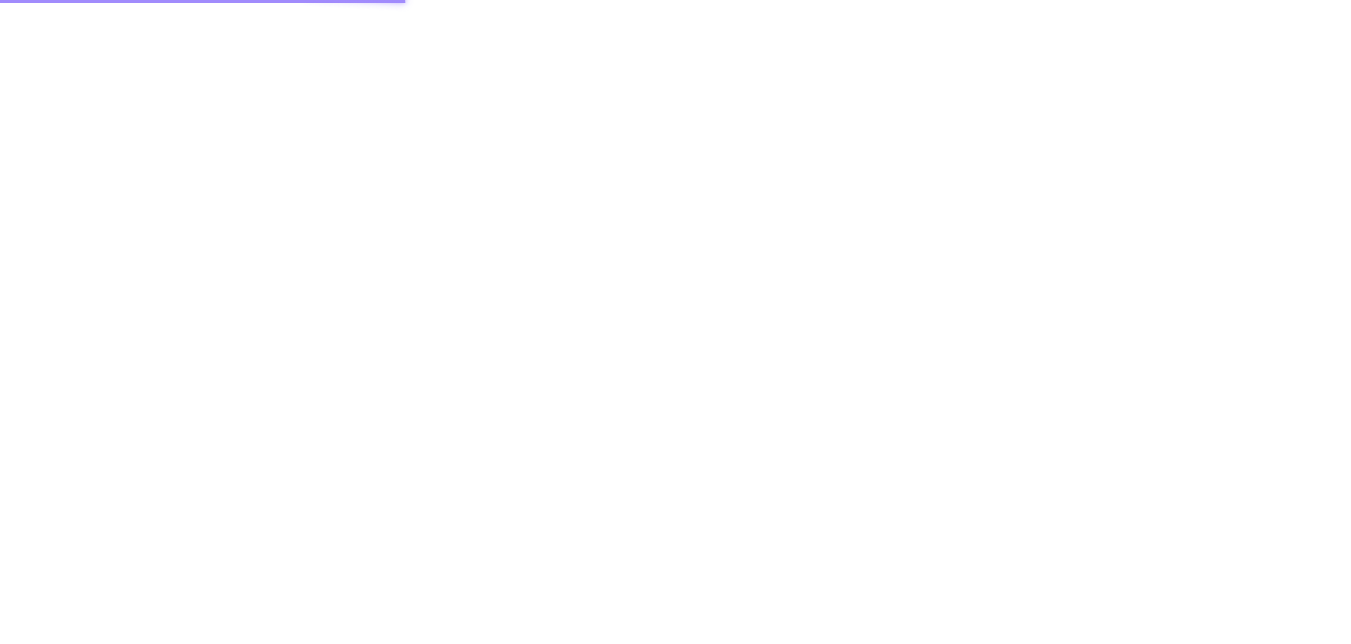 scroll, scrollTop: 0, scrollLeft: 0, axis: both 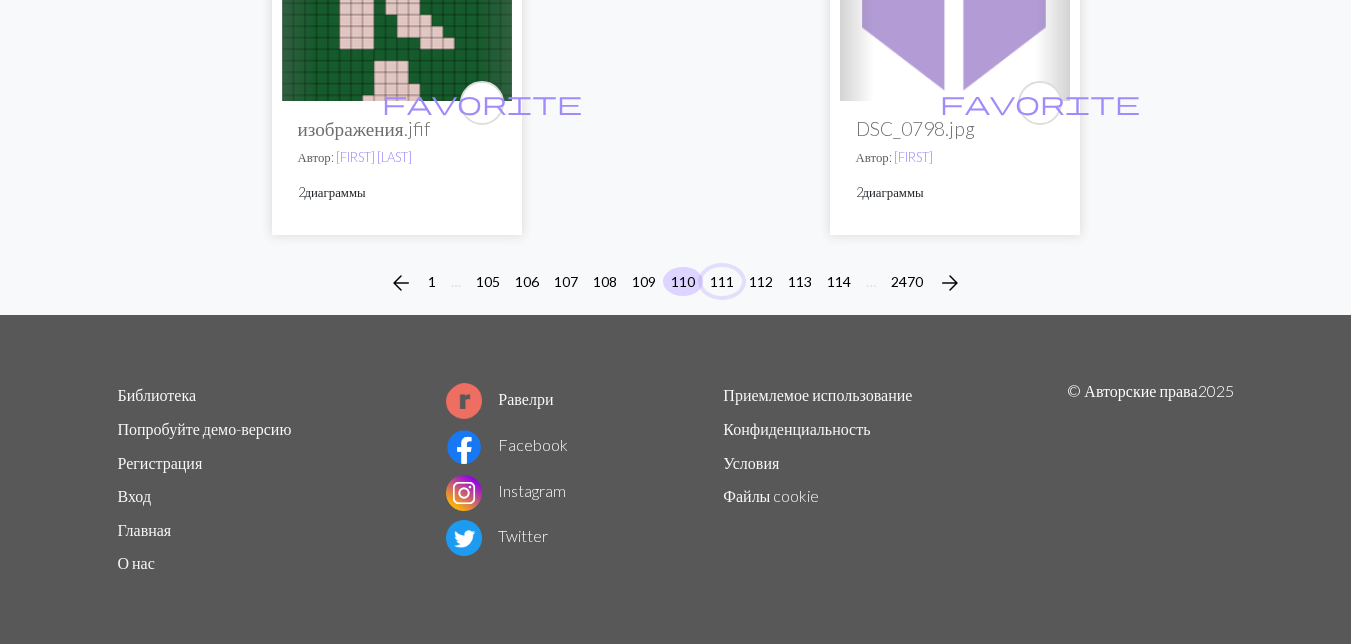click on "111" at bounding box center (722, 281) 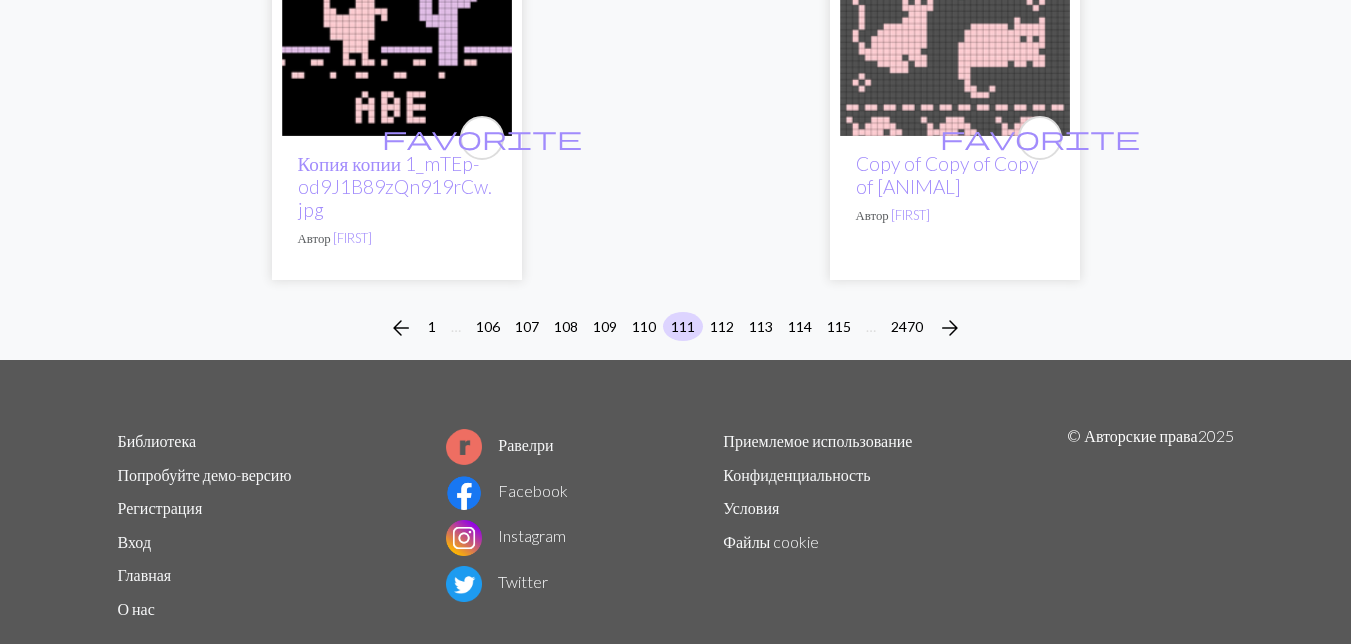 scroll, scrollTop: 7238, scrollLeft: 0, axis: vertical 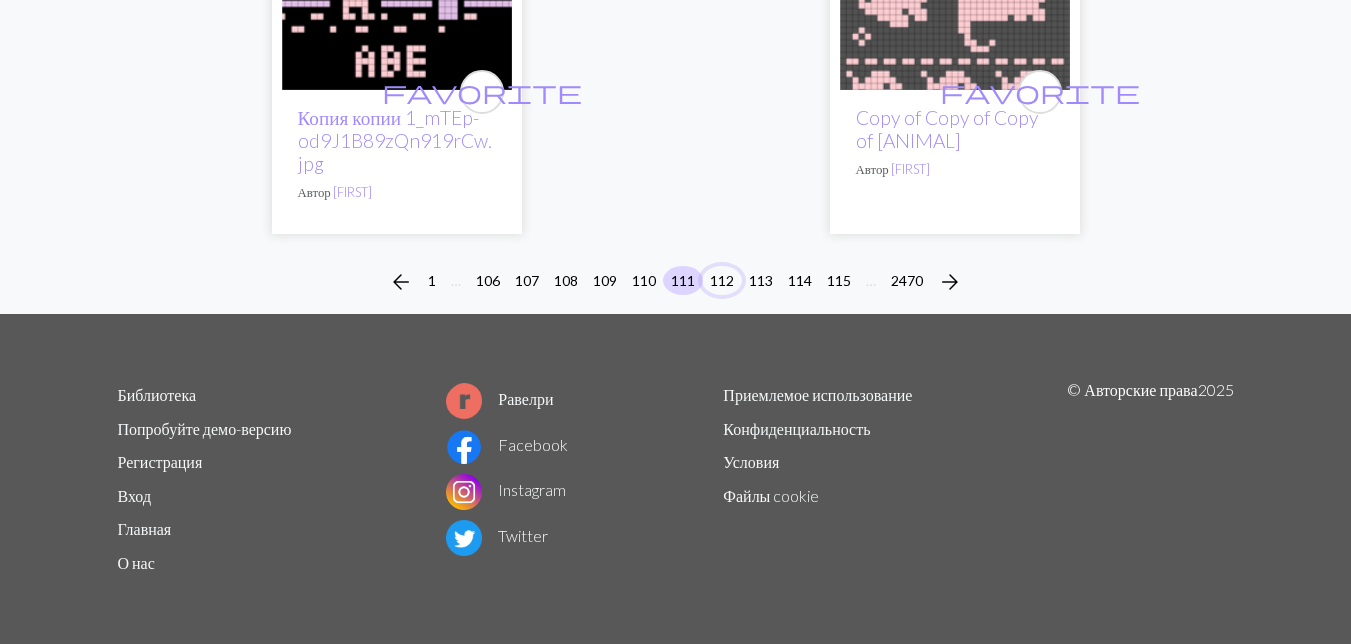 click on "112" at bounding box center (722, 280) 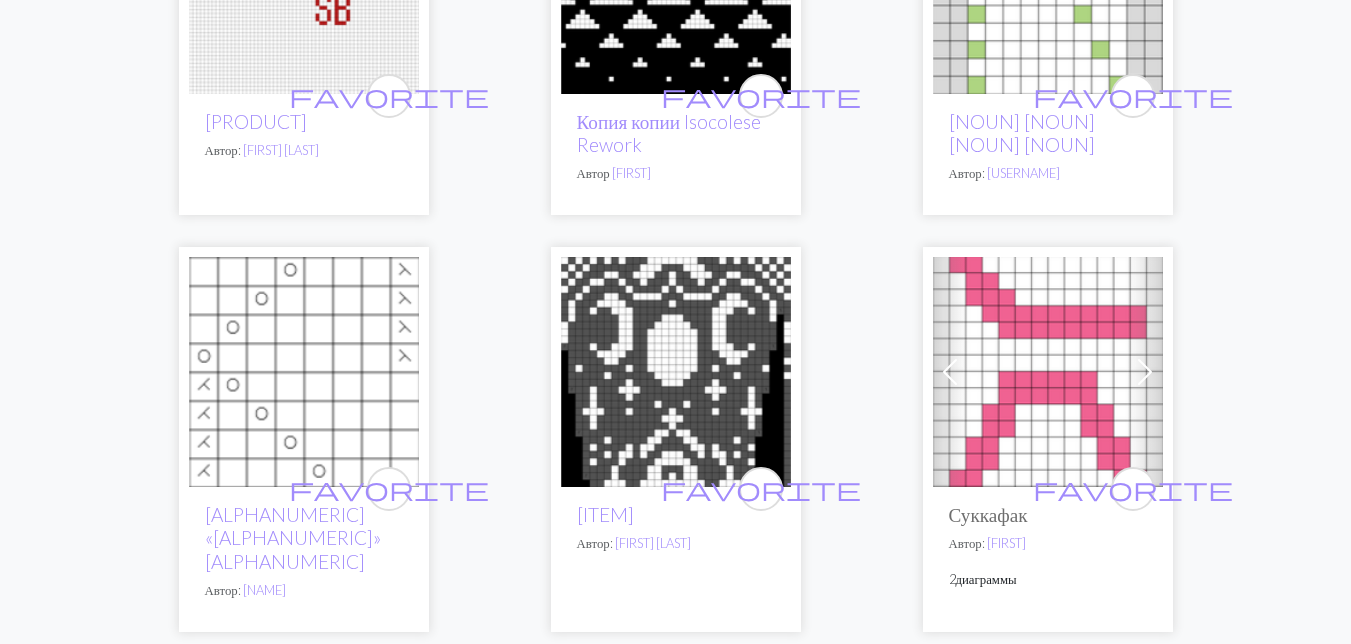 scroll, scrollTop: 600, scrollLeft: 0, axis: vertical 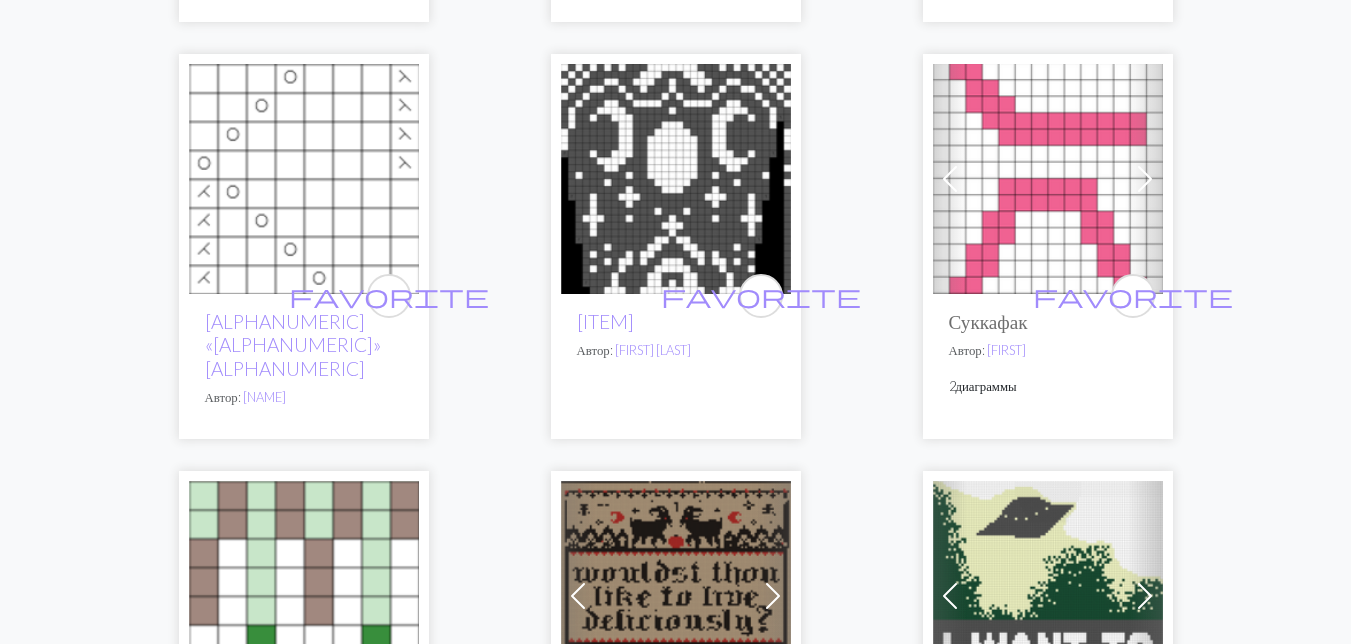 click at bounding box center [676, 179] 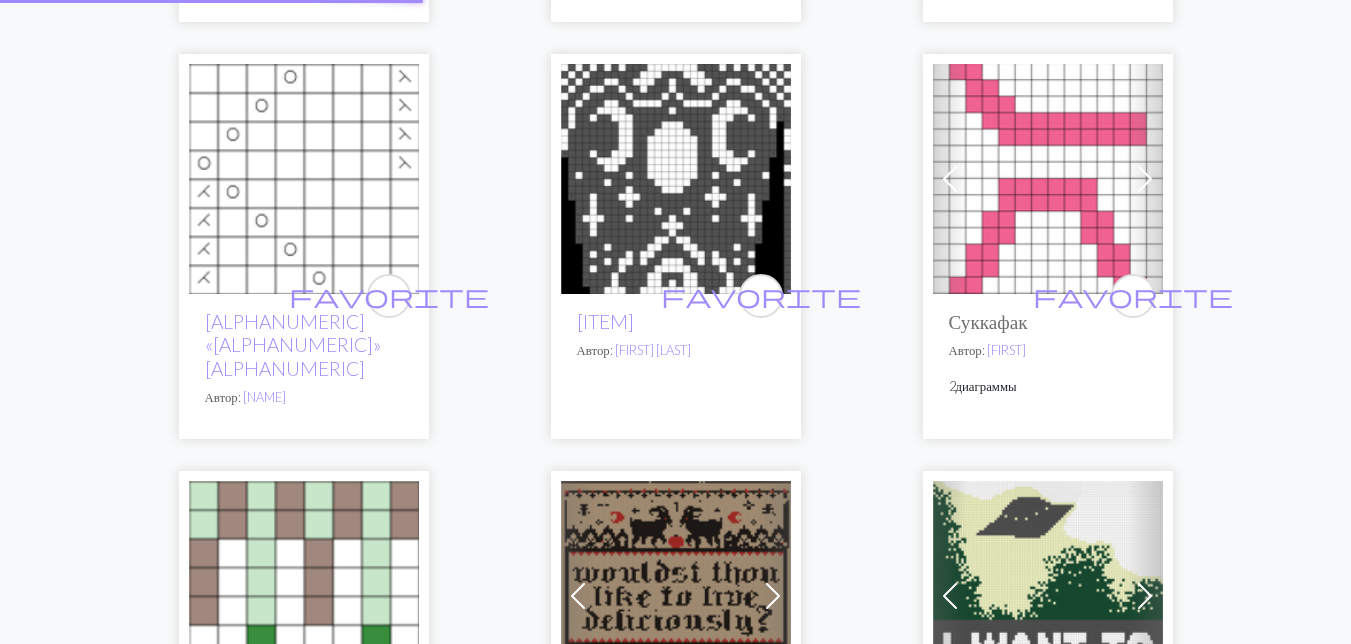 scroll, scrollTop: 0, scrollLeft: 0, axis: both 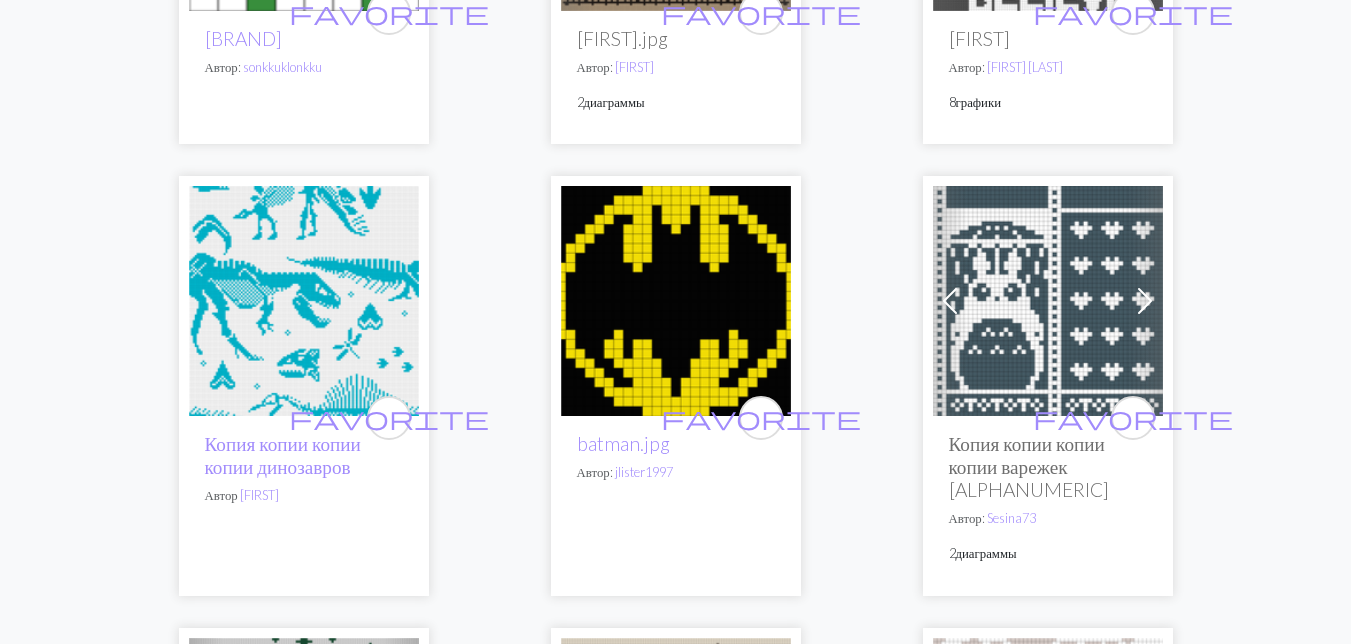 click at bounding box center [304, 301] 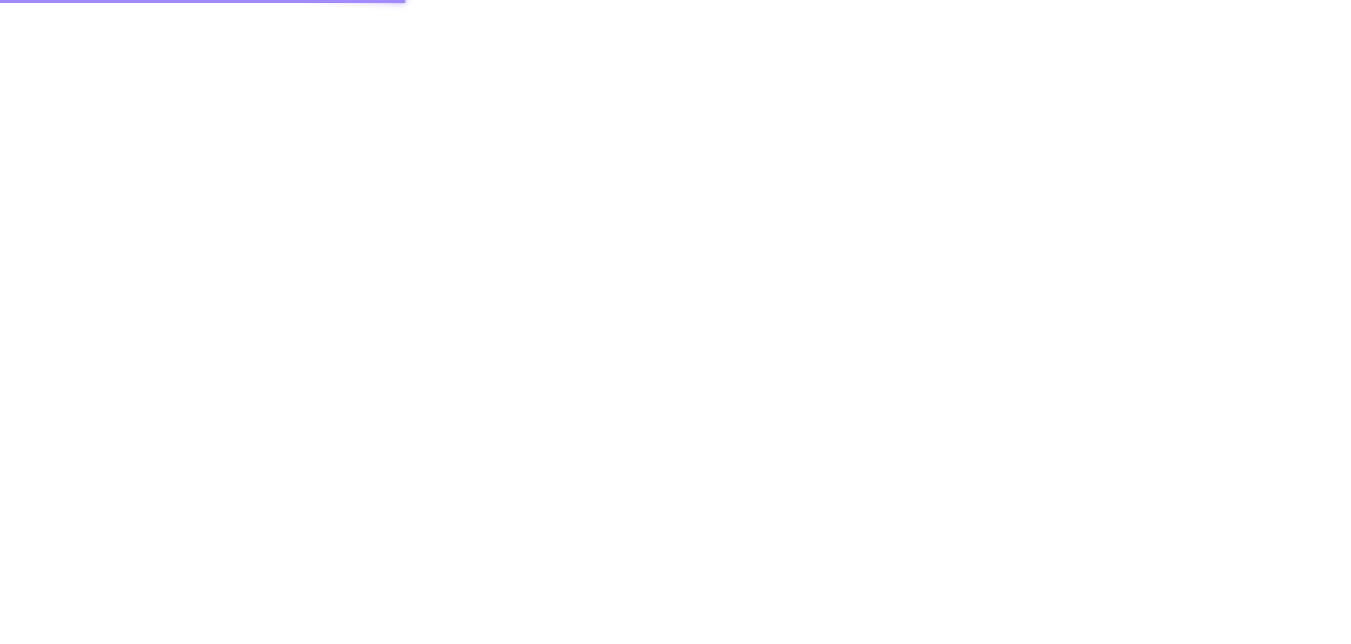 scroll, scrollTop: 0, scrollLeft: 0, axis: both 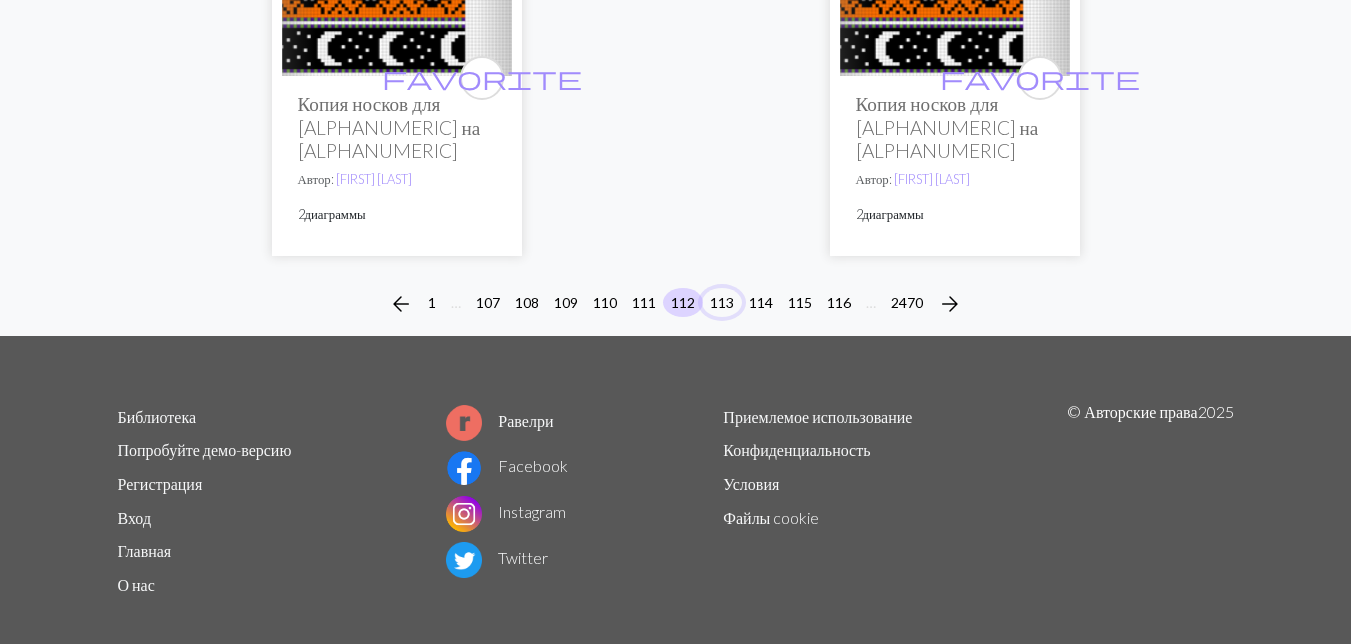 click on "113" at bounding box center (722, 302) 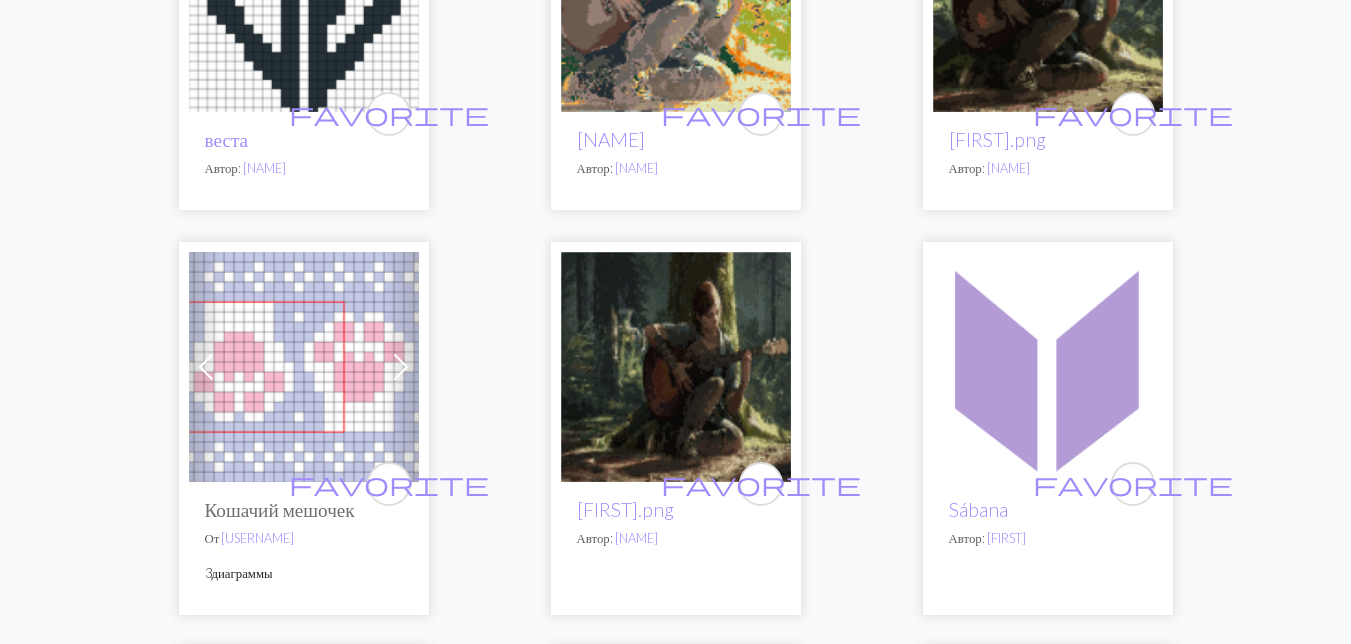 scroll, scrollTop: 2300, scrollLeft: 0, axis: vertical 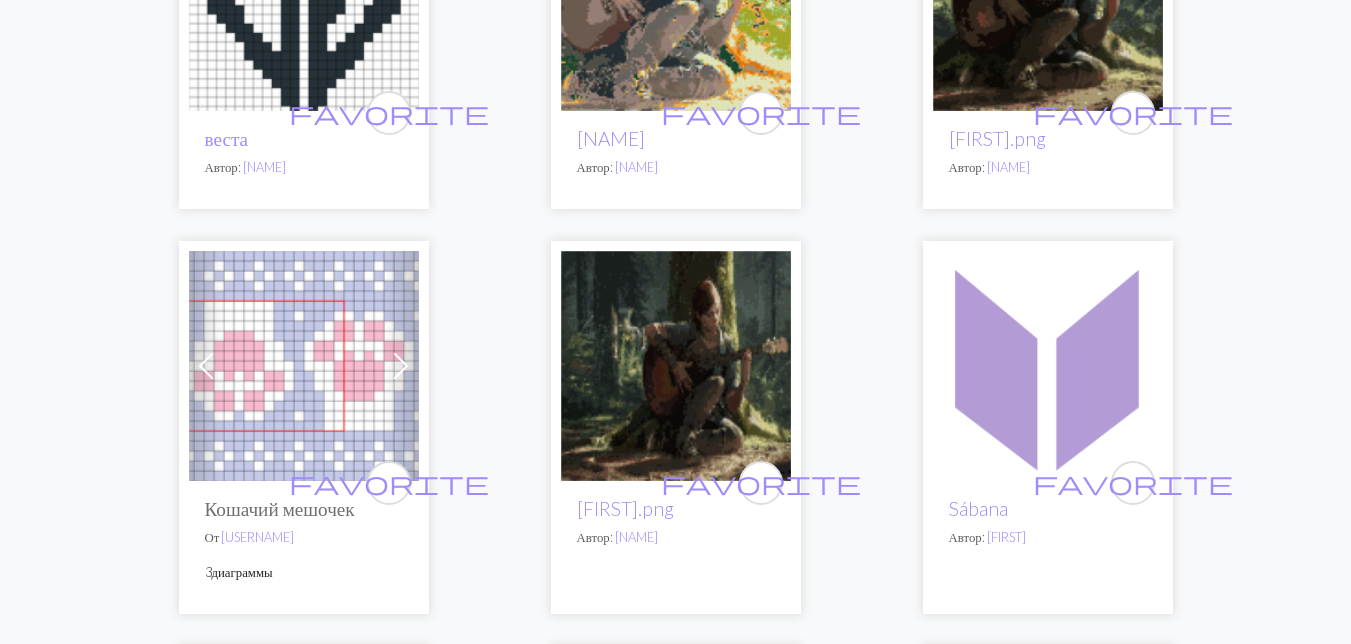 click at bounding box center (304, 366) 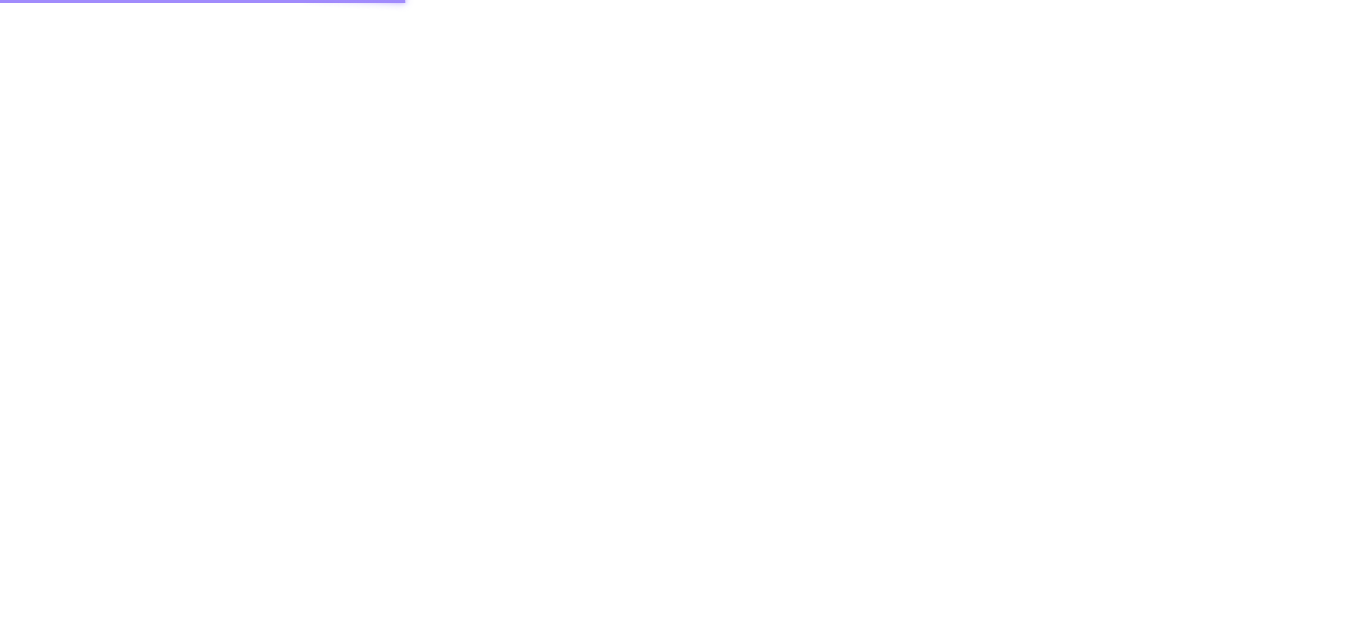 scroll, scrollTop: 0, scrollLeft: 0, axis: both 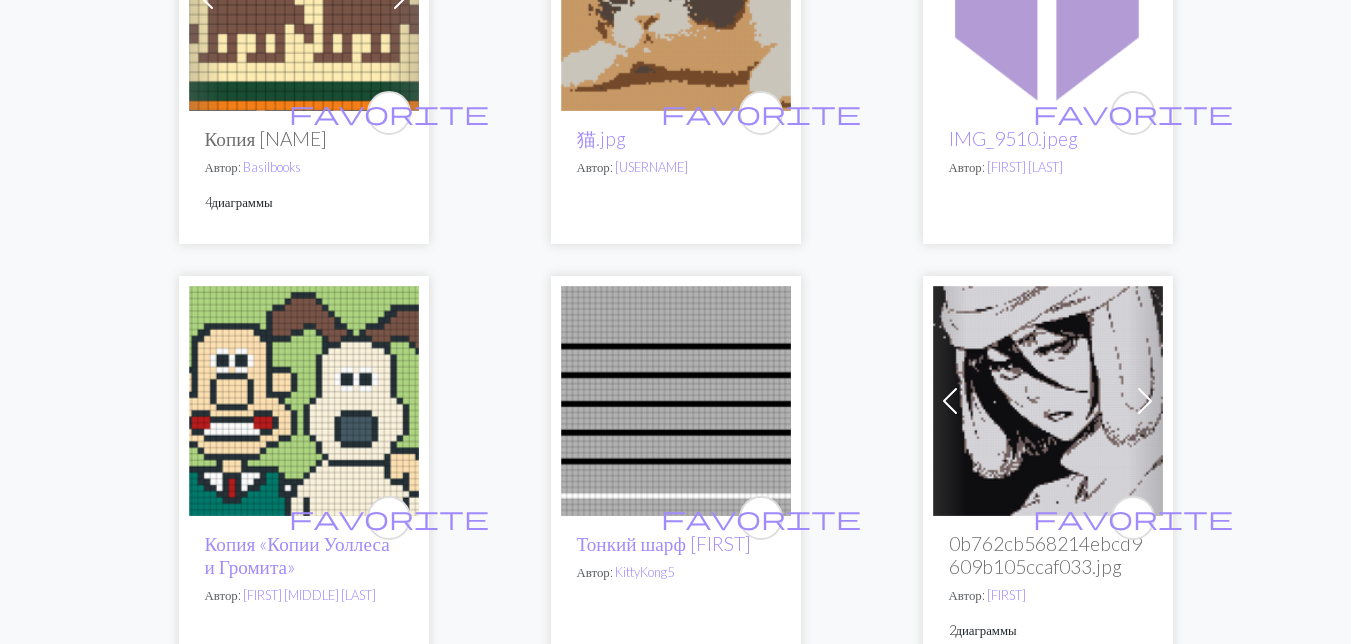 click at bounding box center (676, -4) 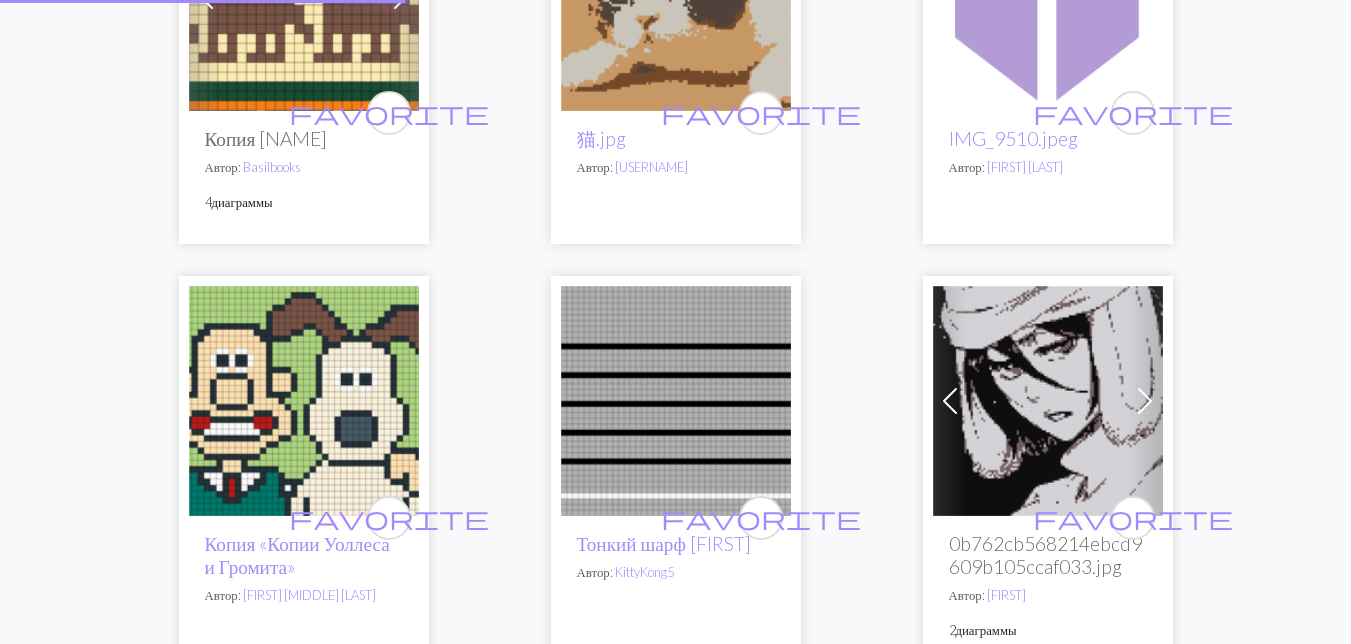 scroll, scrollTop: 0, scrollLeft: 0, axis: both 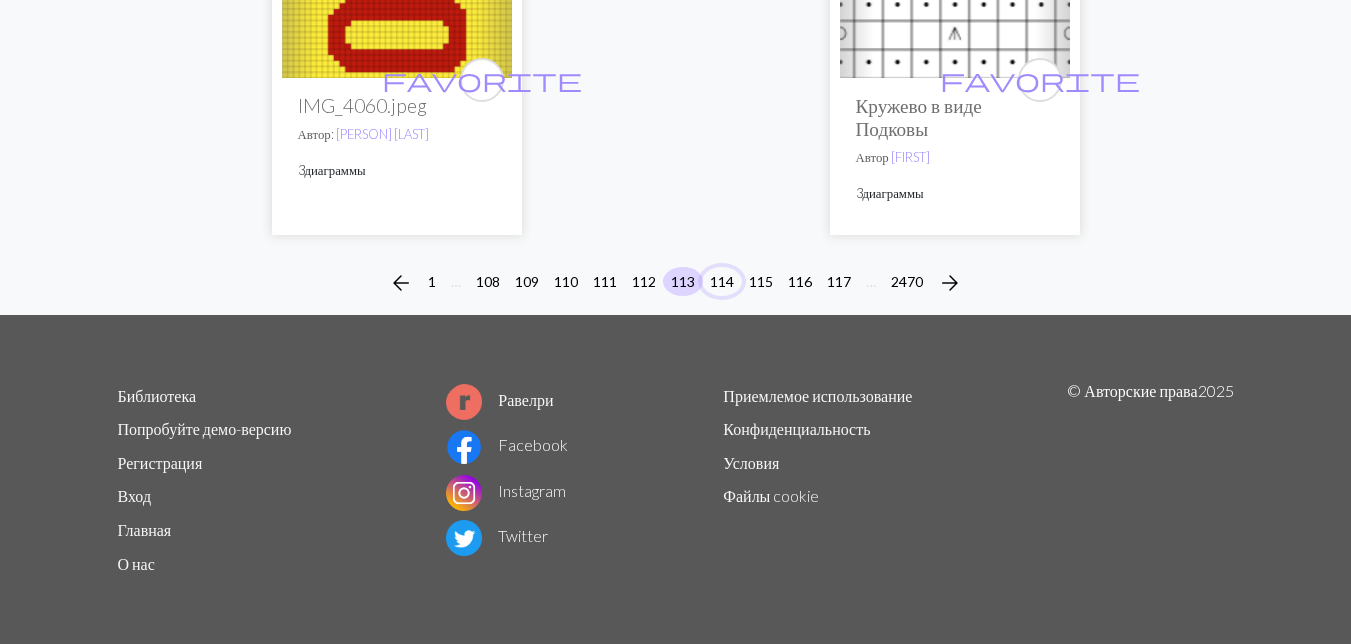 click on "114" at bounding box center (722, 281) 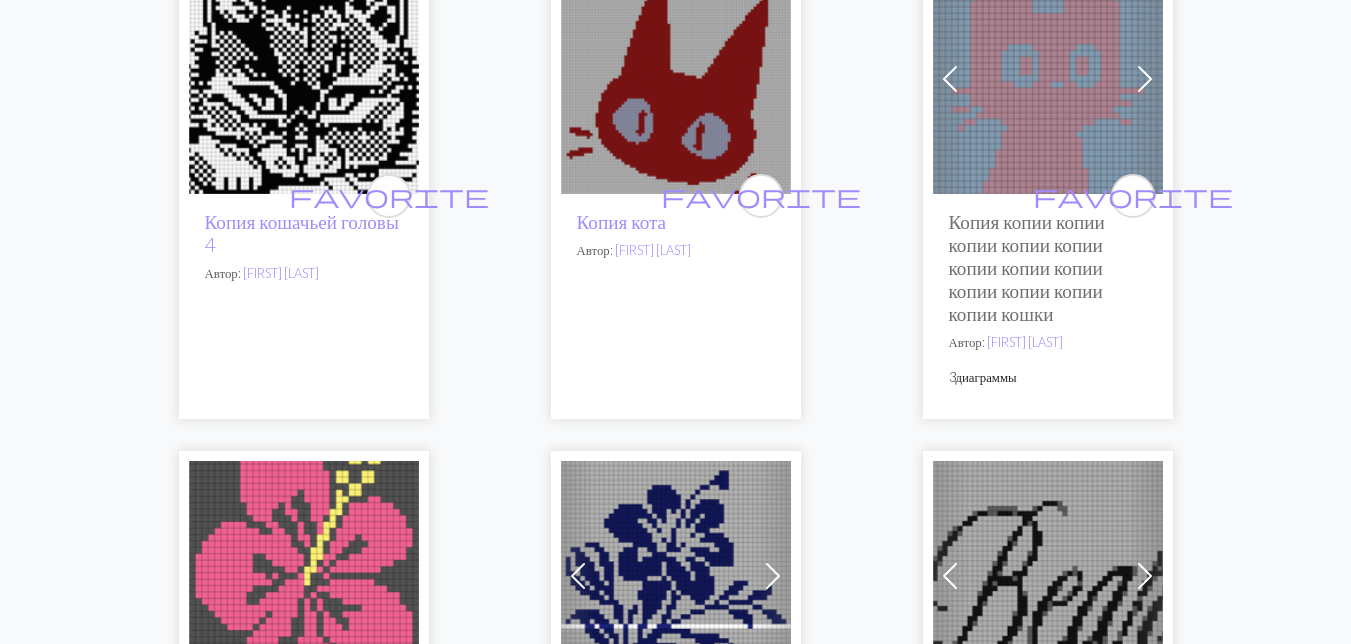 scroll, scrollTop: 4700, scrollLeft: 0, axis: vertical 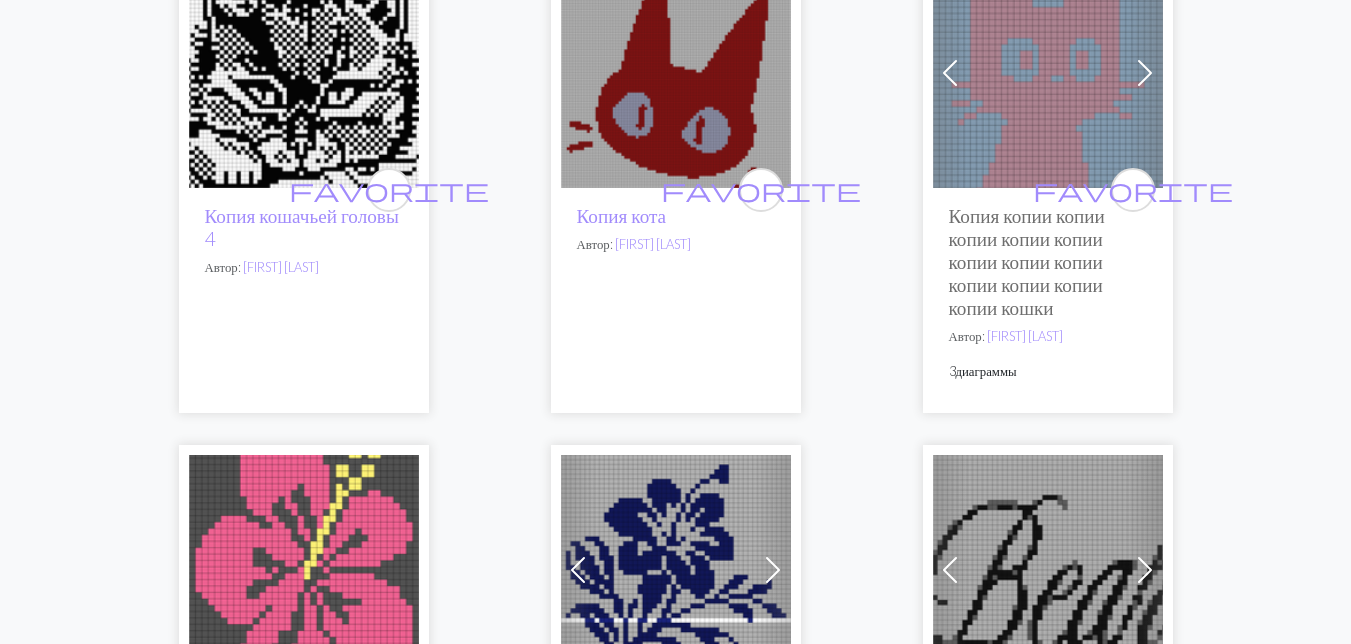 click at bounding box center (304, 73) 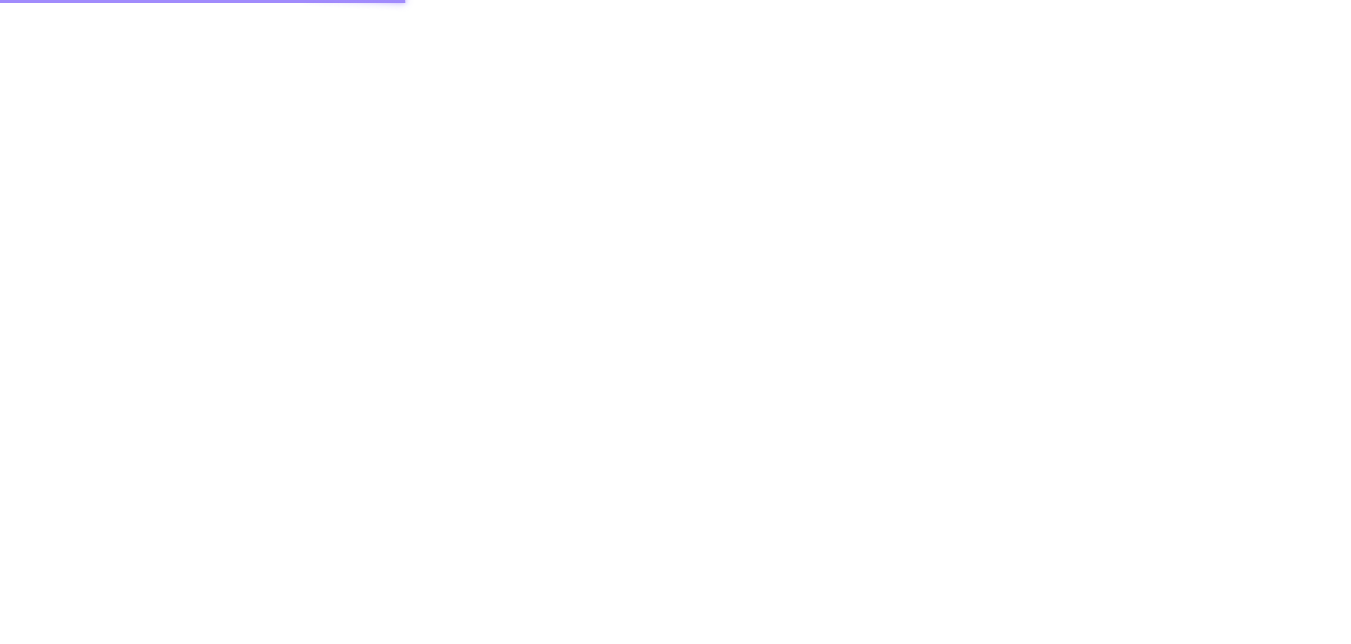 scroll, scrollTop: 0, scrollLeft: 0, axis: both 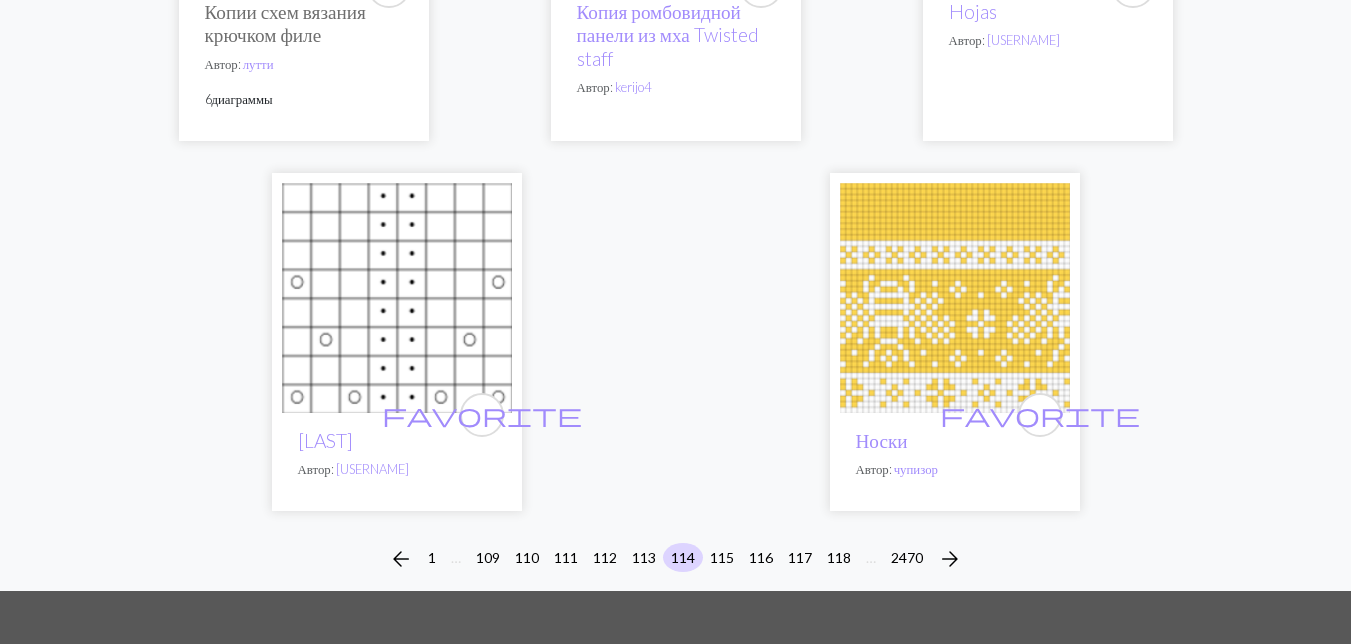 click at bounding box center (955, 298) 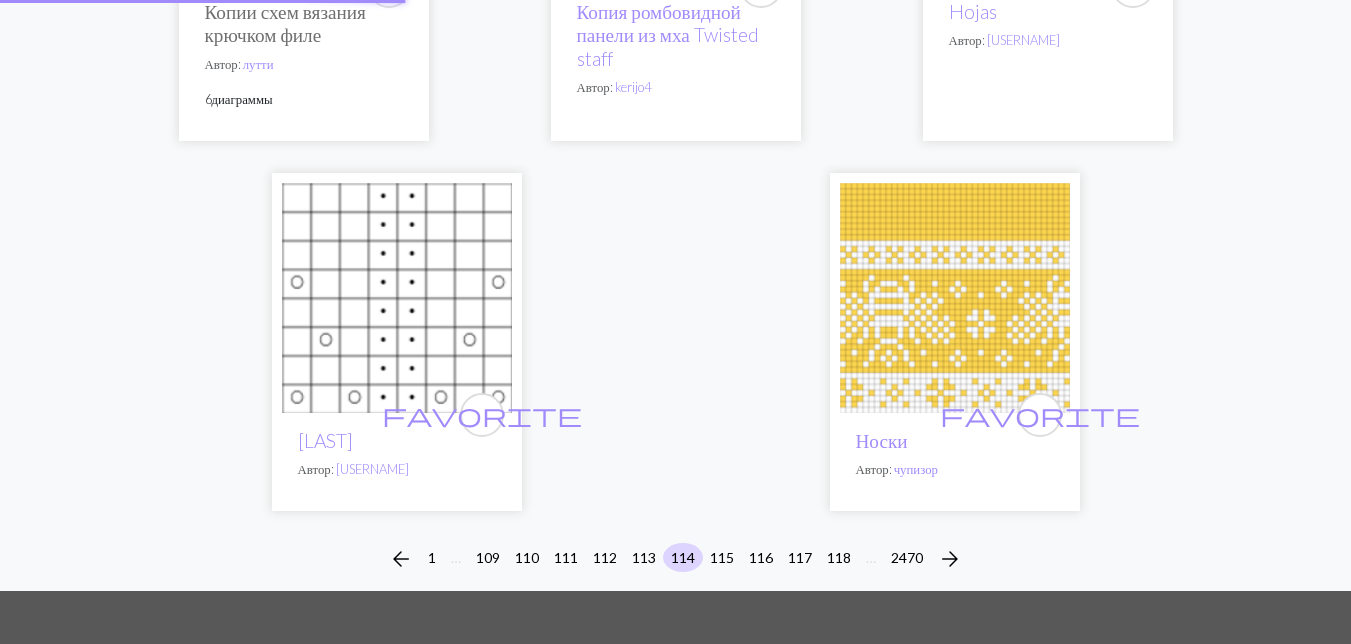 scroll, scrollTop: 0, scrollLeft: 0, axis: both 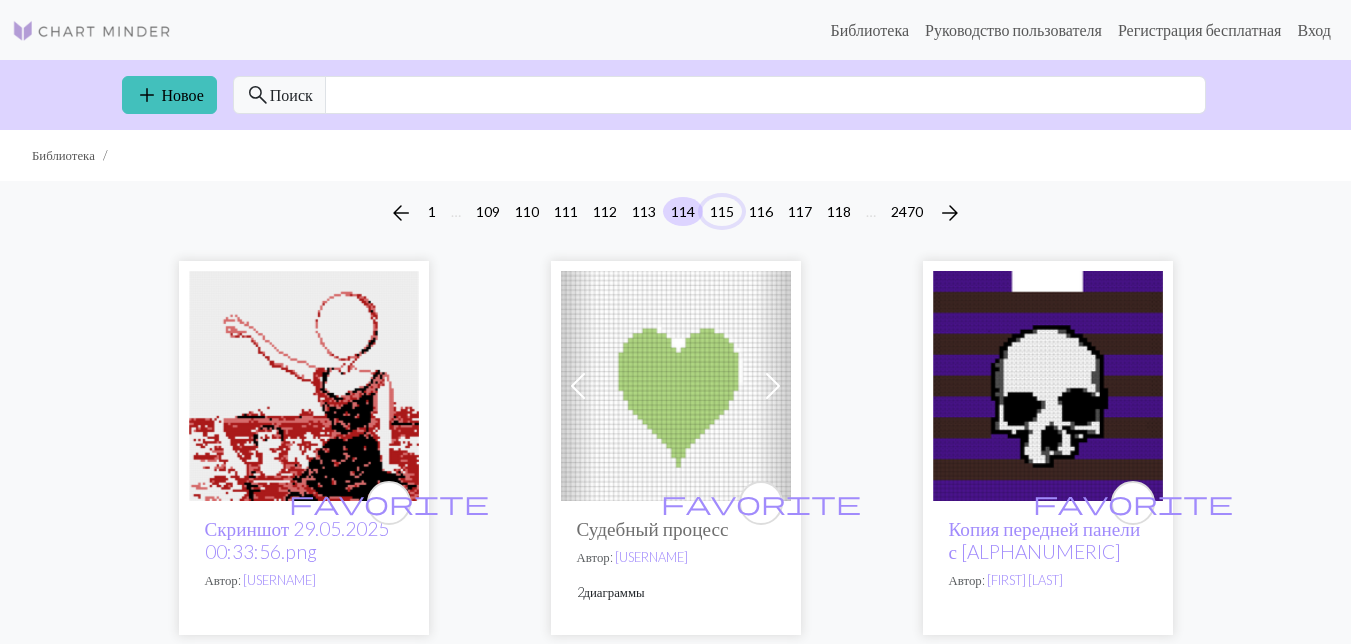 click on "115" at bounding box center [722, 211] 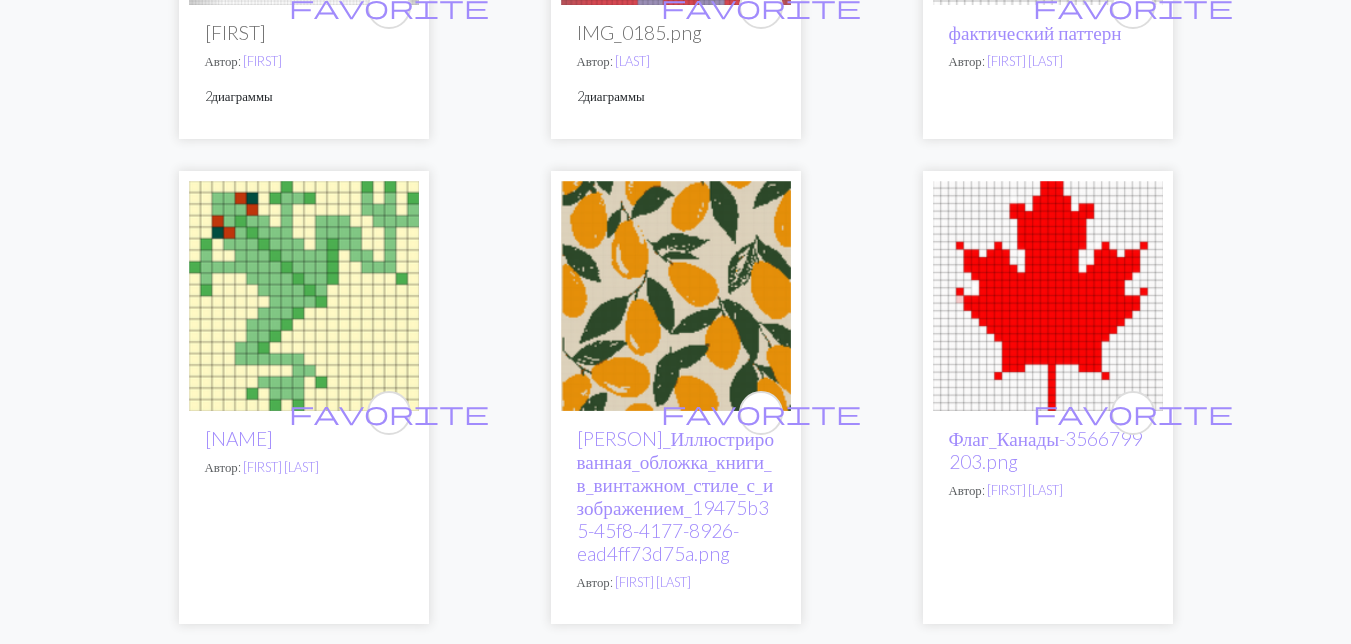 scroll, scrollTop: 500, scrollLeft: 0, axis: vertical 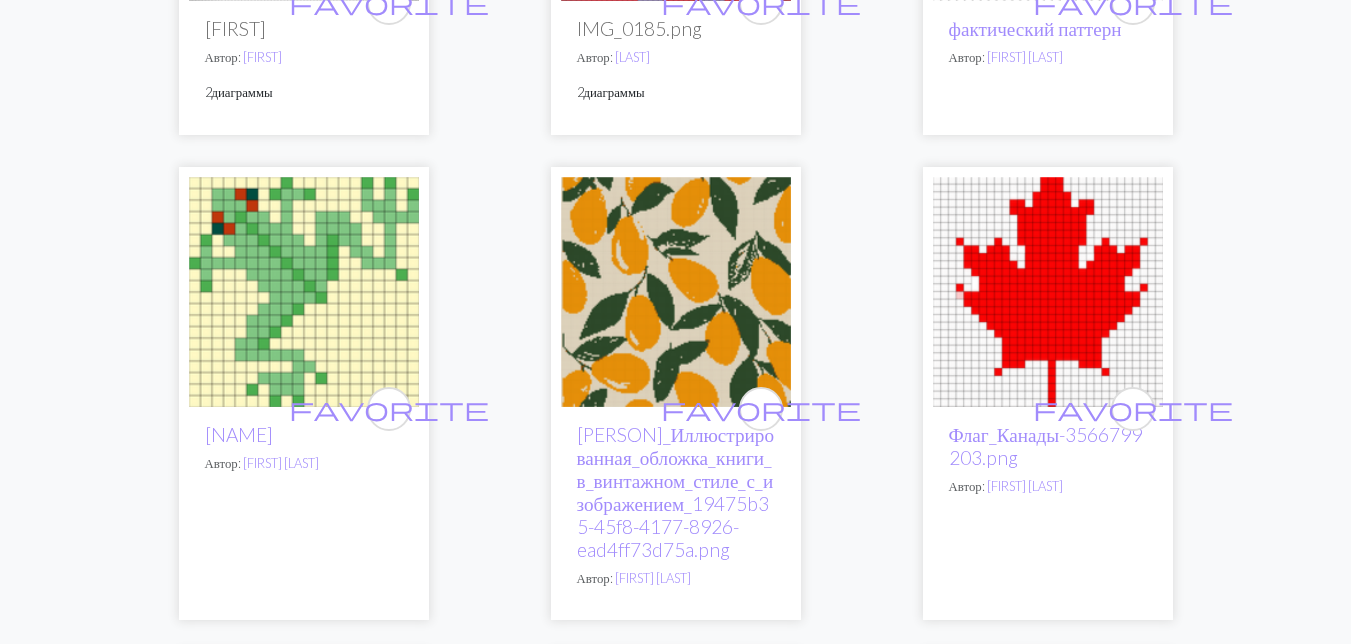 click at bounding box center (676, 292) 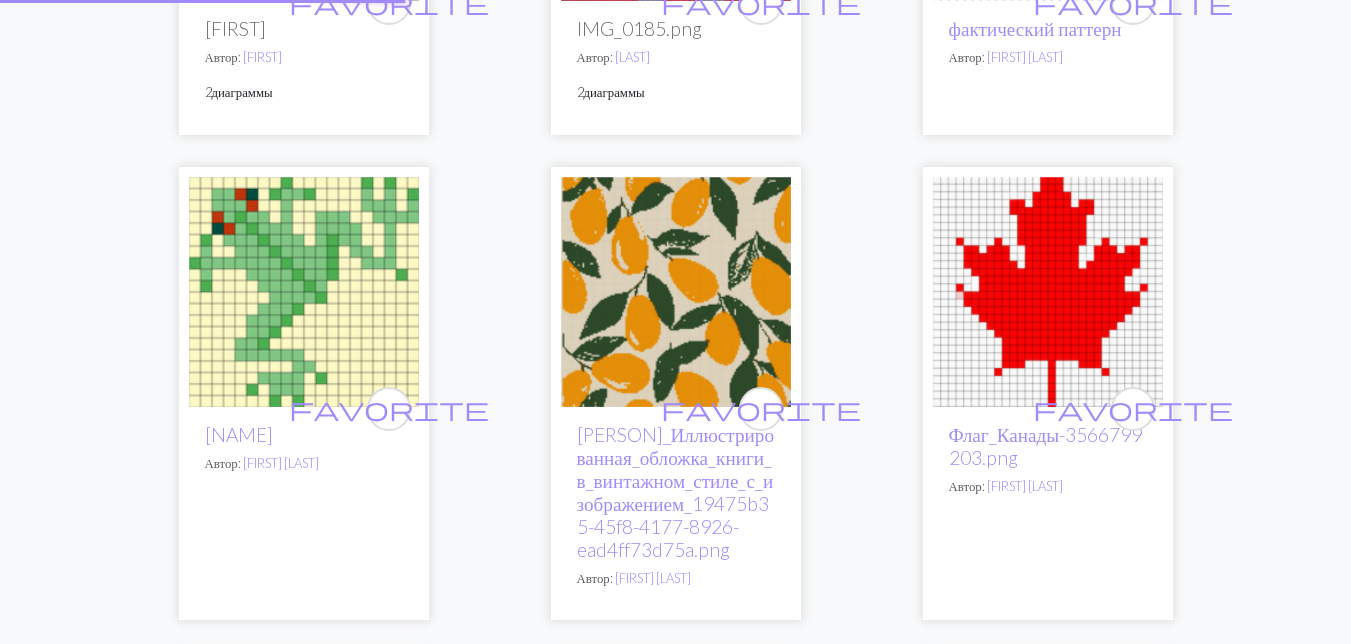 scroll, scrollTop: 0, scrollLeft: 0, axis: both 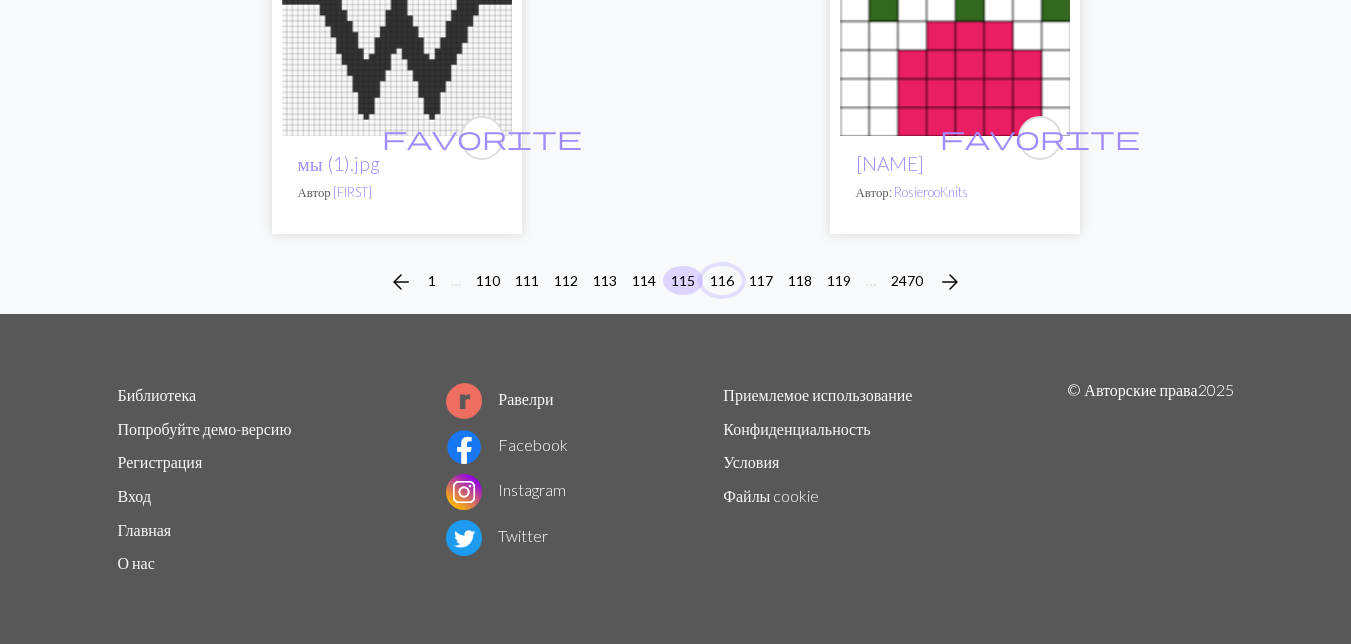 click on "116" at bounding box center (722, 280) 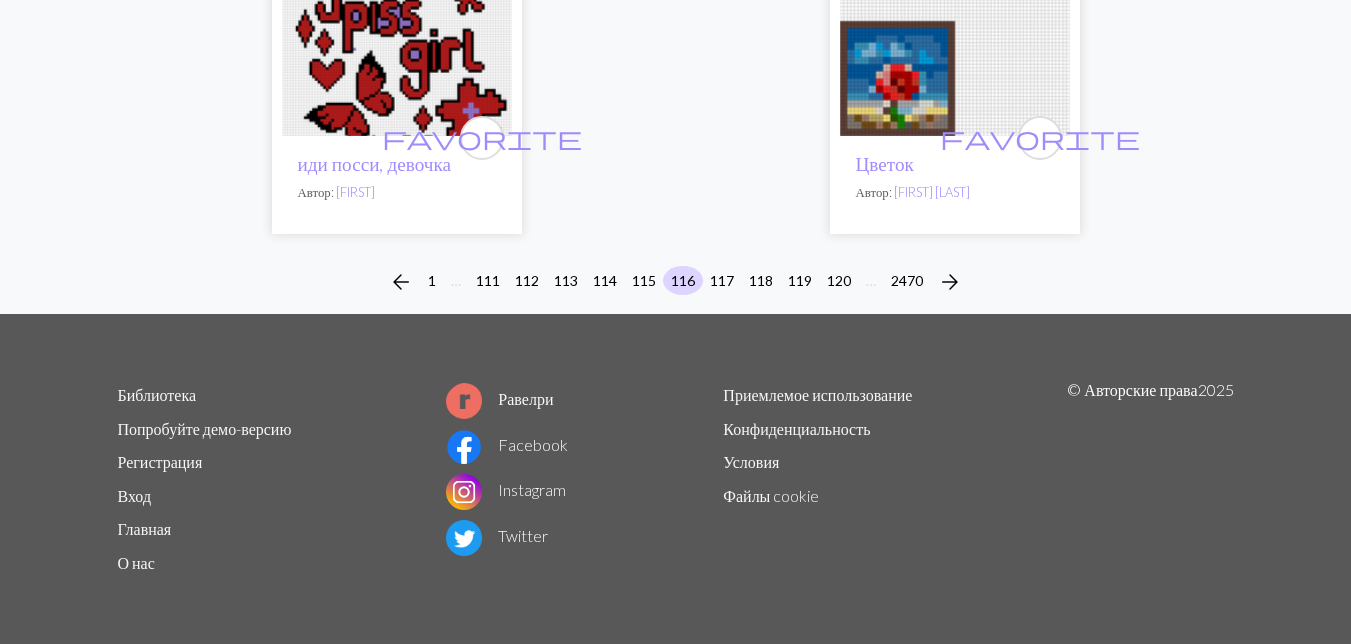scroll, scrollTop: 6764, scrollLeft: 0, axis: vertical 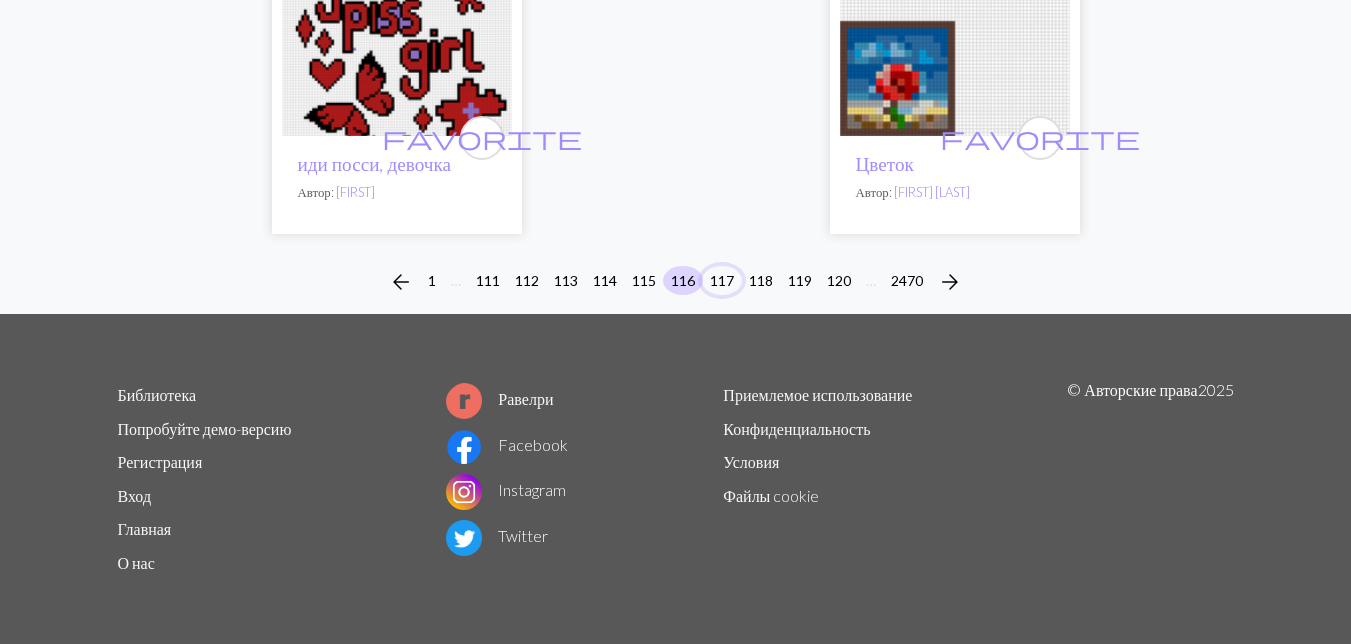 click on "117" at bounding box center [722, 280] 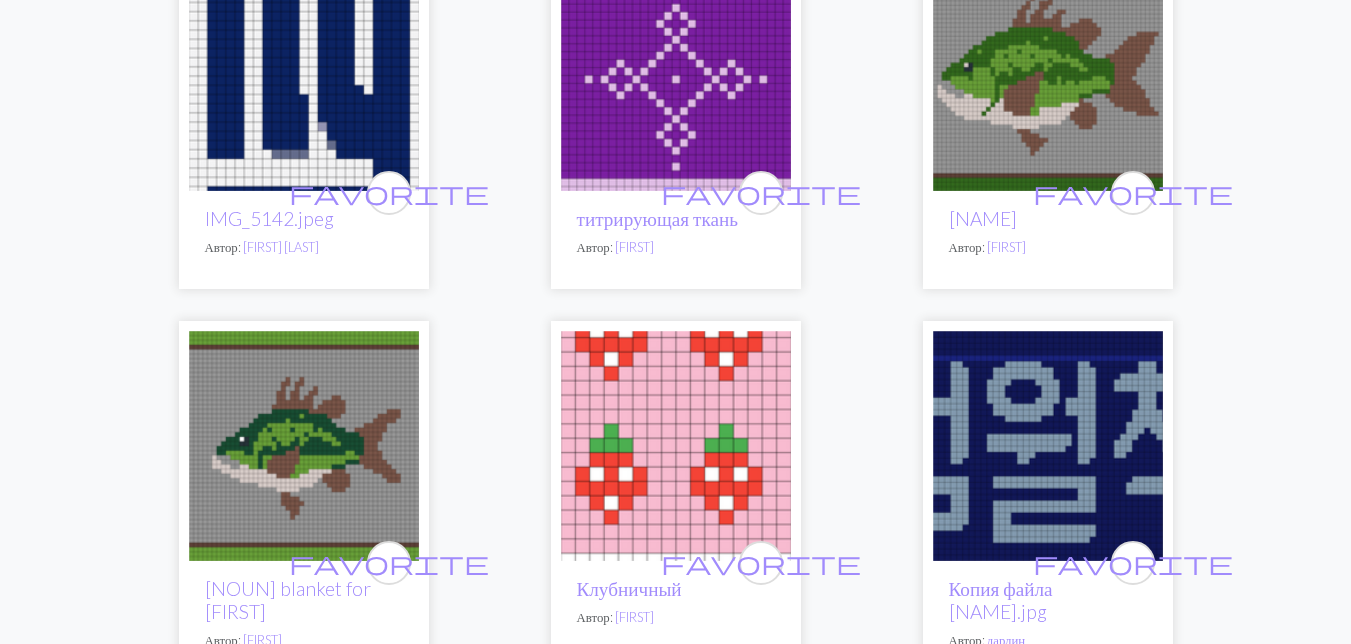 scroll, scrollTop: 2300, scrollLeft: 0, axis: vertical 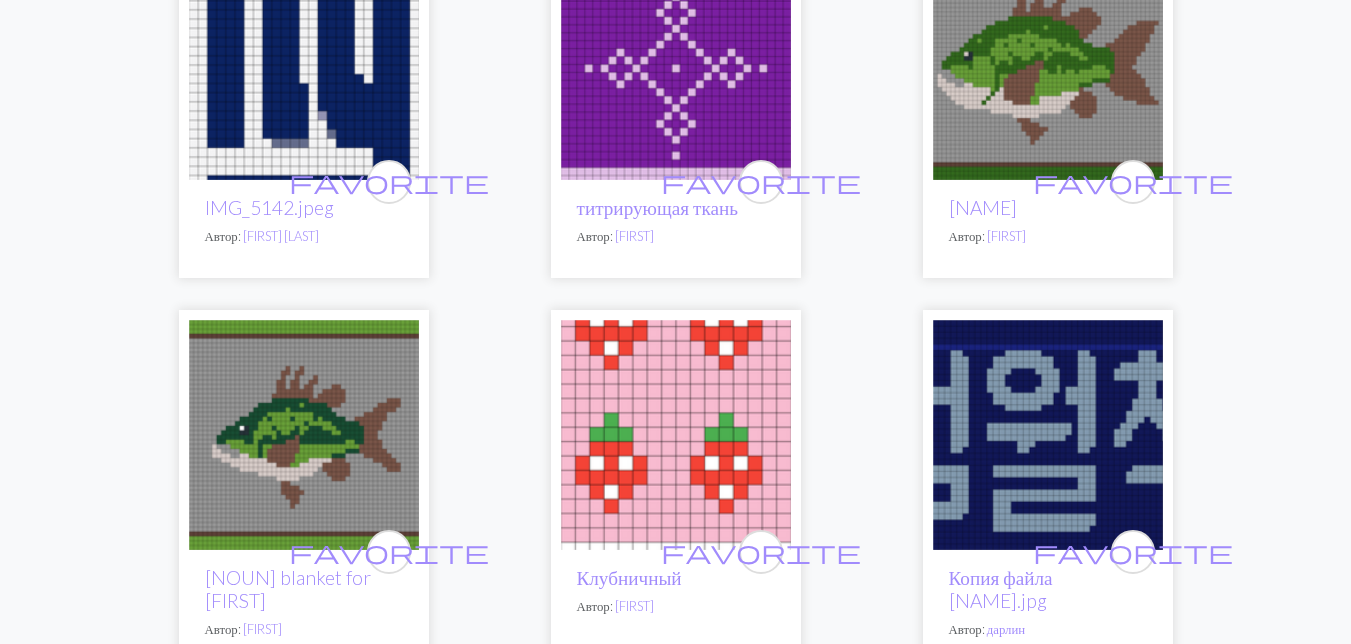 click at bounding box center [1048, 65] 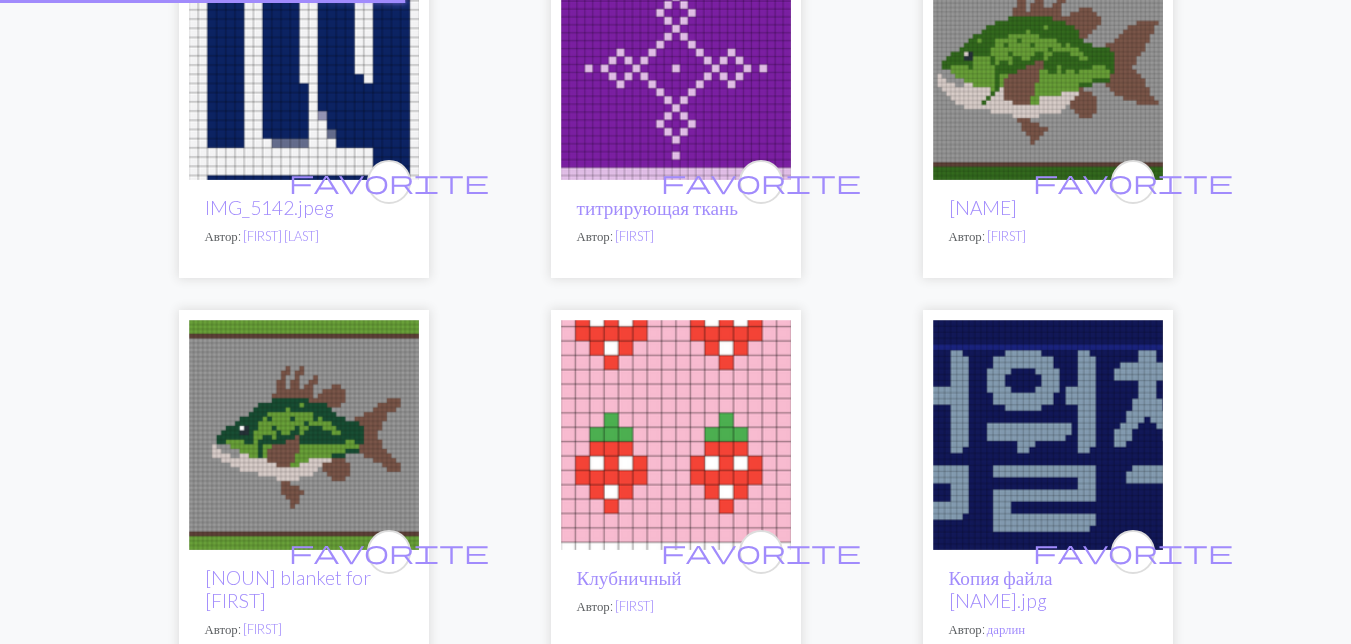 scroll, scrollTop: 0, scrollLeft: 0, axis: both 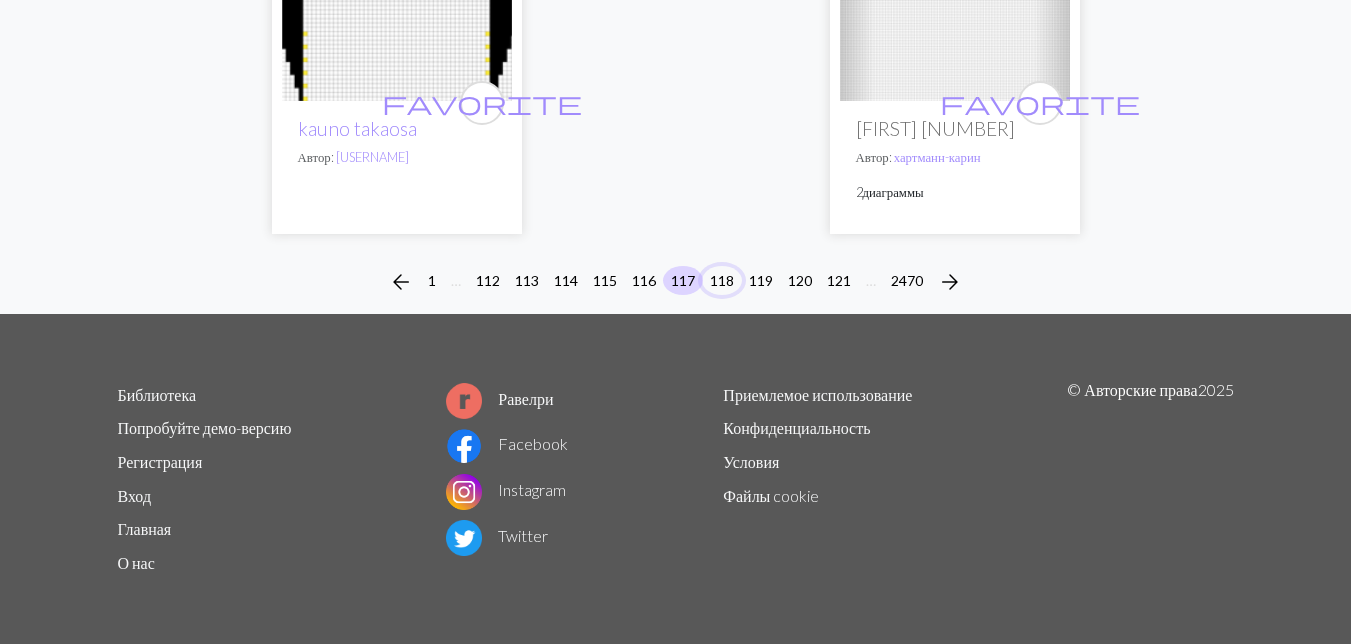click on "118" at bounding box center (722, 280) 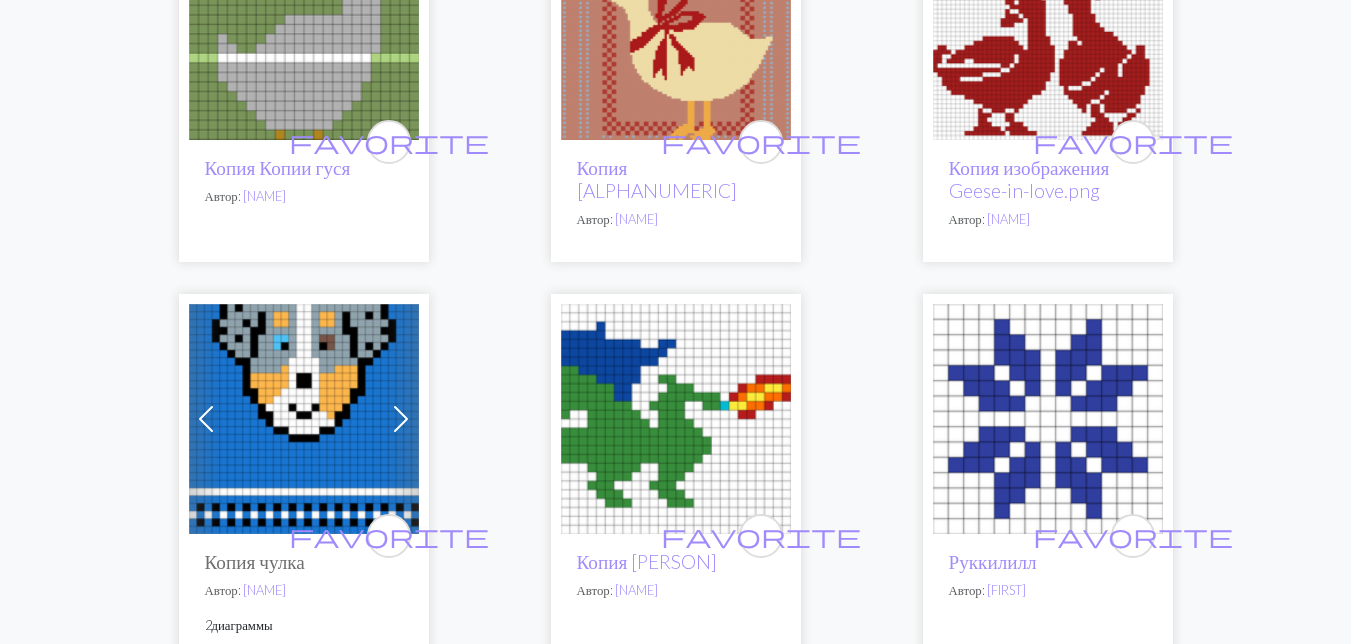 scroll, scrollTop: 4100, scrollLeft: 0, axis: vertical 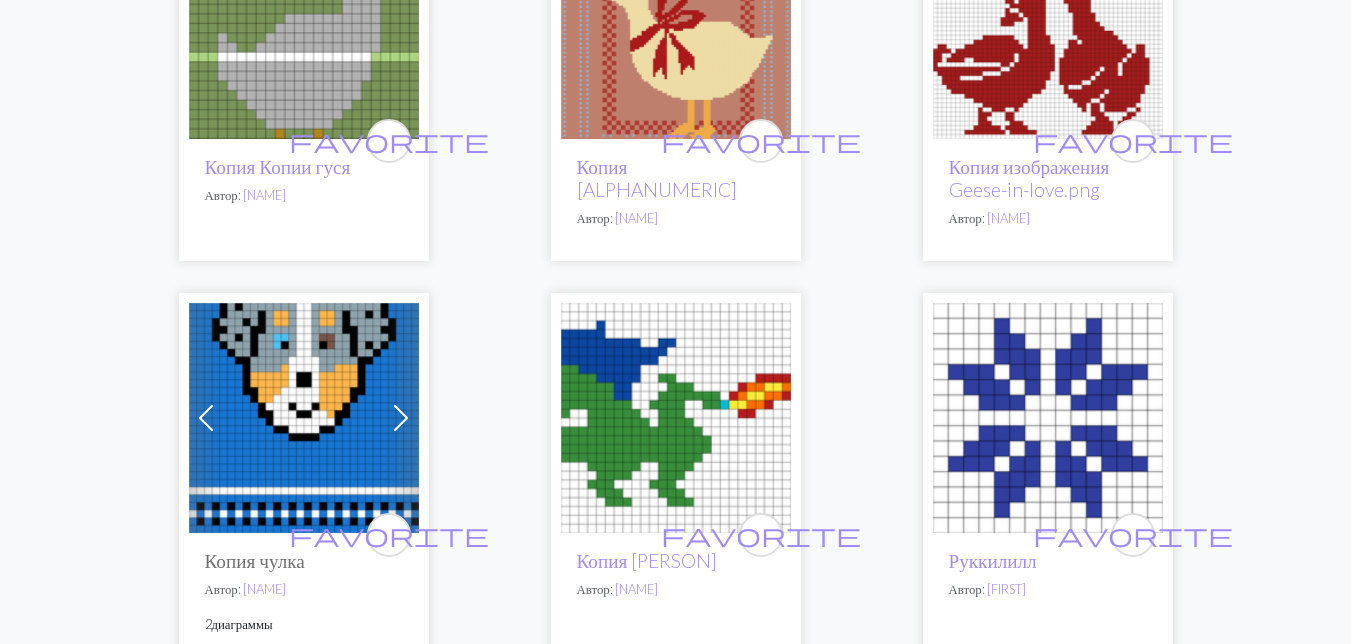 click at bounding box center [304, 418] 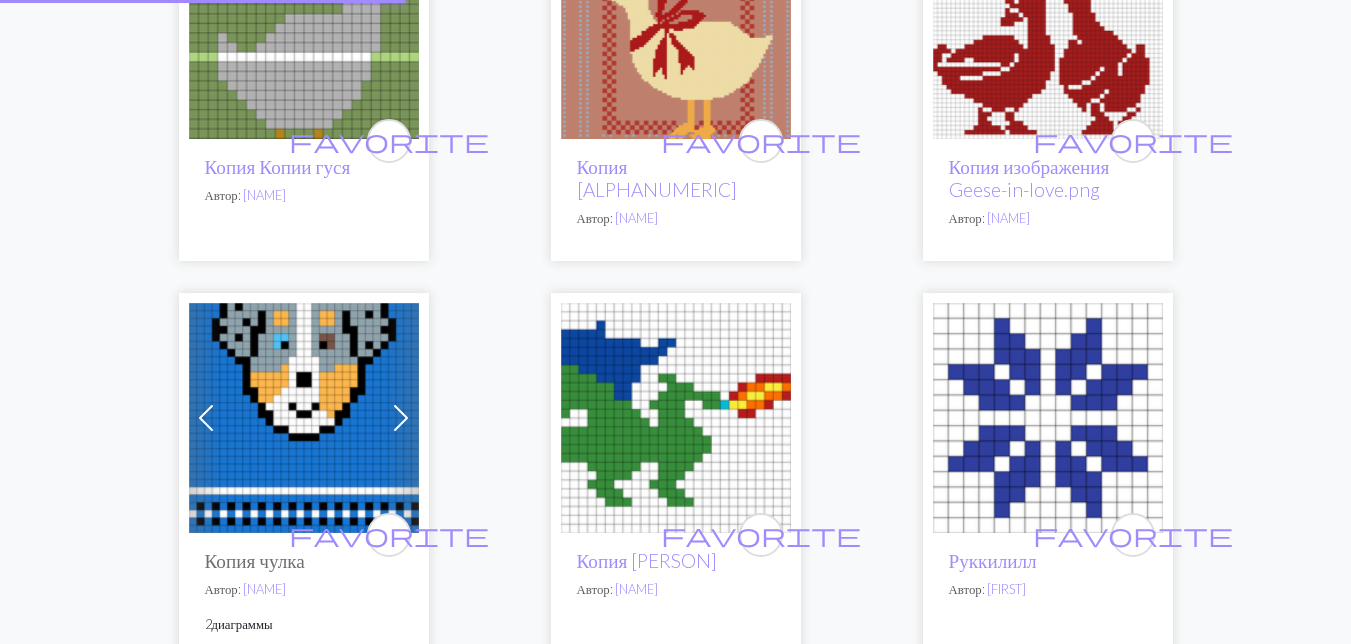 scroll, scrollTop: 0, scrollLeft: 0, axis: both 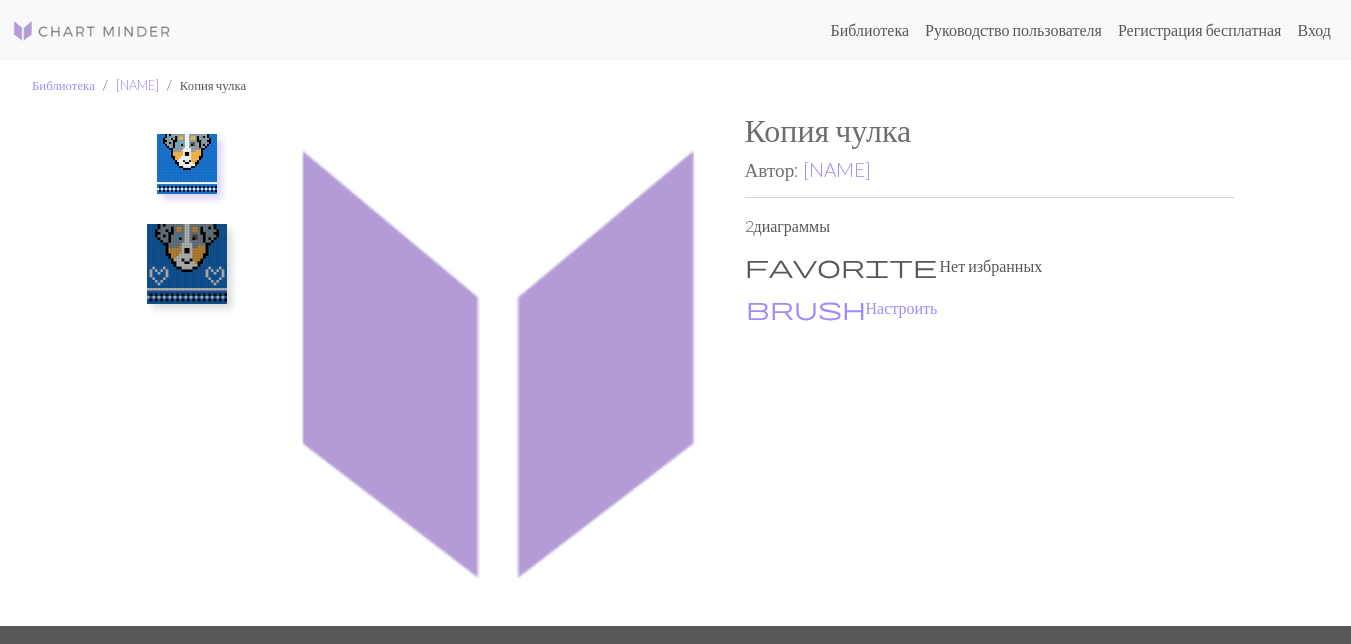 click at bounding box center [187, 164] 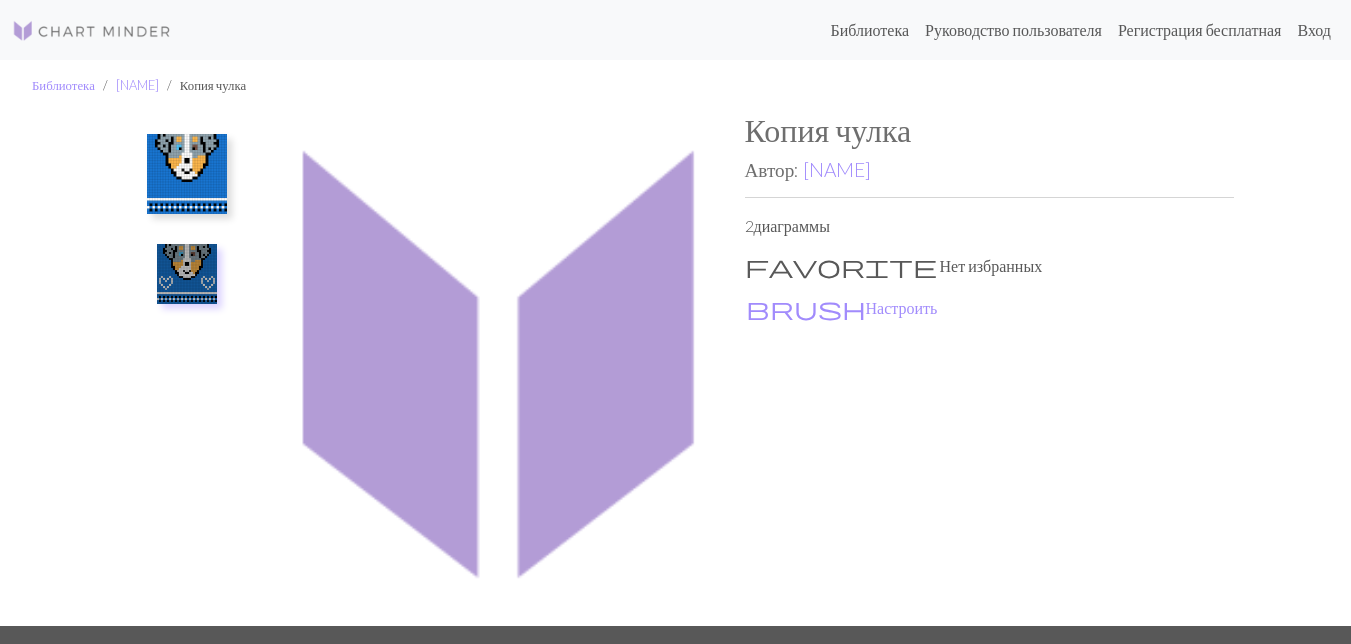 drag, startPoint x: 184, startPoint y: 180, endPoint x: 155, endPoint y: 186, distance: 29.614185 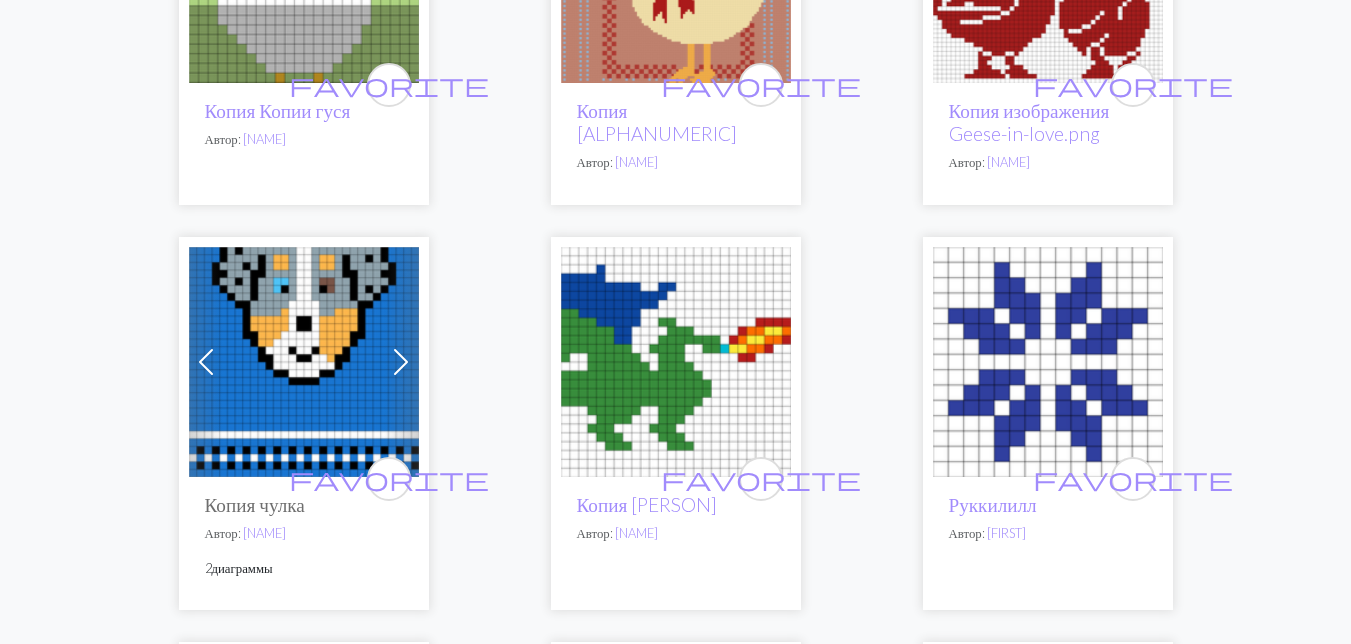 scroll, scrollTop: 4200, scrollLeft: 0, axis: vertical 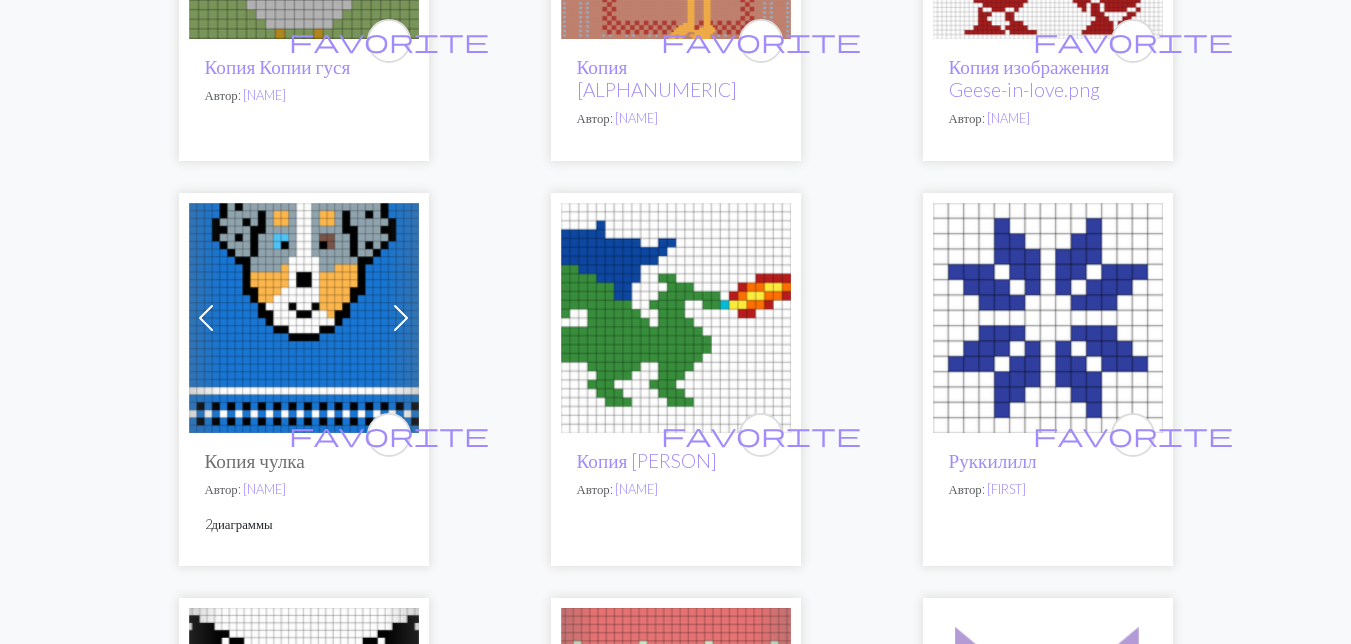 click at bounding box center (401, 318) 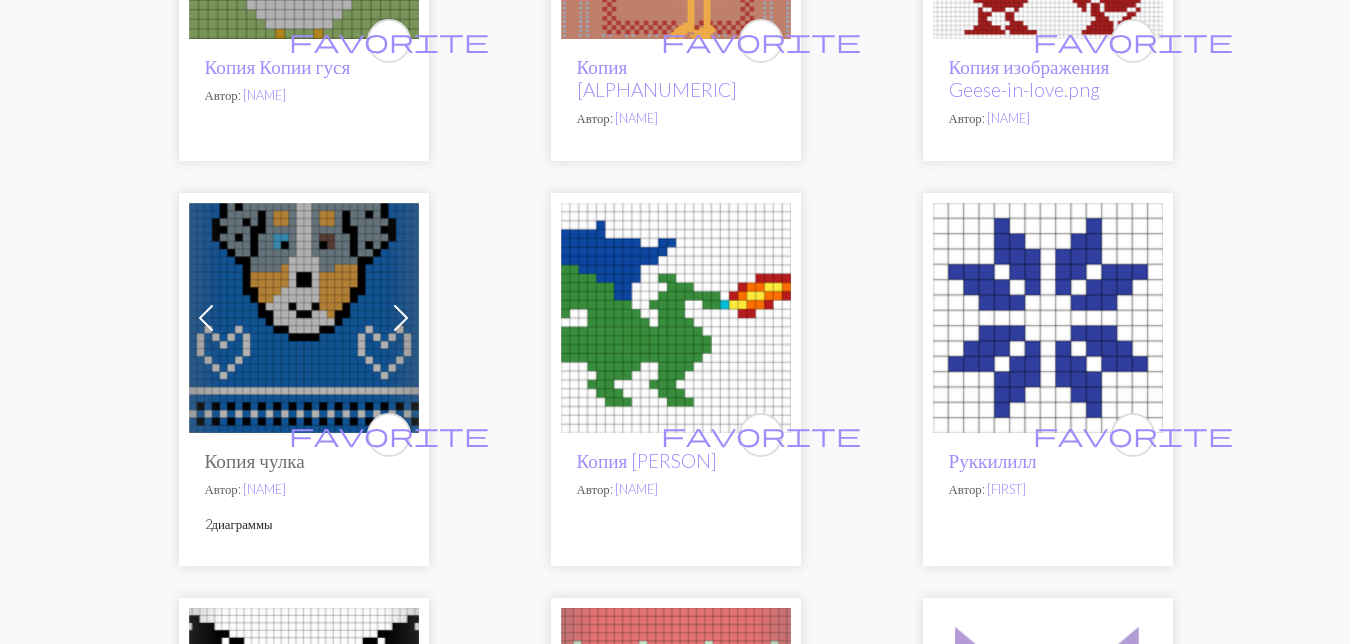 click at bounding box center (676, 318) 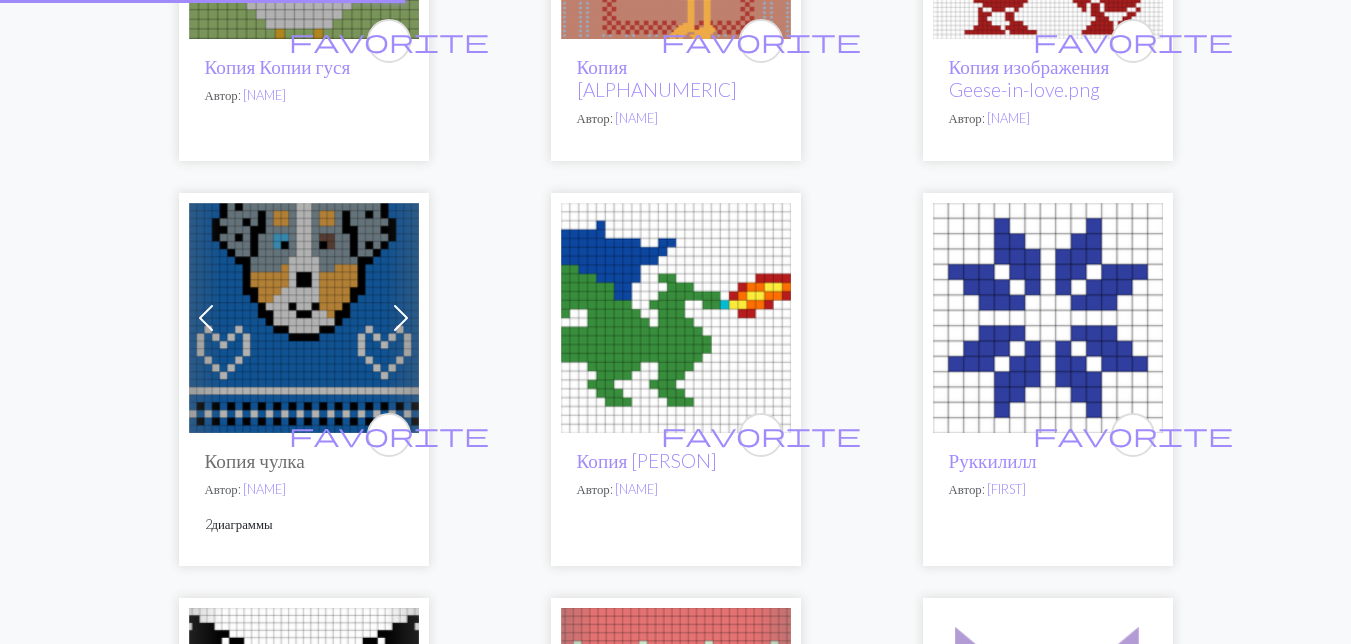 scroll, scrollTop: 0, scrollLeft: 0, axis: both 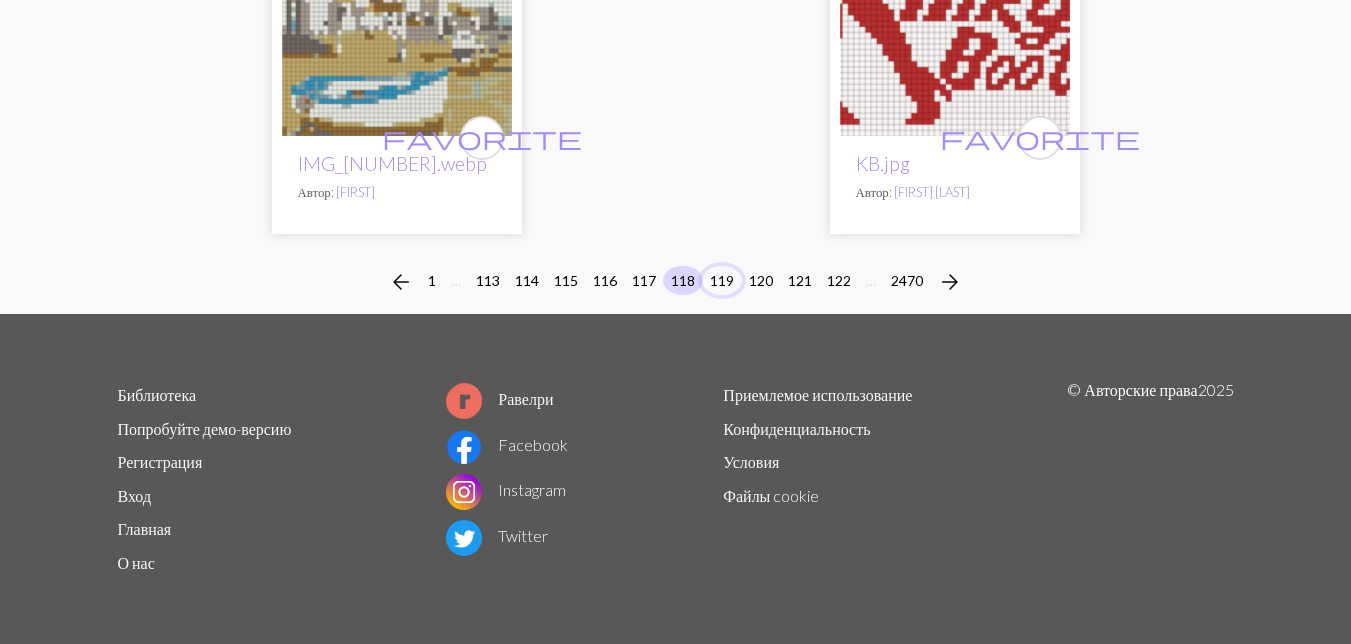 click on "119" at bounding box center [722, 280] 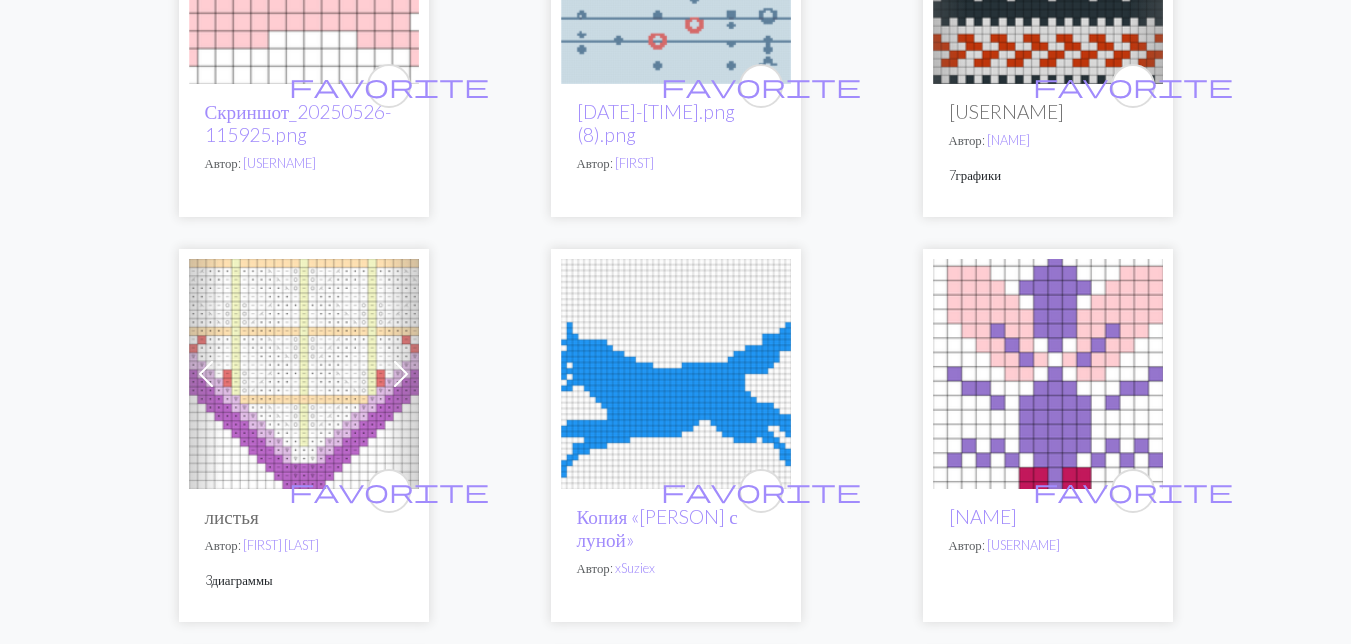 scroll, scrollTop: 5200, scrollLeft: 0, axis: vertical 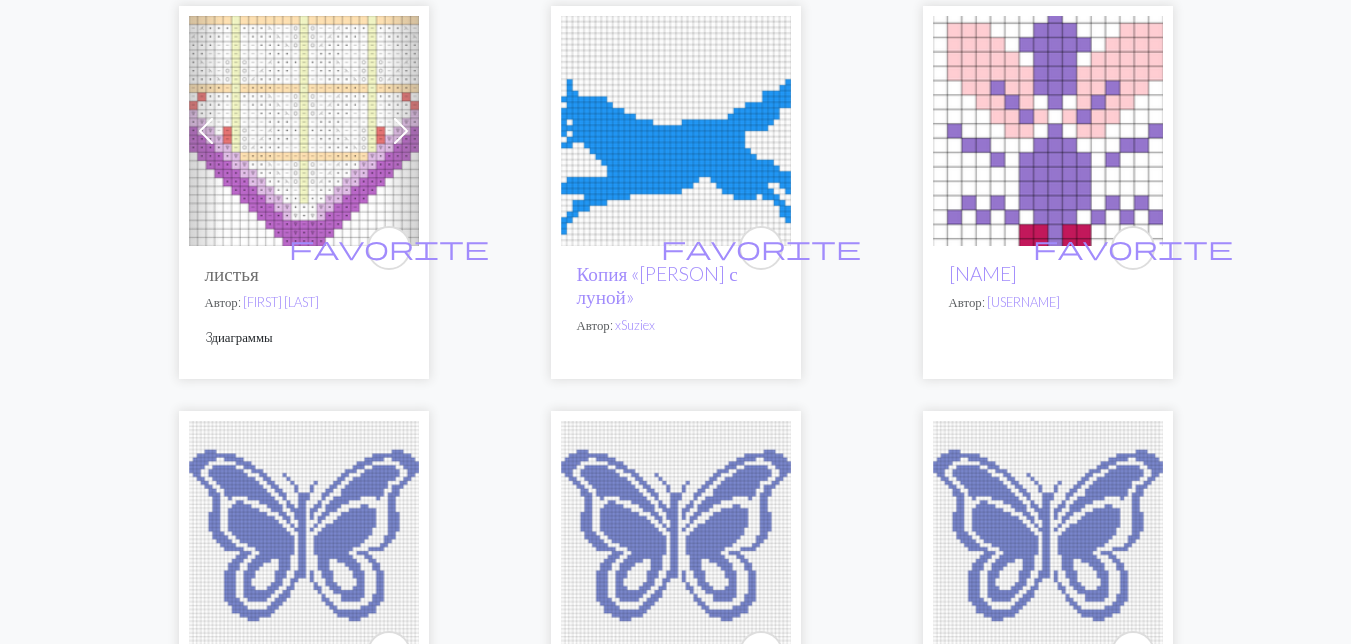 click at bounding box center [676, 131] 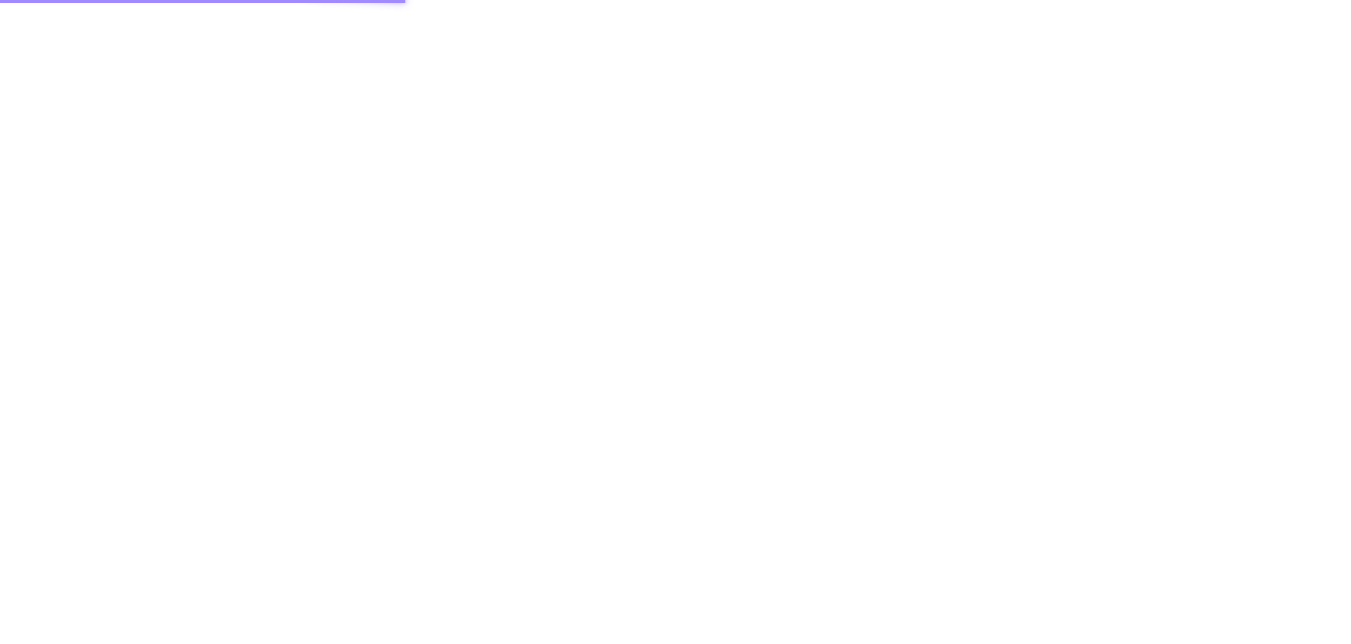 scroll, scrollTop: 0, scrollLeft: 0, axis: both 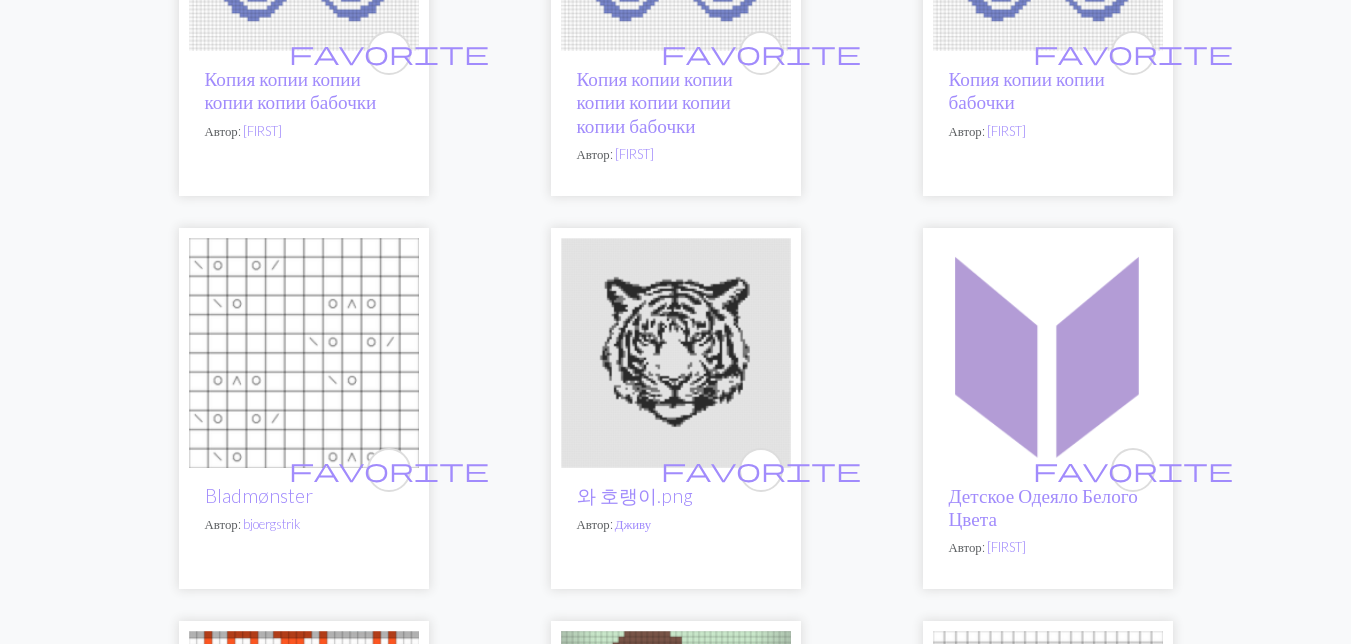 click at bounding box center [676, 353] 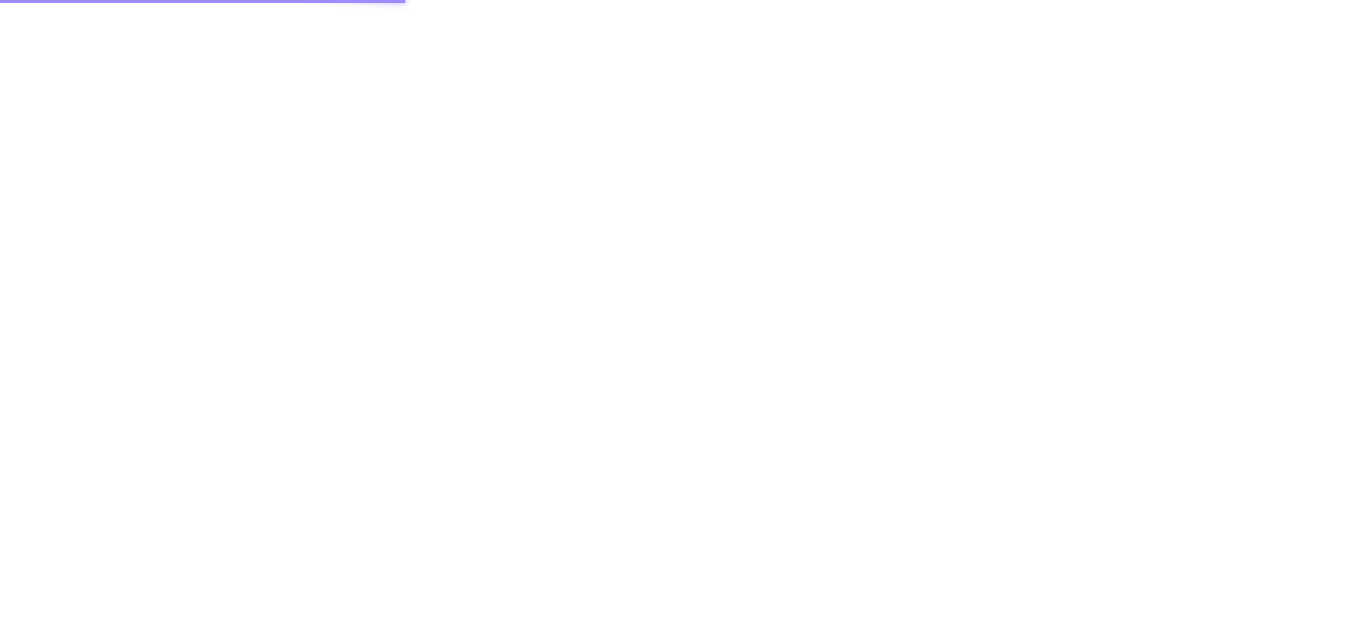 scroll, scrollTop: 0, scrollLeft: 0, axis: both 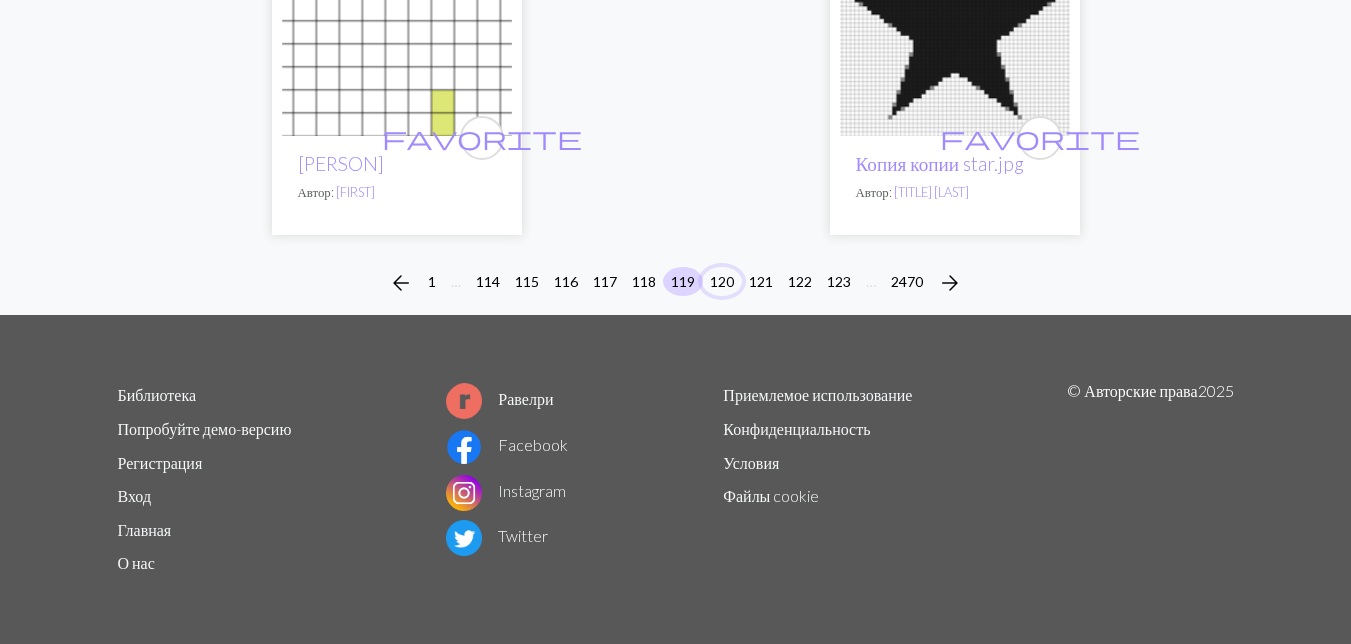 click on "120" at bounding box center (722, 281) 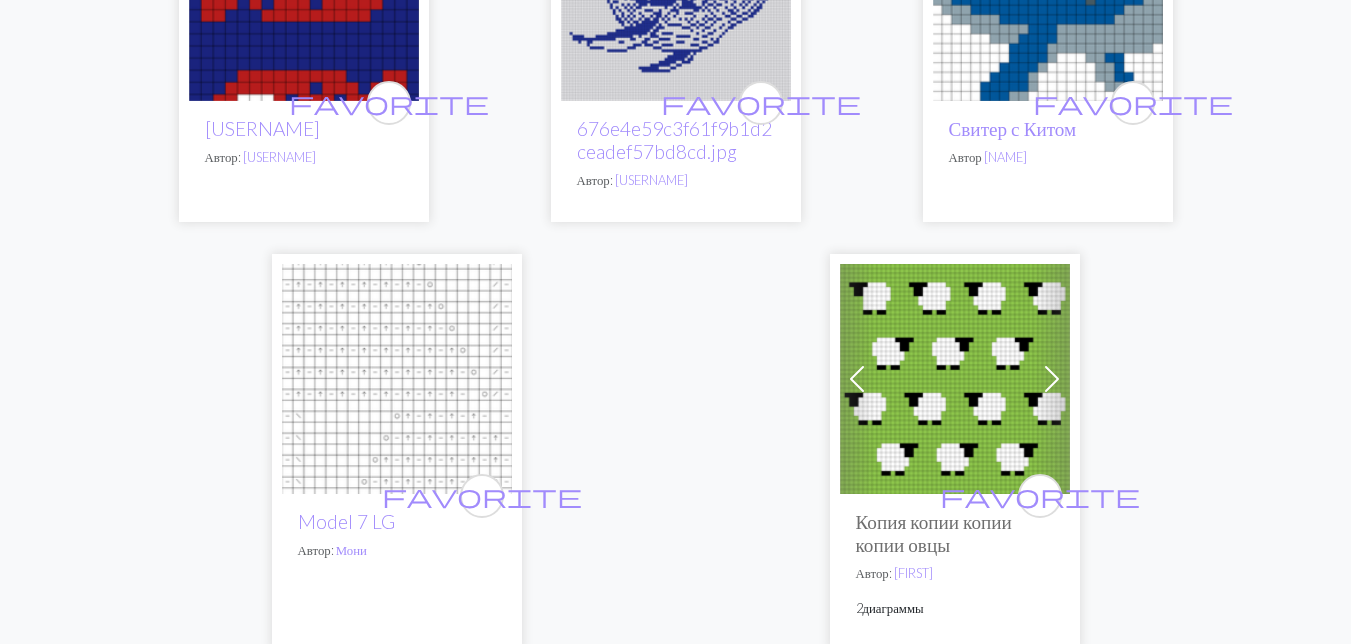 scroll, scrollTop: 6700, scrollLeft: 0, axis: vertical 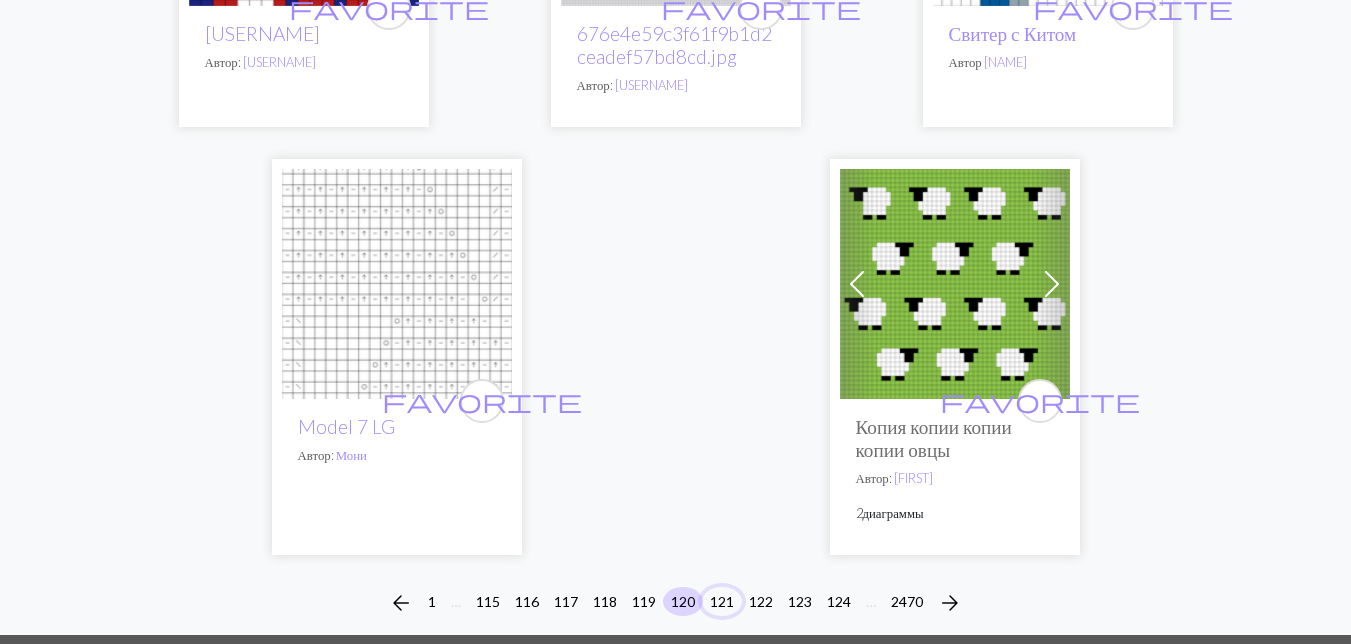 click on "121" at bounding box center (722, 601) 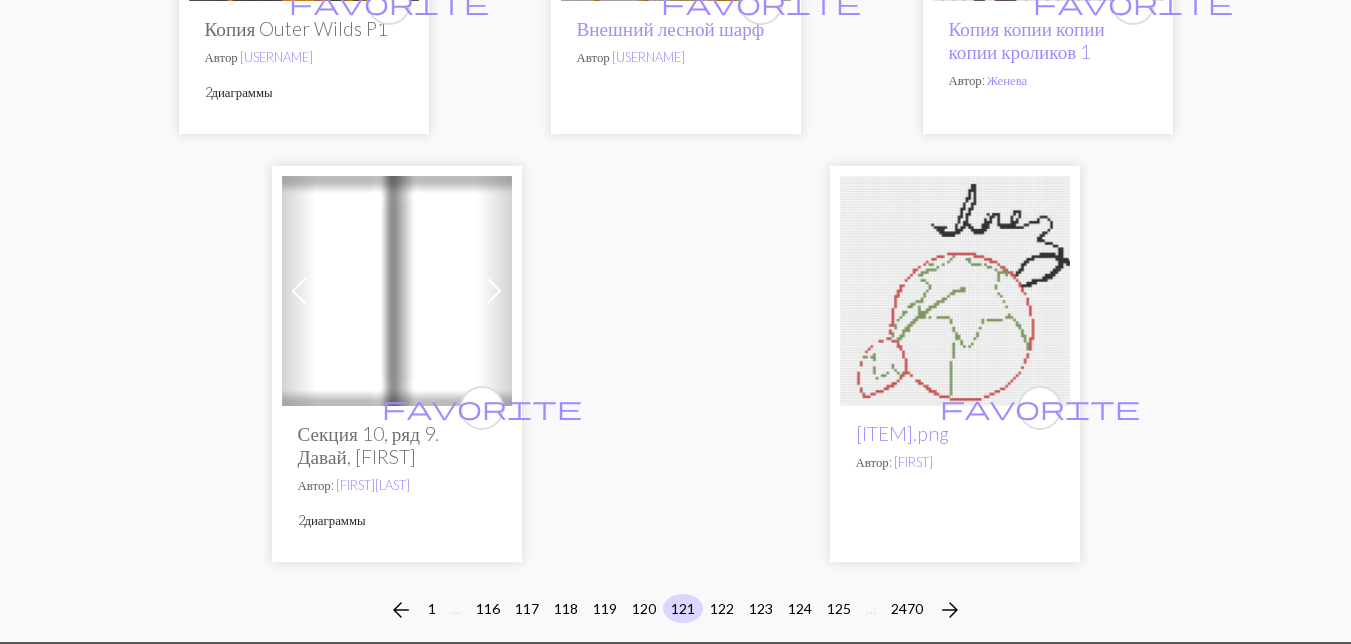 scroll, scrollTop: 6700, scrollLeft: 0, axis: vertical 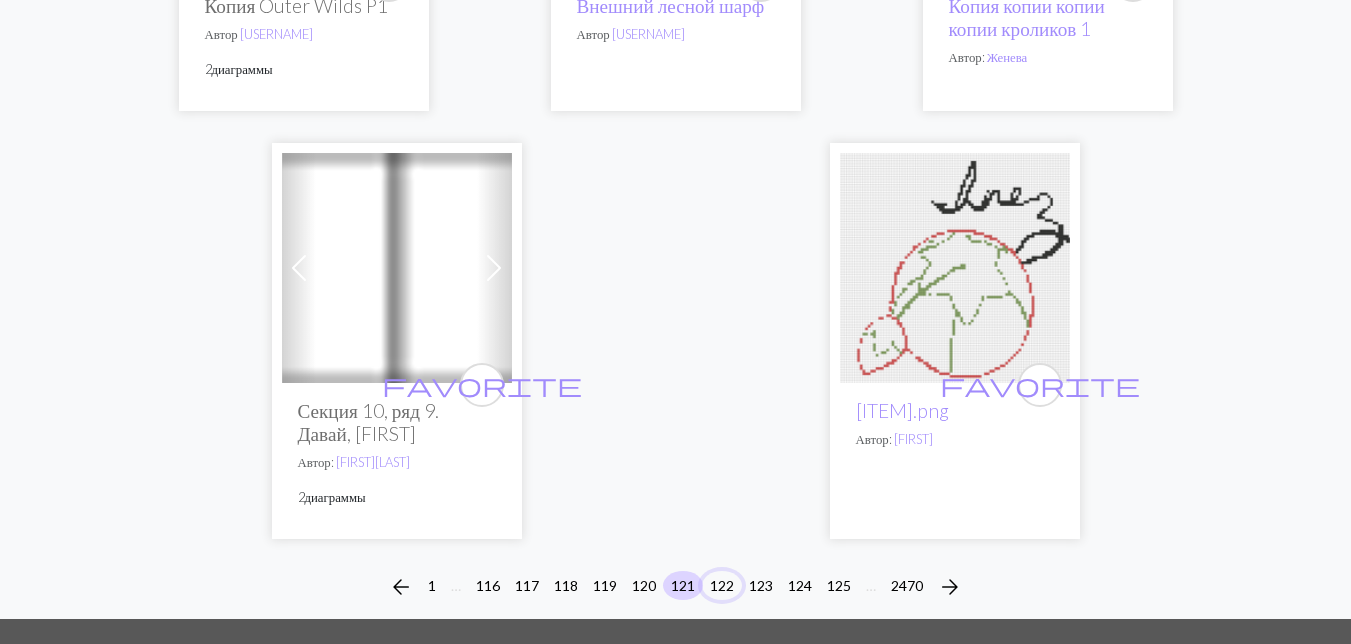 click on "122" at bounding box center (722, 585) 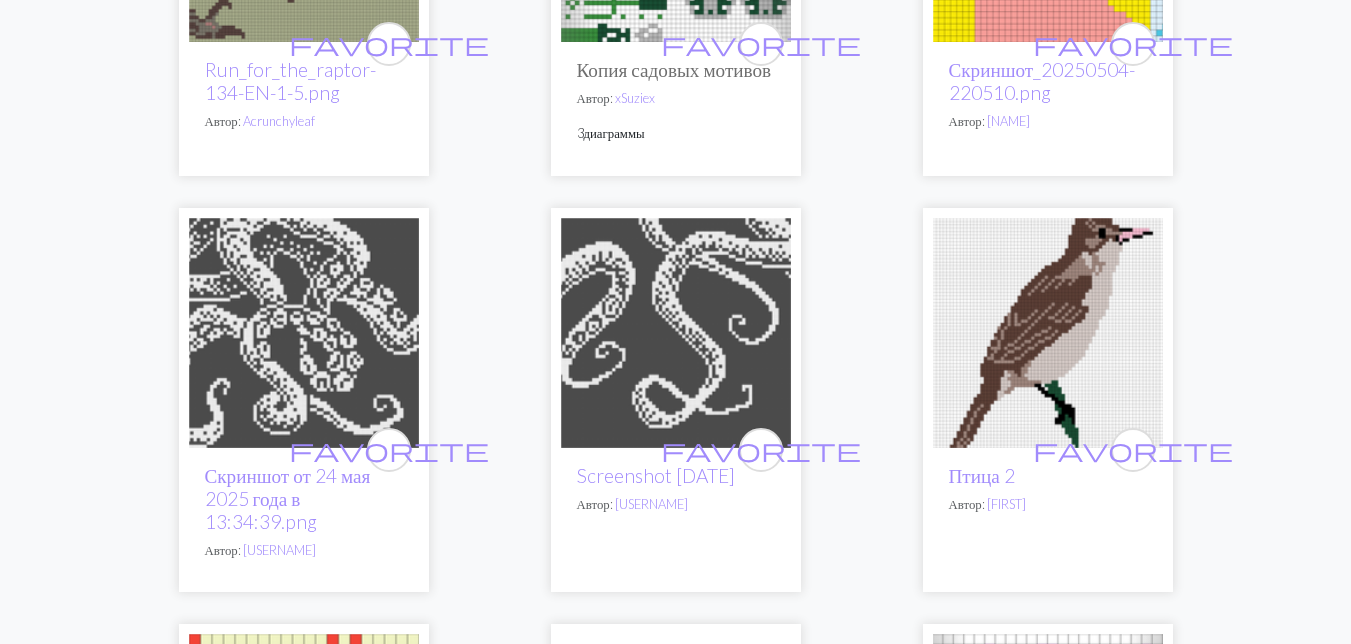 scroll, scrollTop: 2900, scrollLeft: 0, axis: vertical 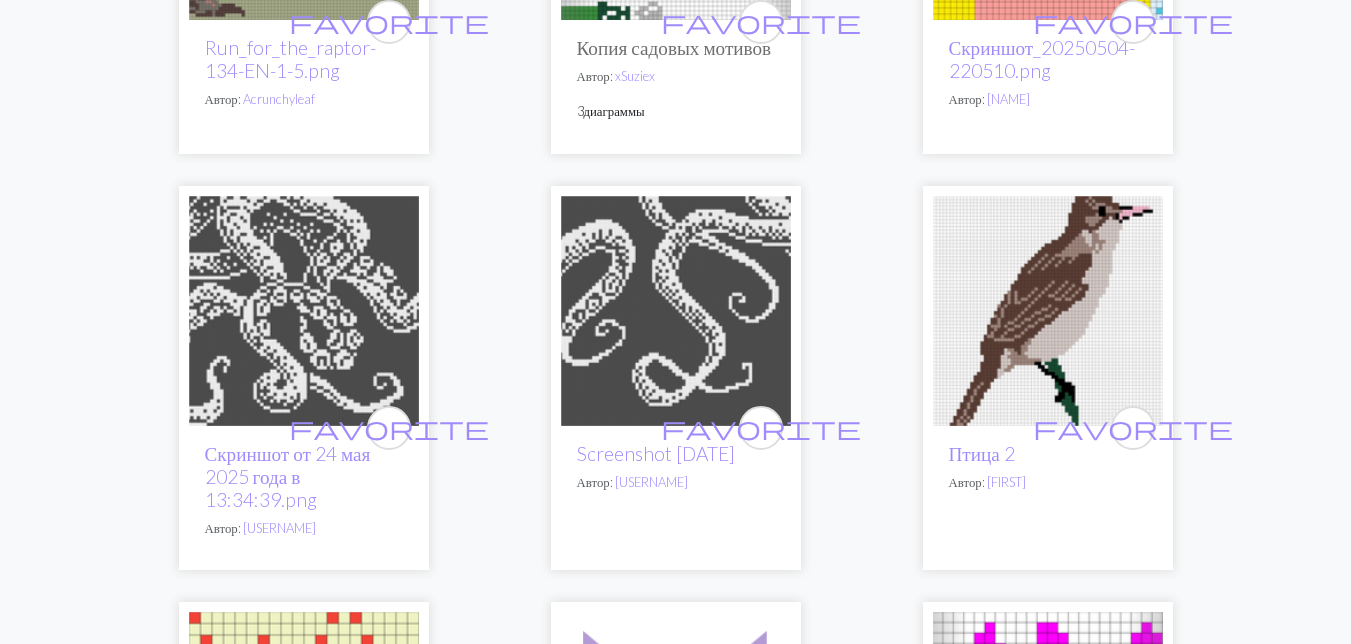 click at bounding box center [304, 311] 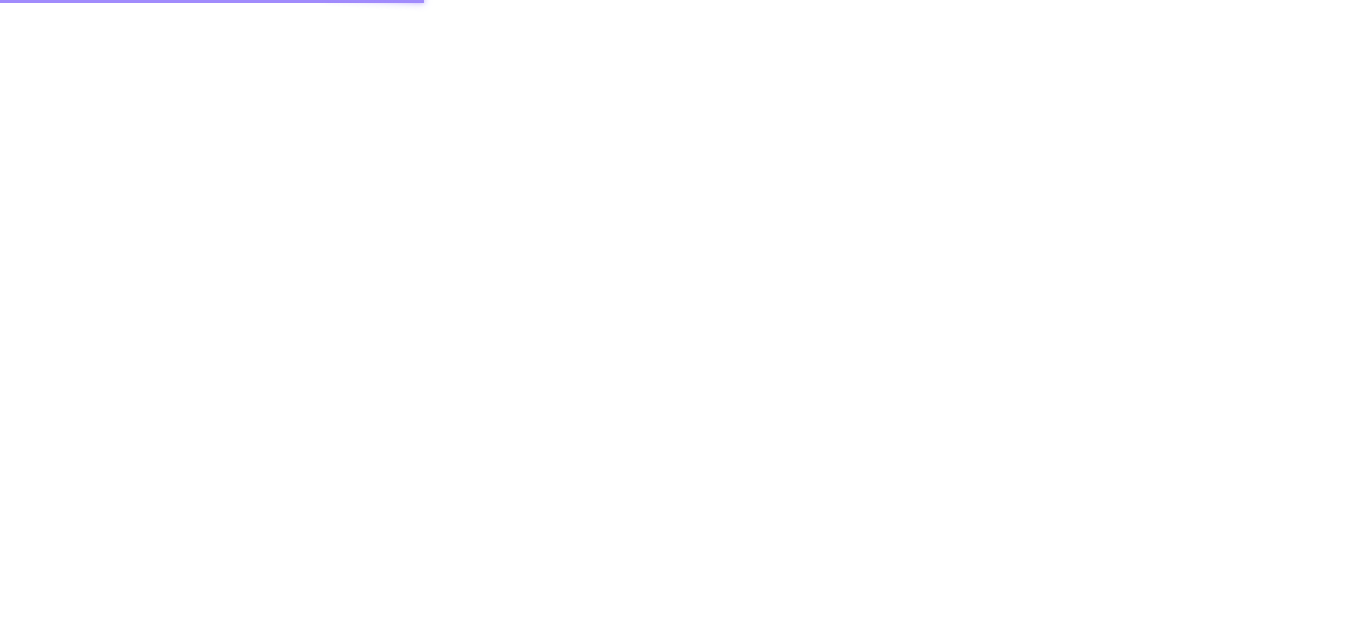 scroll, scrollTop: 0, scrollLeft: 0, axis: both 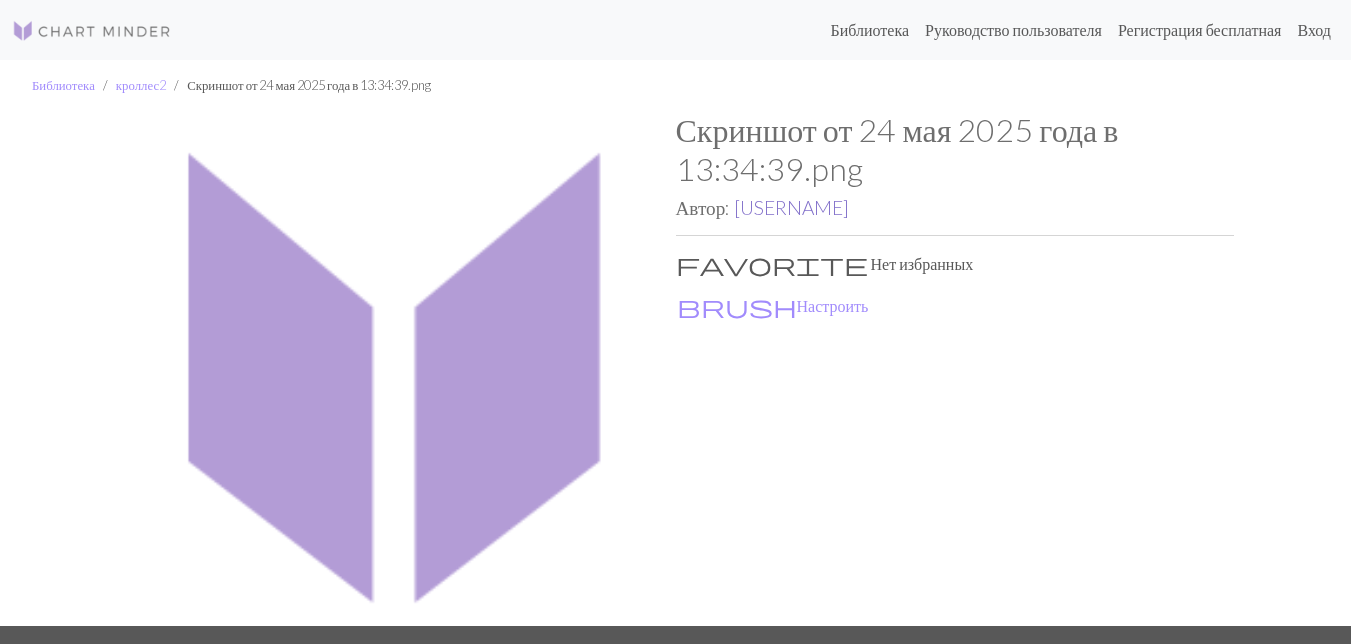 click on "[USERNAME]" at bounding box center (791, 207) 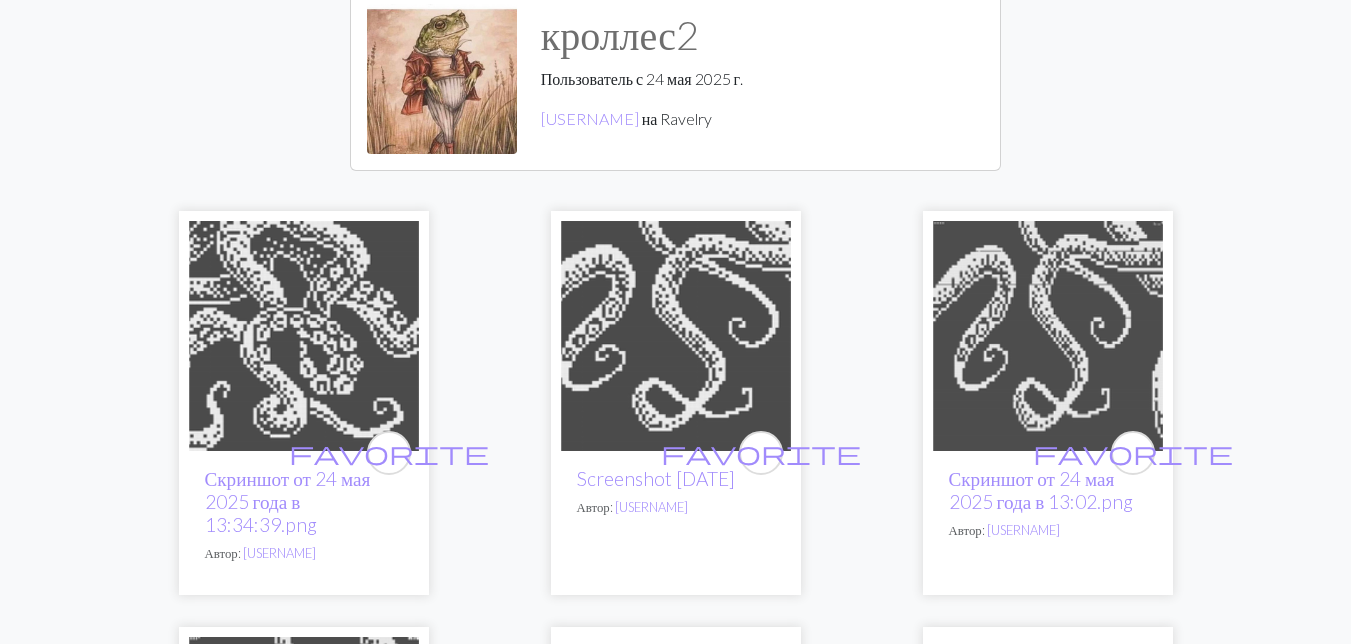 scroll, scrollTop: 100, scrollLeft: 0, axis: vertical 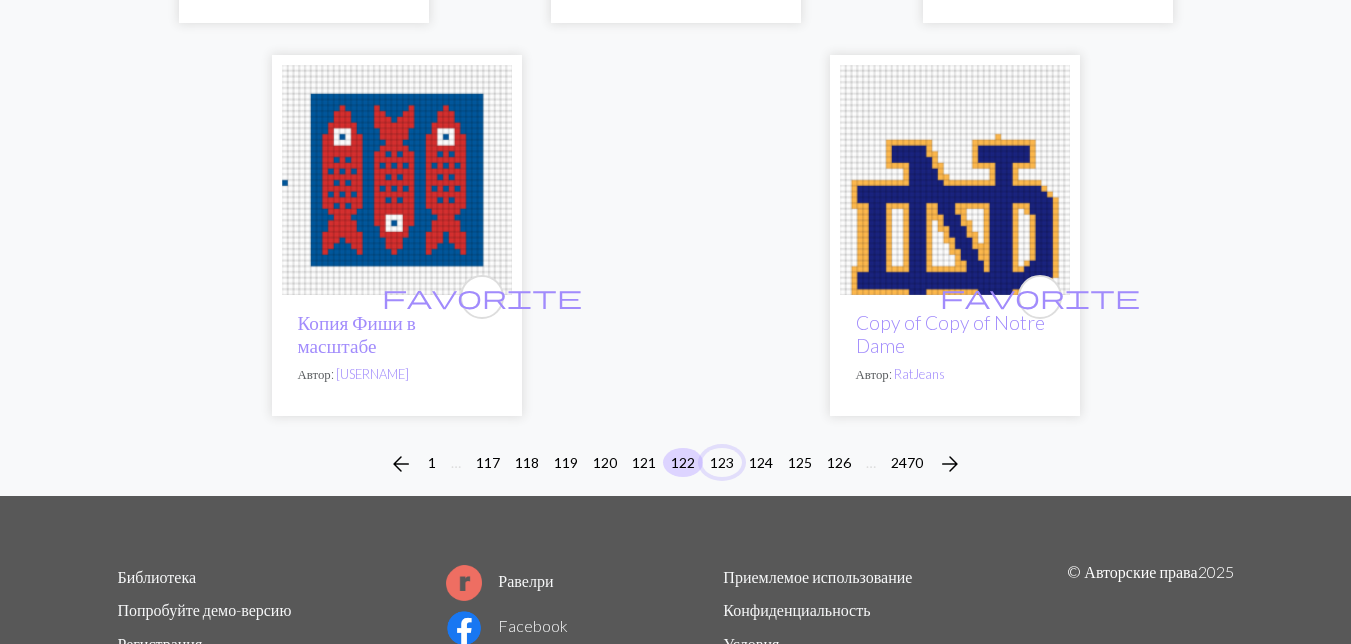 click on "123" at bounding box center [722, 462] 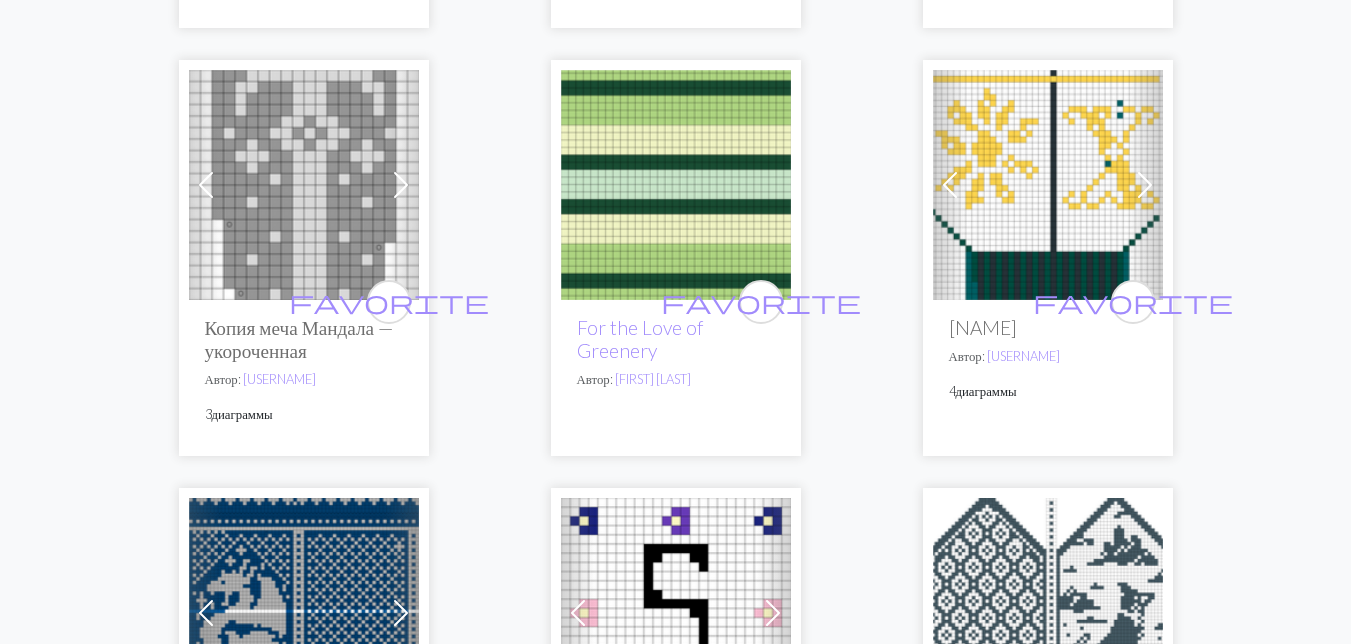 scroll, scrollTop: 3500, scrollLeft: 0, axis: vertical 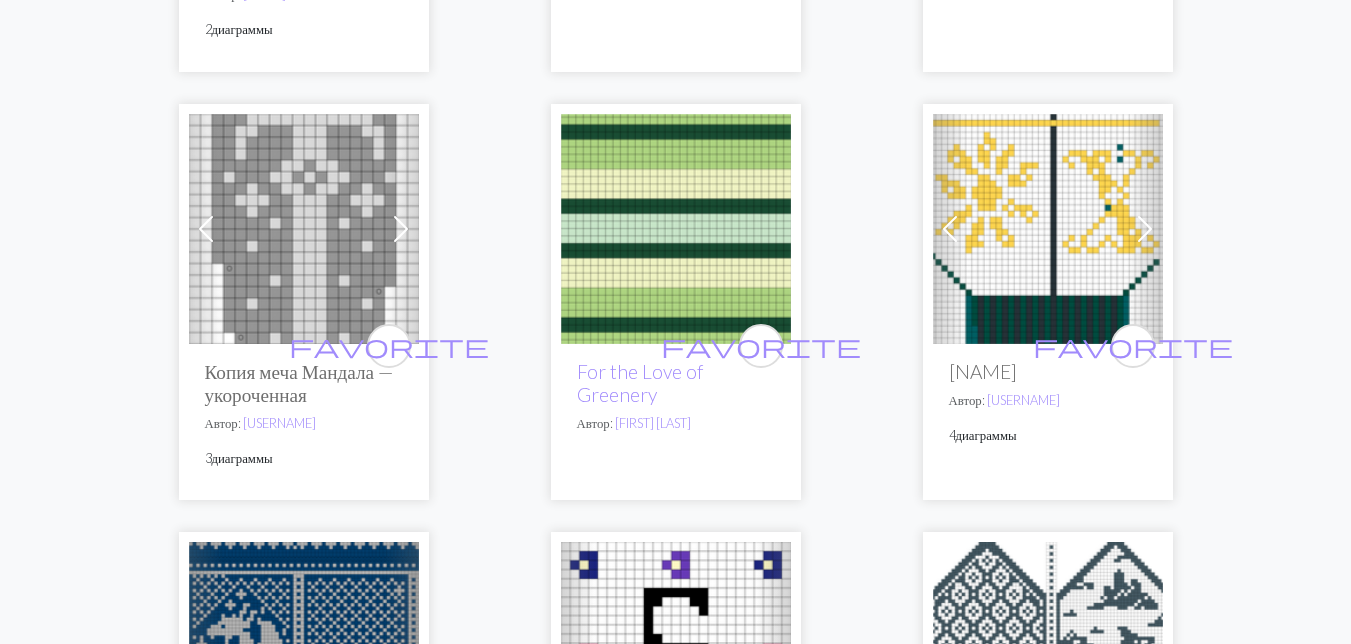 click at bounding box center [304, 229] 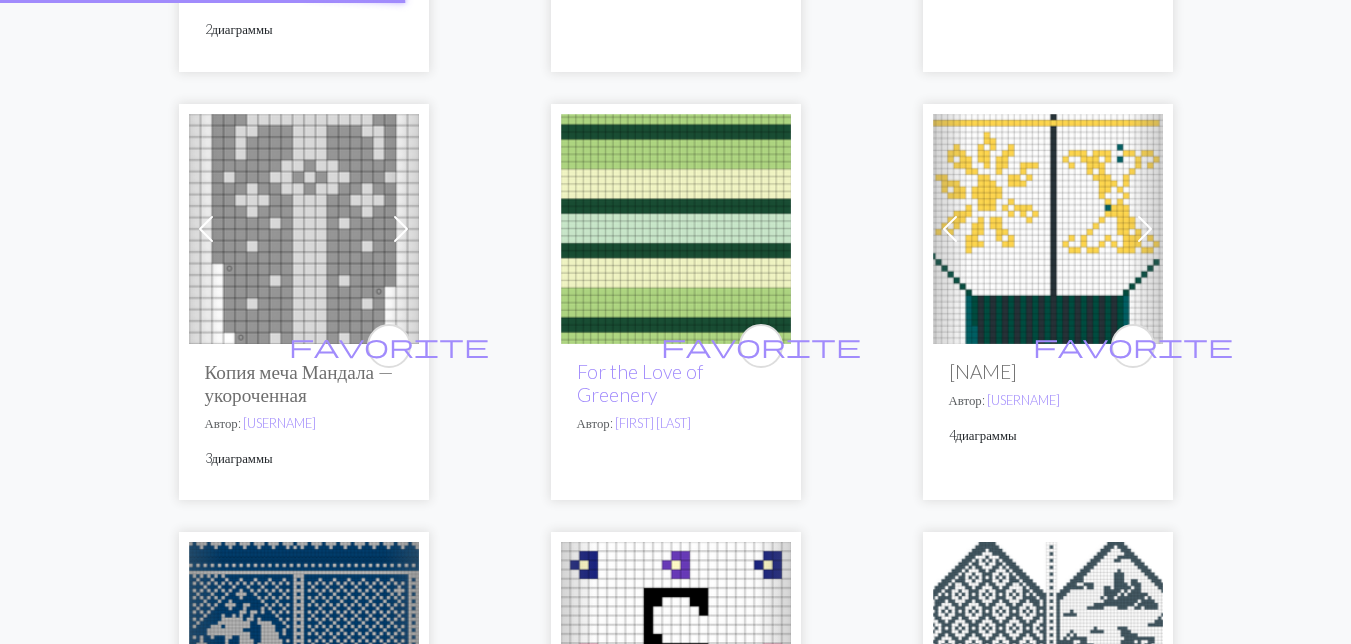 scroll, scrollTop: 0, scrollLeft: 0, axis: both 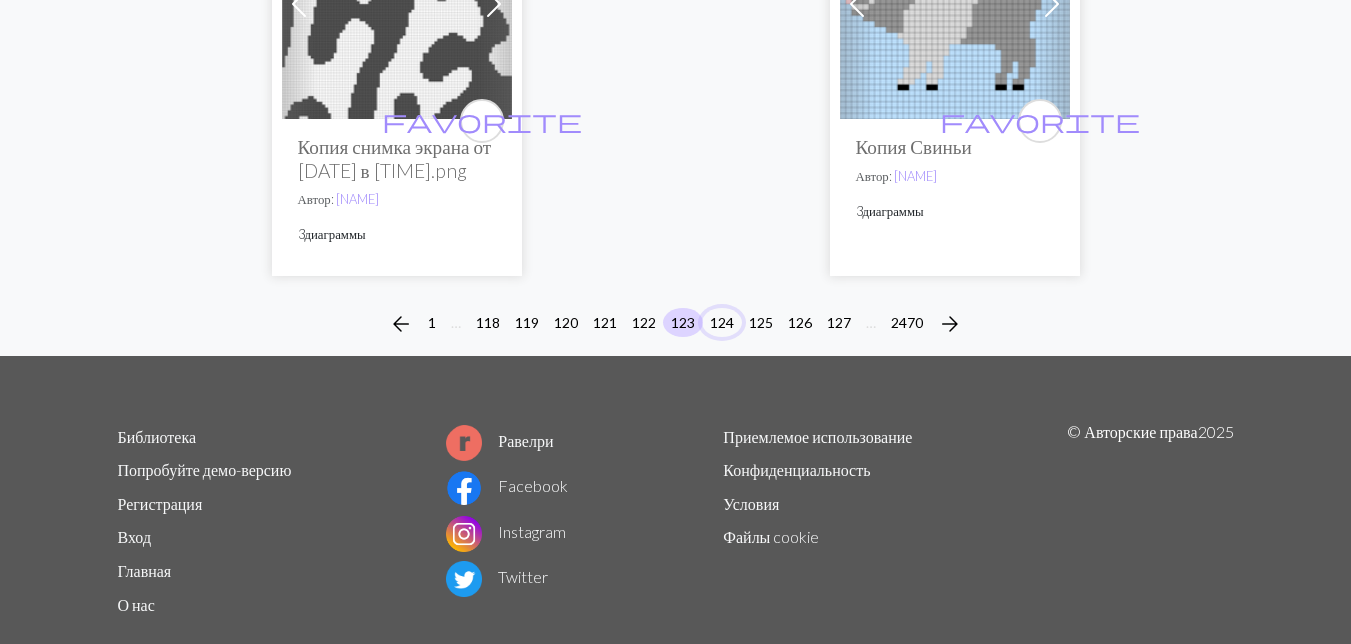 click on "124" at bounding box center [722, 322] 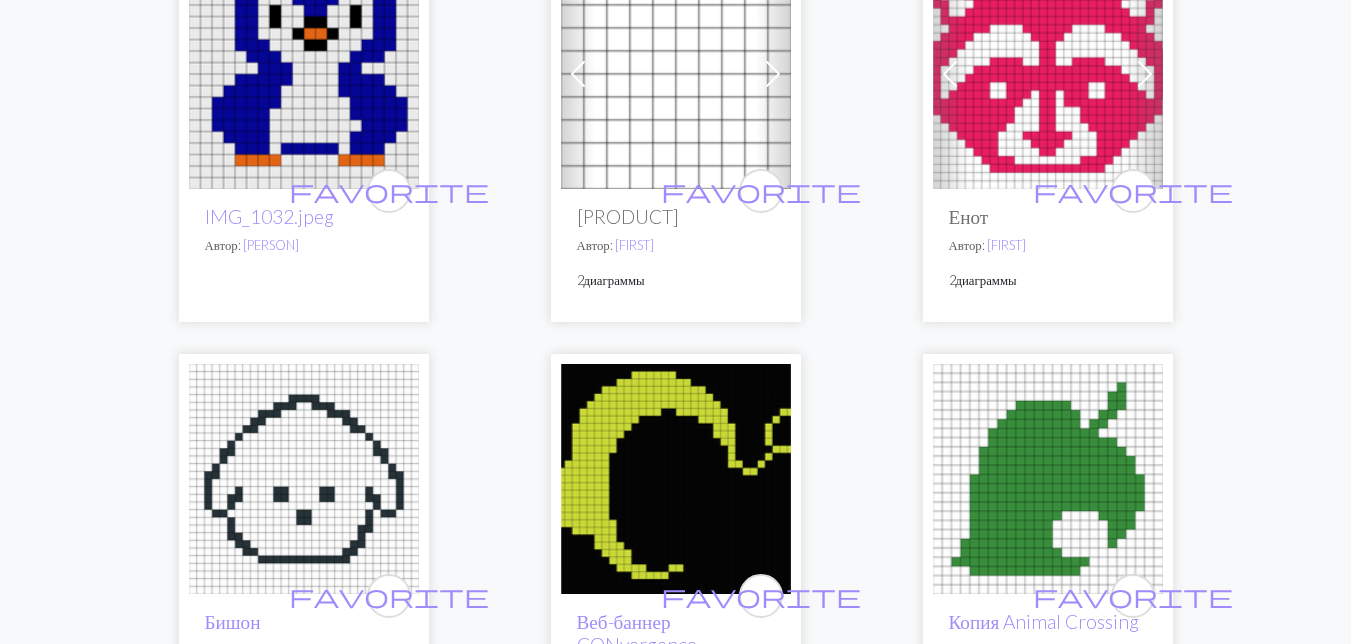 scroll, scrollTop: 4000, scrollLeft: 0, axis: vertical 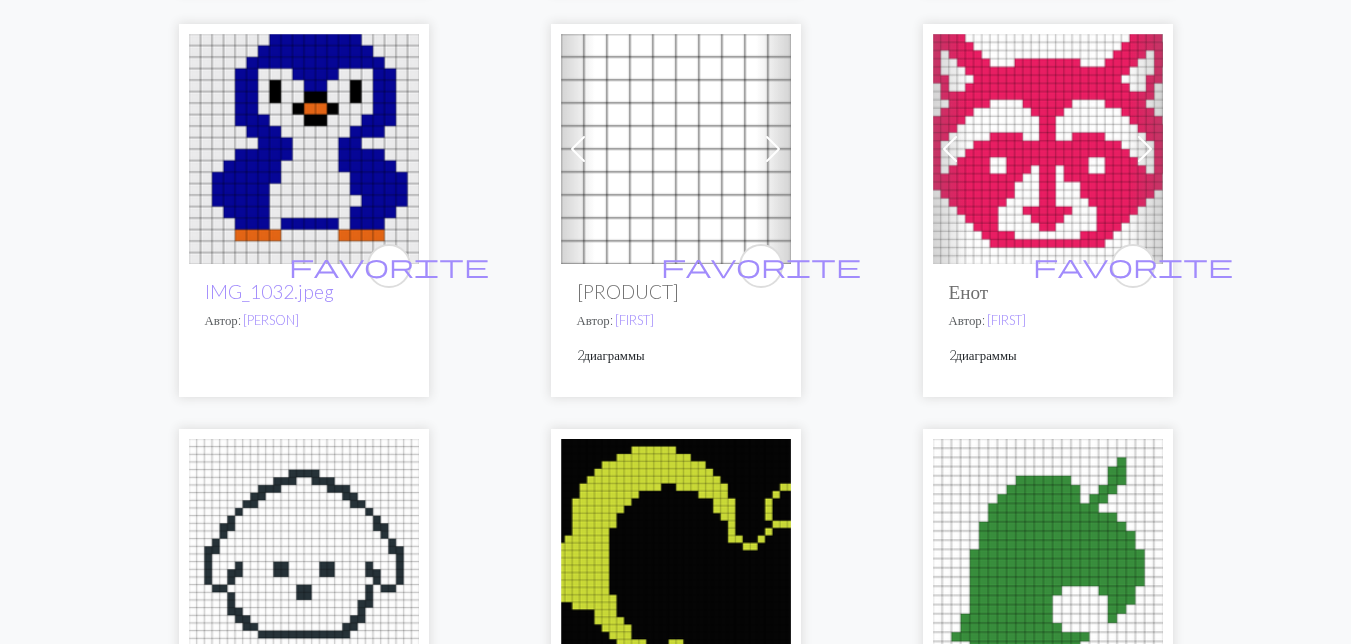 click at bounding box center [1048, 149] 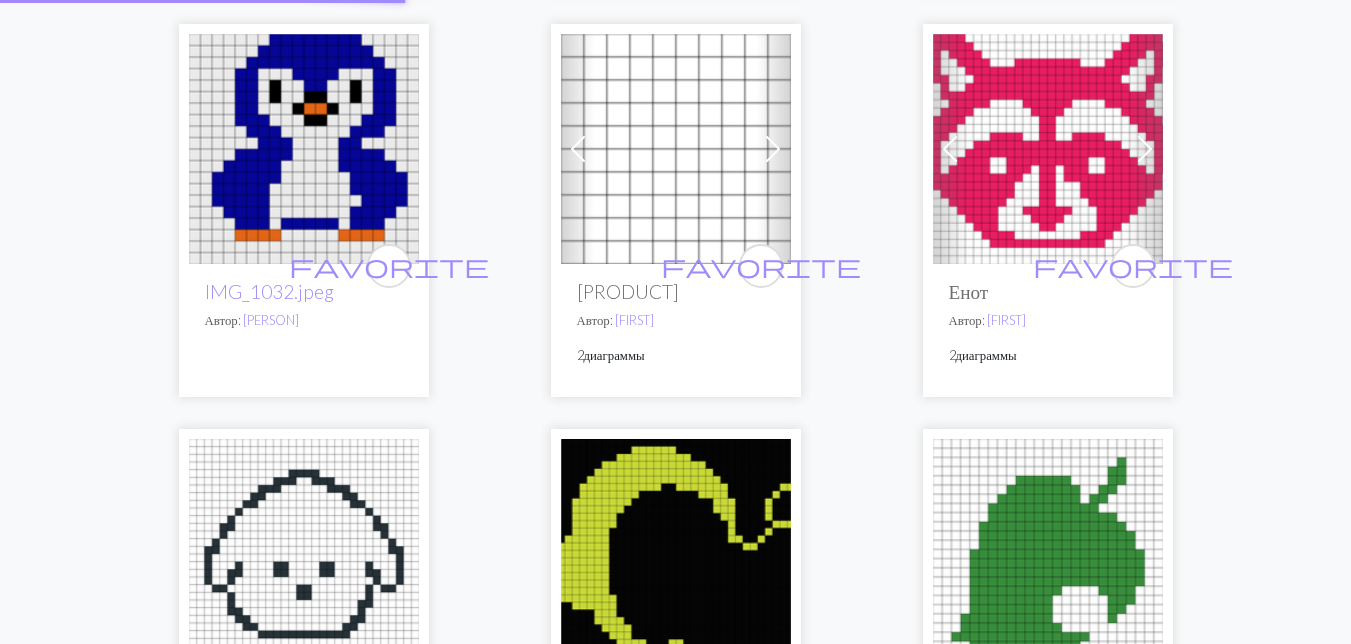 scroll, scrollTop: 0, scrollLeft: 0, axis: both 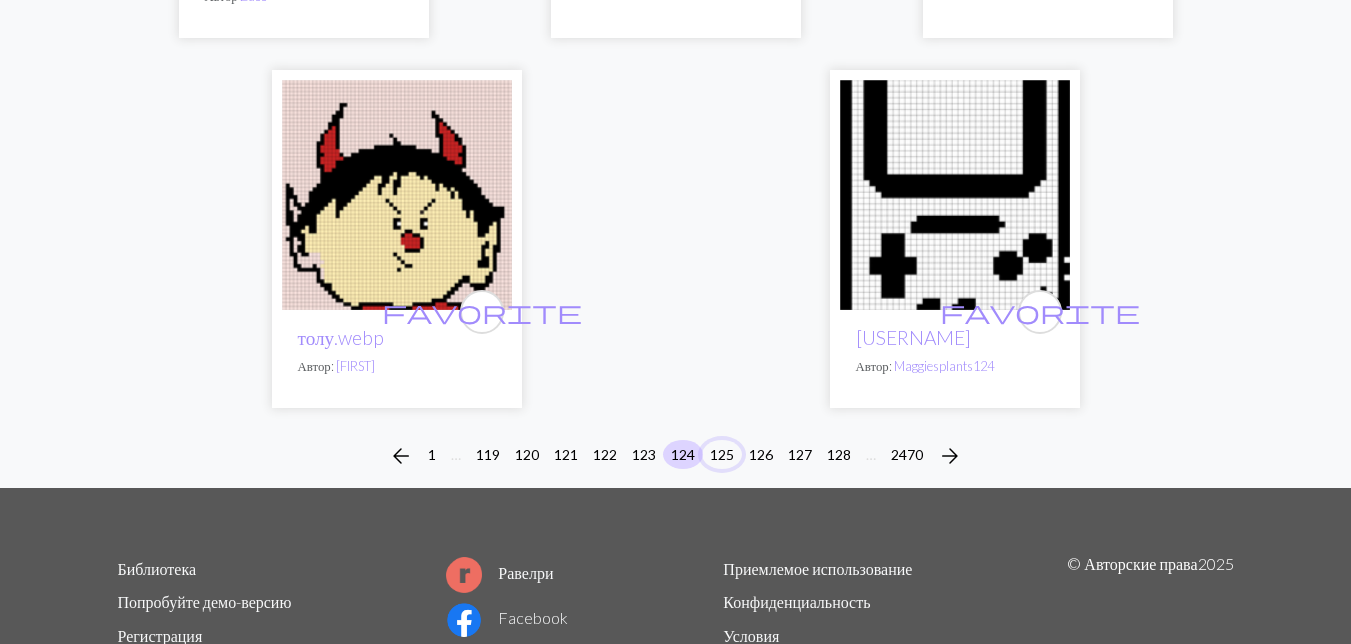 click on "125" at bounding box center (722, 454) 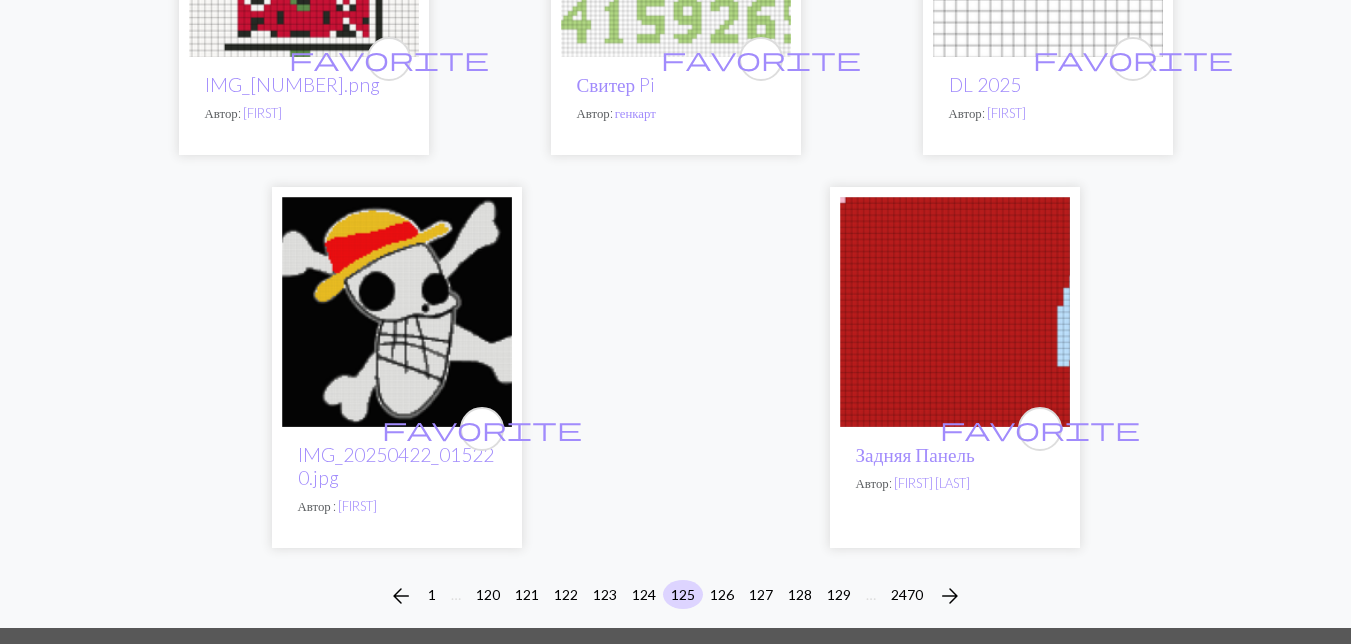 scroll, scrollTop: 6900, scrollLeft: 0, axis: vertical 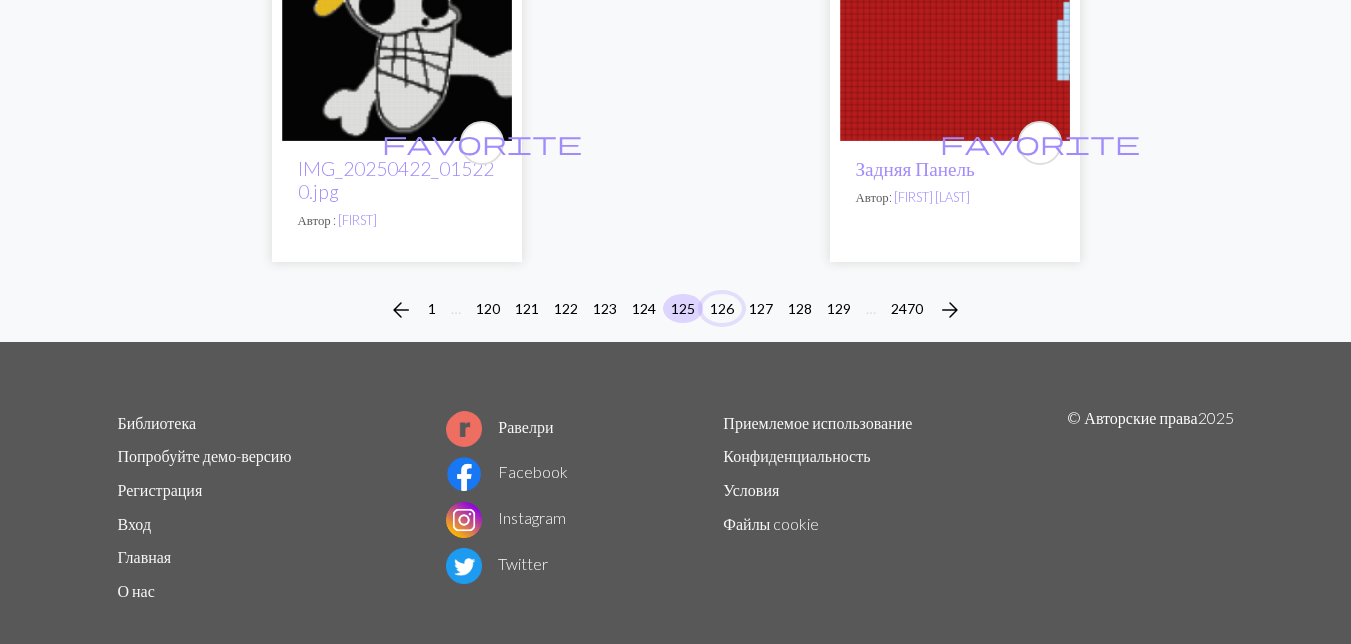click on "126" at bounding box center [722, 308] 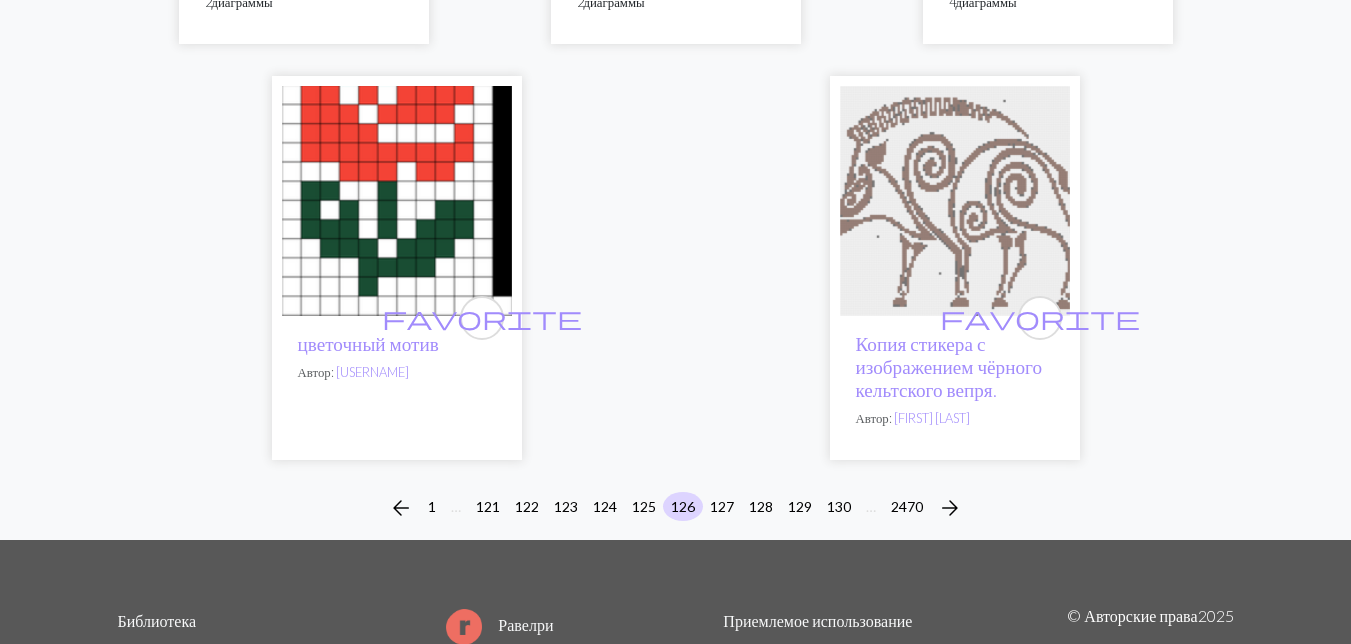 scroll, scrollTop: 6900, scrollLeft: 0, axis: vertical 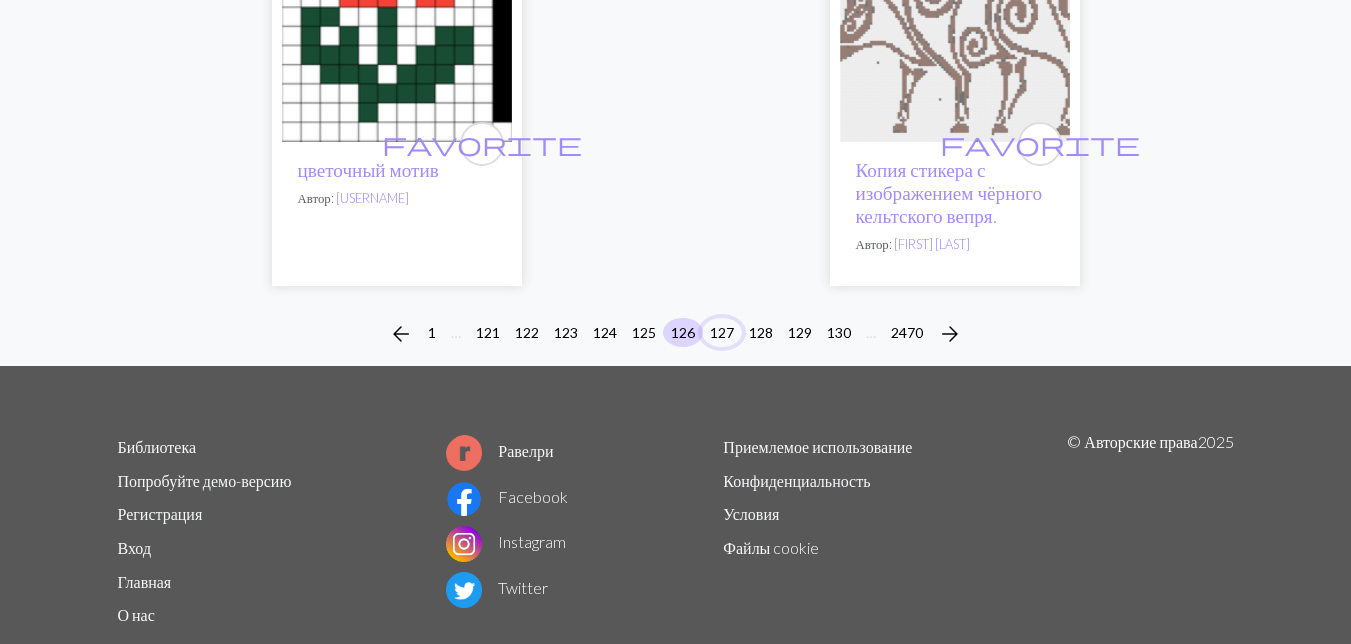 click on "127" at bounding box center [722, 332] 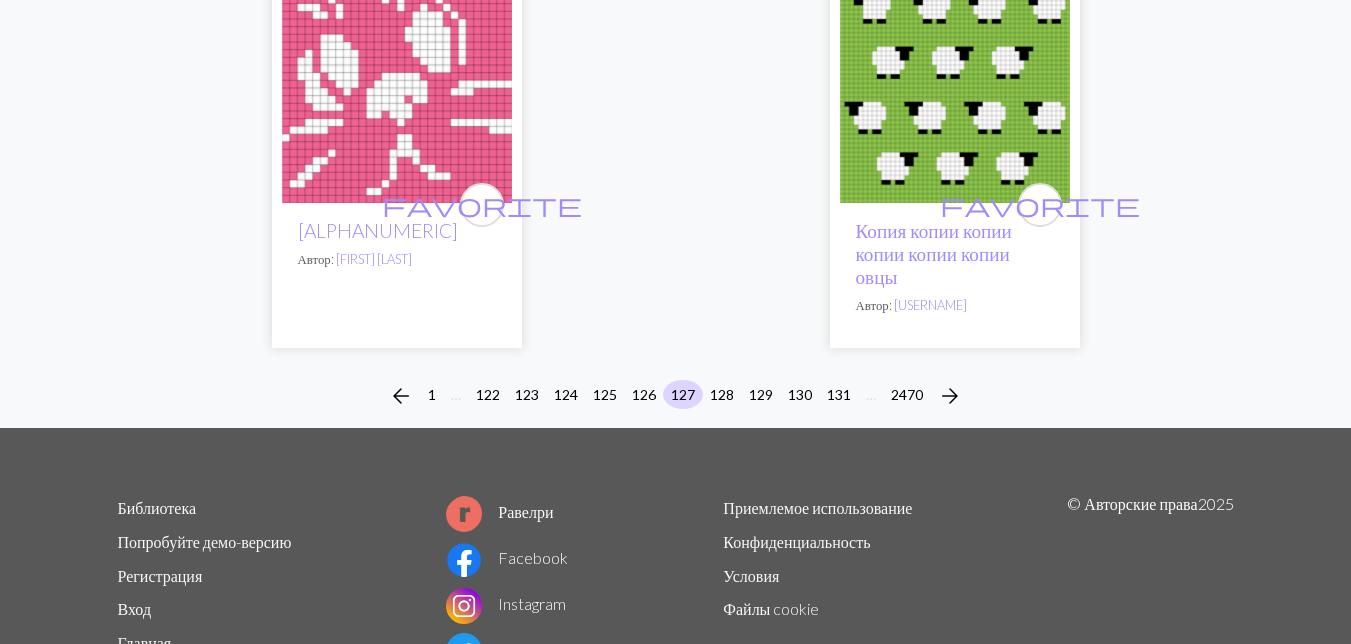 scroll, scrollTop: 7051, scrollLeft: 0, axis: vertical 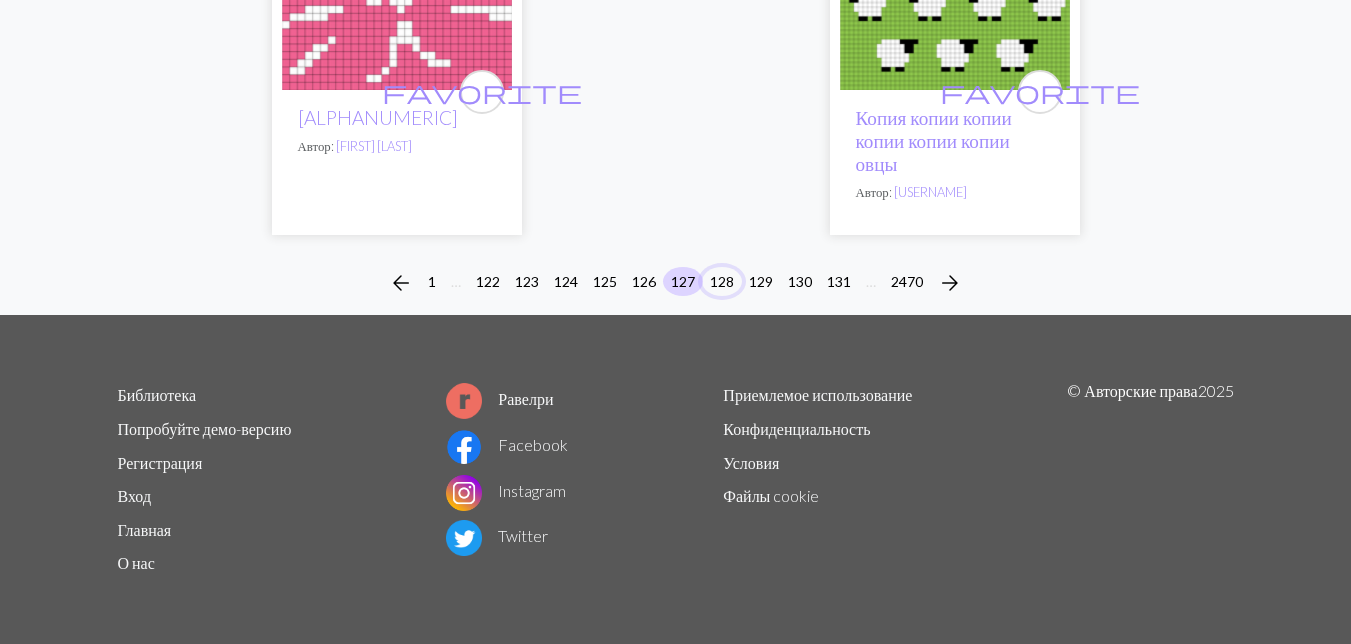 click on "128" at bounding box center [722, 281] 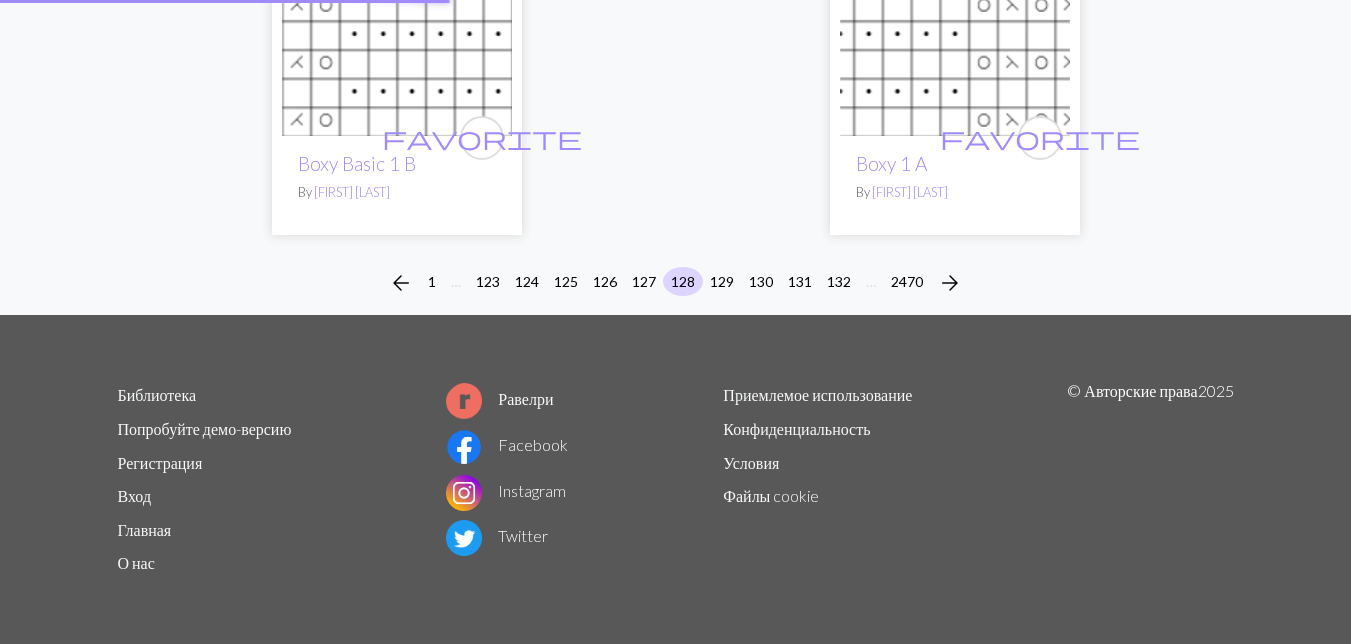 scroll, scrollTop: 0, scrollLeft: 0, axis: both 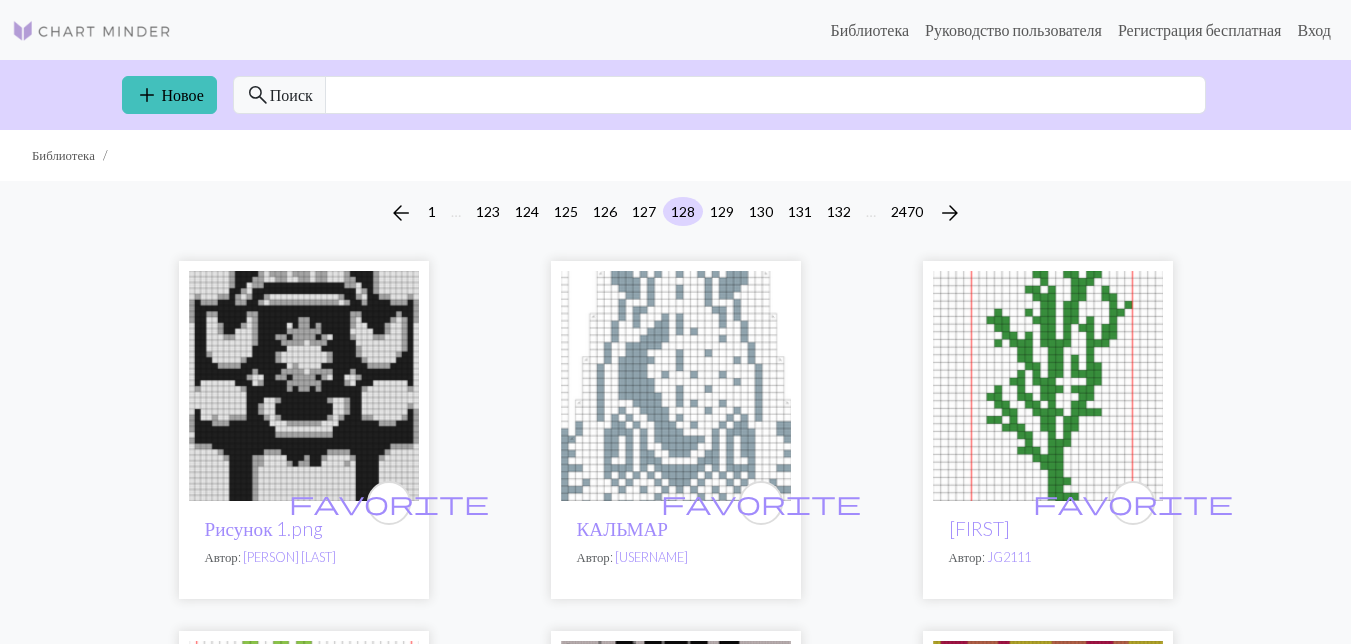 click at bounding box center [676, 386] 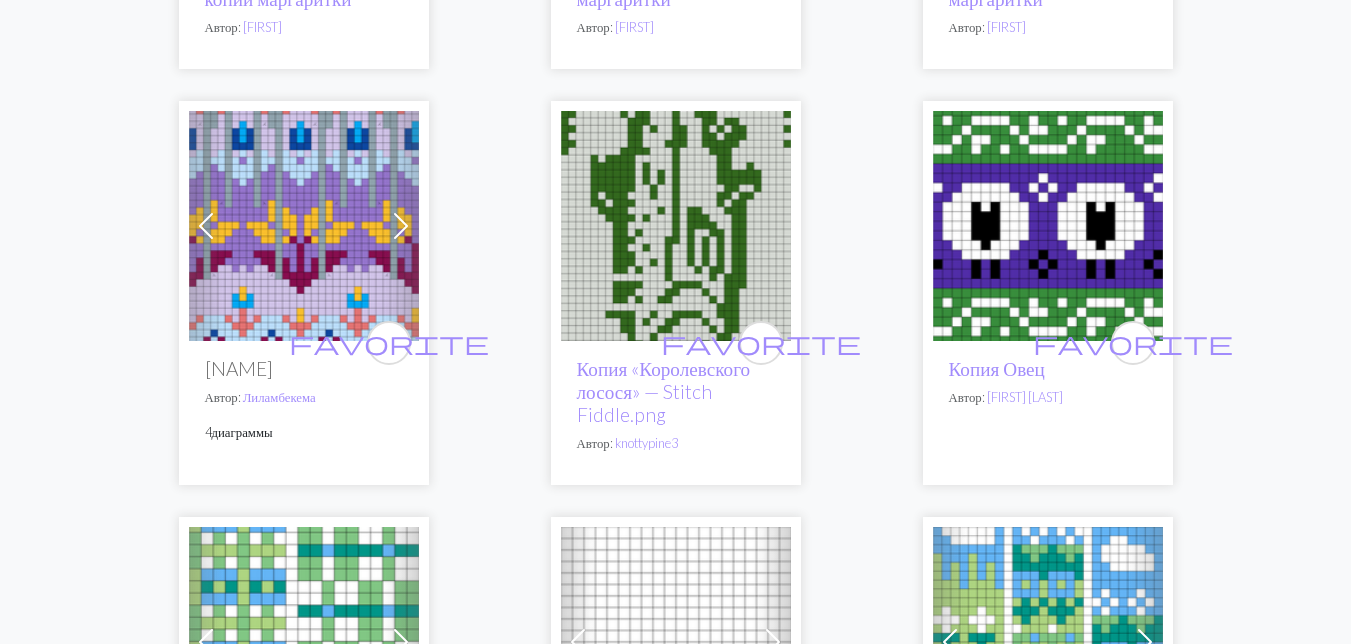 scroll, scrollTop: 5300, scrollLeft: 0, axis: vertical 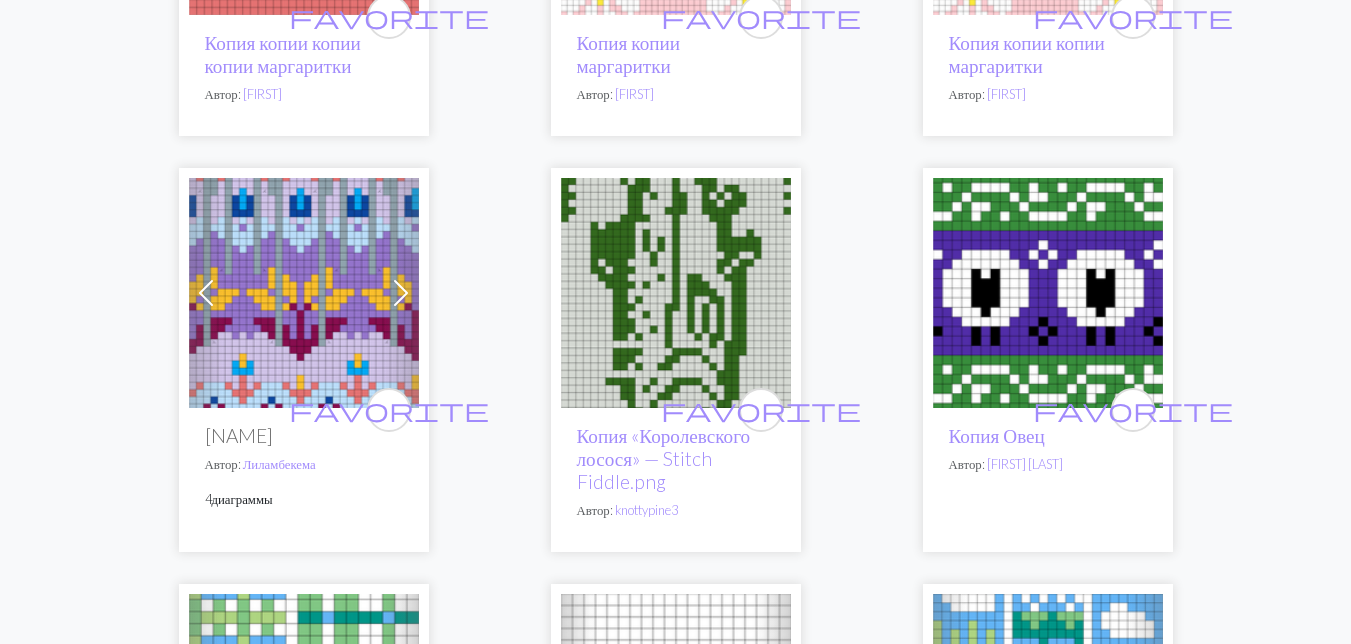 click at bounding box center [1048, 293] 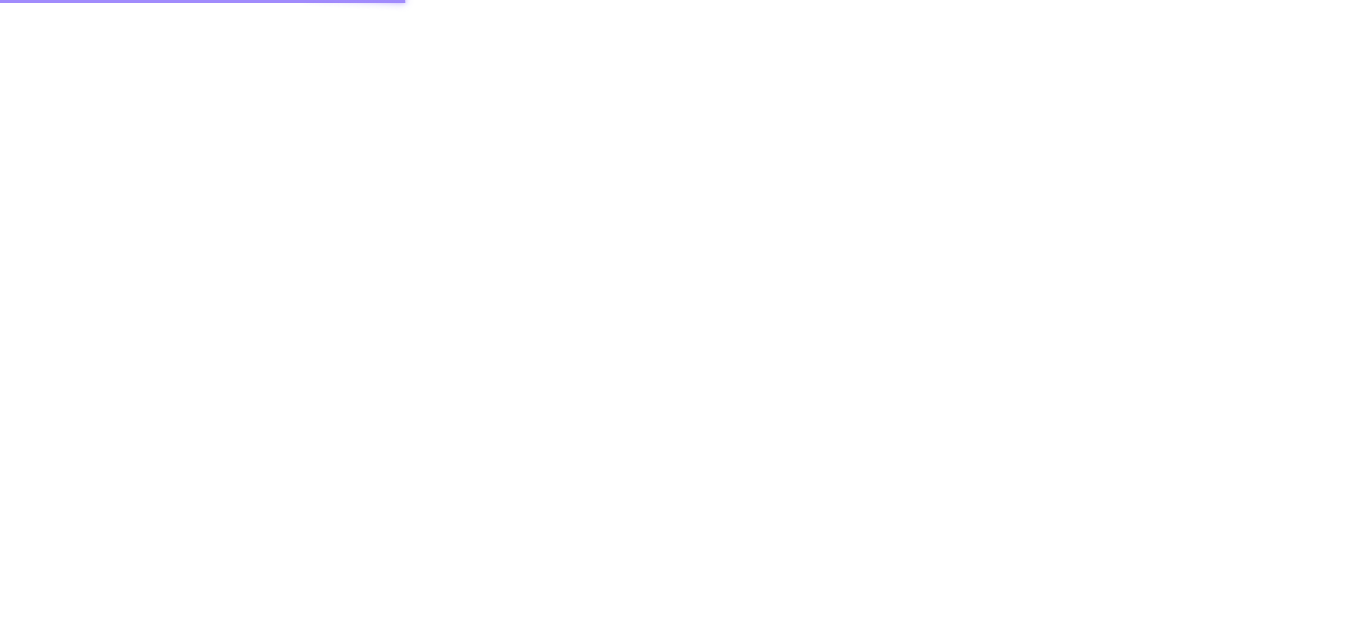 scroll, scrollTop: 0, scrollLeft: 0, axis: both 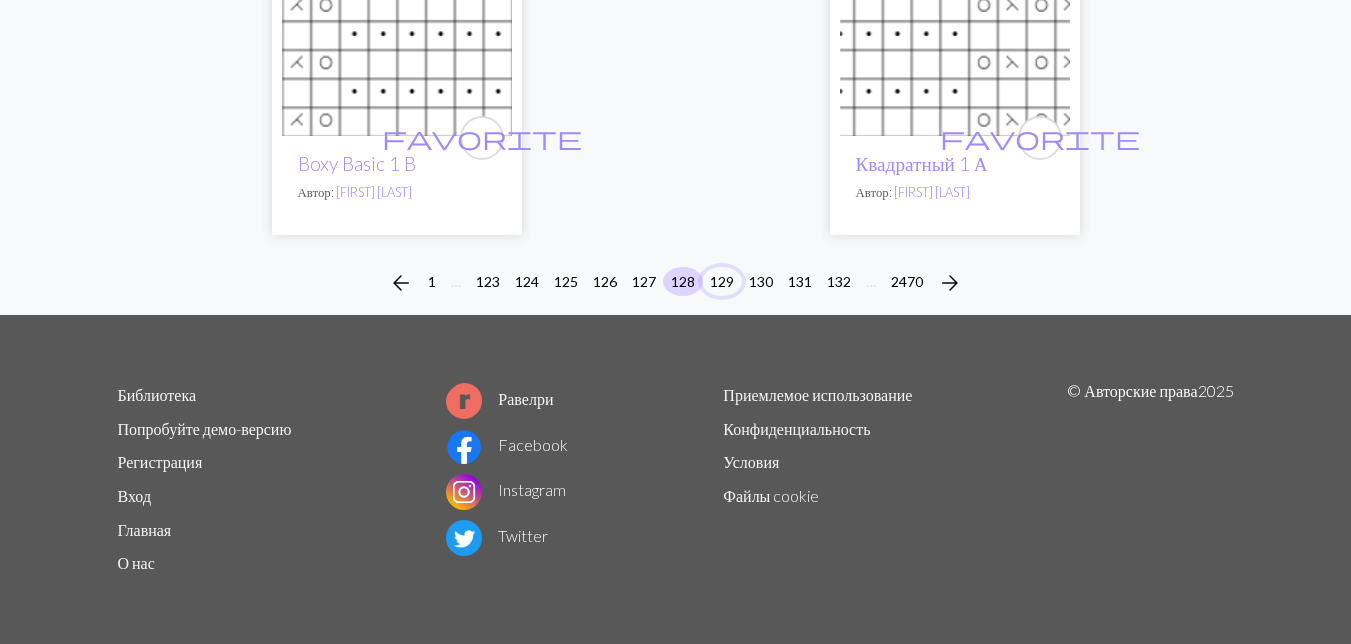 click on "129" at bounding box center (722, 281) 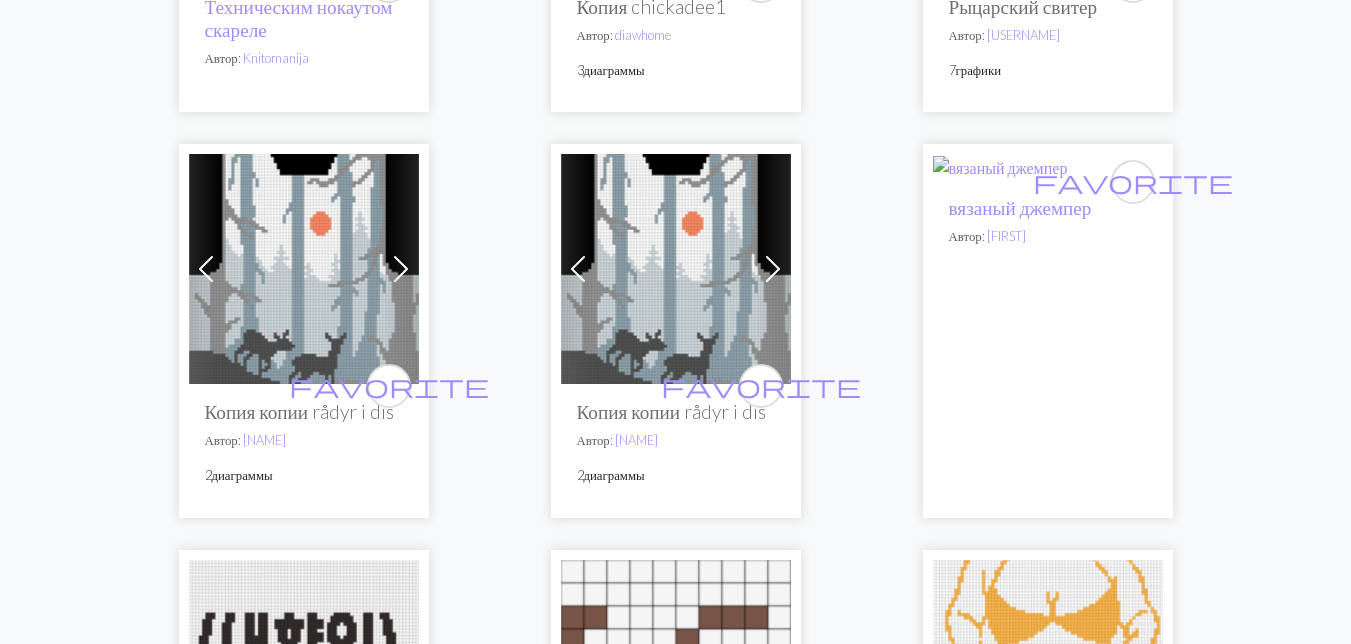 scroll, scrollTop: 2200, scrollLeft: 0, axis: vertical 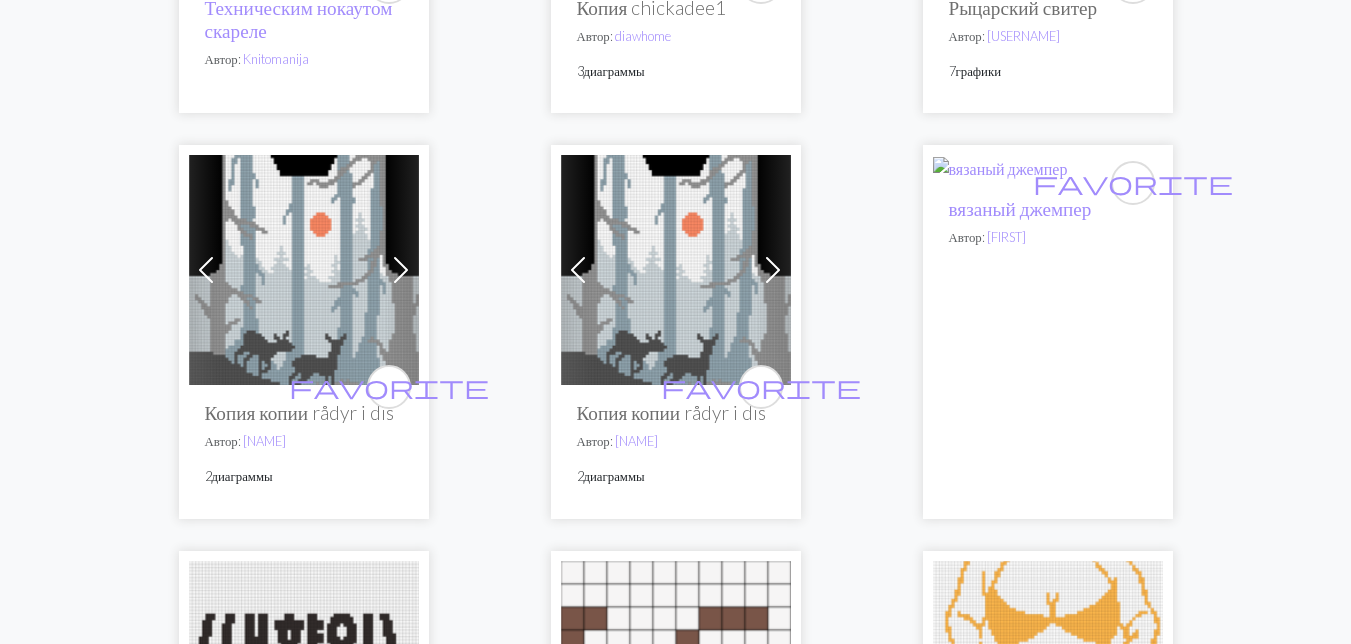 click at bounding box center [304, 270] 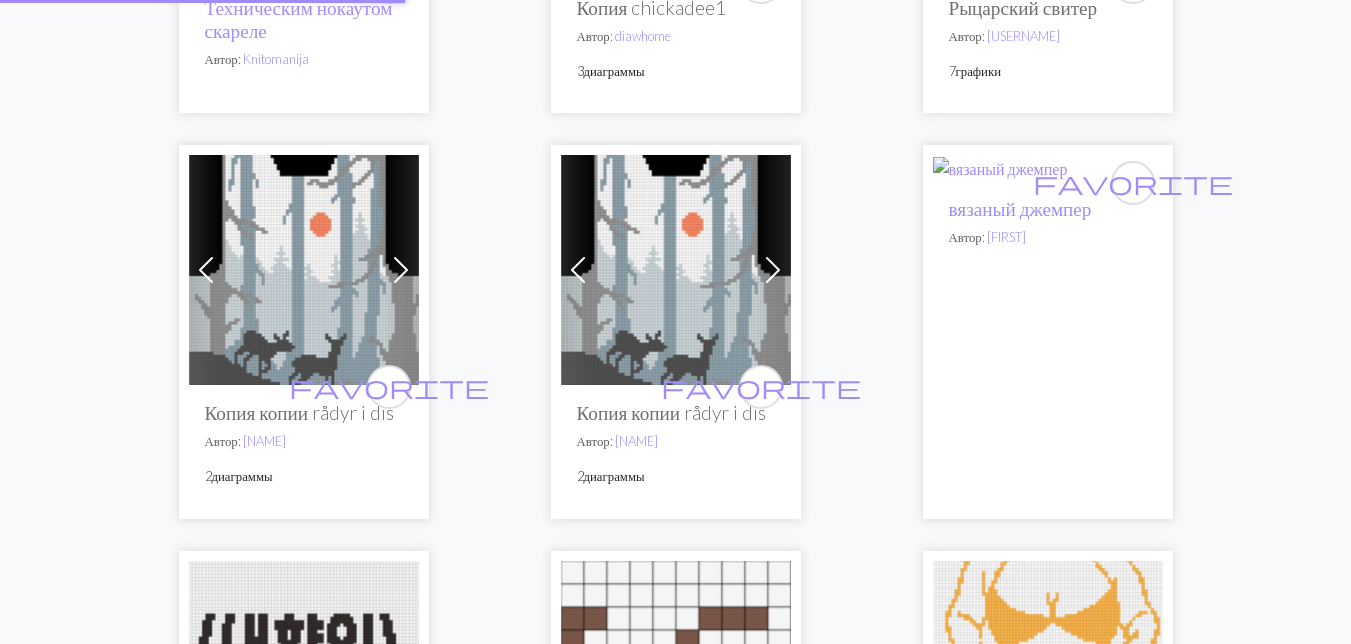 scroll, scrollTop: 0, scrollLeft: 0, axis: both 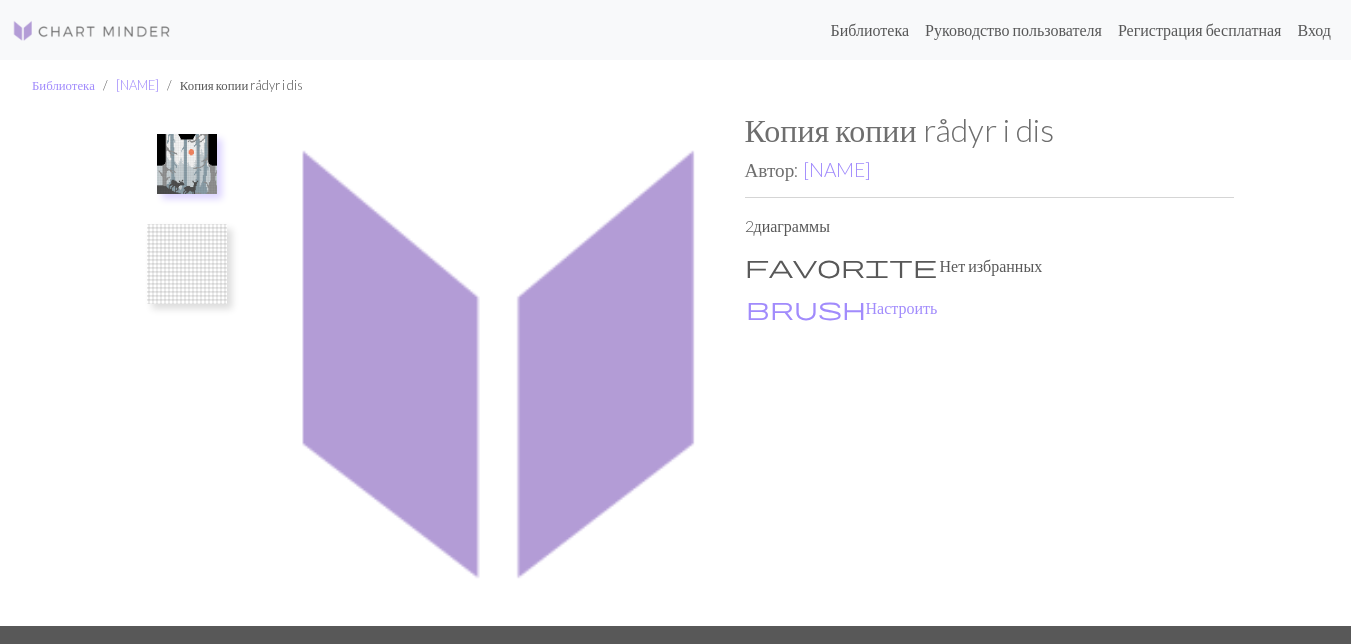 click at bounding box center (187, 264) 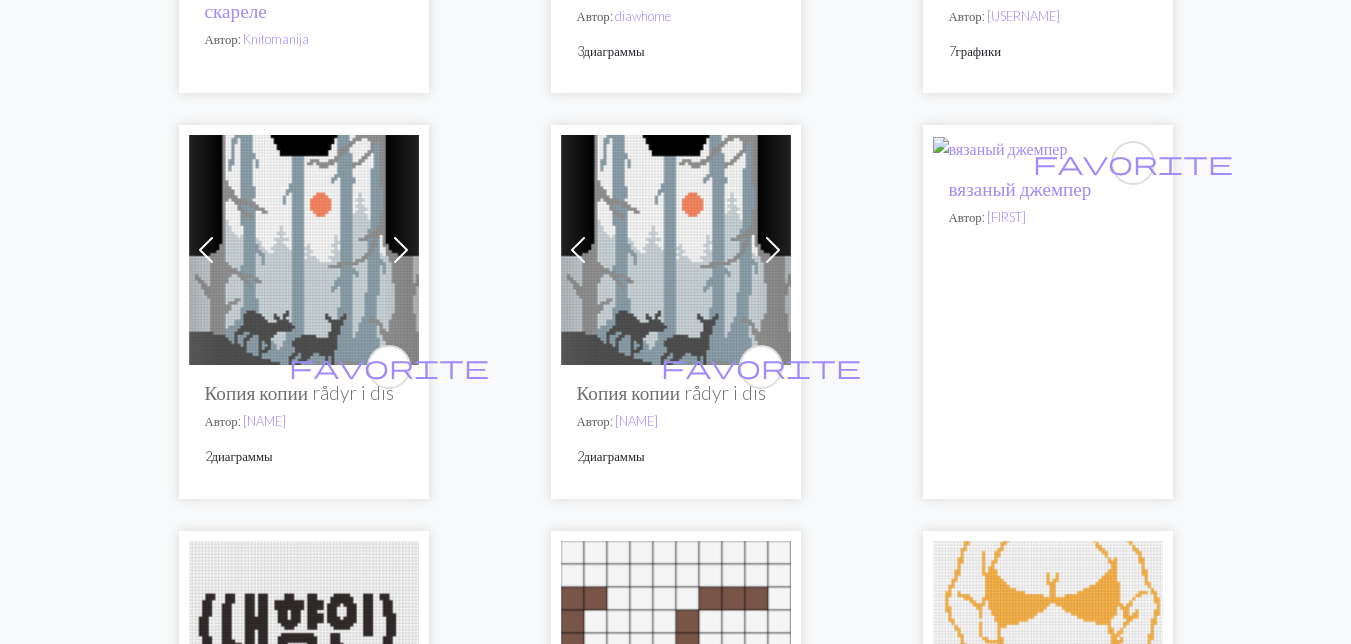 scroll, scrollTop: 2200, scrollLeft: 0, axis: vertical 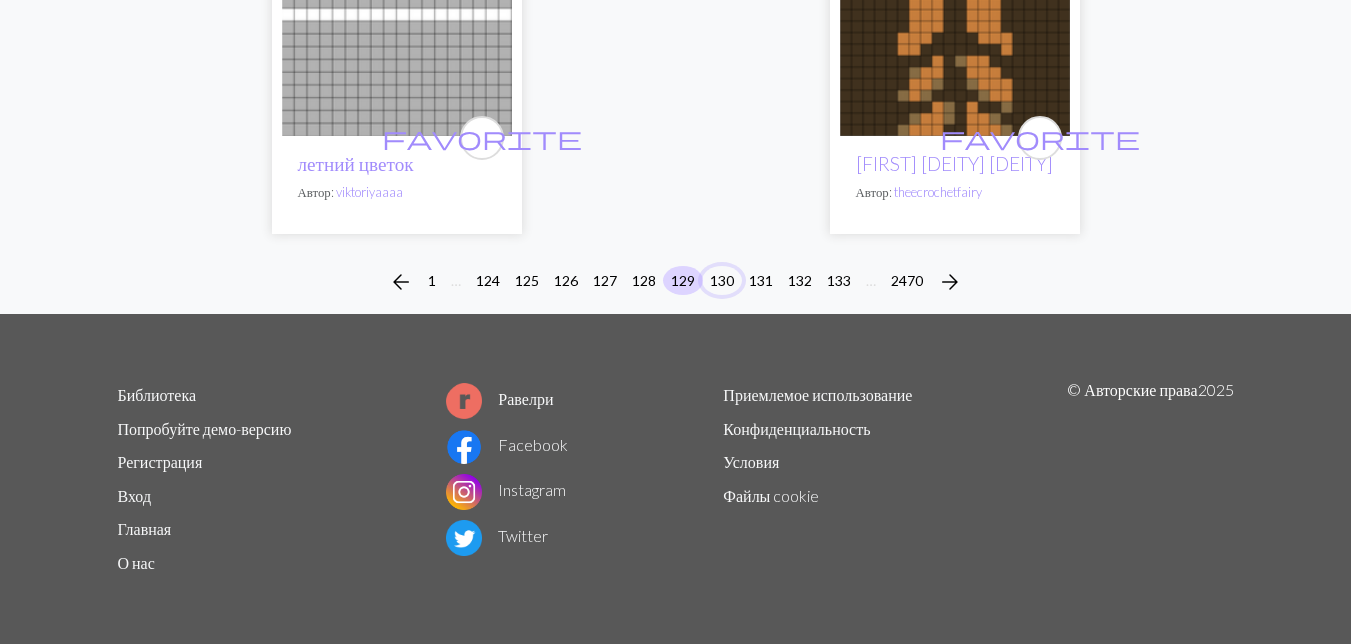 click on "130" at bounding box center (722, 280) 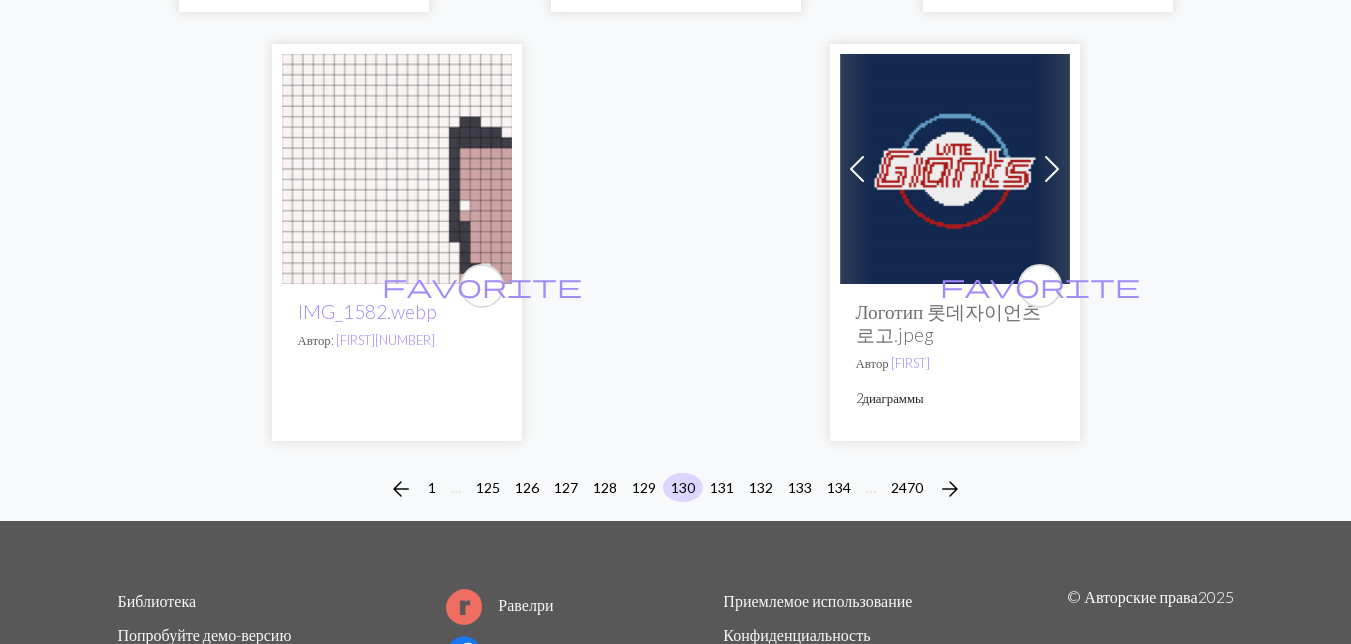 scroll, scrollTop: 7113, scrollLeft: 0, axis: vertical 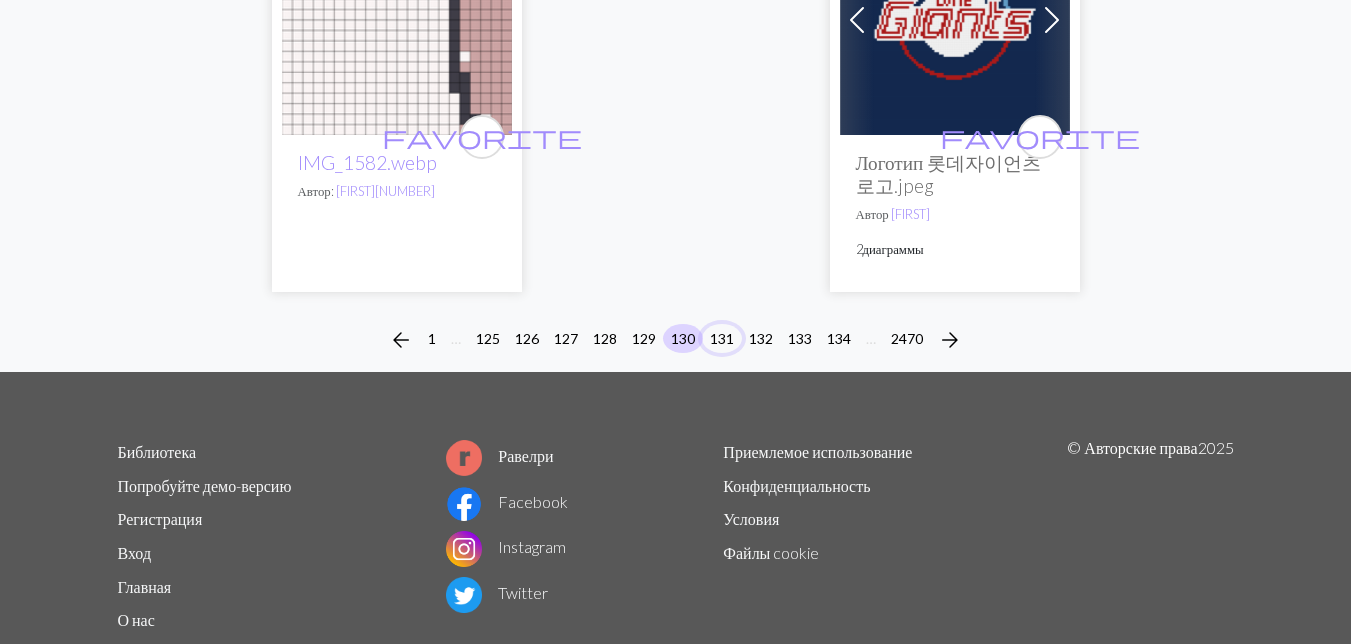 click on "131" at bounding box center [722, 338] 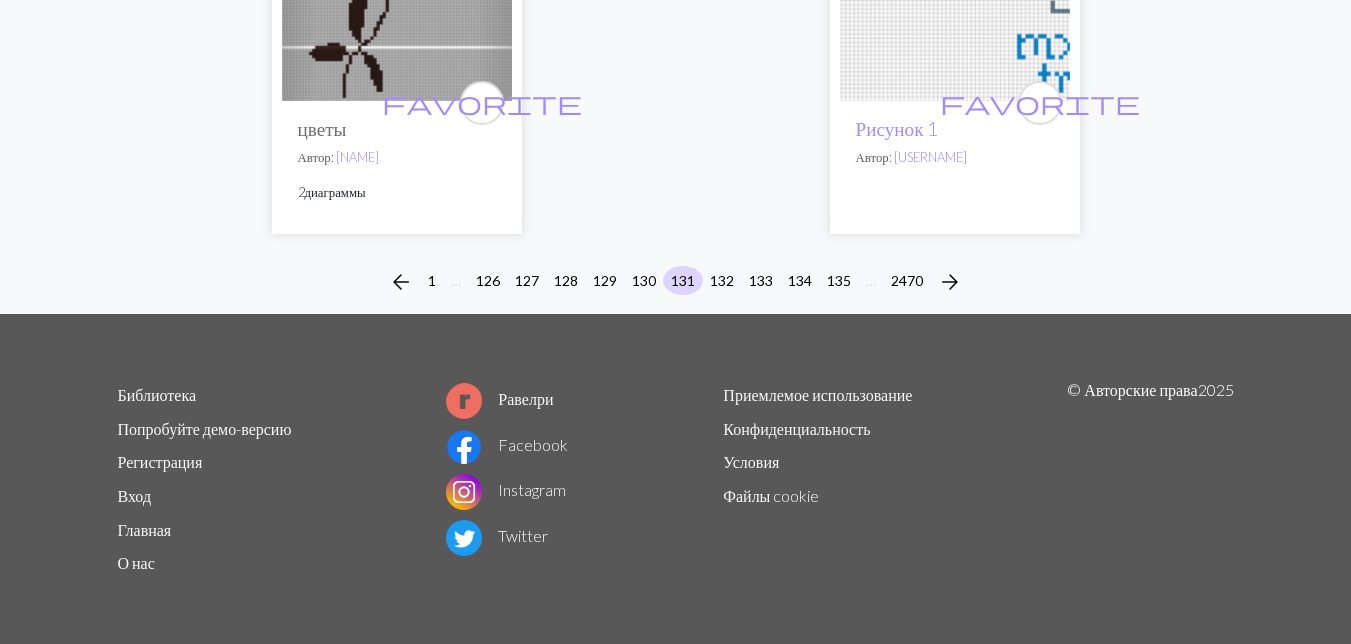 scroll, scrollTop: 7000, scrollLeft: 0, axis: vertical 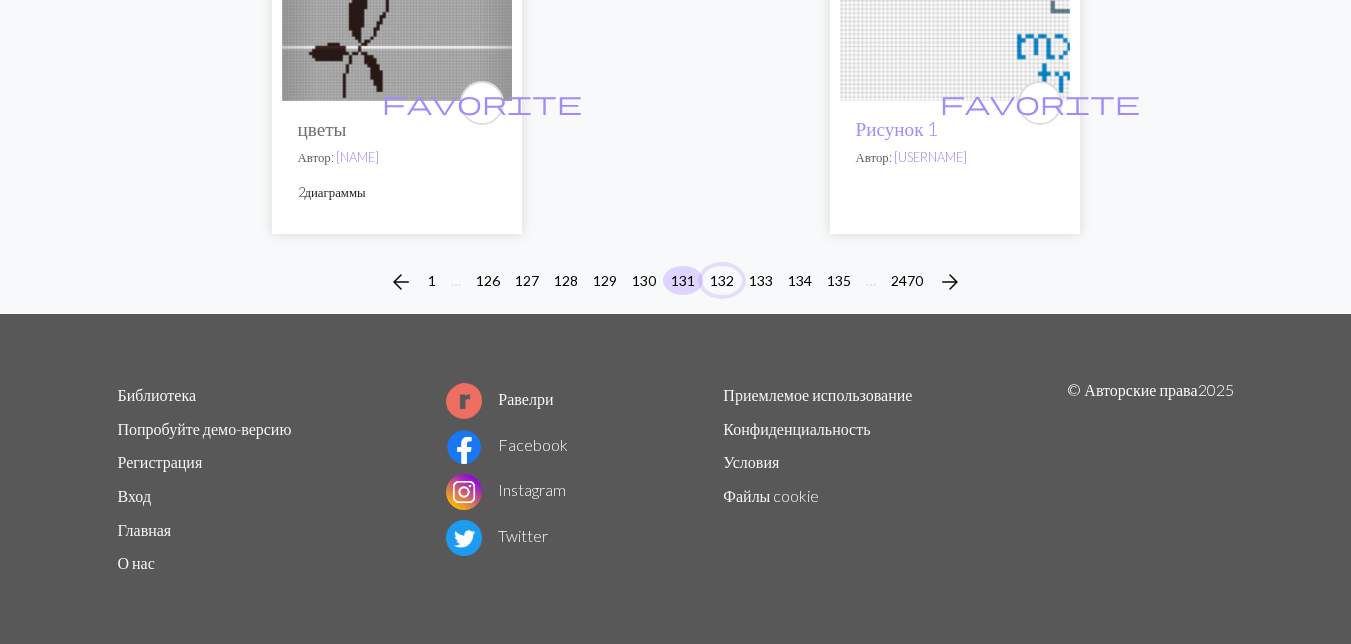 click on "132" at bounding box center (722, 280) 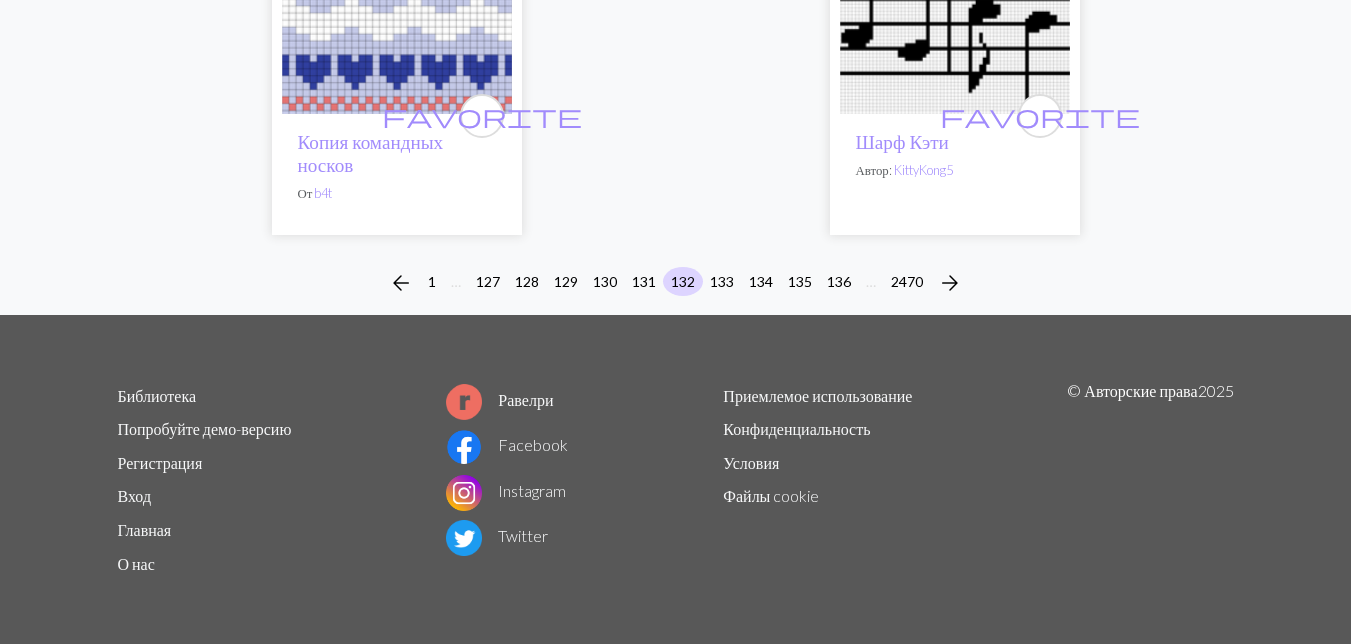 scroll, scrollTop: 6892, scrollLeft: 0, axis: vertical 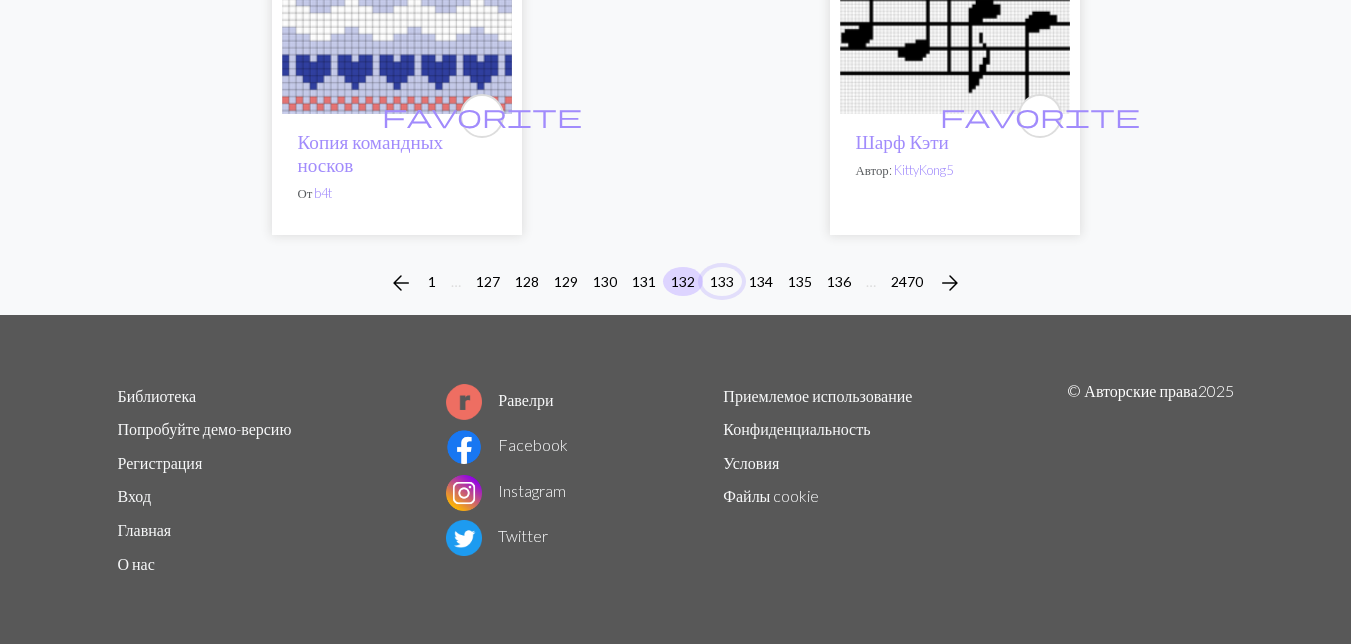 click on "133" at bounding box center [722, 281] 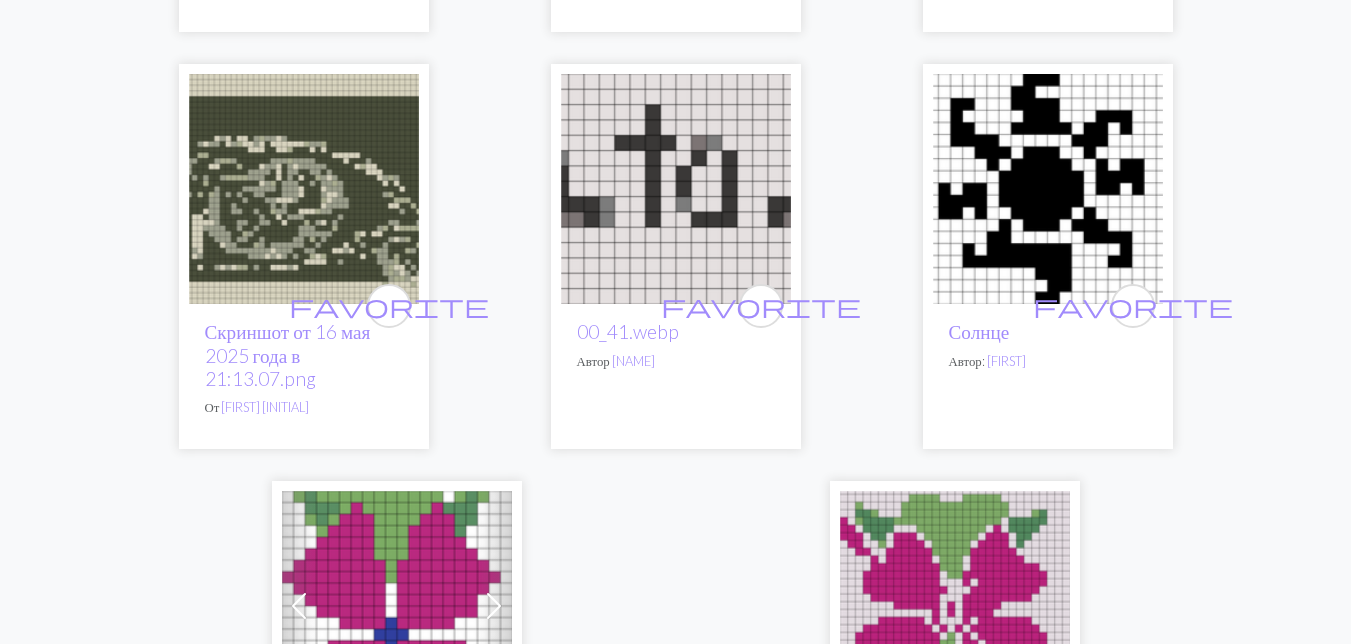scroll, scrollTop: 6900, scrollLeft: 0, axis: vertical 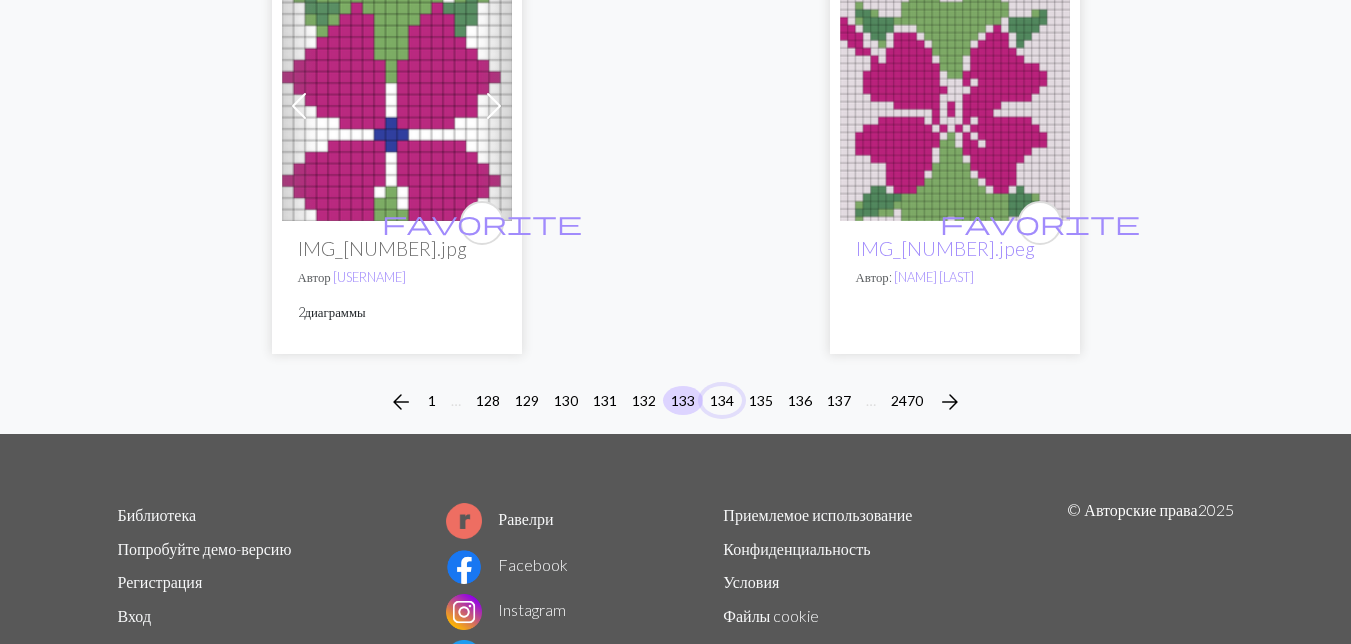 click on "134" at bounding box center (722, 400) 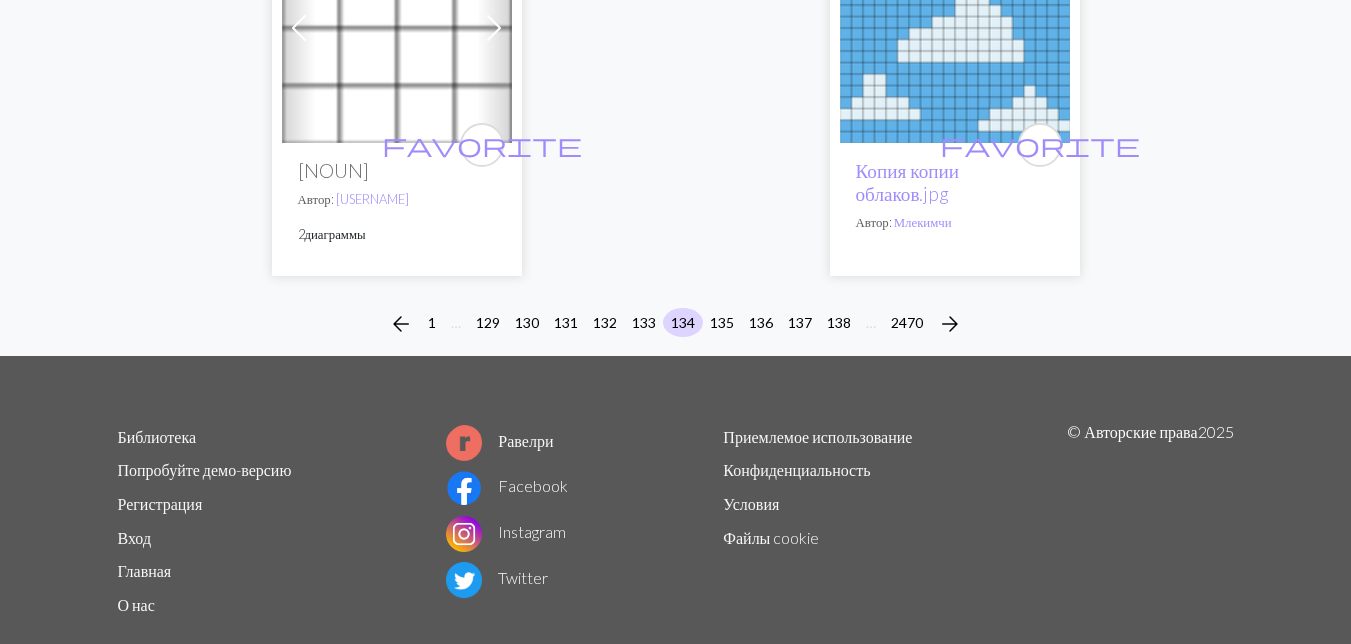 scroll, scrollTop: 6962, scrollLeft: 0, axis: vertical 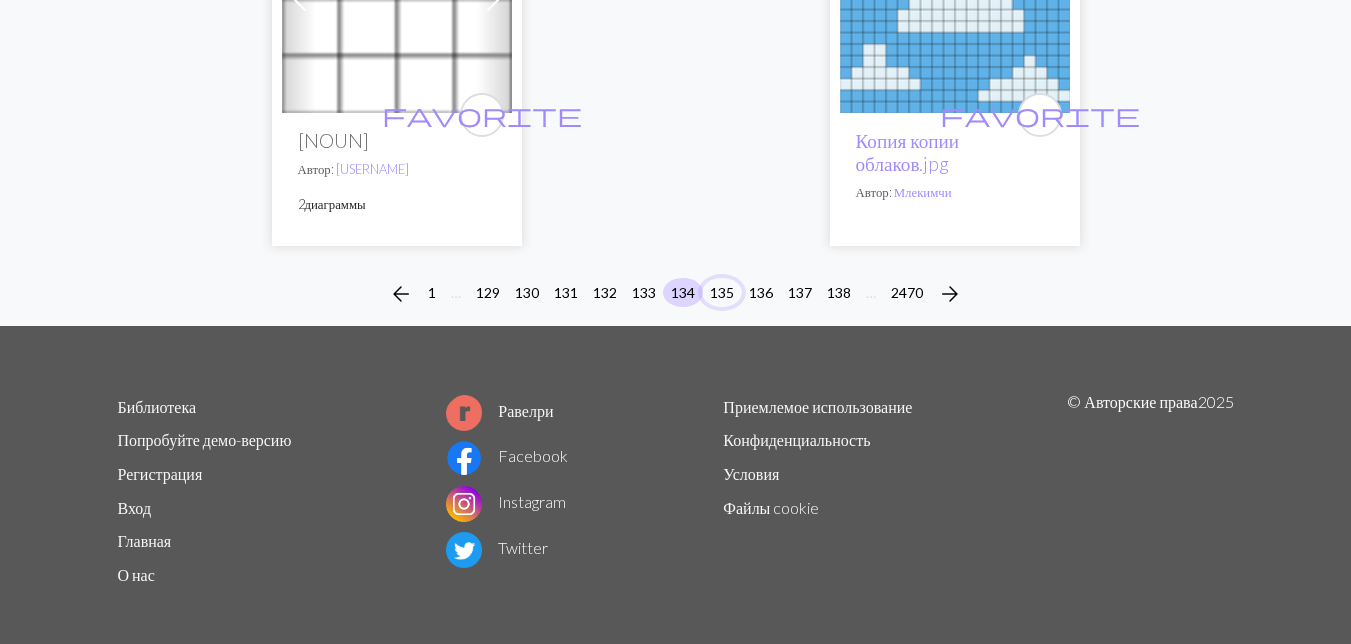 click on "135" at bounding box center [722, 292] 